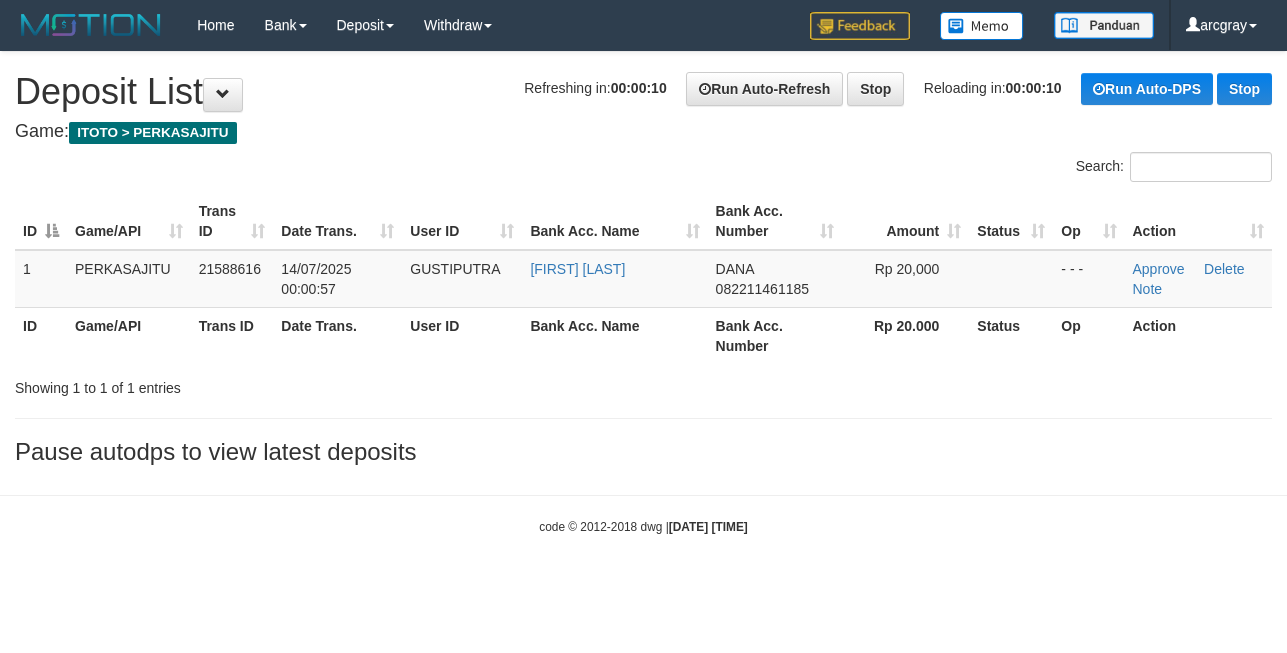 scroll, scrollTop: 0, scrollLeft: 0, axis: both 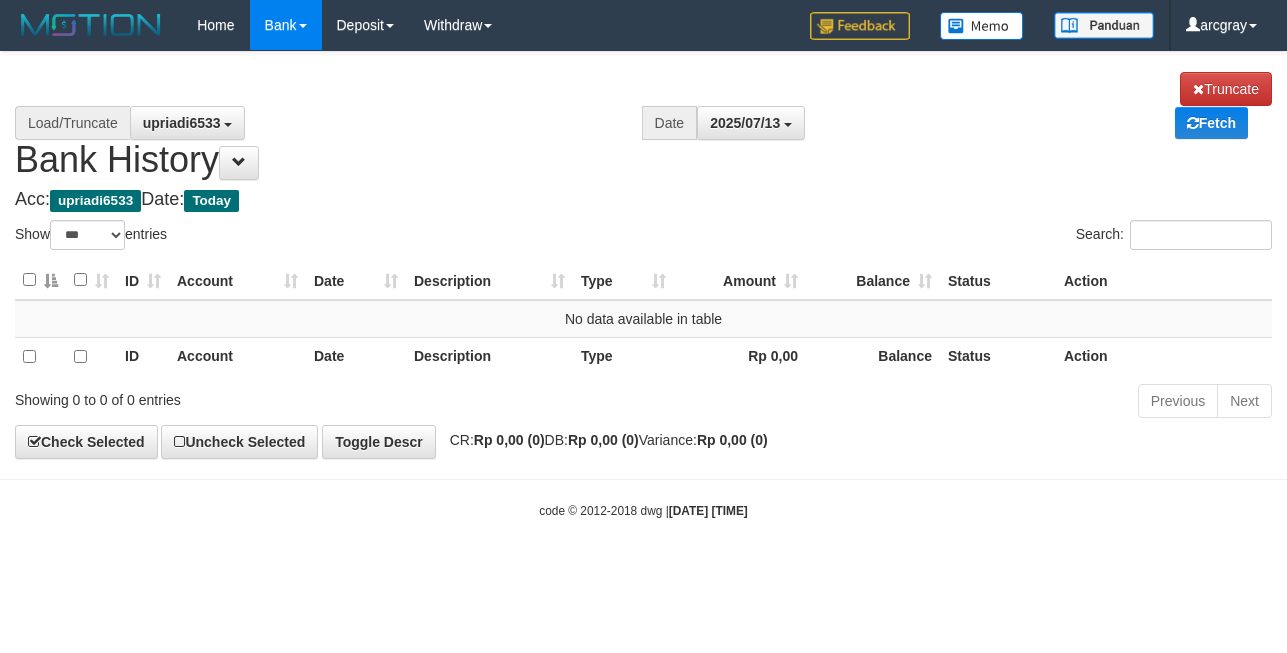 select on "***" 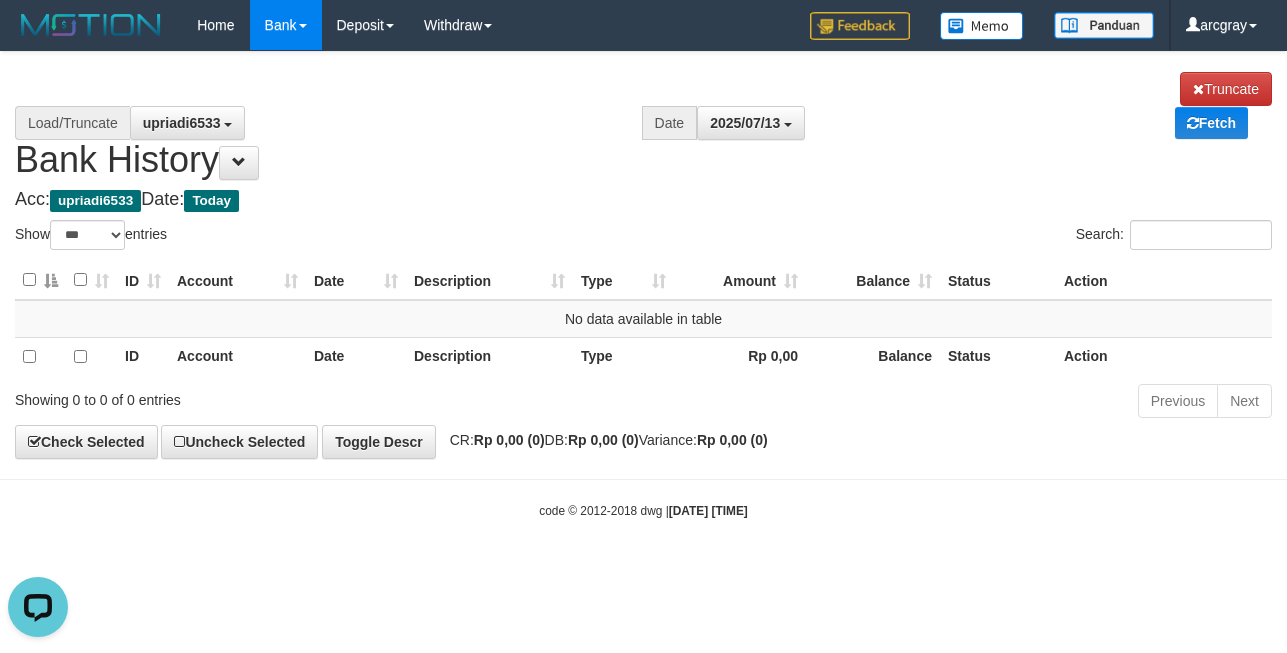 scroll, scrollTop: 0, scrollLeft: 0, axis: both 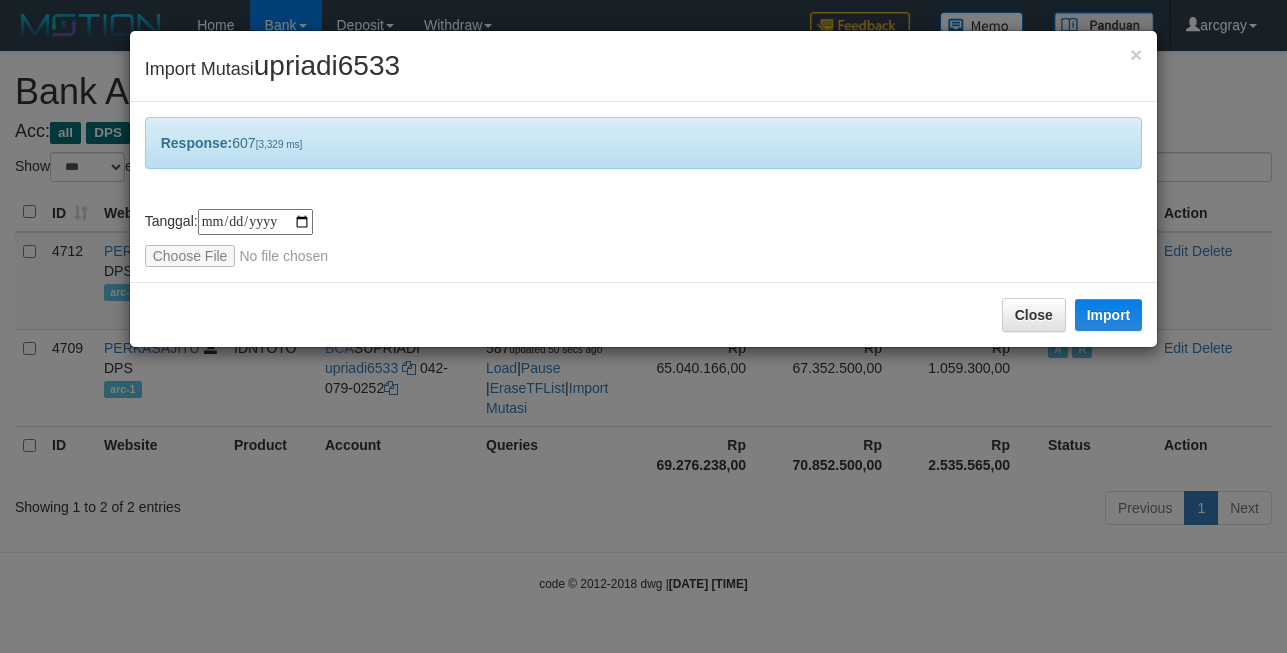 select on "***" 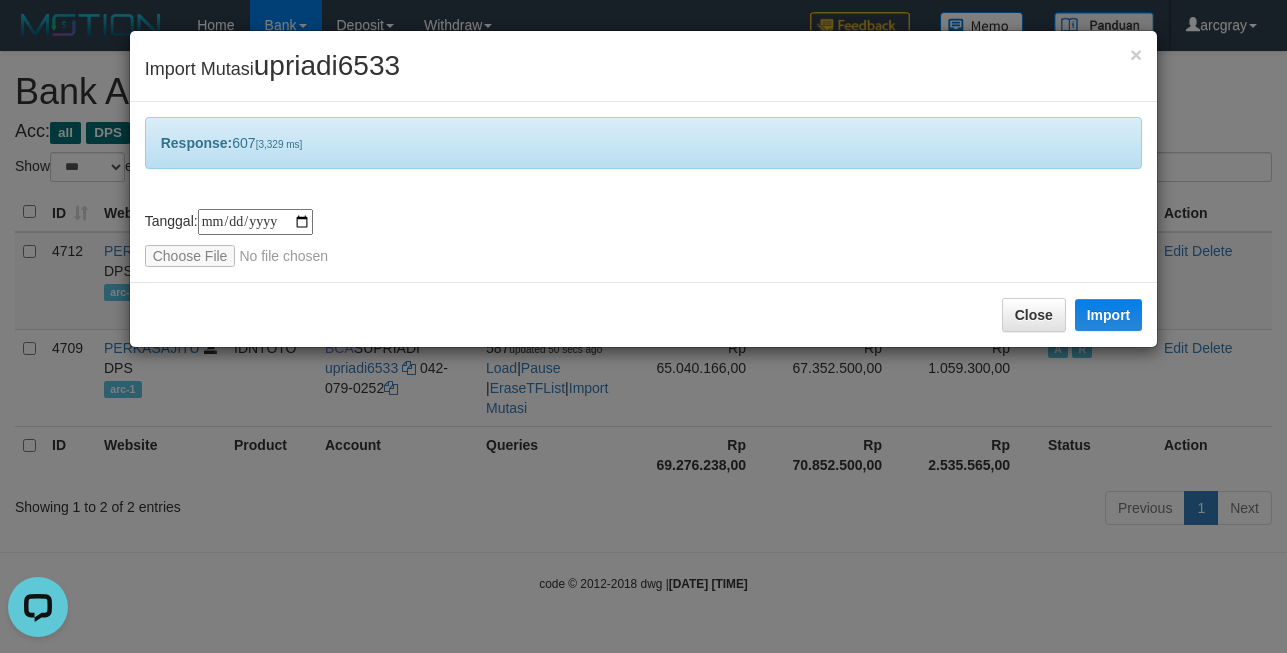 scroll, scrollTop: 0, scrollLeft: 0, axis: both 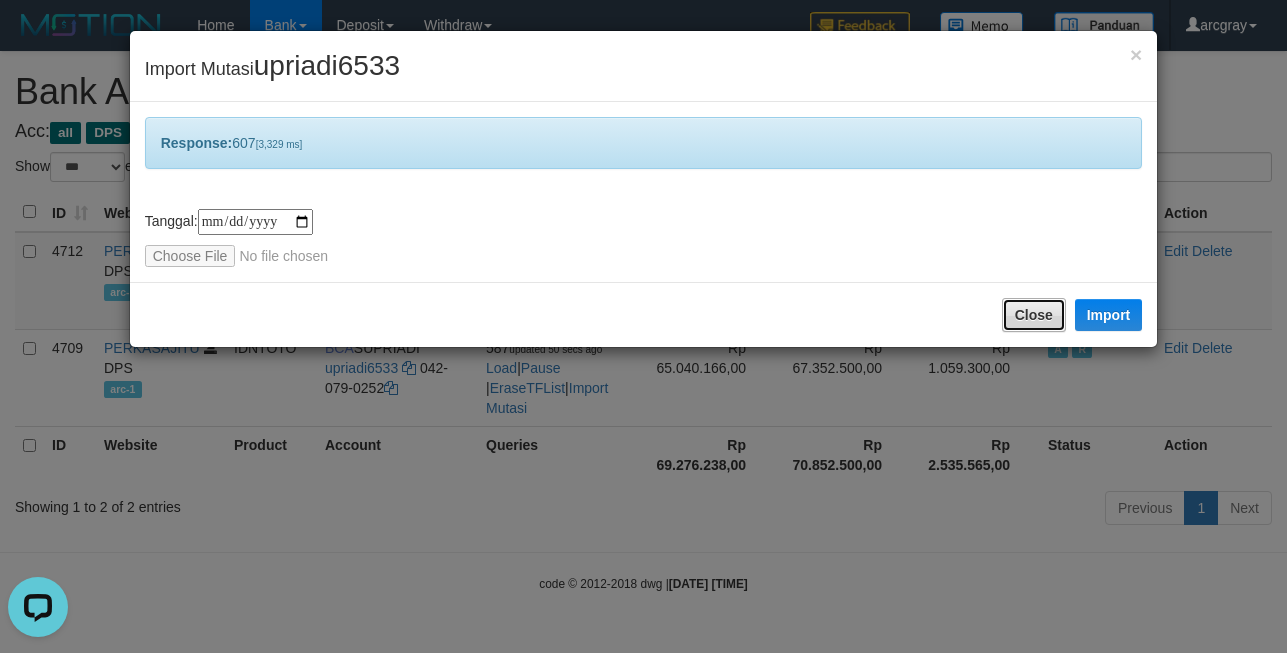 click on "Close" at bounding box center [1034, 315] 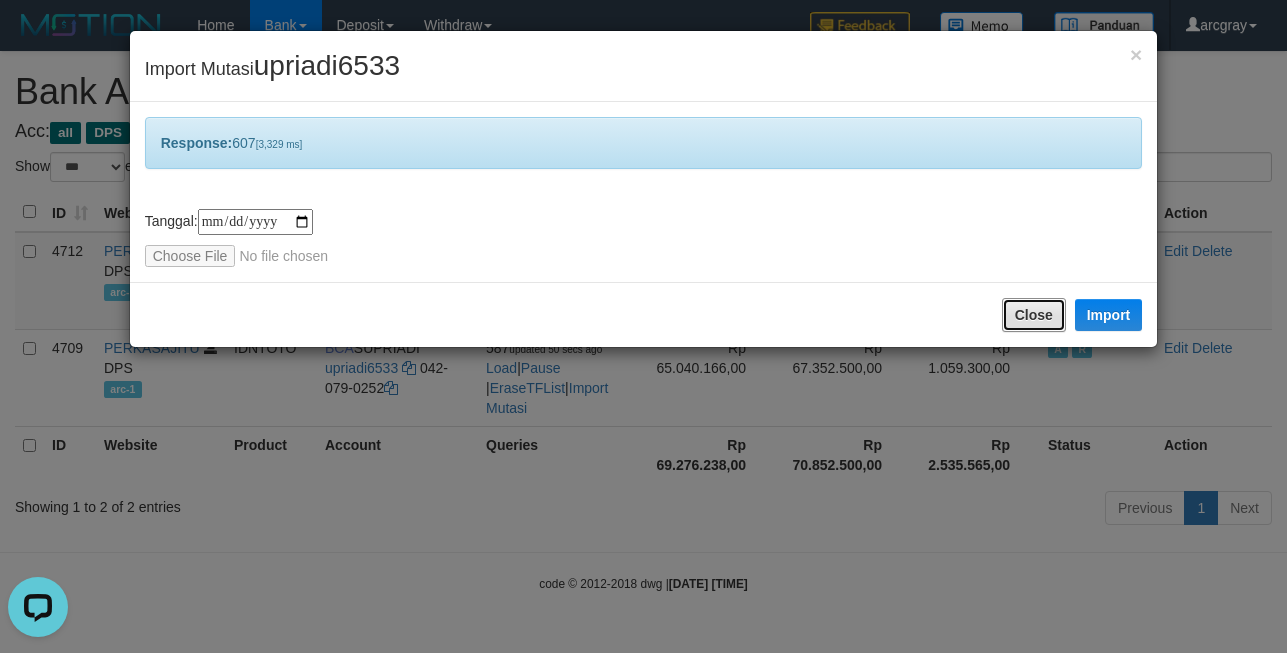 type 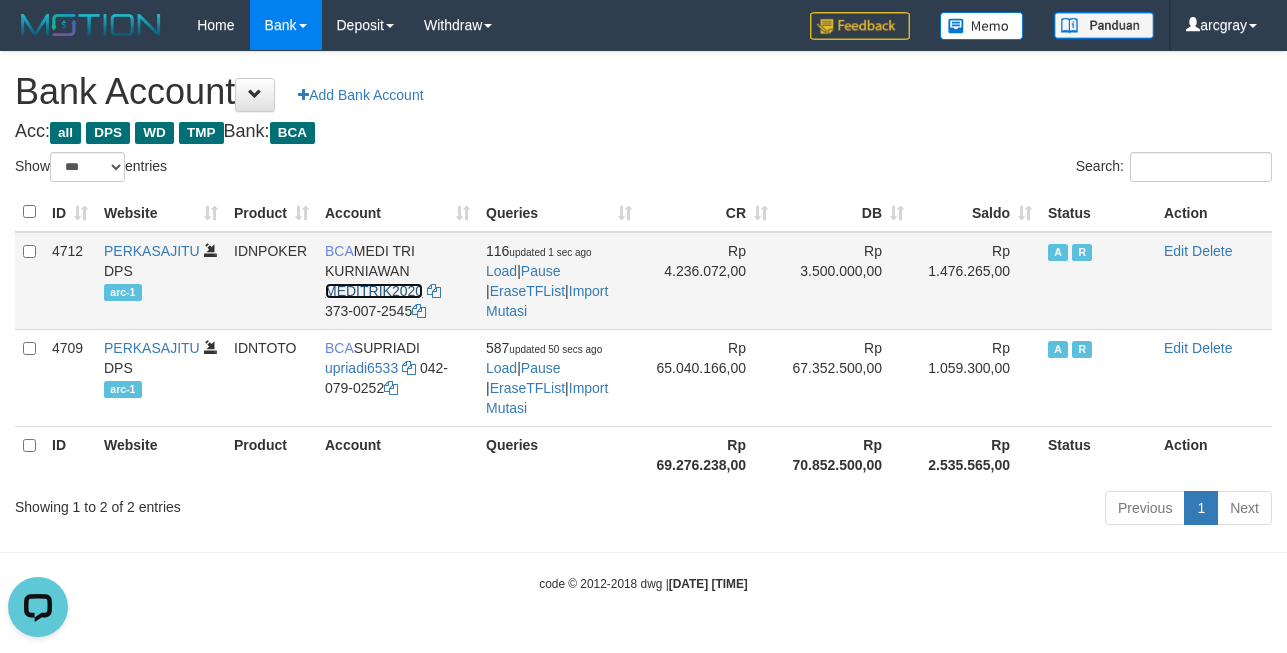 click on "MEDITRIK2020" at bounding box center (374, 291) 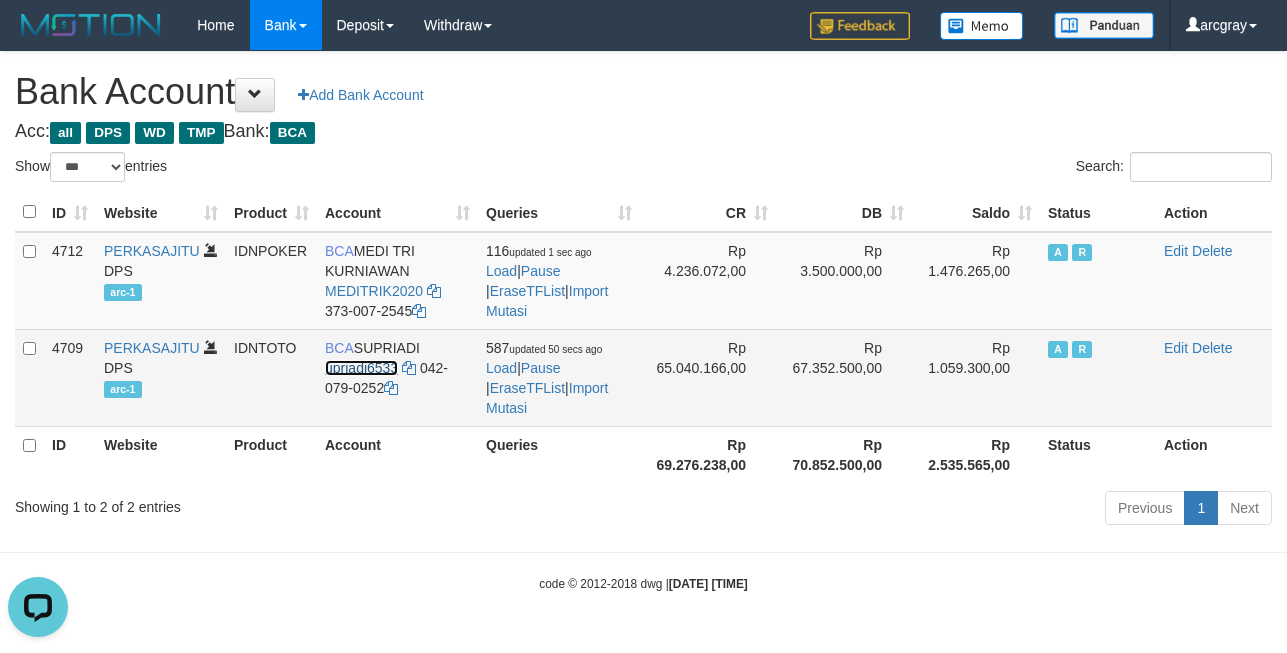 click on "upriadi6533" at bounding box center [361, 368] 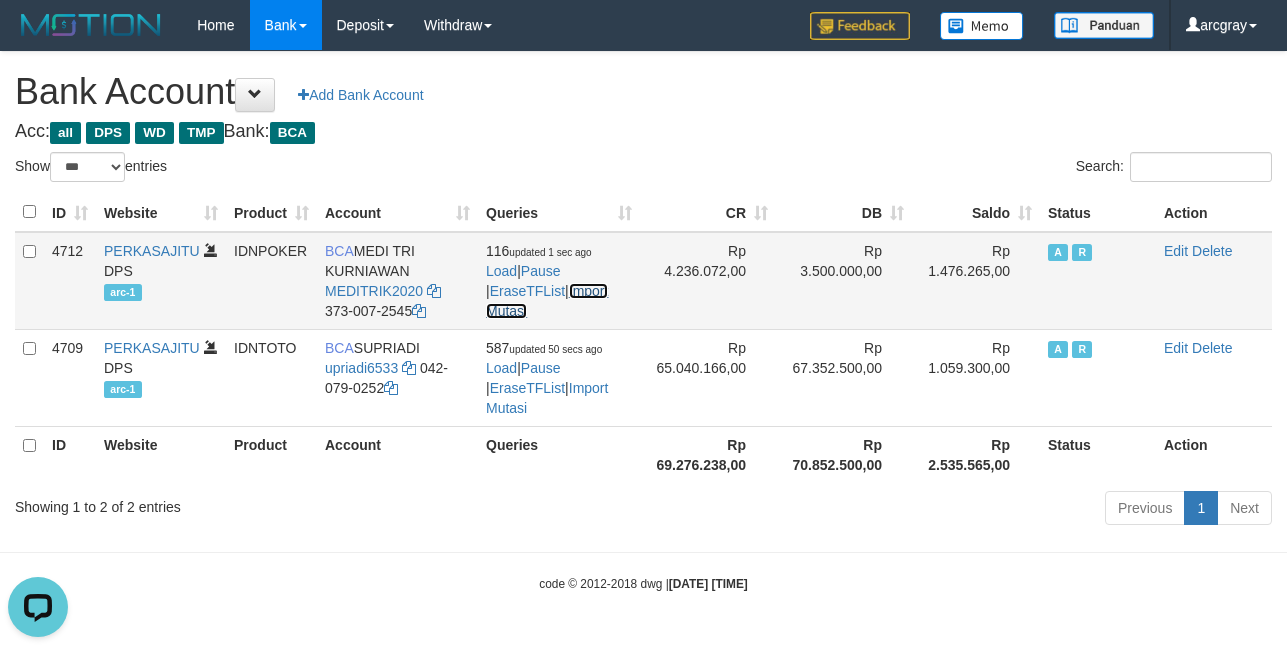 click on "Import Mutasi" at bounding box center (547, 301) 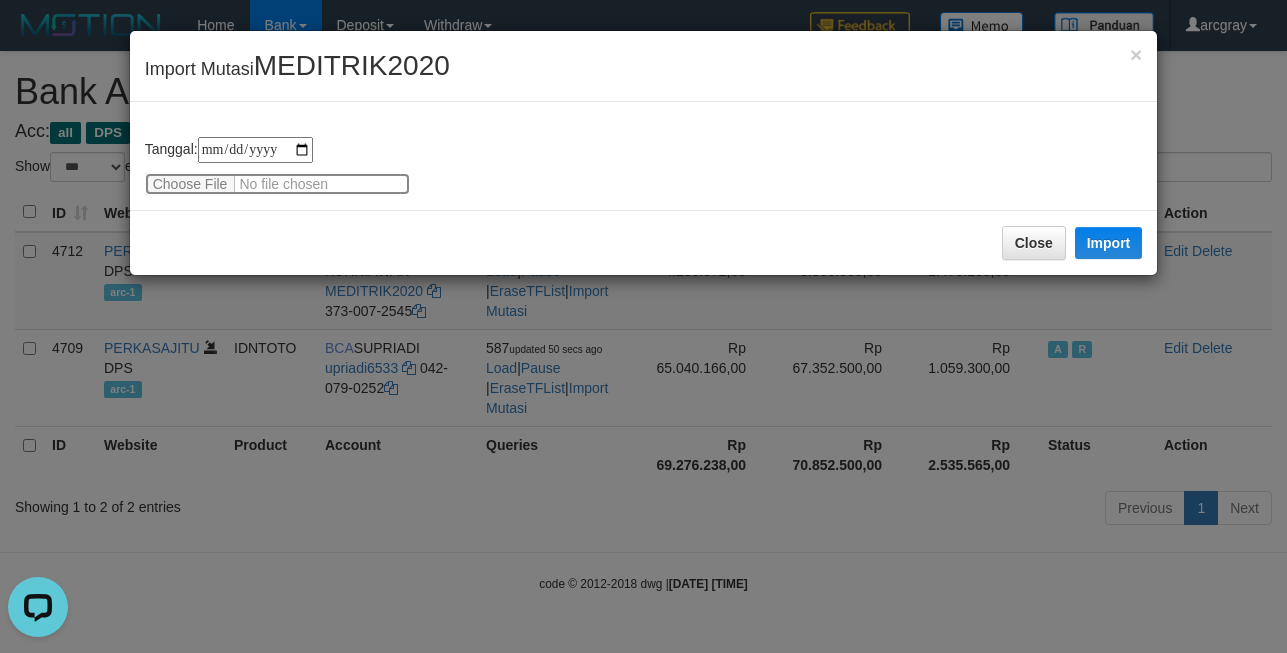 click at bounding box center [277, 184] 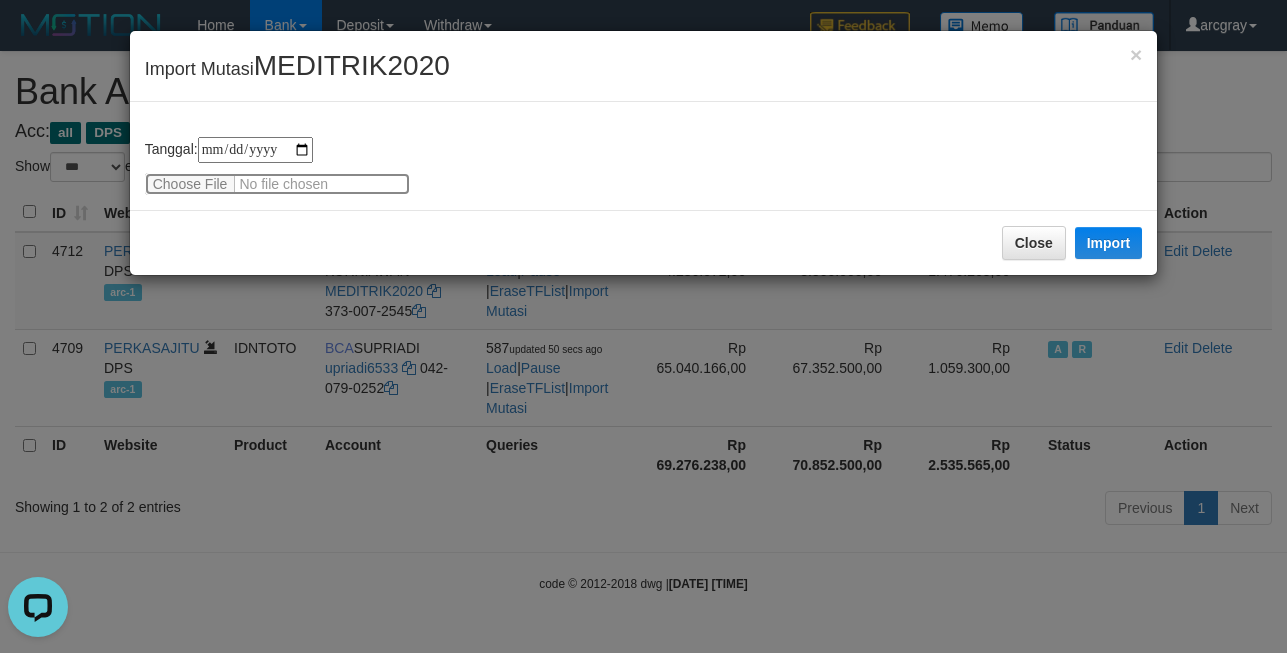 type on "**********" 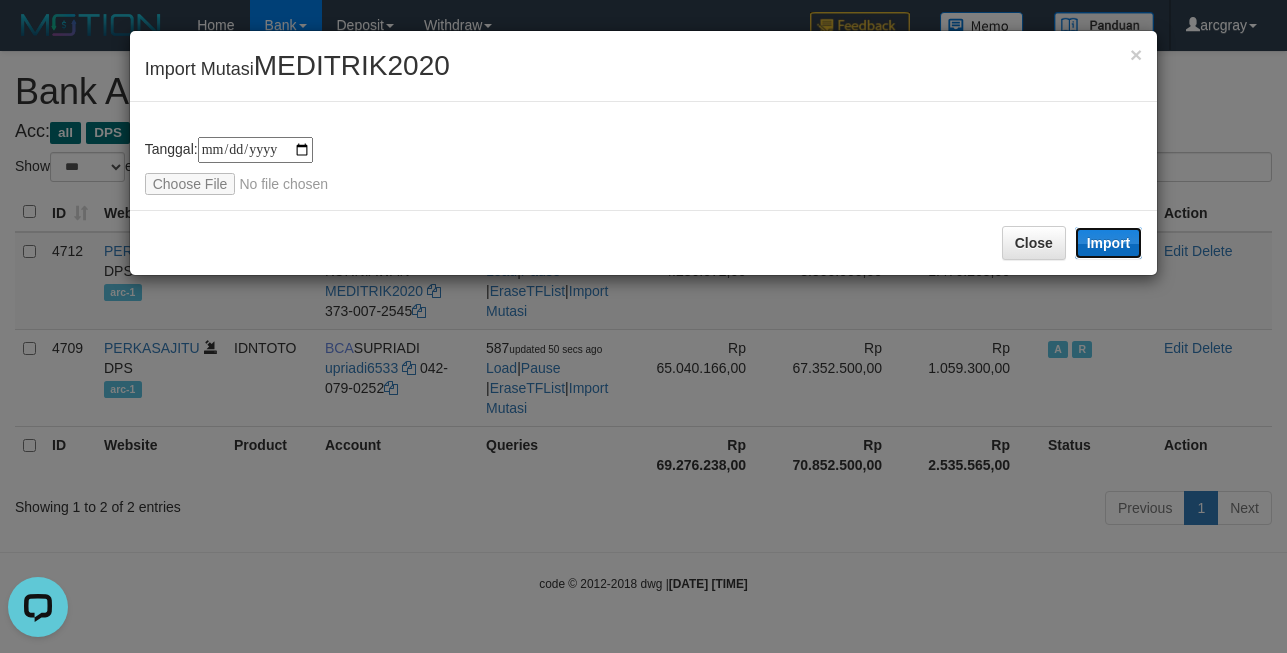 click on "Import" at bounding box center [1109, 243] 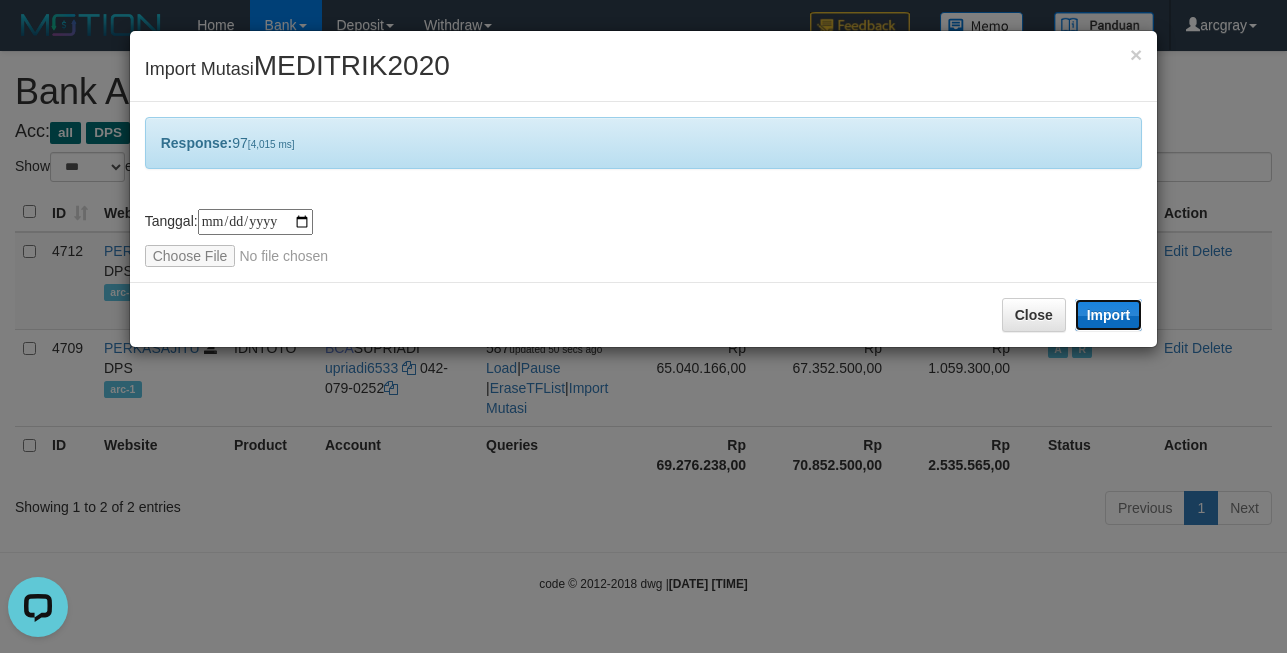 click on "Import" at bounding box center [1109, 315] 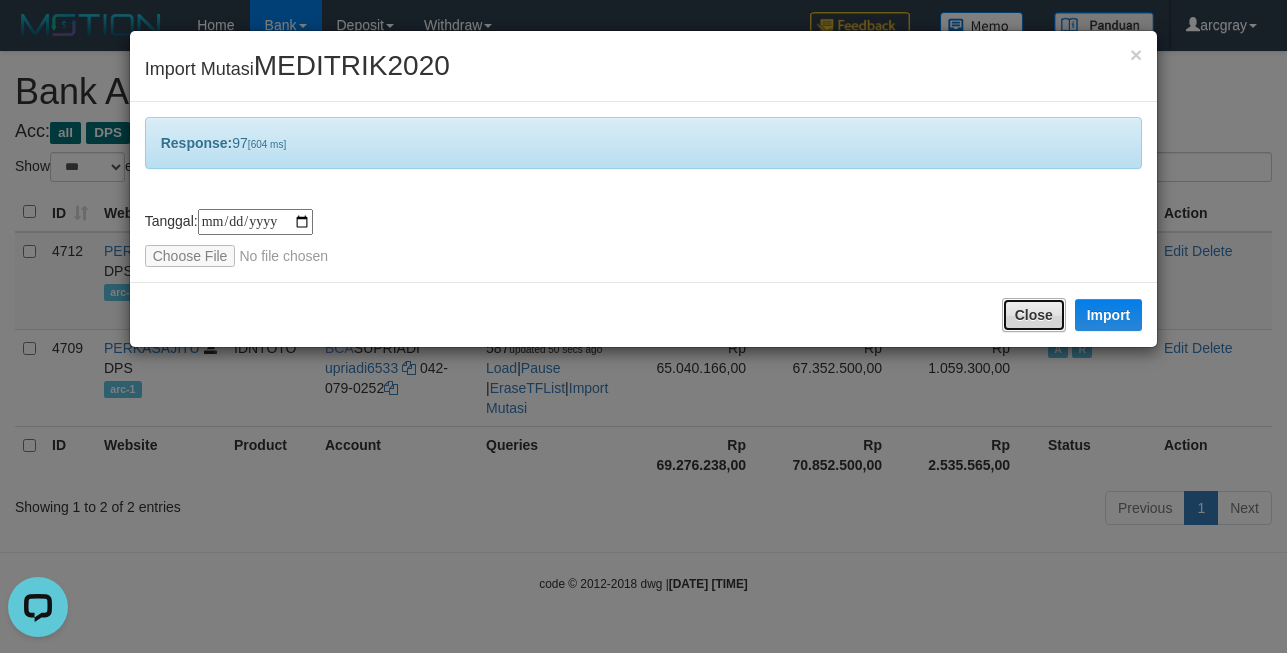 click on "Close" at bounding box center (1034, 315) 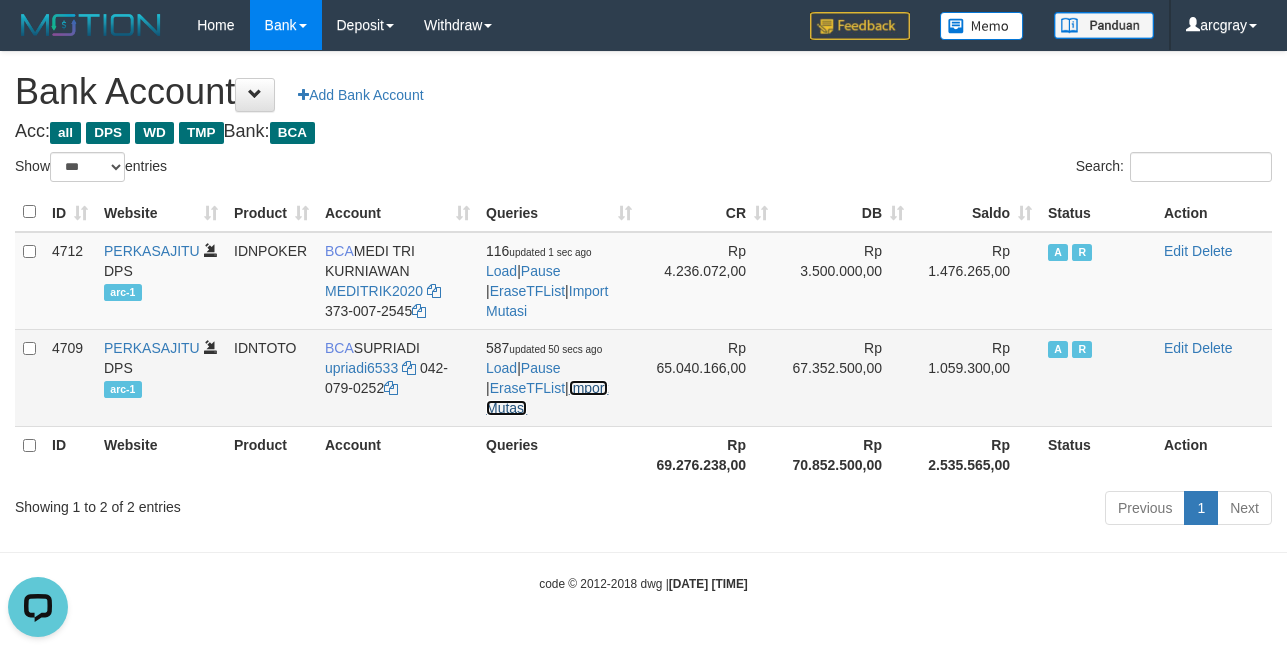 click on "Import Mutasi" at bounding box center [547, 398] 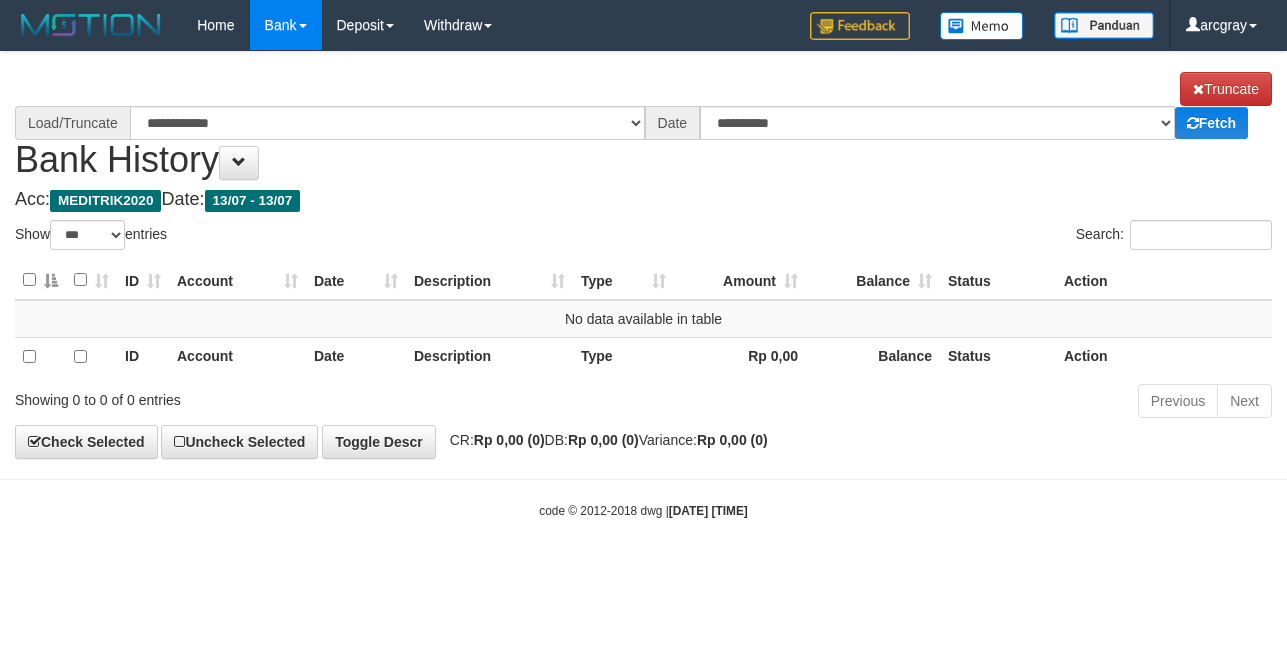select on "***" 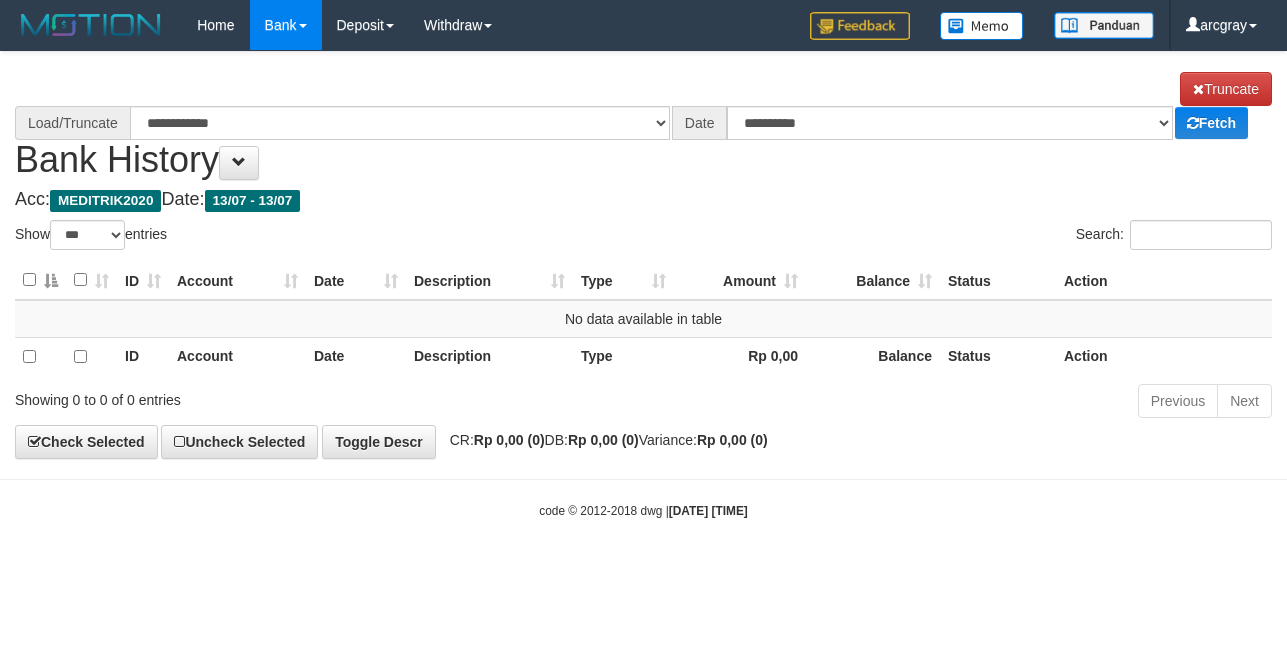 scroll, scrollTop: 0, scrollLeft: 0, axis: both 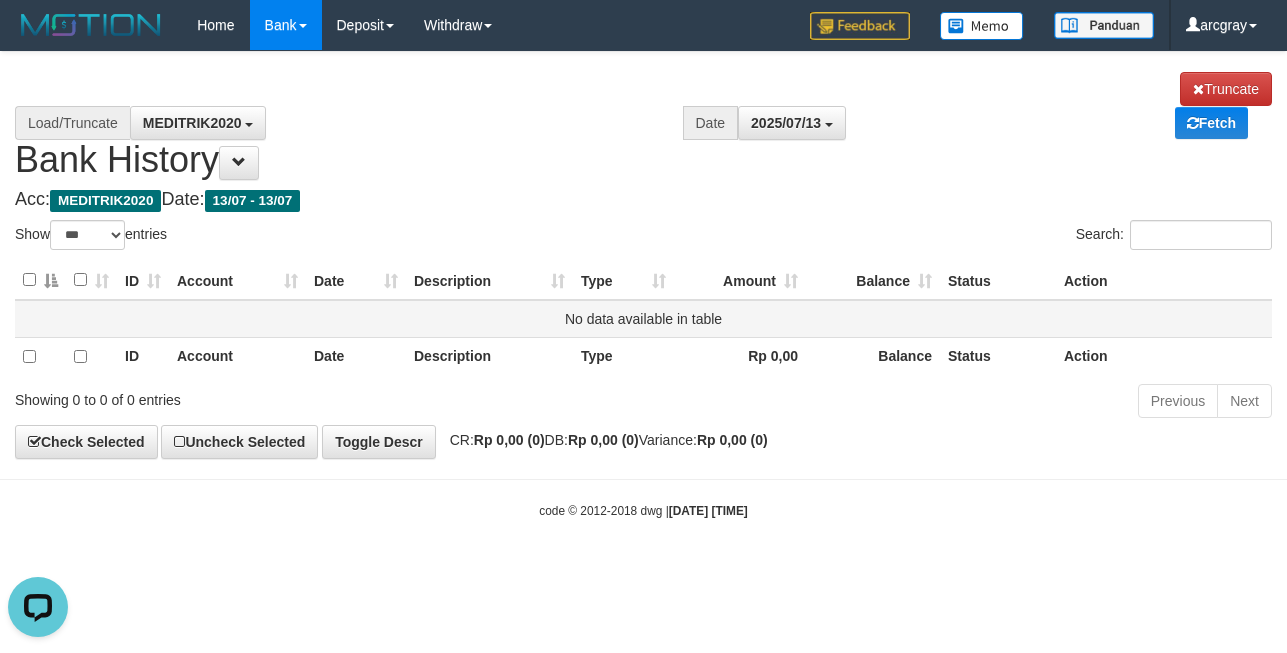 drag, startPoint x: 9, startPoint y: 331, endPoint x: 24, endPoint y: 316, distance: 21.213203 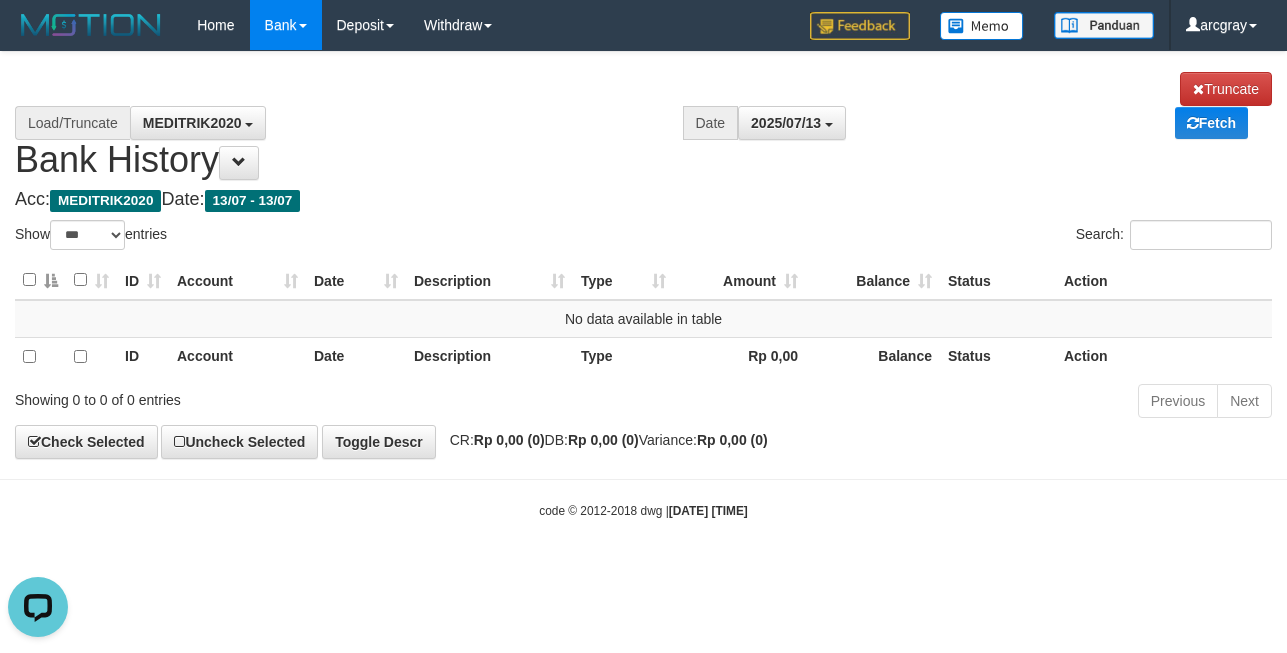 click on "**********" at bounding box center (643, 126) 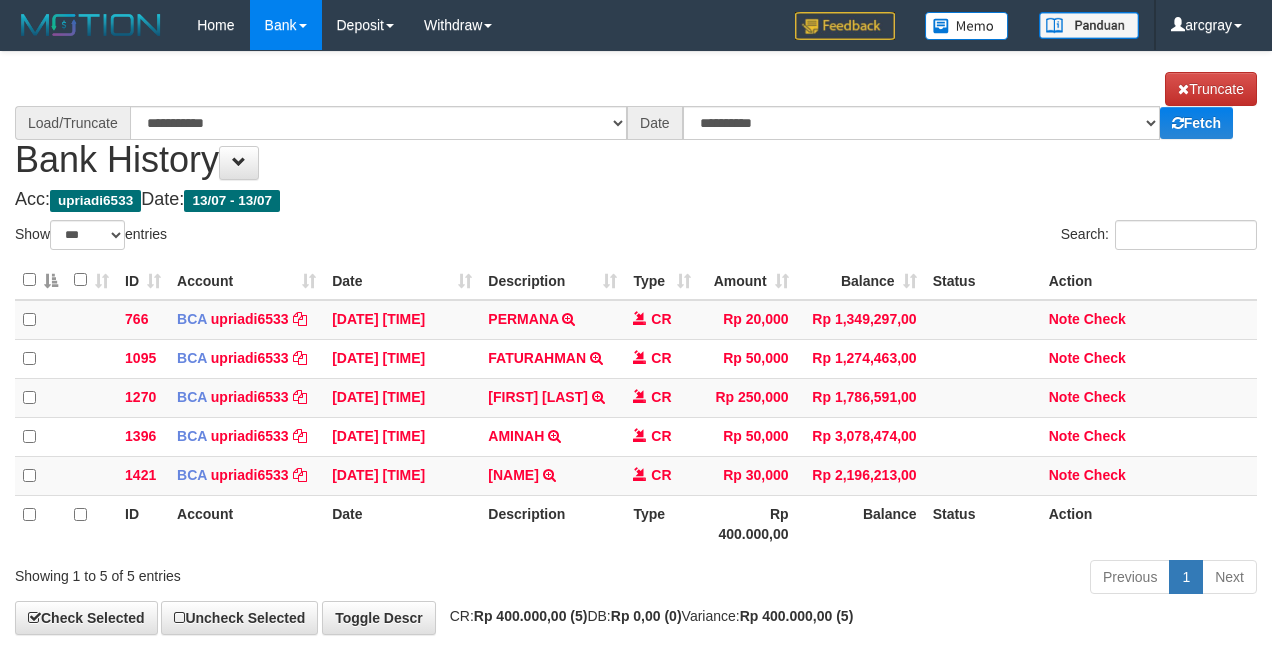 select on "***" 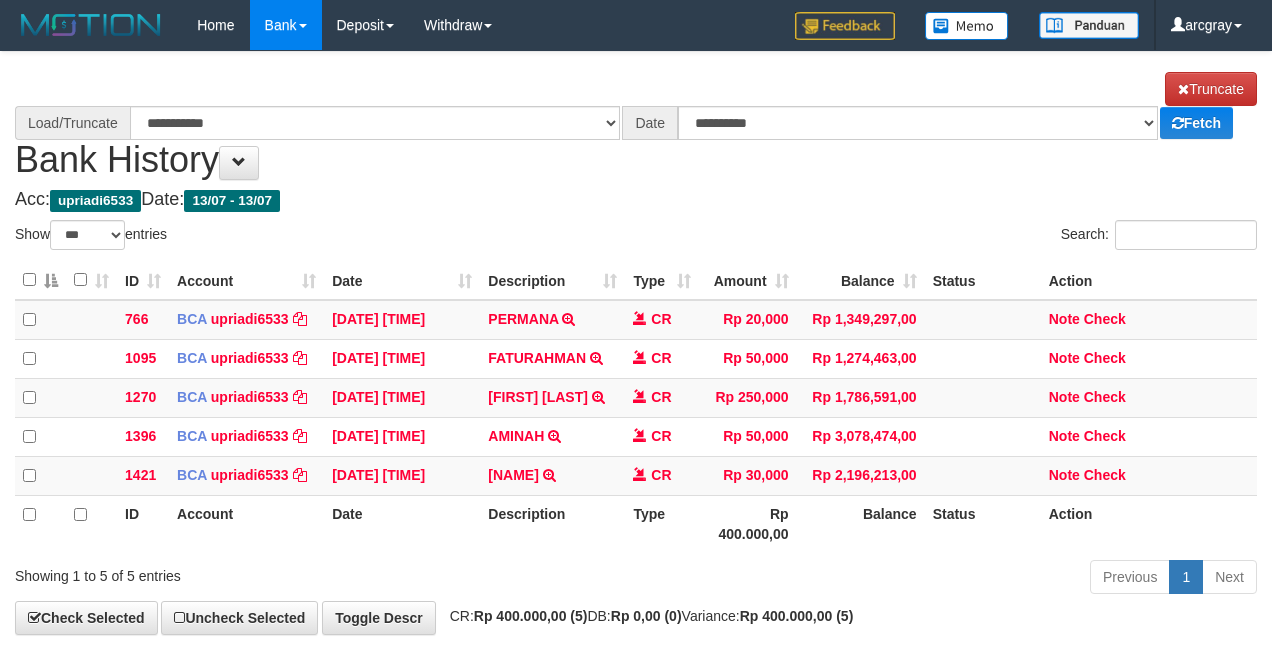 scroll, scrollTop: 0, scrollLeft: 0, axis: both 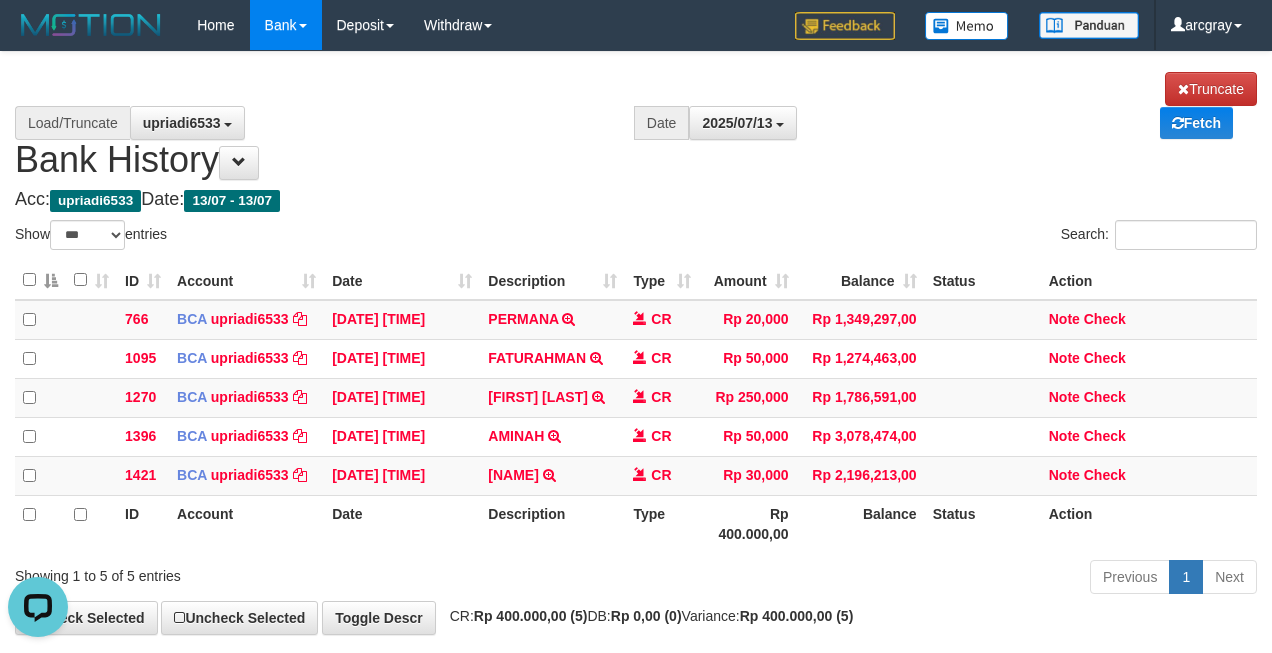 click on "Account" at bounding box center (246, 523) 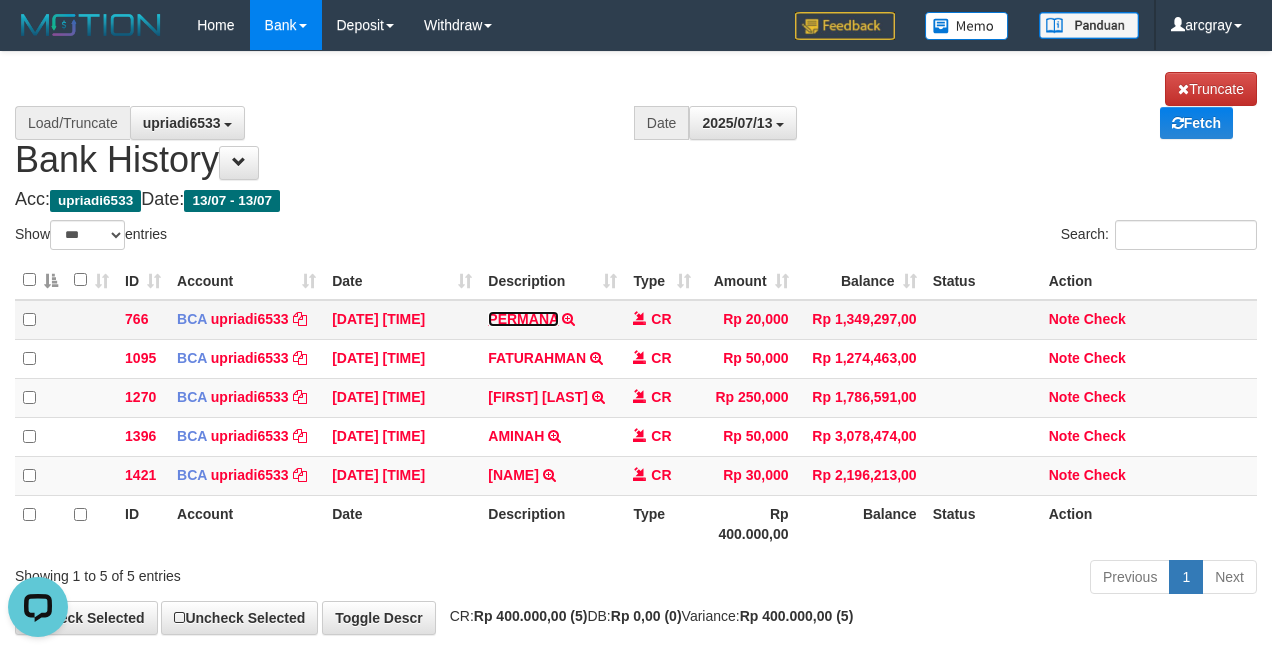 click on "PERMANA" at bounding box center (523, 319) 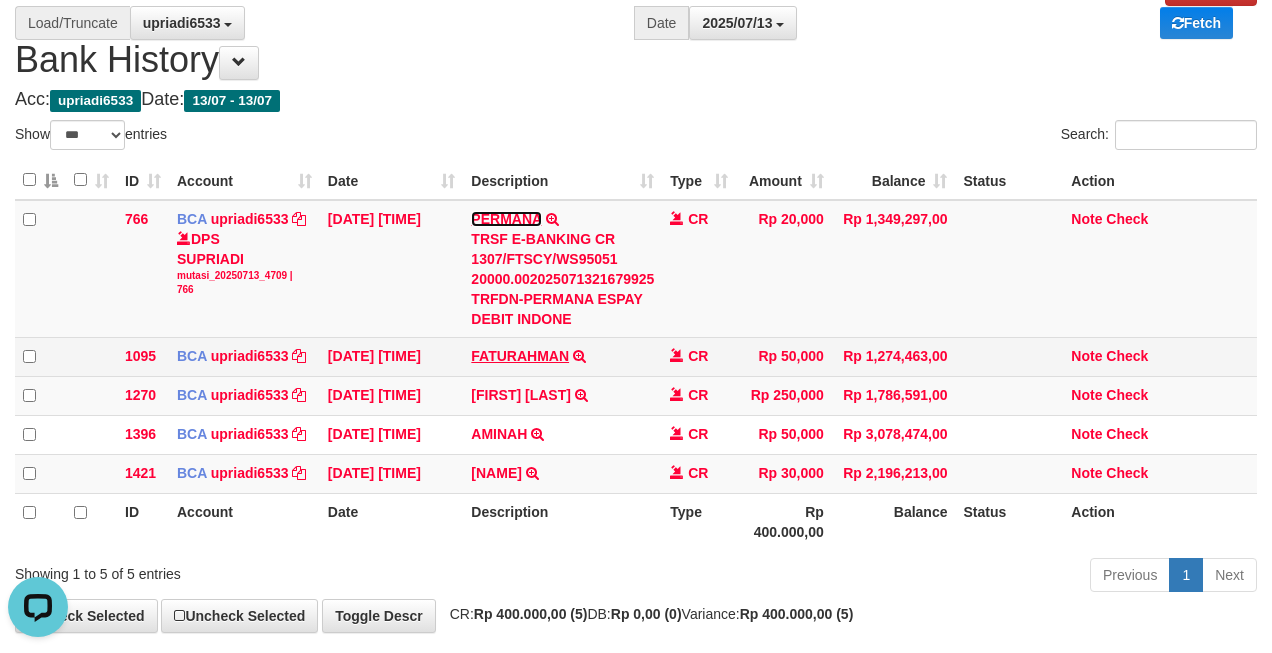 scroll, scrollTop: 200, scrollLeft: 0, axis: vertical 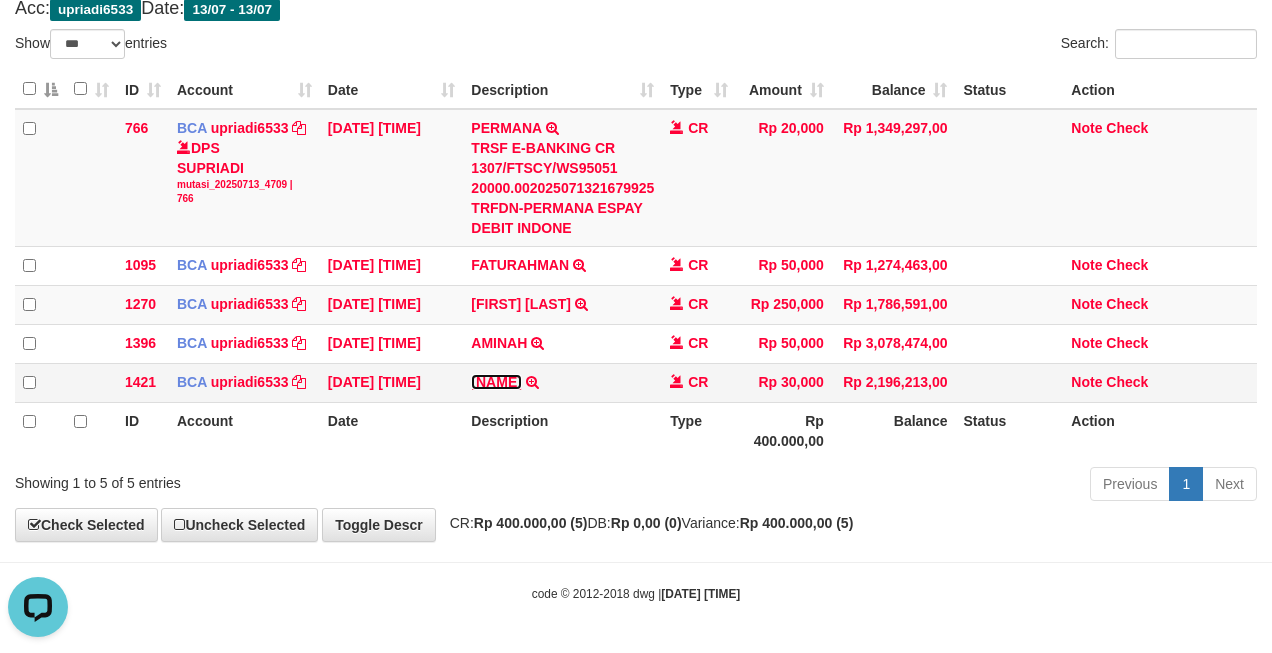 click on "SYAIFUDIN" at bounding box center [496, 382] 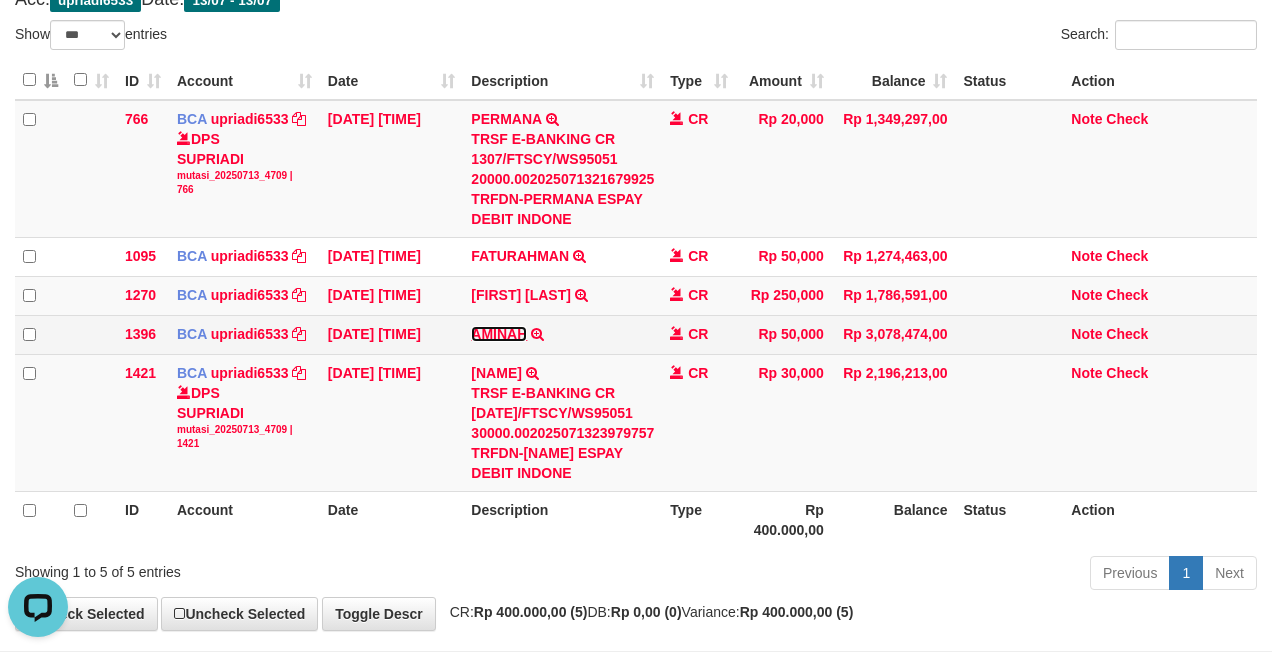 click on "AMINAH" at bounding box center (499, 334) 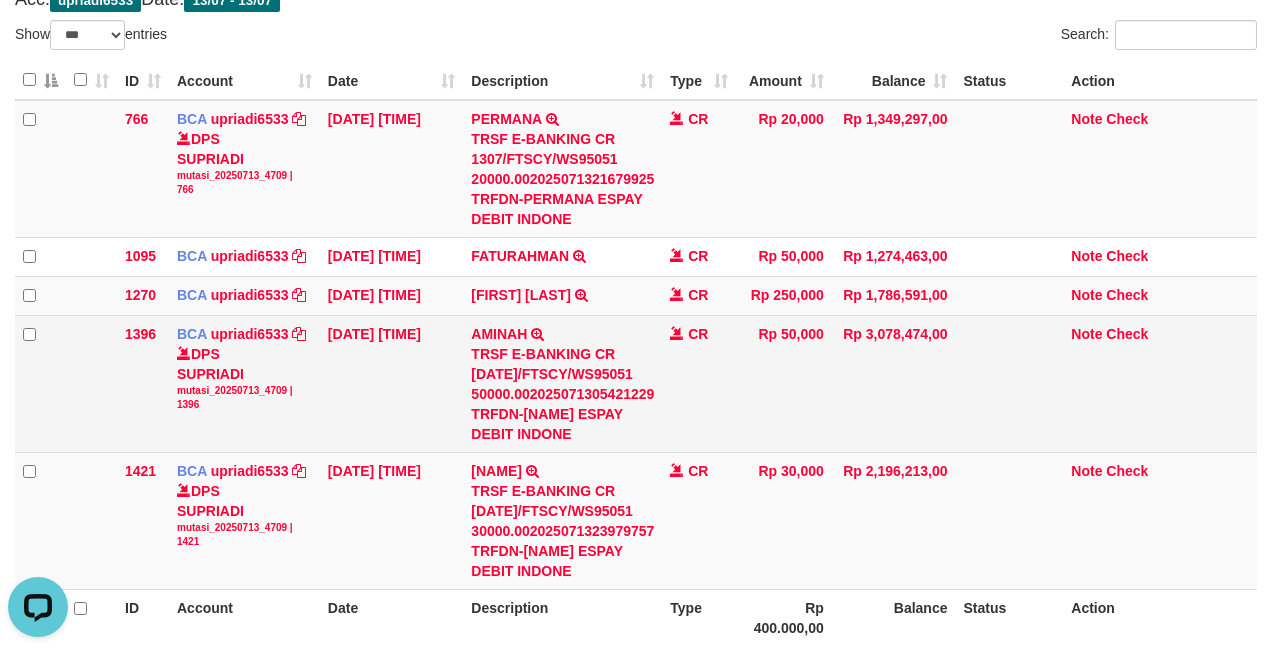click on "TRSF E-BANKING CR 1307/FTSCY/WS95051
50000.002025071305421229 TRFDN-AMINAH ESPAY DEBIT INDONE" at bounding box center [562, 394] 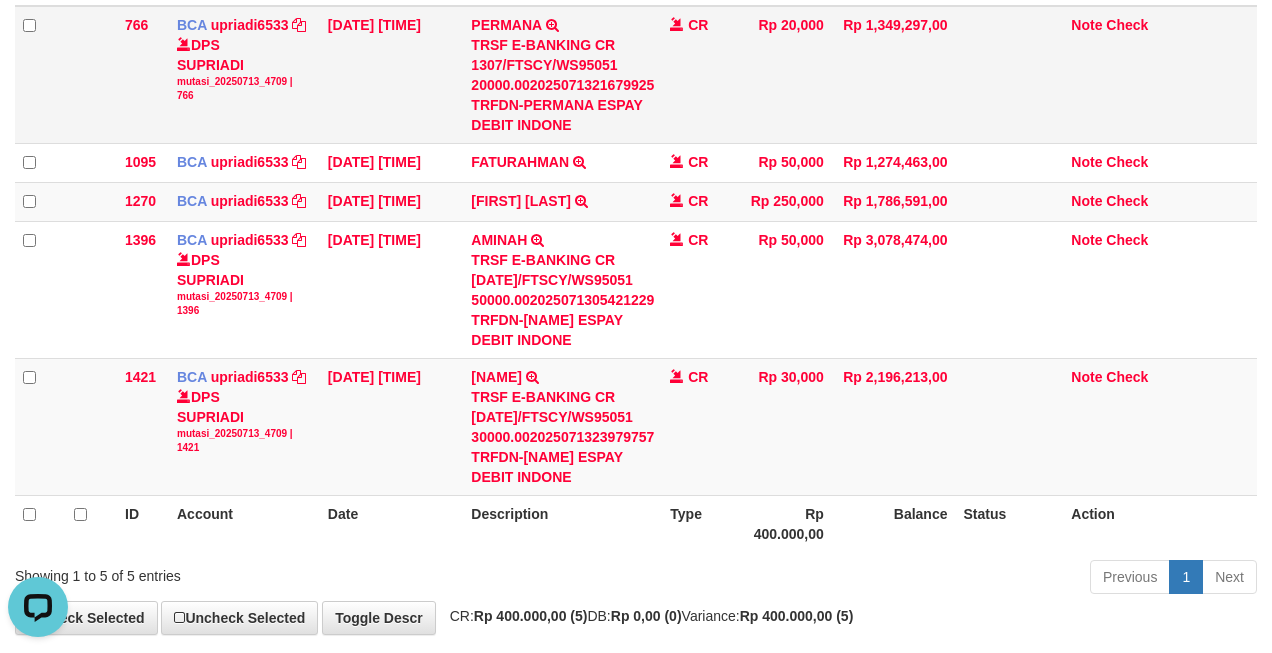 scroll, scrollTop: 0, scrollLeft: 0, axis: both 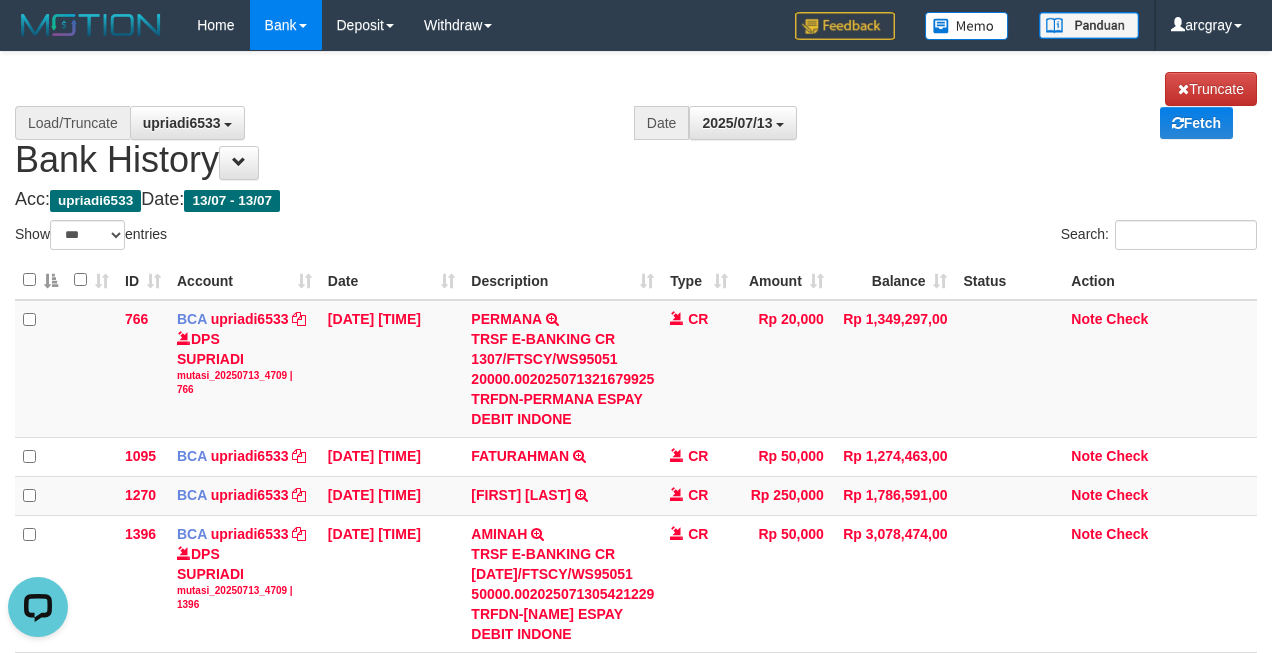drag, startPoint x: 612, startPoint y: 179, endPoint x: 601, endPoint y: 215, distance: 37.64306 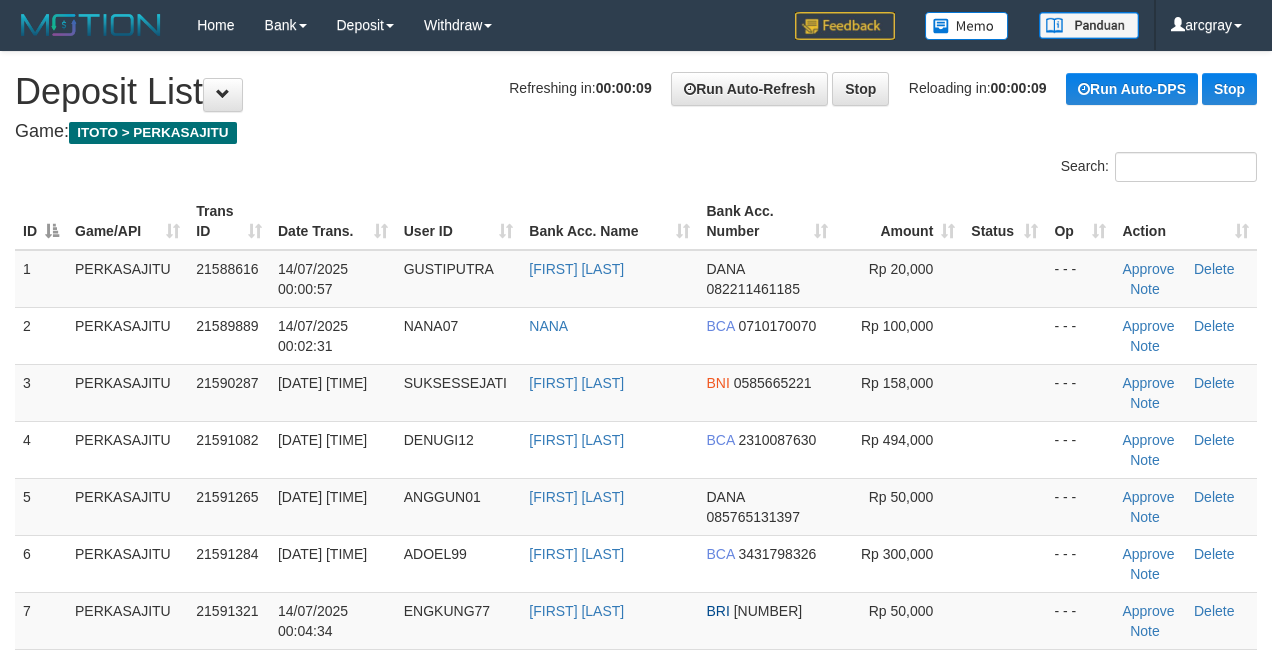 scroll, scrollTop: 0, scrollLeft: 0, axis: both 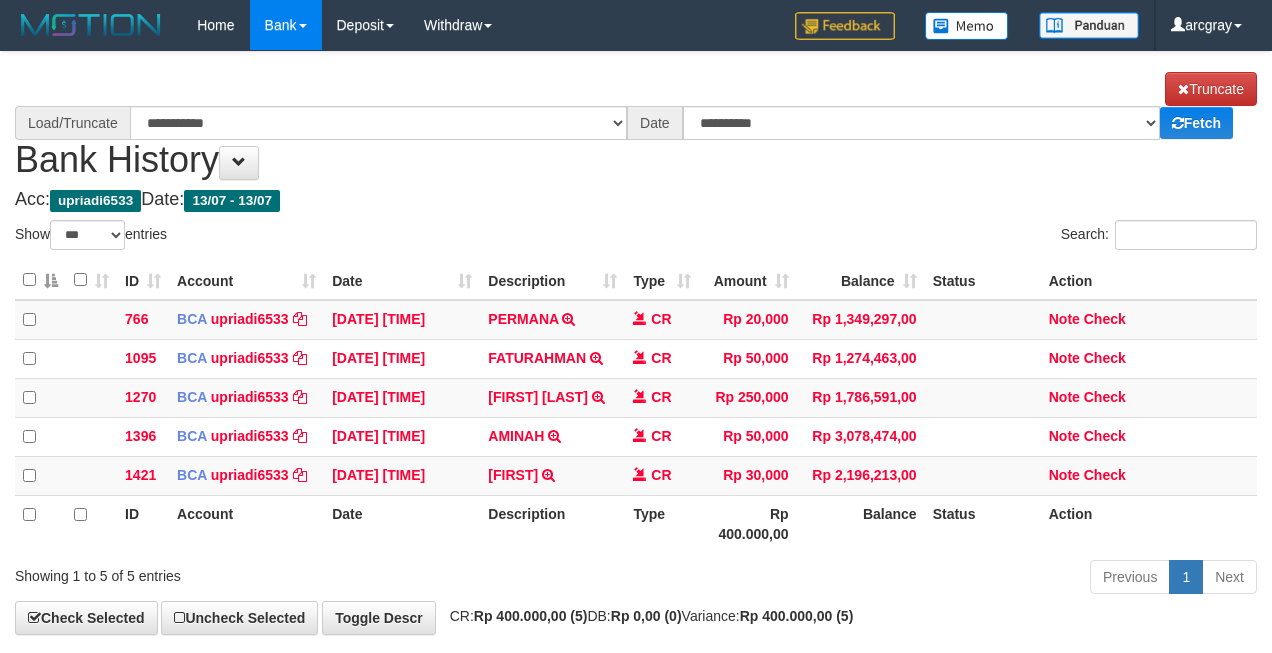 select on "***" 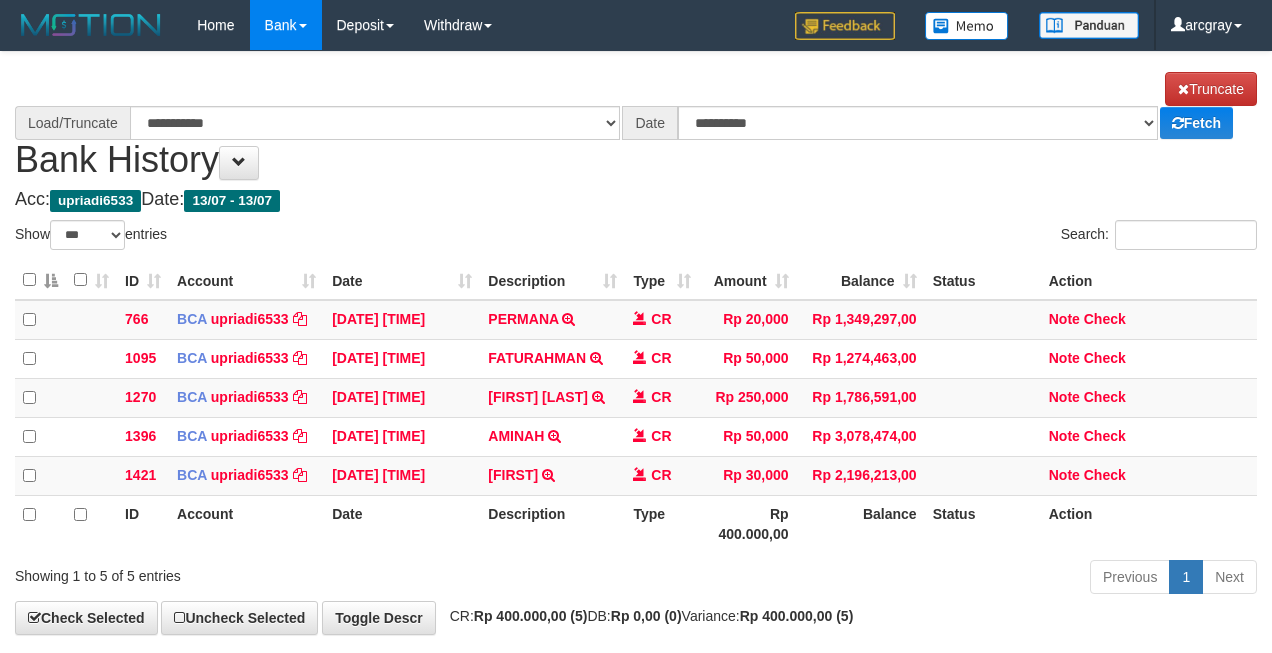scroll, scrollTop: 0, scrollLeft: 0, axis: both 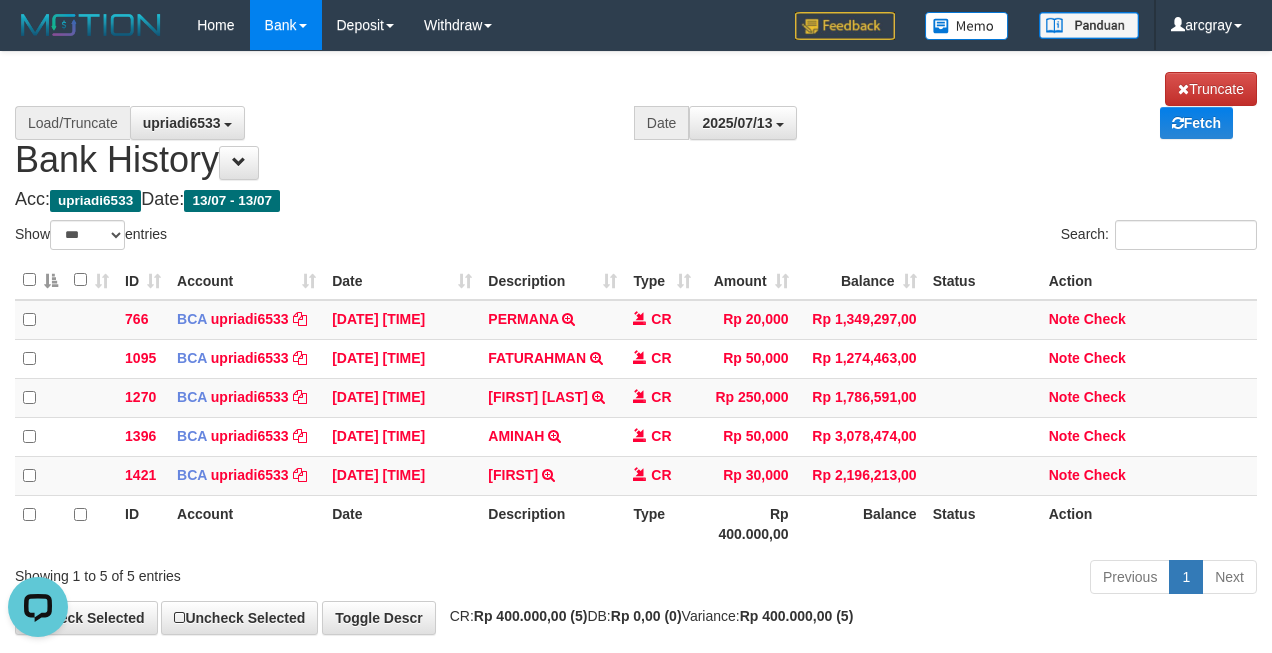 click on "Acc: 											 [USERNAME]
Date:  [DATE] - [DATE]" at bounding box center [636, 200] 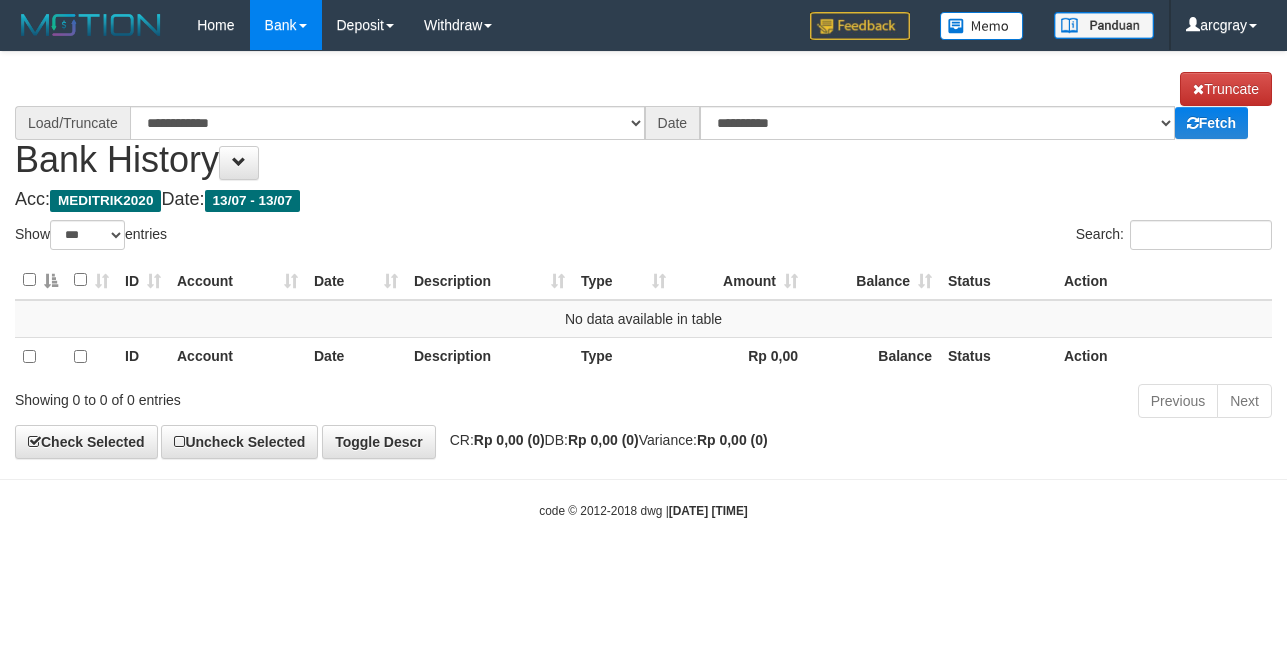 select on "***" 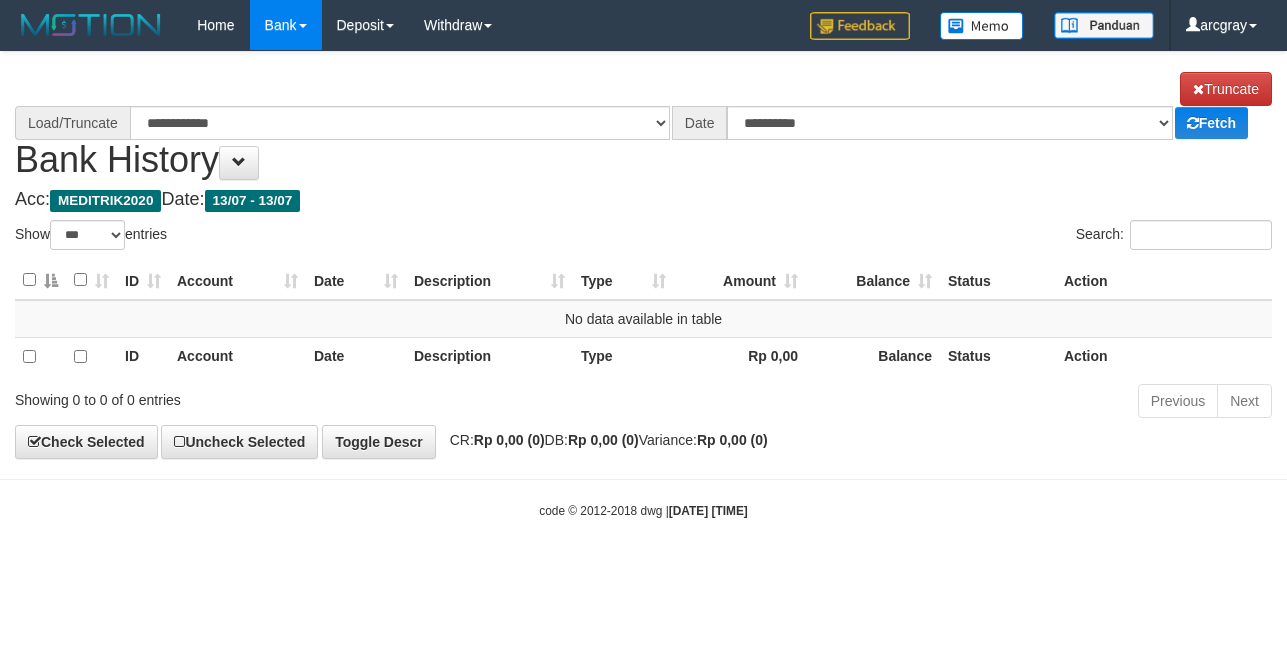 scroll, scrollTop: 0, scrollLeft: 0, axis: both 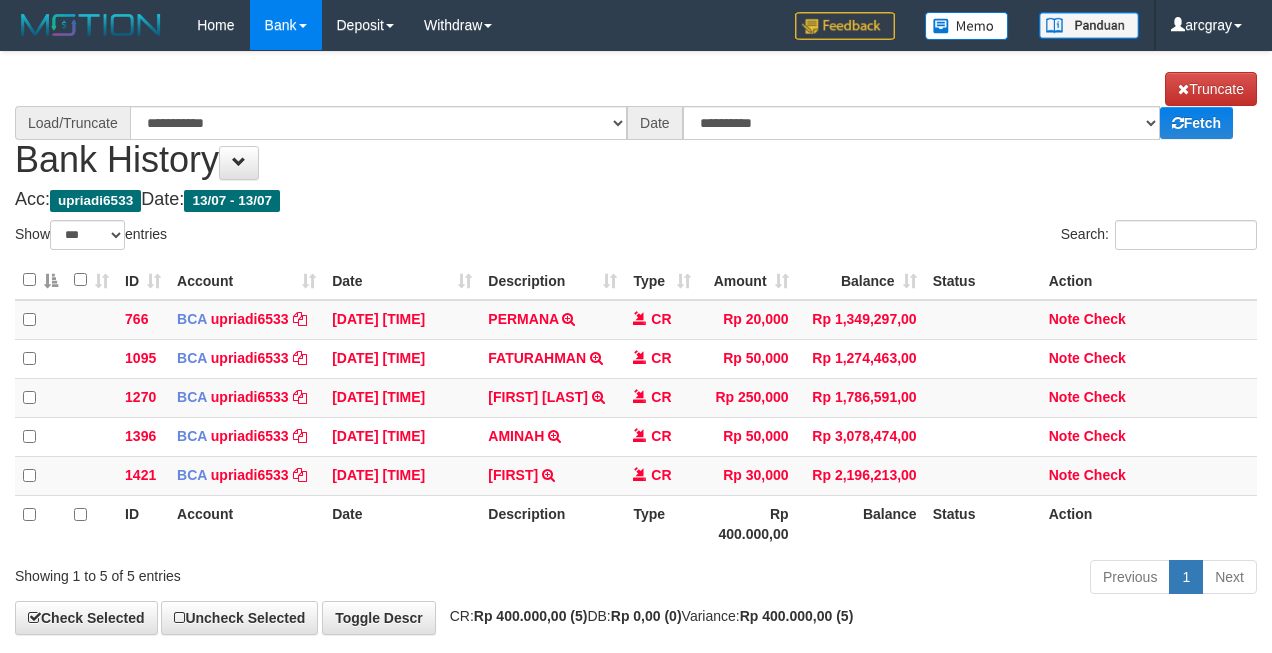 select on "***" 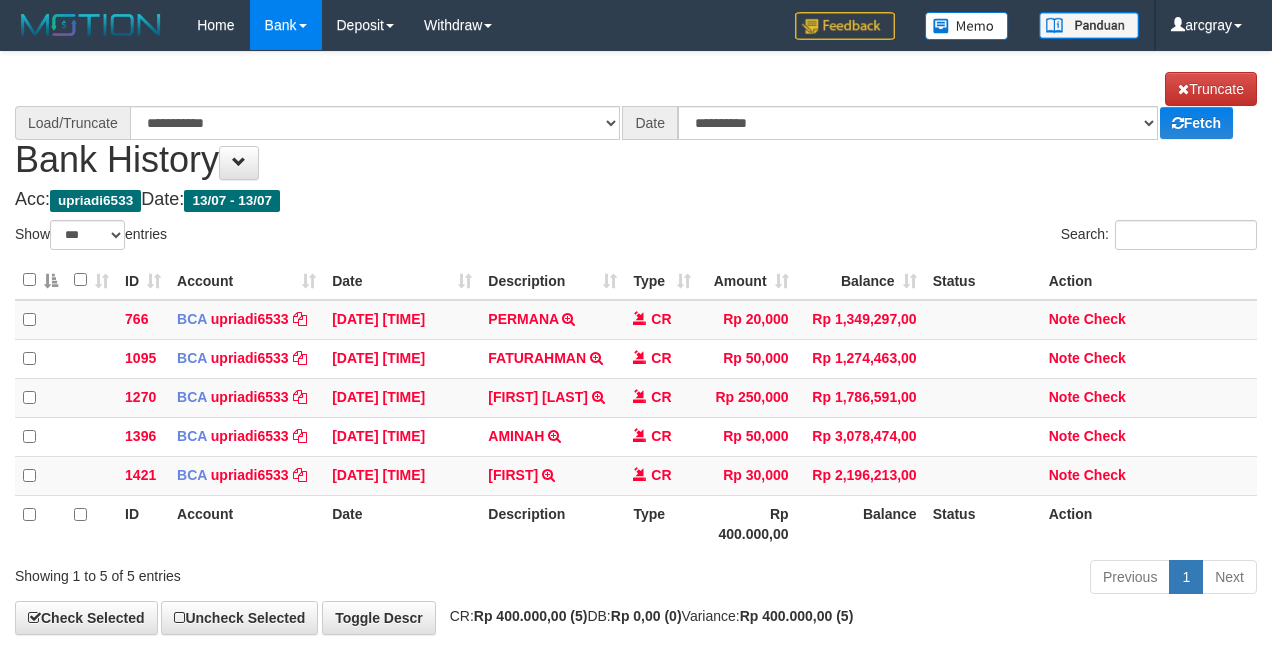 scroll, scrollTop: 0, scrollLeft: 0, axis: both 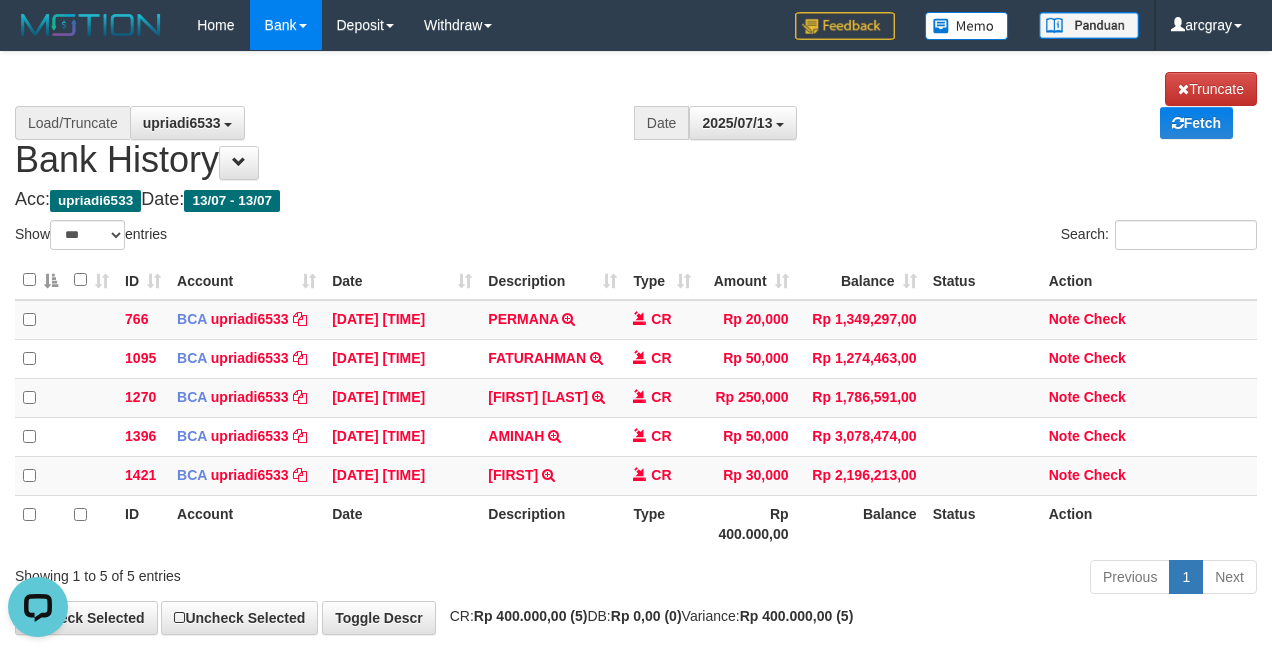click on "Date" at bounding box center (402, 523) 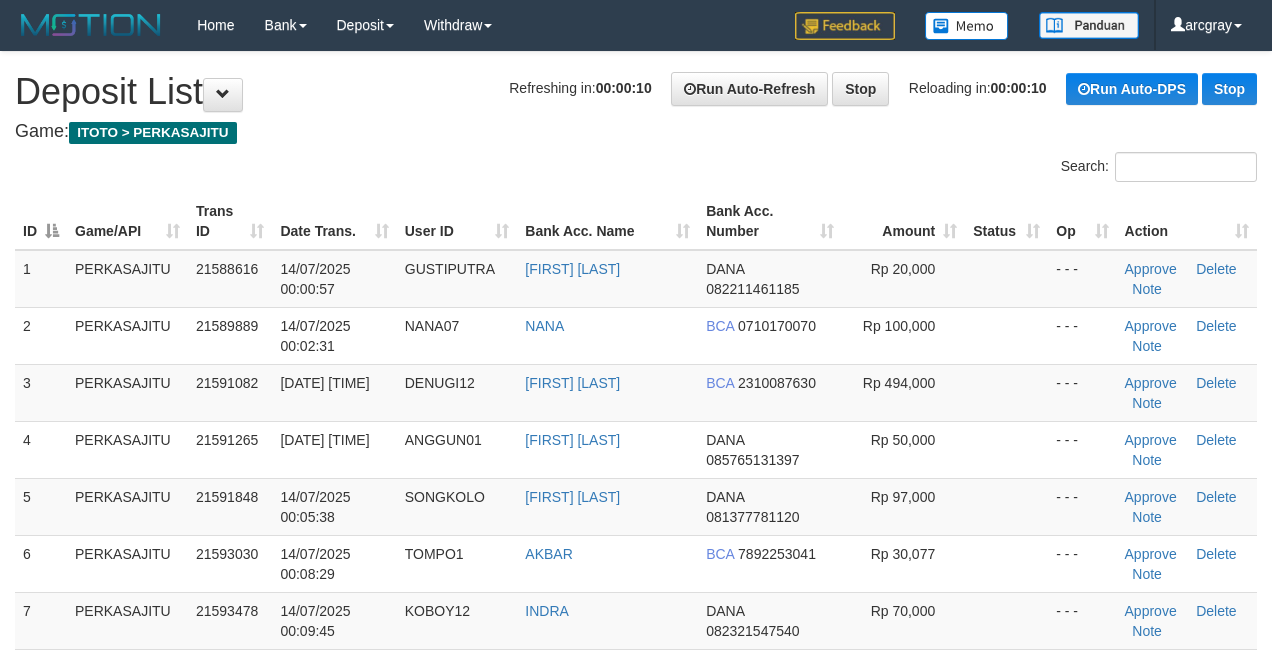 scroll, scrollTop: 0, scrollLeft: 0, axis: both 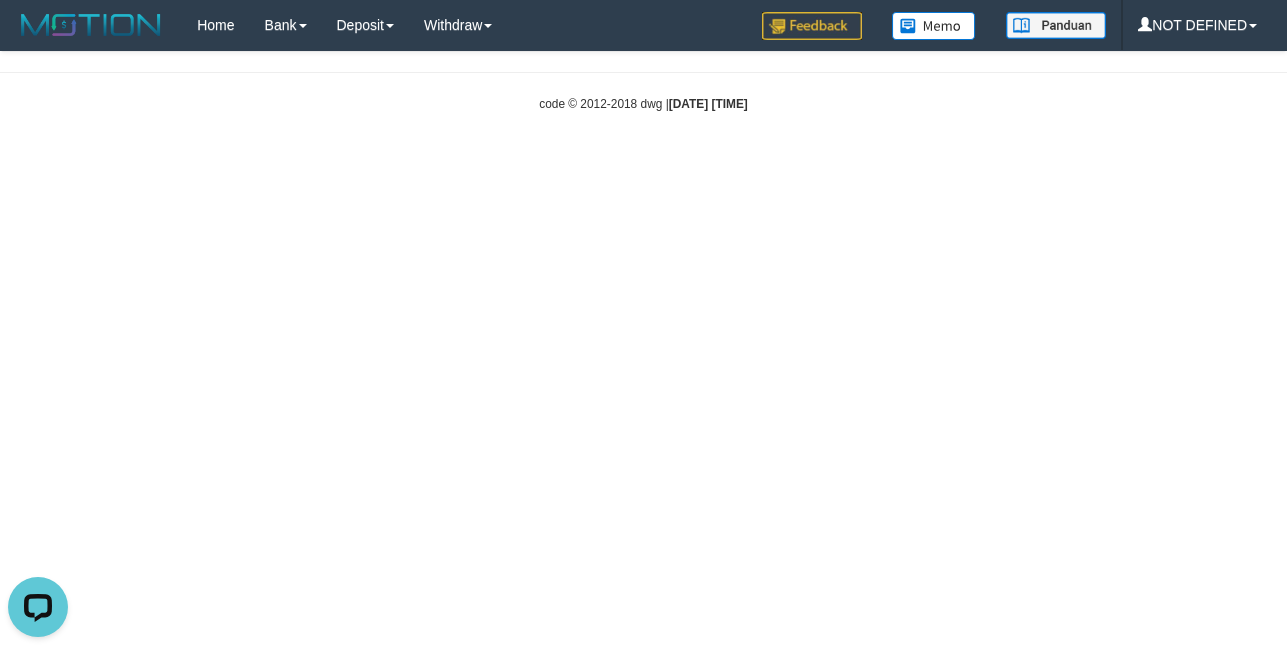 click on "Toggle navigation
Home
Bank
Account List
Load
By Load Group (DPS)
Group arc-1
Mutasi Bank
Search
Sync
Note Mutasi
Deposit
DPS Fetch
DPS List
History
PGA History
Note DPS" at bounding box center [643, 81] 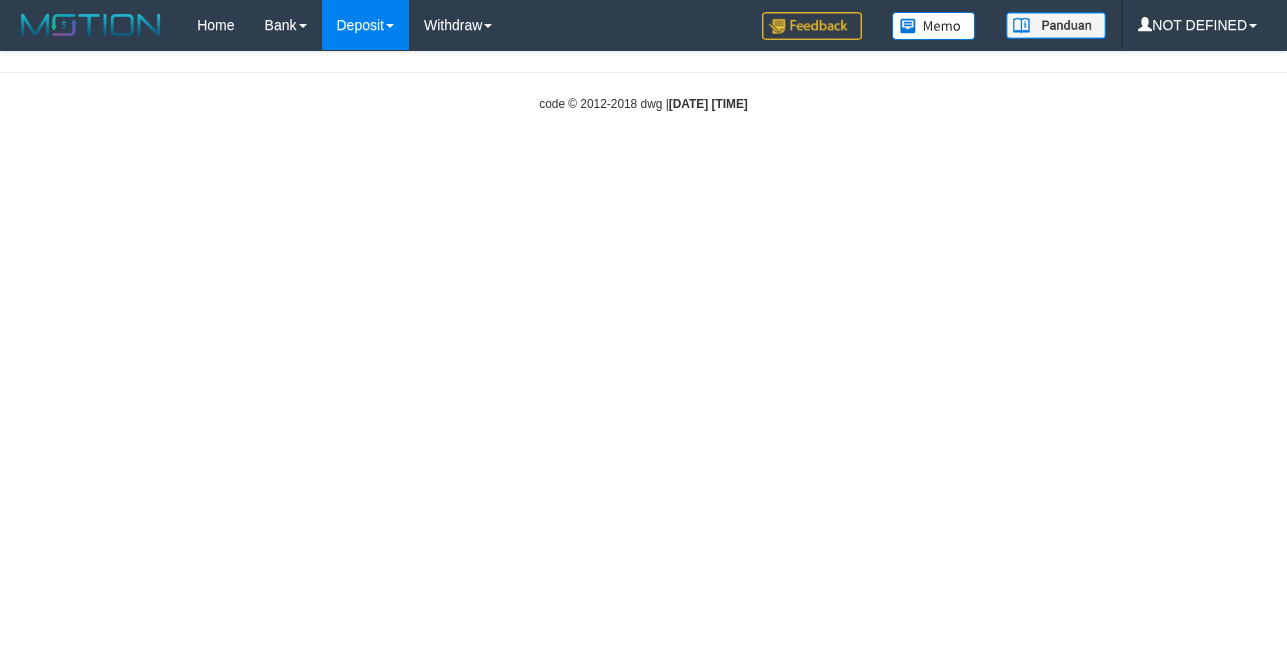 scroll, scrollTop: 0, scrollLeft: 0, axis: both 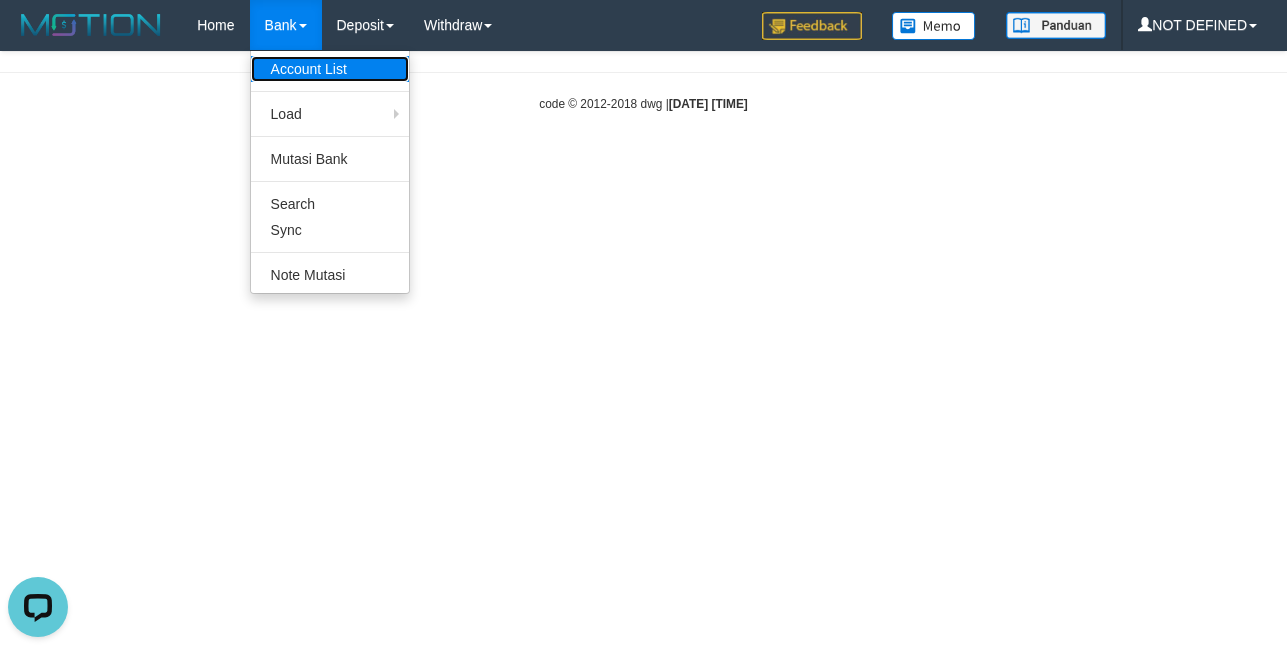 click on "Account List" at bounding box center [330, 69] 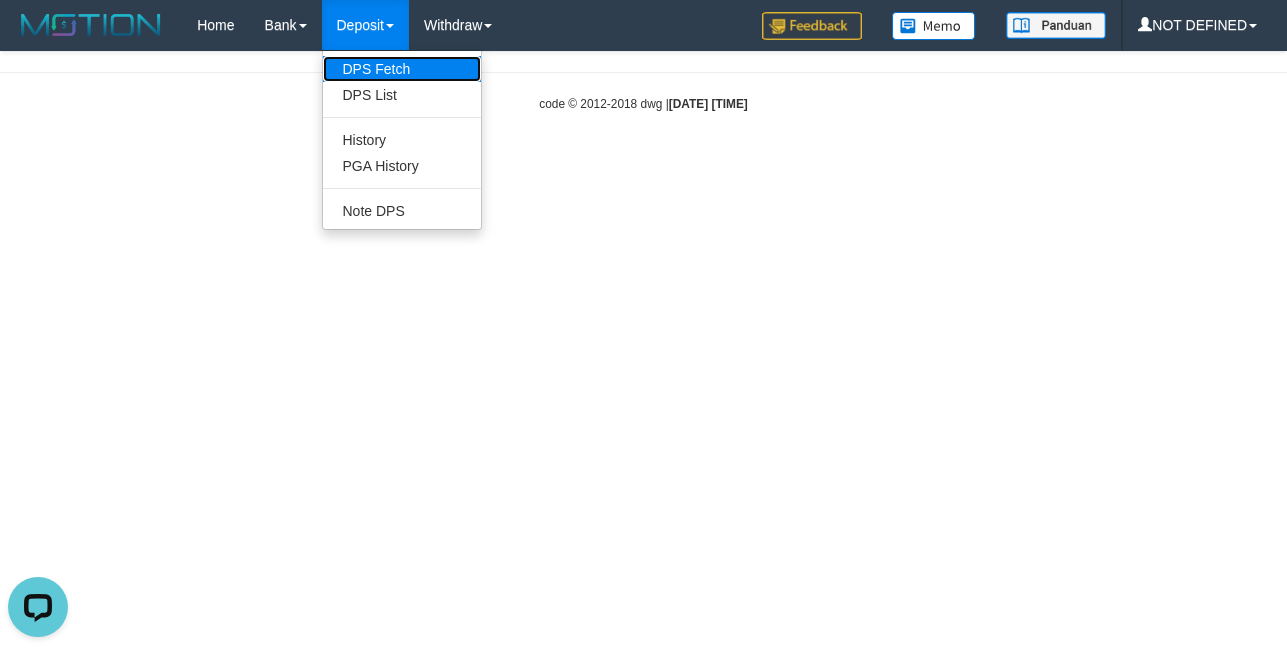click on "DPS Fetch" at bounding box center [402, 69] 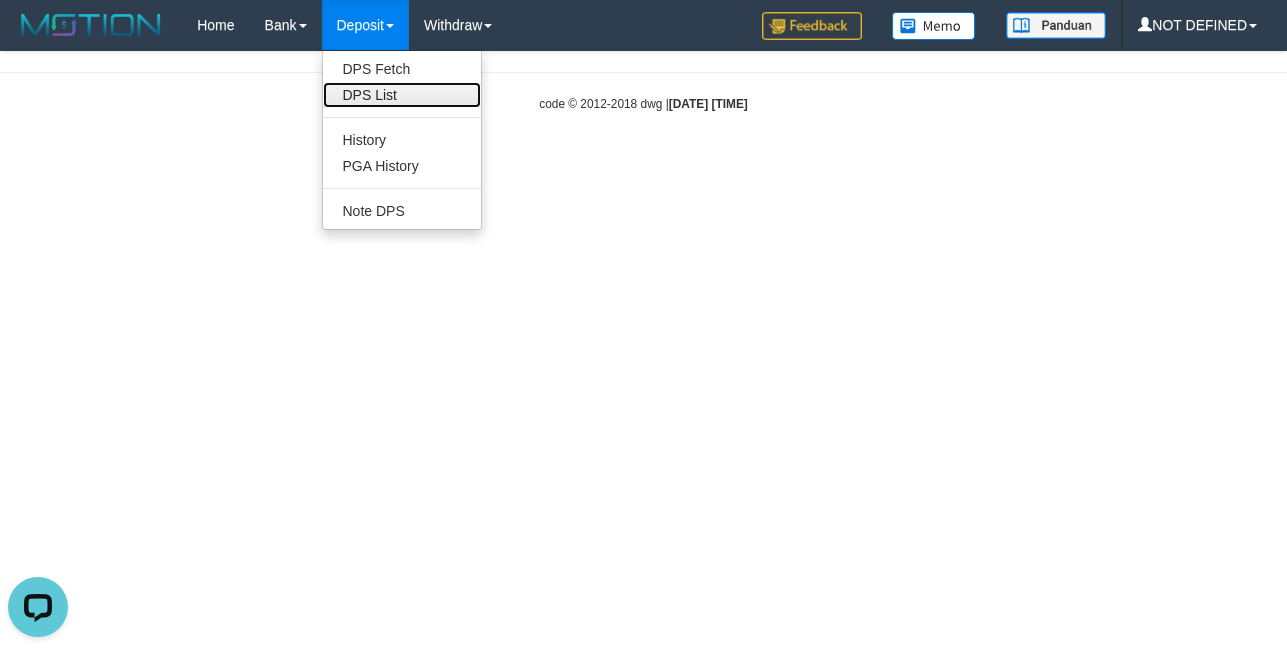 click on "DPS List" at bounding box center [402, 95] 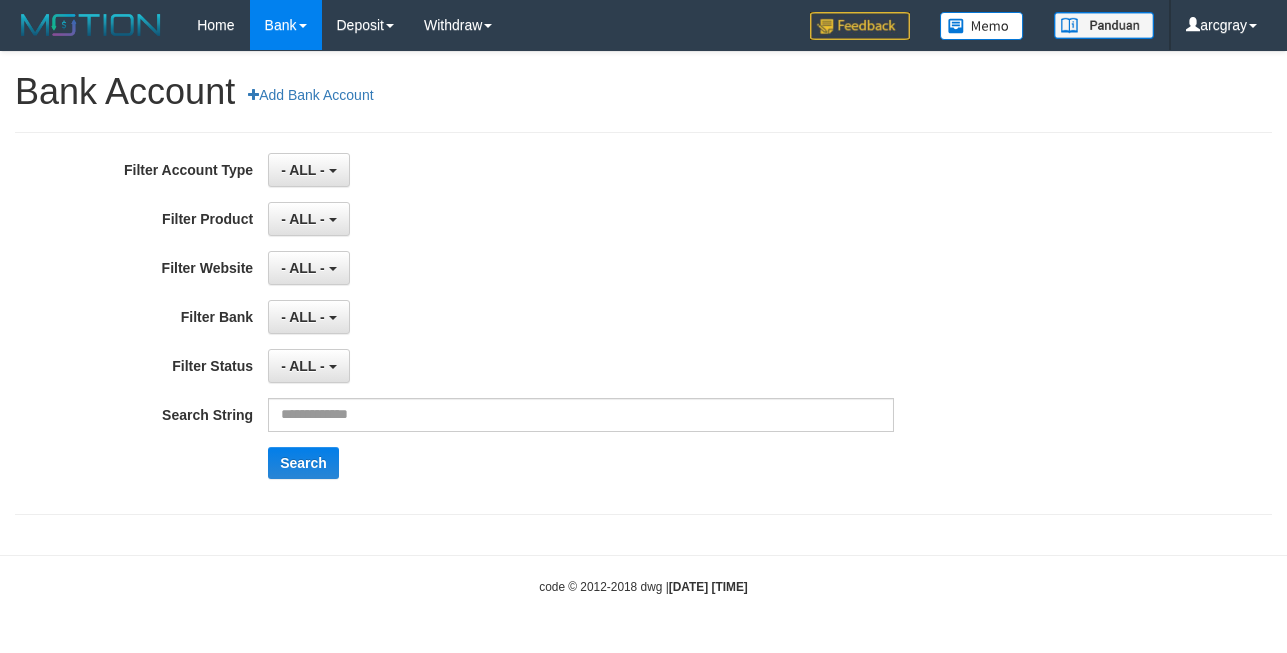 scroll, scrollTop: 0, scrollLeft: 0, axis: both 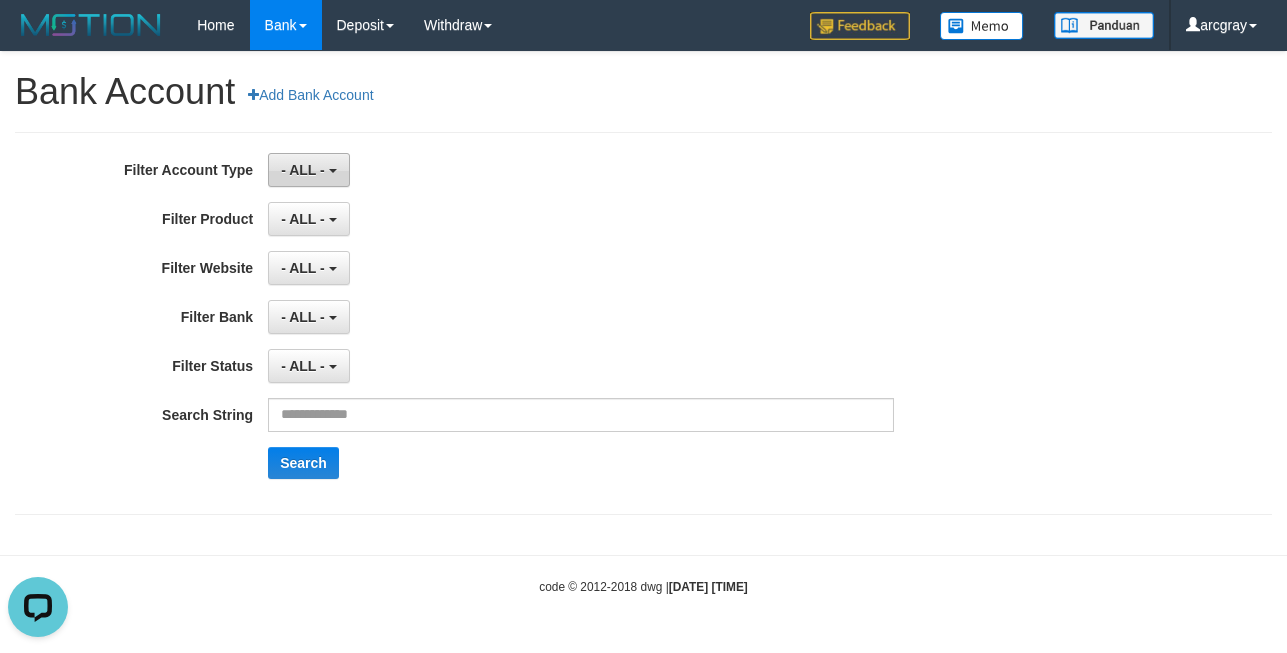 click on "- ALL -" at bounding box center [303, 170] 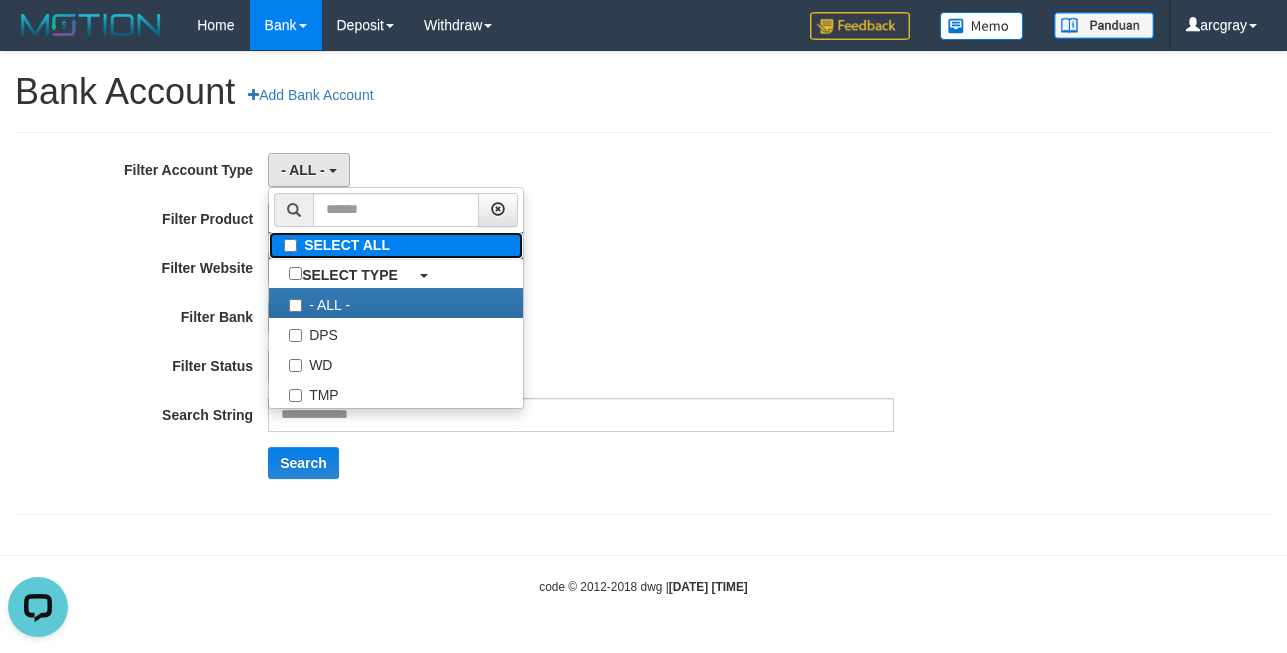 click on "SELECT ALL" at bounding box center [396, 245] 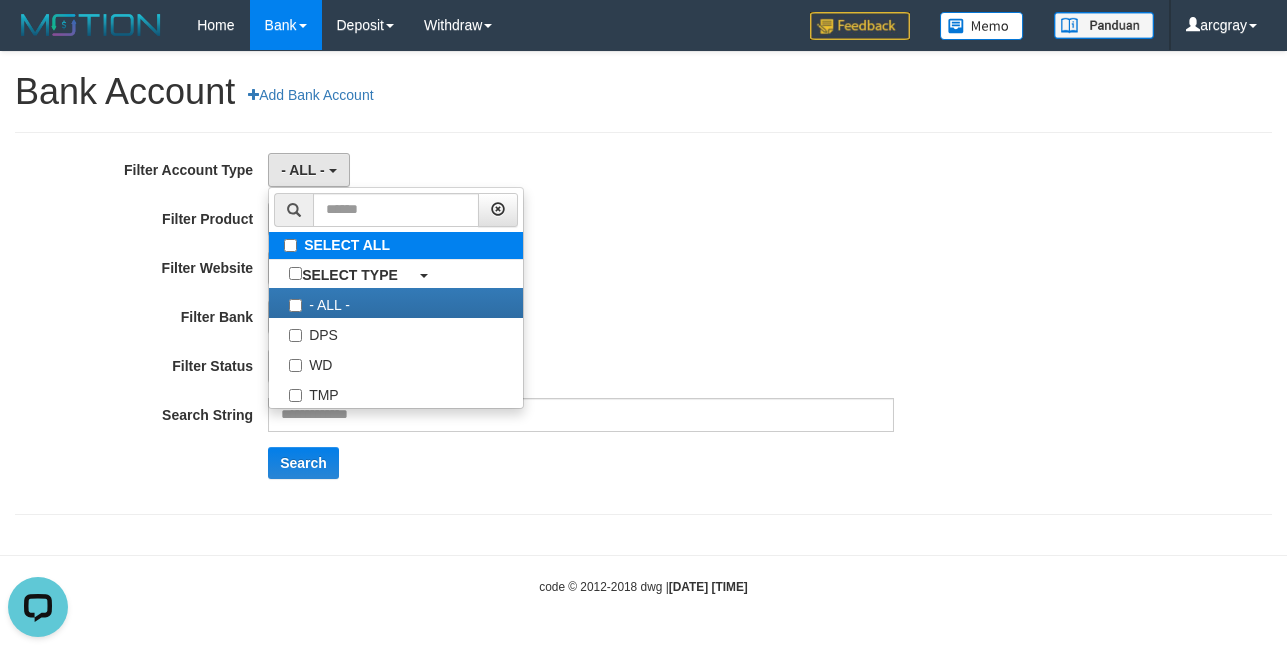 type 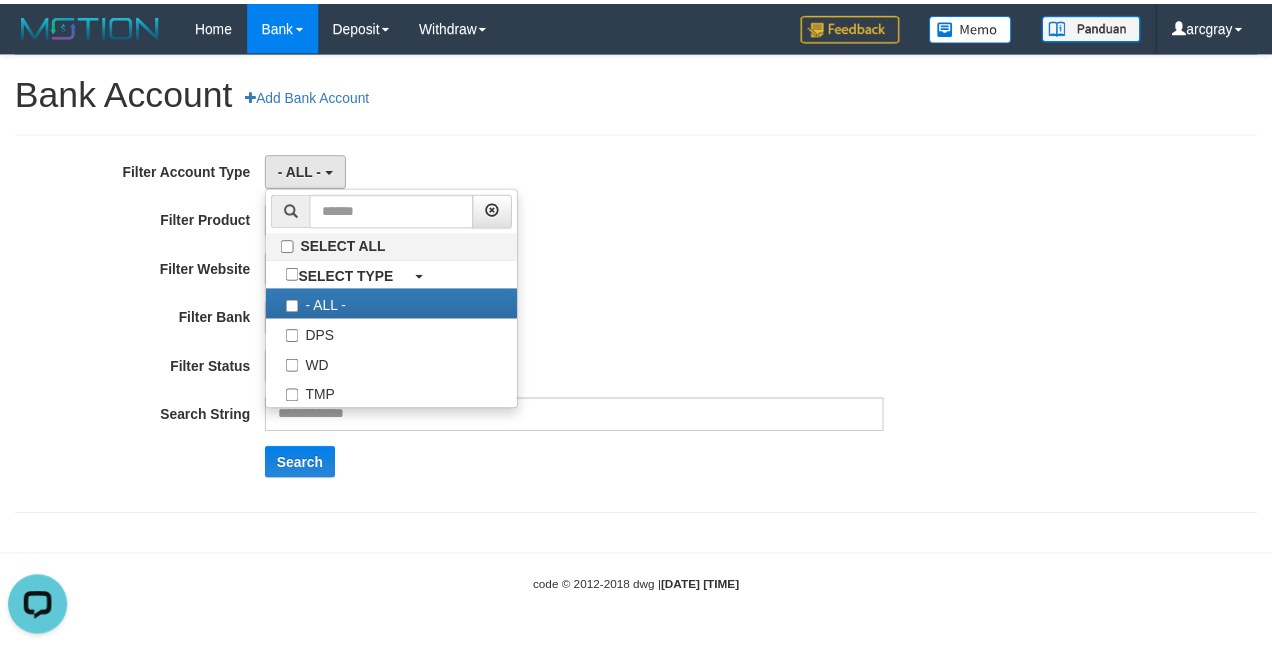 scroll, scrollTop: 18, scrollLeft: 0, axis: vertical 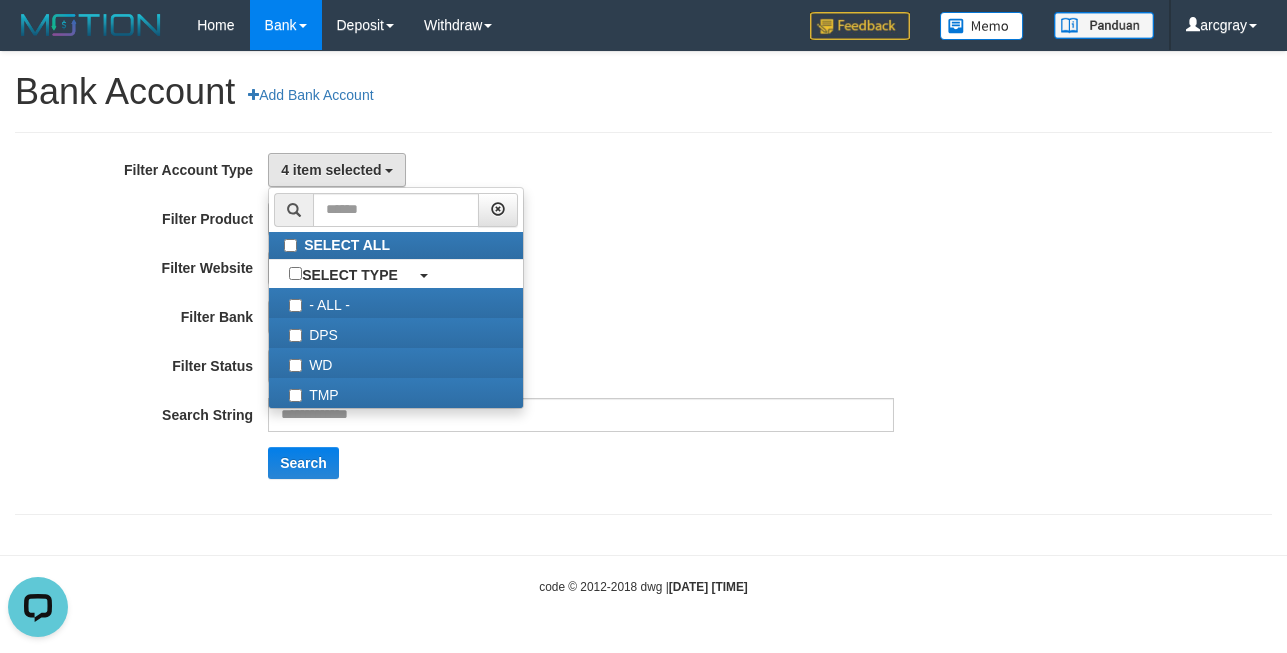click on "4 item selected    SELECT ALL  SELECT TYPE  - ALL -
DPS
WD
TMP" at bounding box center [581, 170] 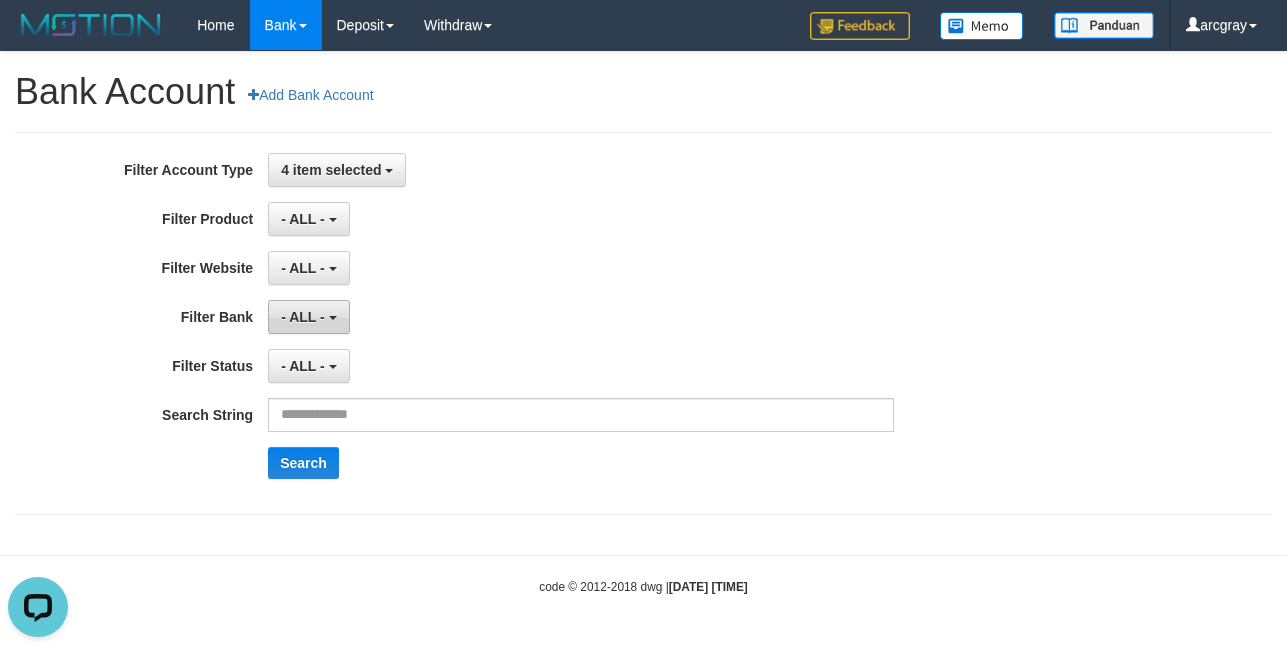 click on "- ALL -" at bounding box center (303, 317) 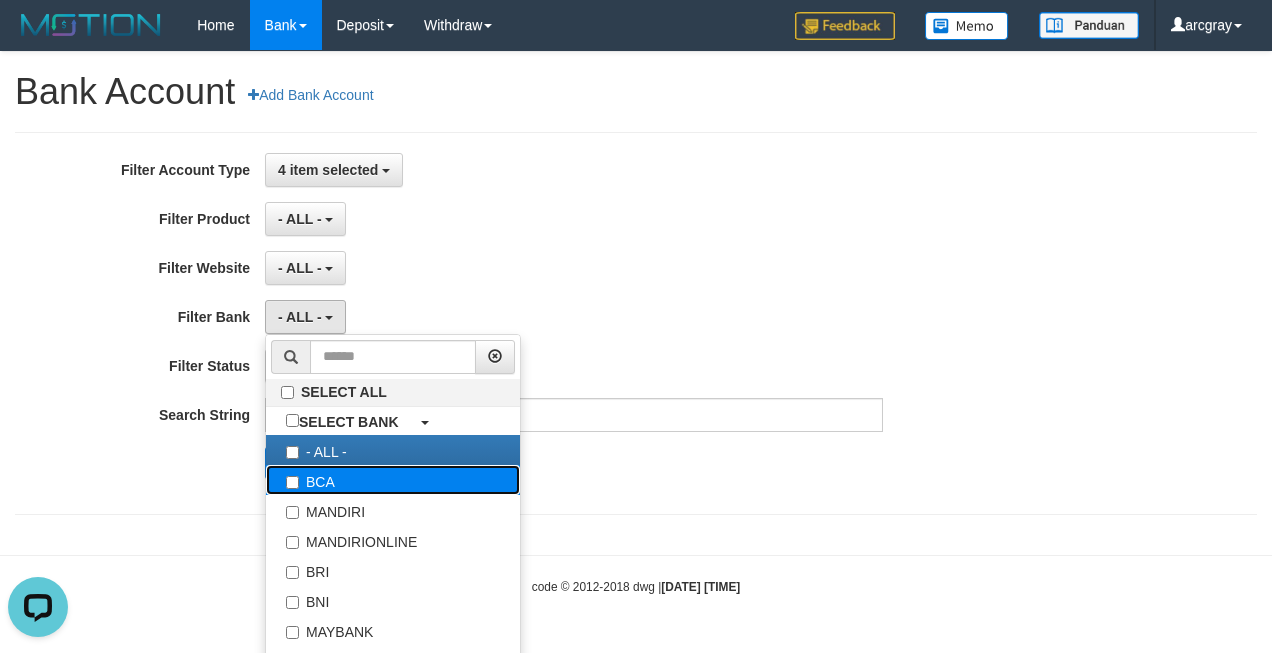 click on "BCA" at bounding box center (393, 480) 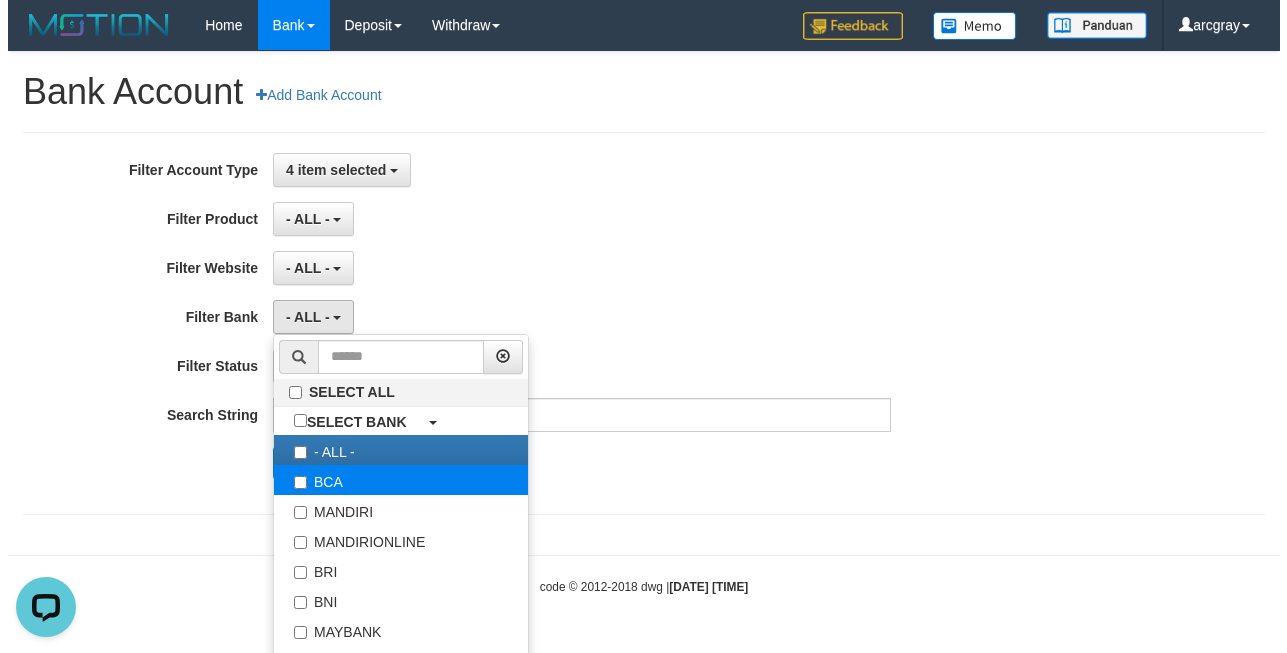 scroll, scrollTop: 18, scrollLeft: 0, axis: vertical 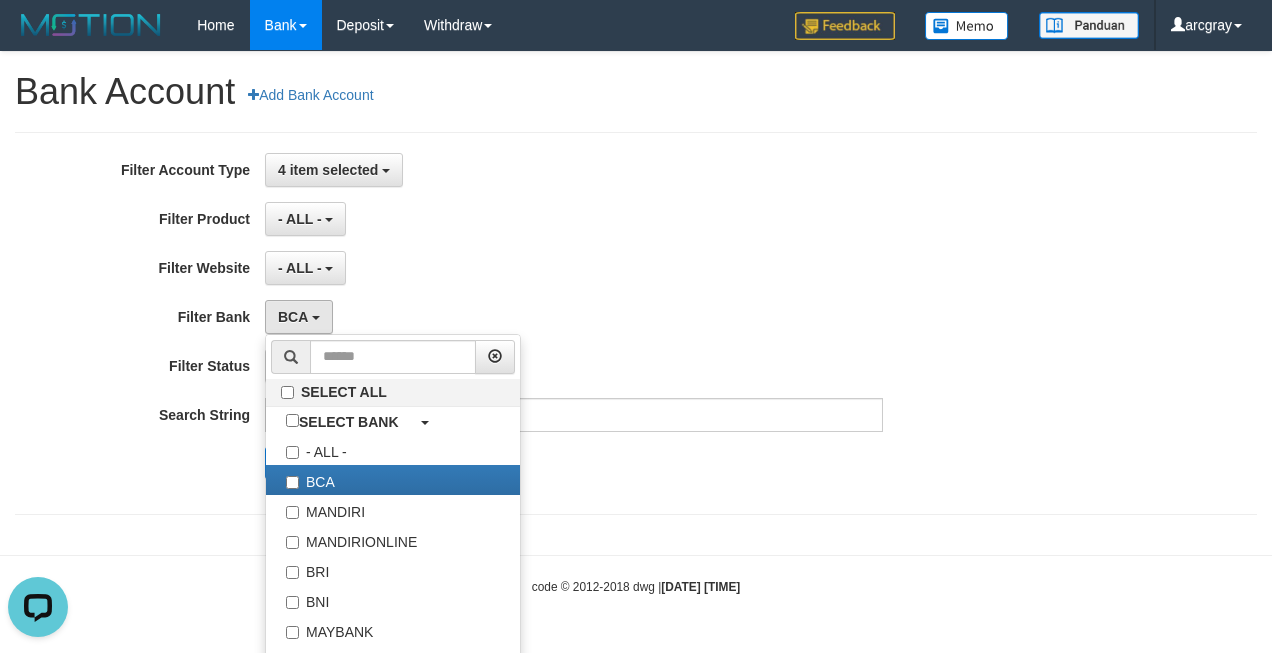 click on "- ALL -    SELECT ALL  SELECT GAME  - ALL -
[ITOTO] PERKASAJITU" at bounding box center (574, 268) 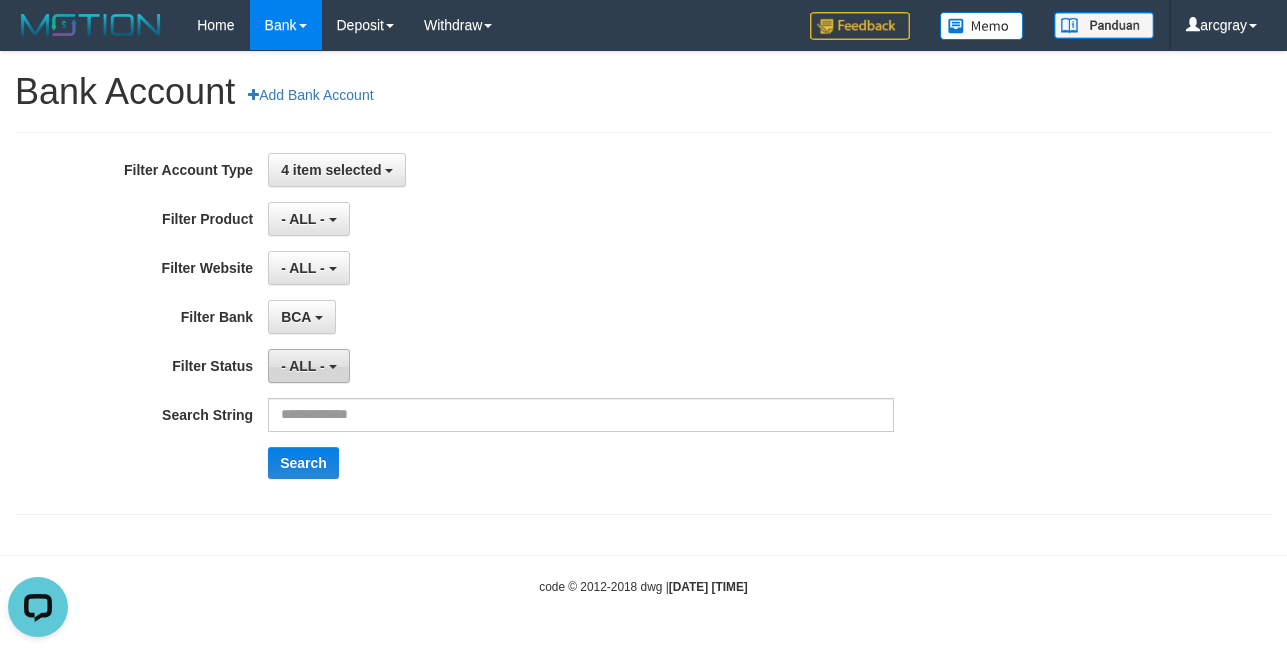 click at bounding box center [333, 367] 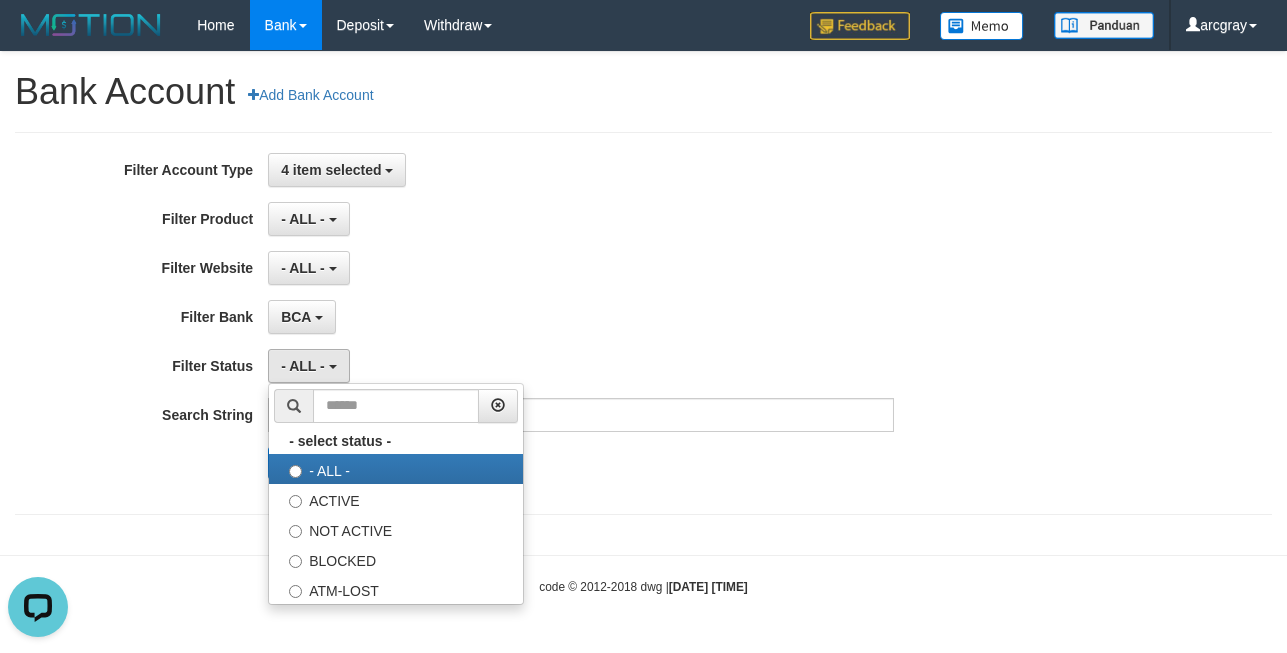 click on "- ALL -    SELECT ALL  SELECT GAME  - ALL -
[ITOTO] PERKASAJITU" at bounding box center (581, 268) 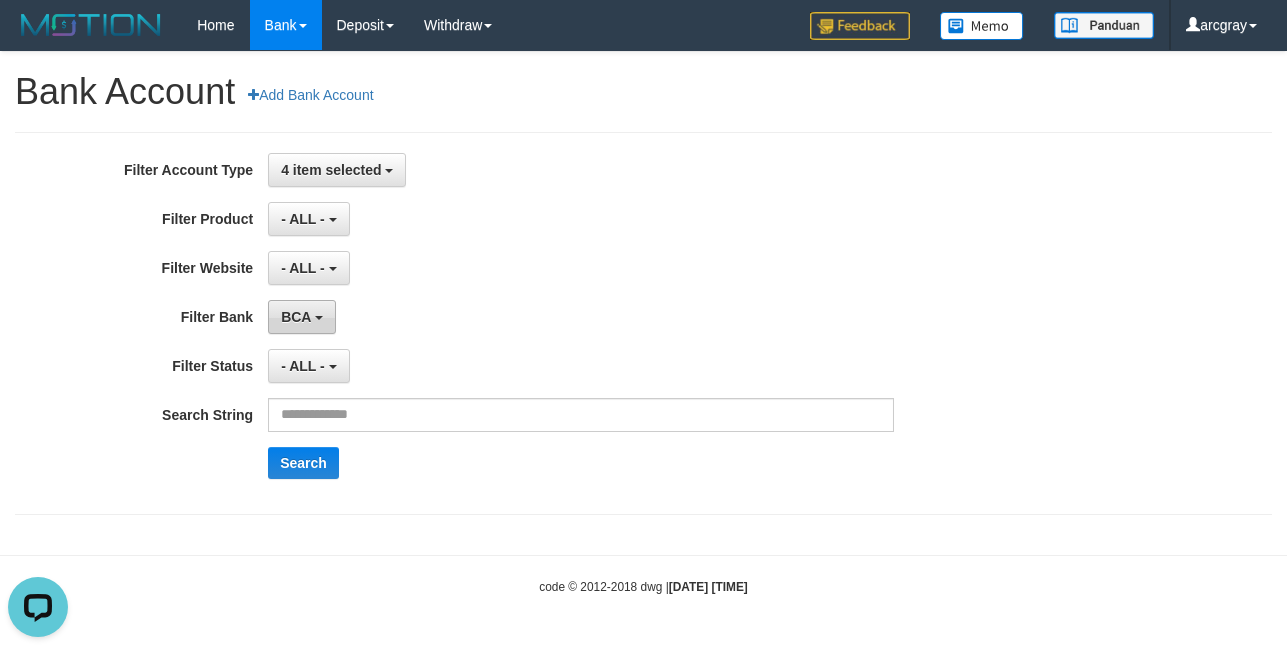 click on "BCA" at bounding box center (296, 317) 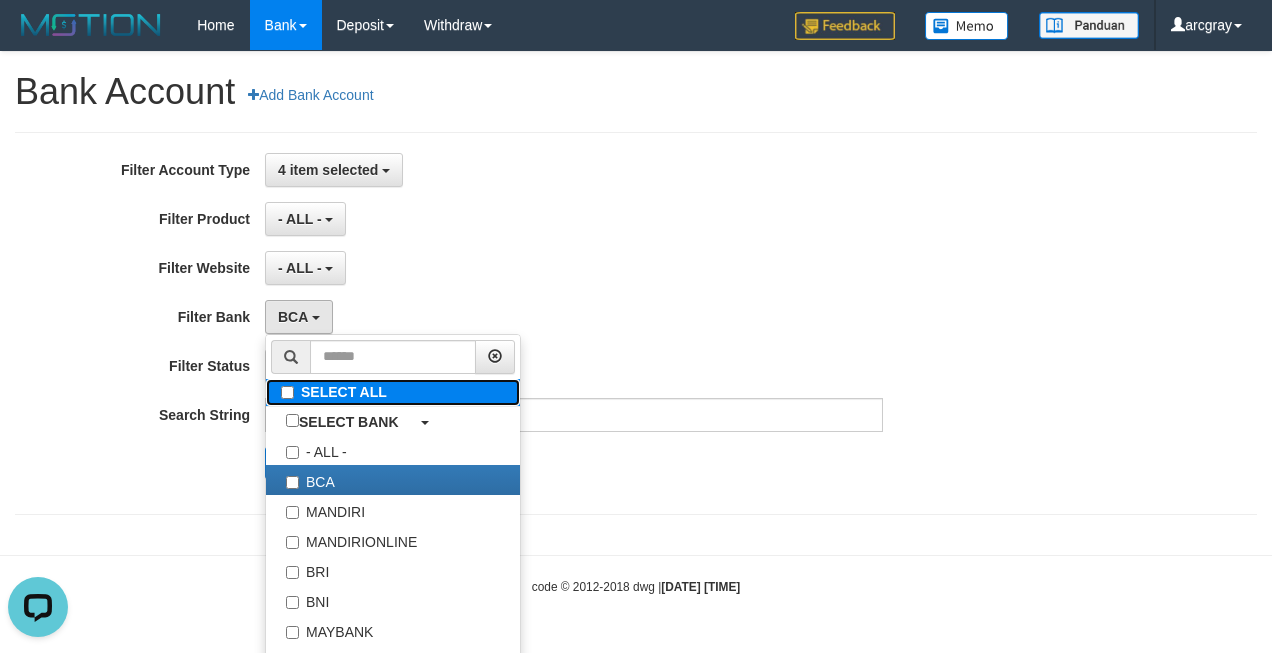 click on "SELECT ALL" at bounding box center [393, 392] 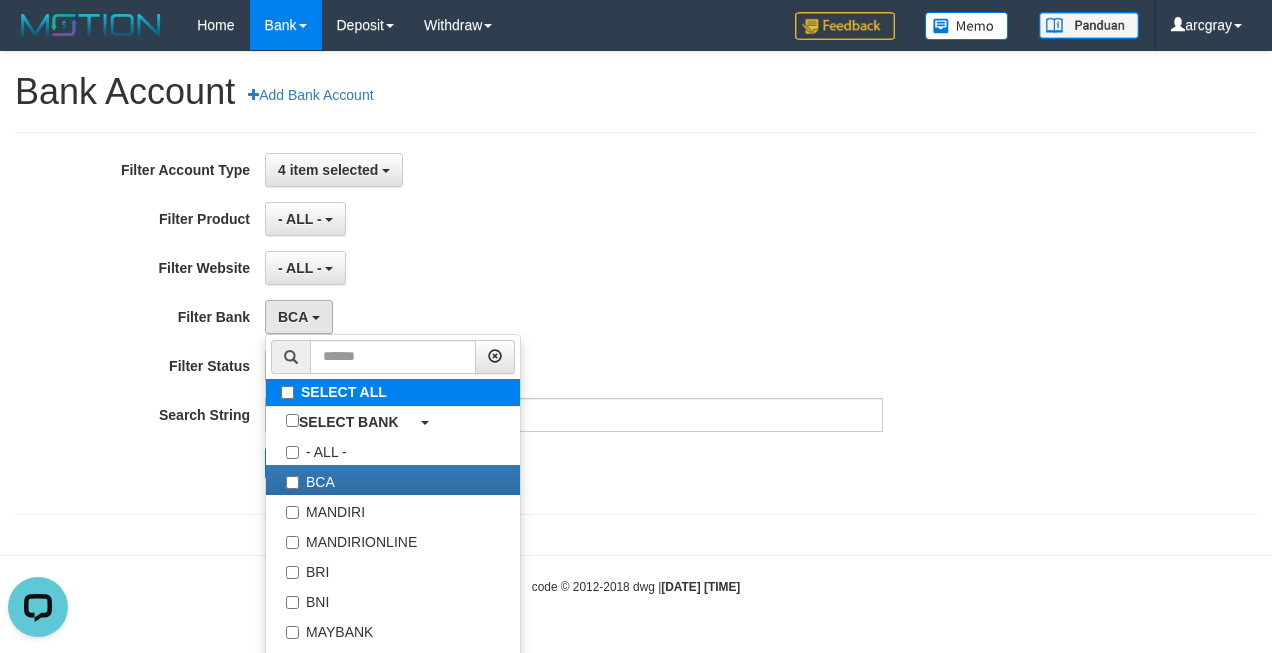 select on "***" 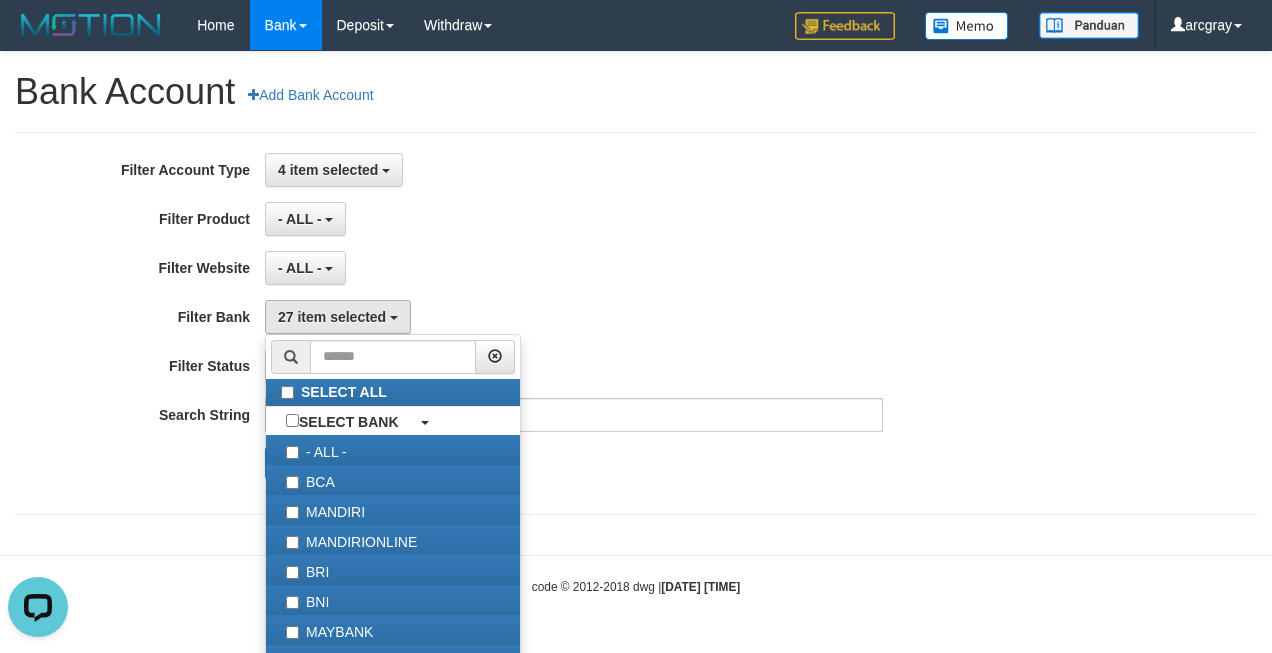 click on "- ALL -    SELECT ALL  SELECT GAME  - ALL -
[ITOTO] PERKASAJITU" at bounding box center [574, 268] 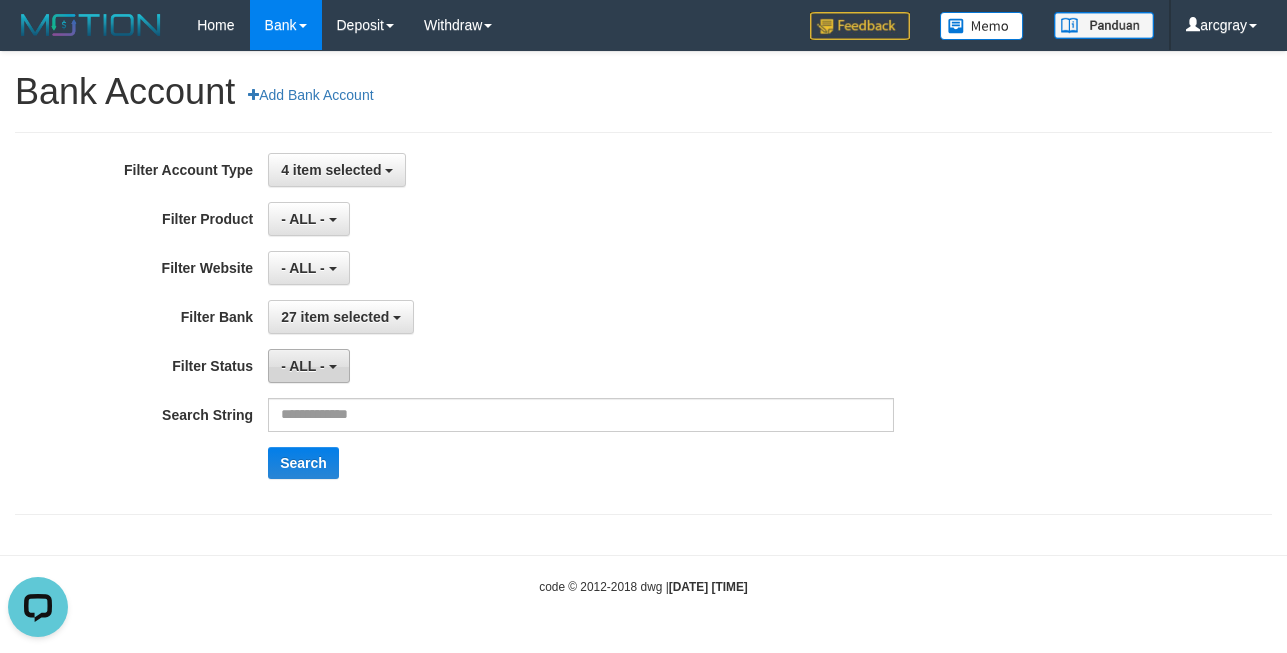 click on "- ALL -" at bounding box center [308, 366] 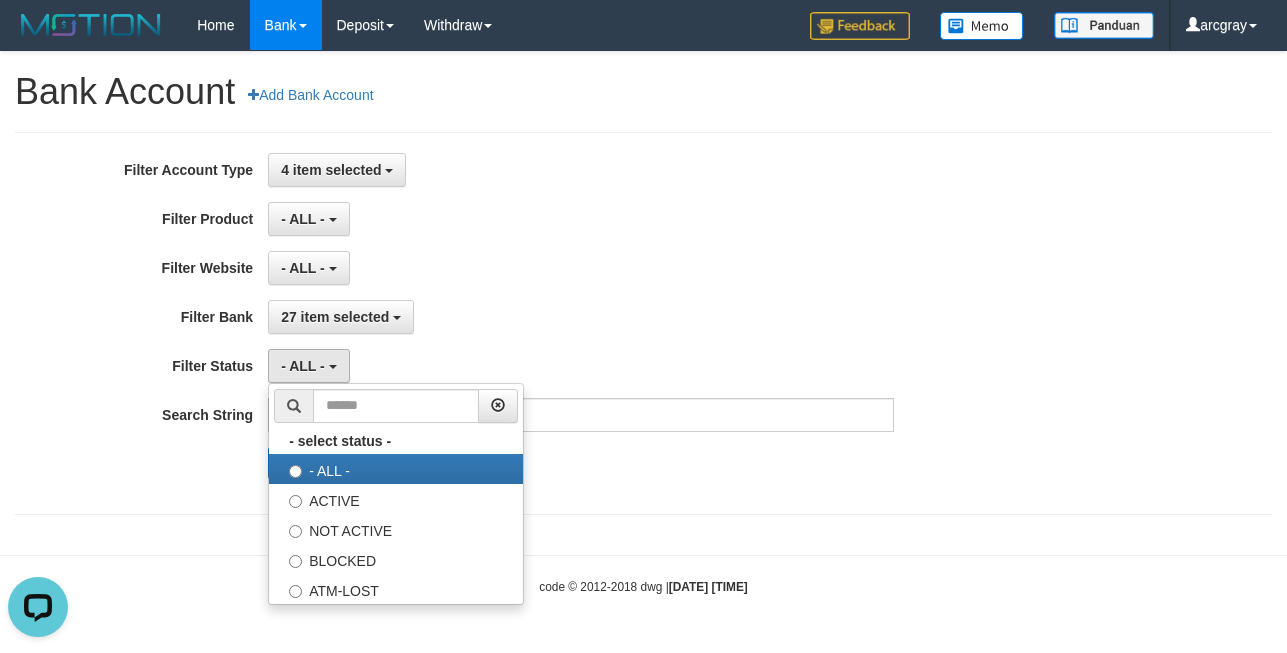 click on "**********" at bounding box center [536, 323] 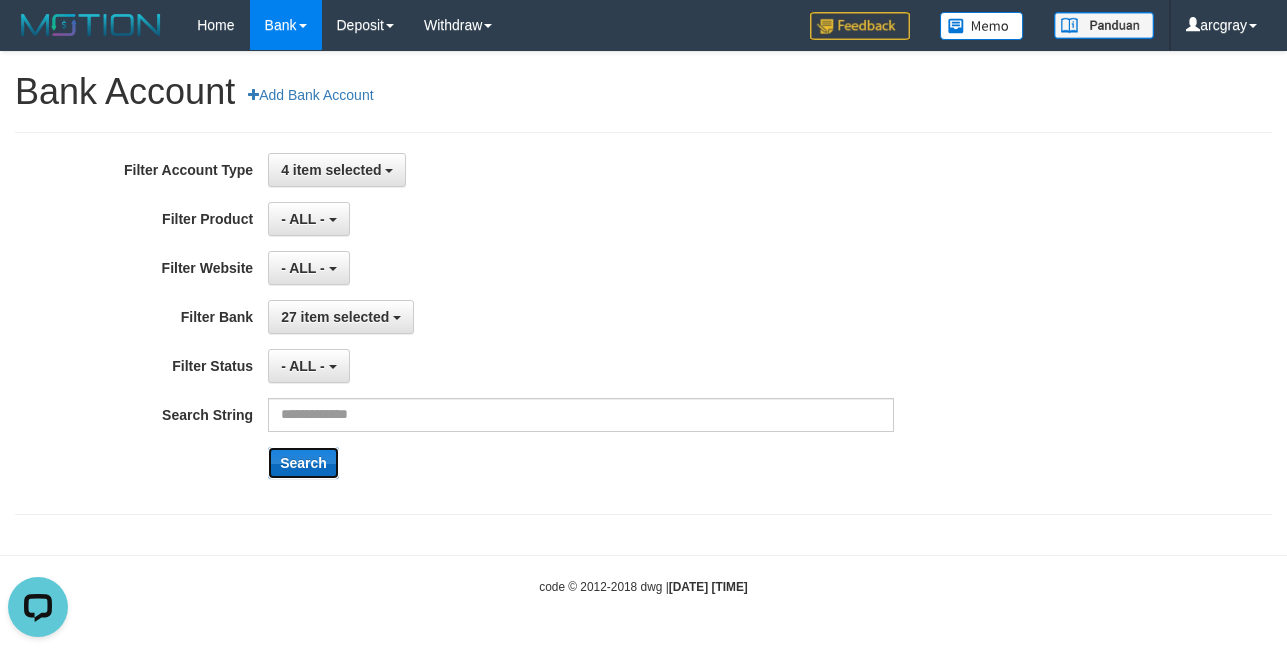click on "Search" at bounding box center [303, 463] 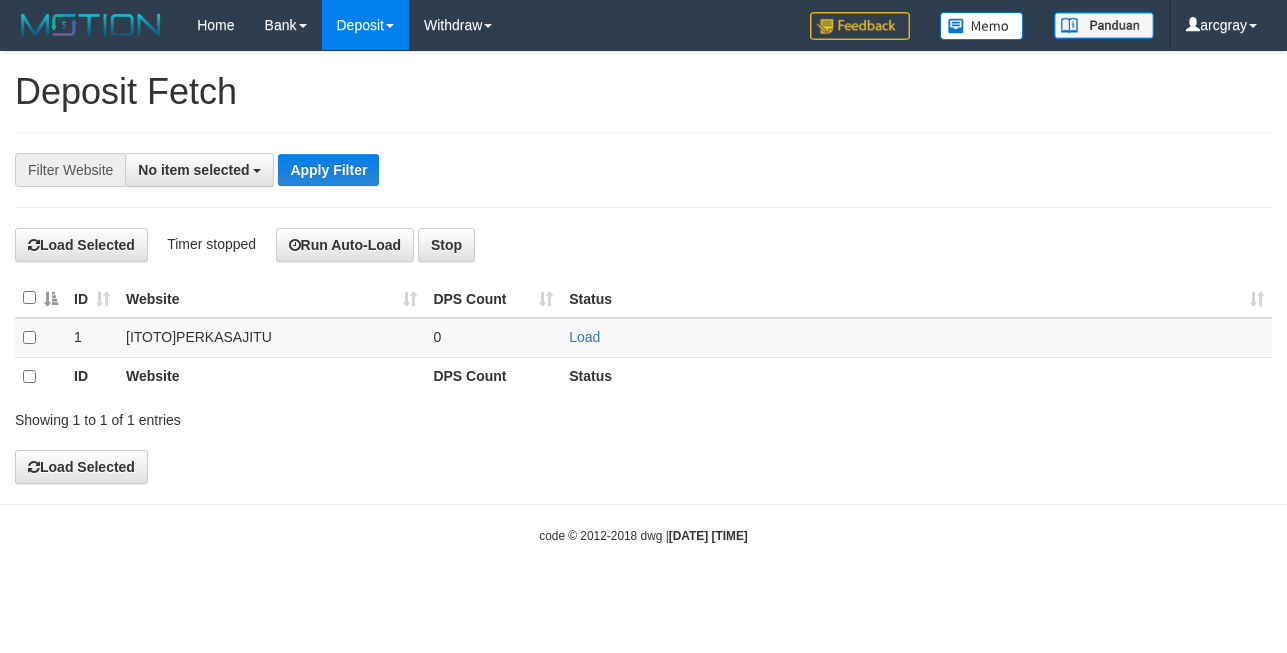 scroll, scrollTop: 0, scrollLeft: 0, axis: both 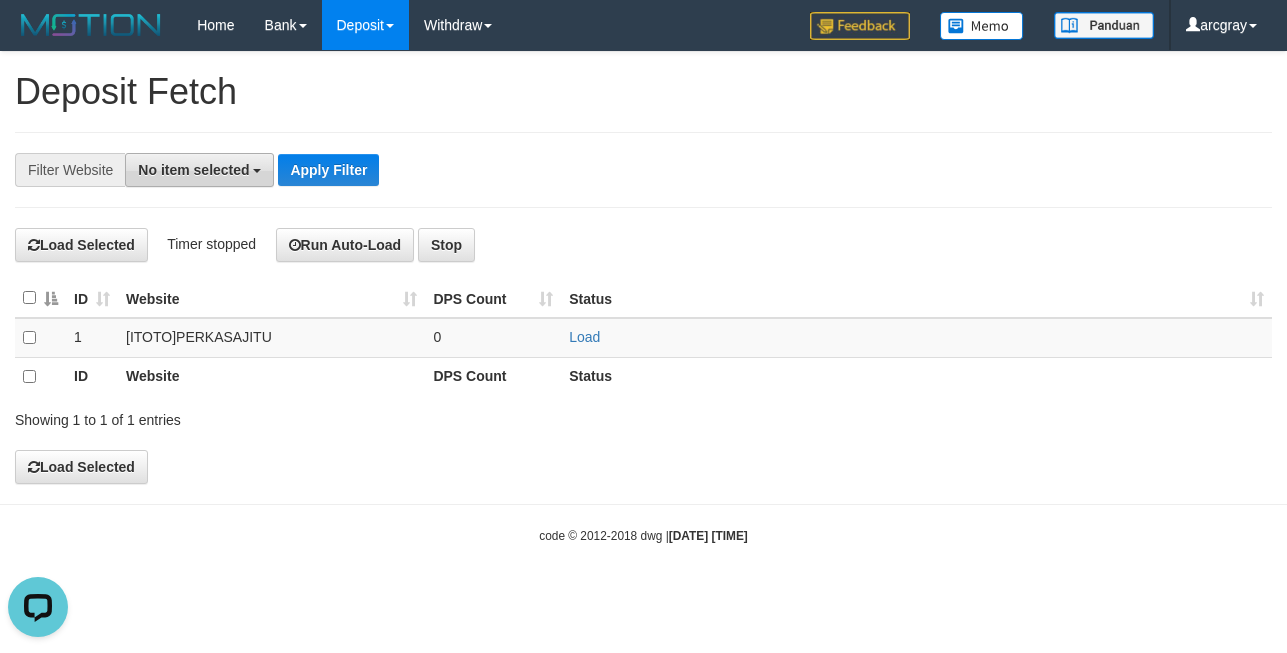 click on "No item selected" at bounding box center (199, 170) 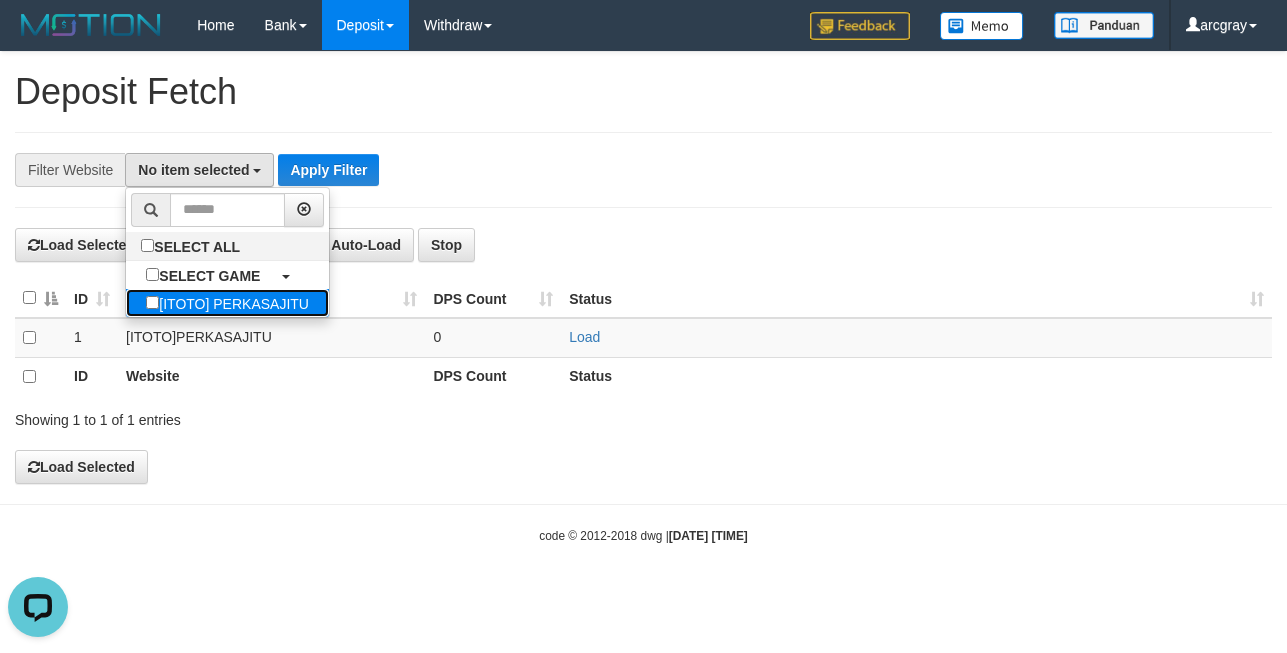 click on "[ITOTO] PERKASAJITU" at bounding box center [227, 303] 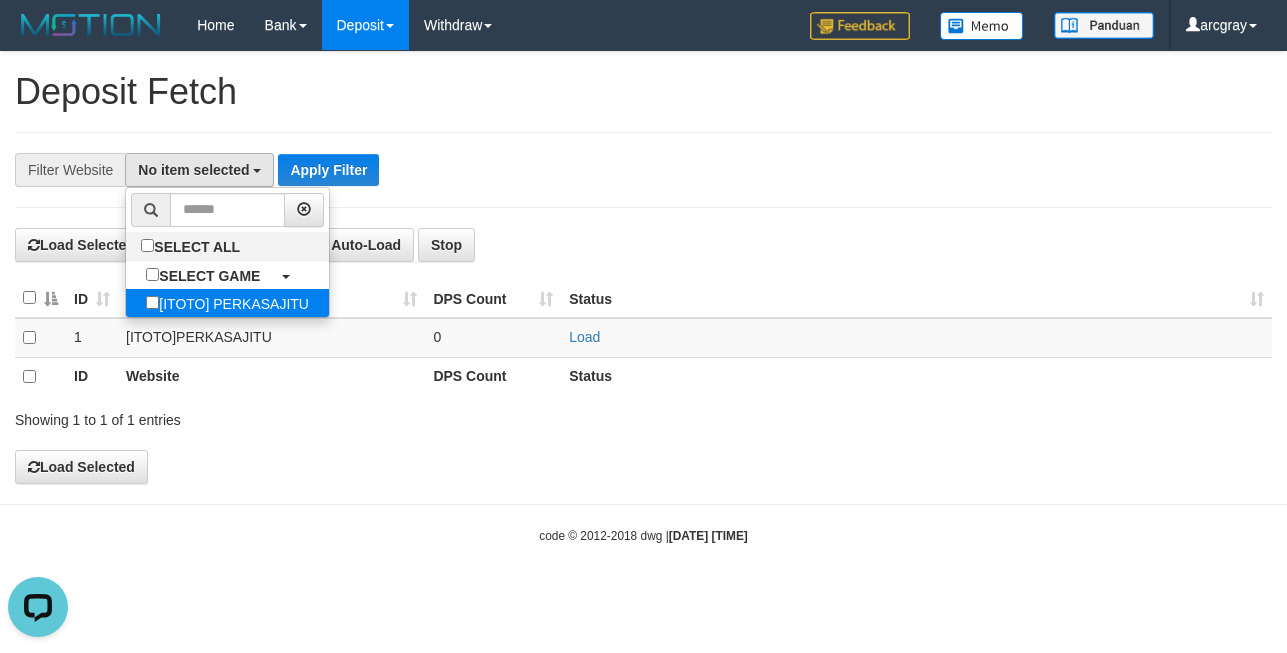 select on "***" 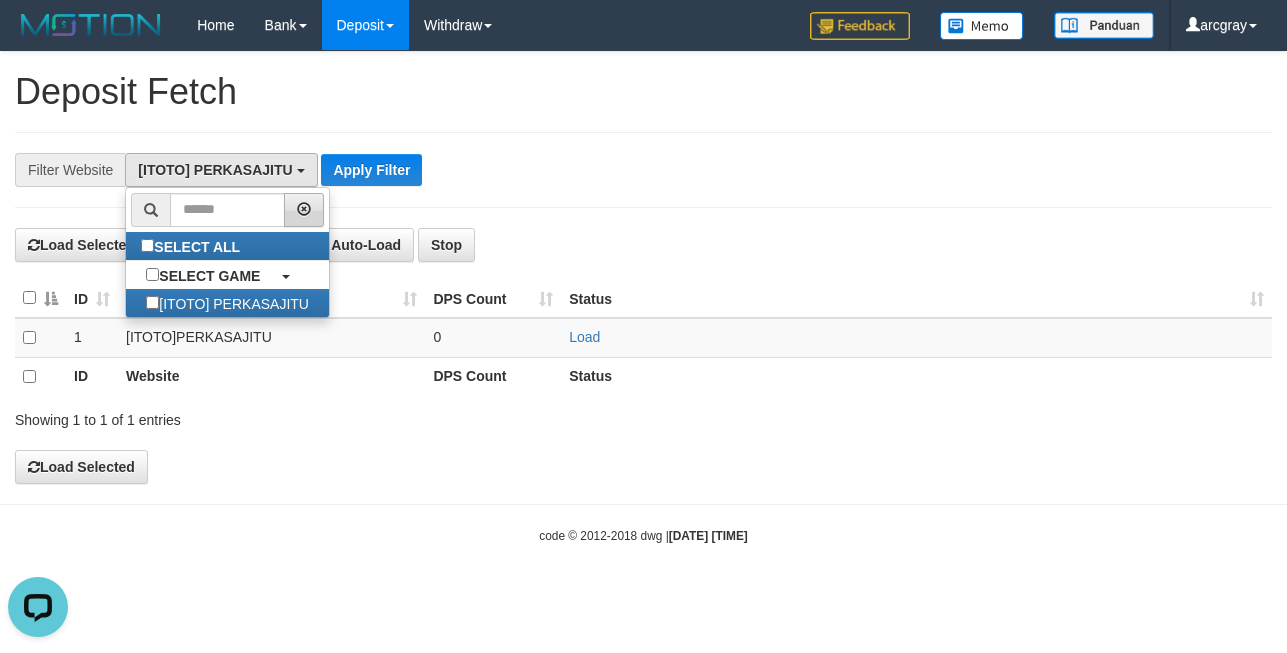 scroll, scrollTop: 18, scrollLeft: 0, axis: vertical 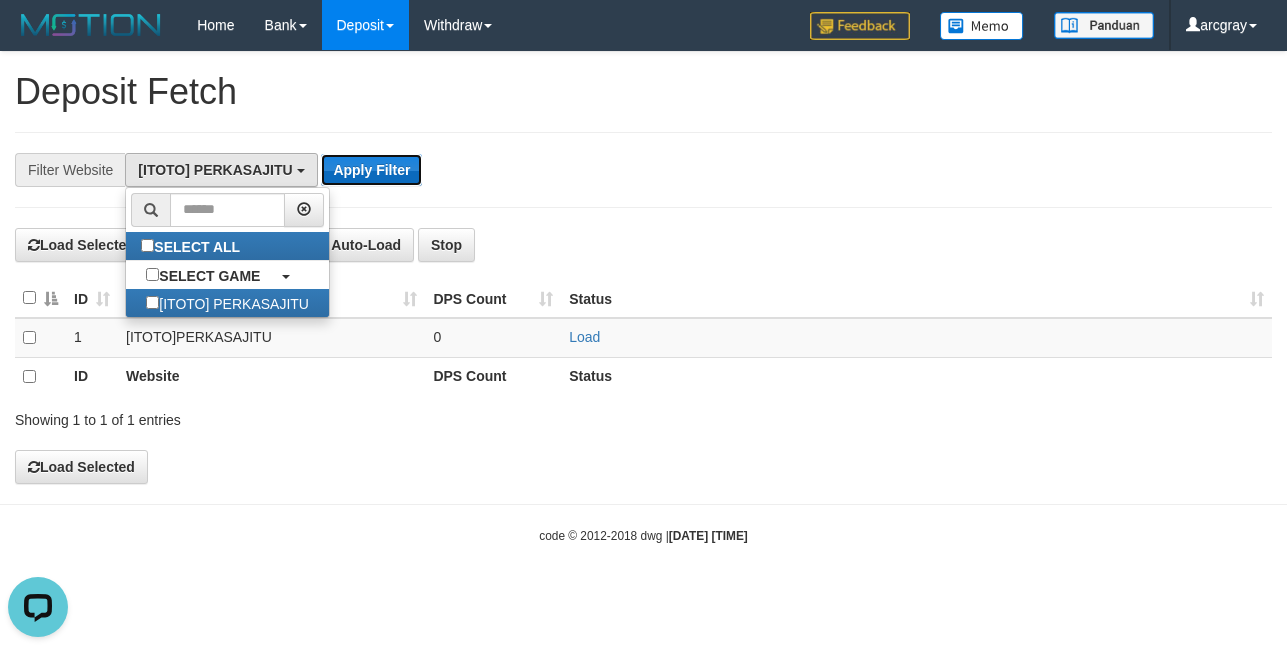 click on "Apply Filter" at bounding box center [371, 170] 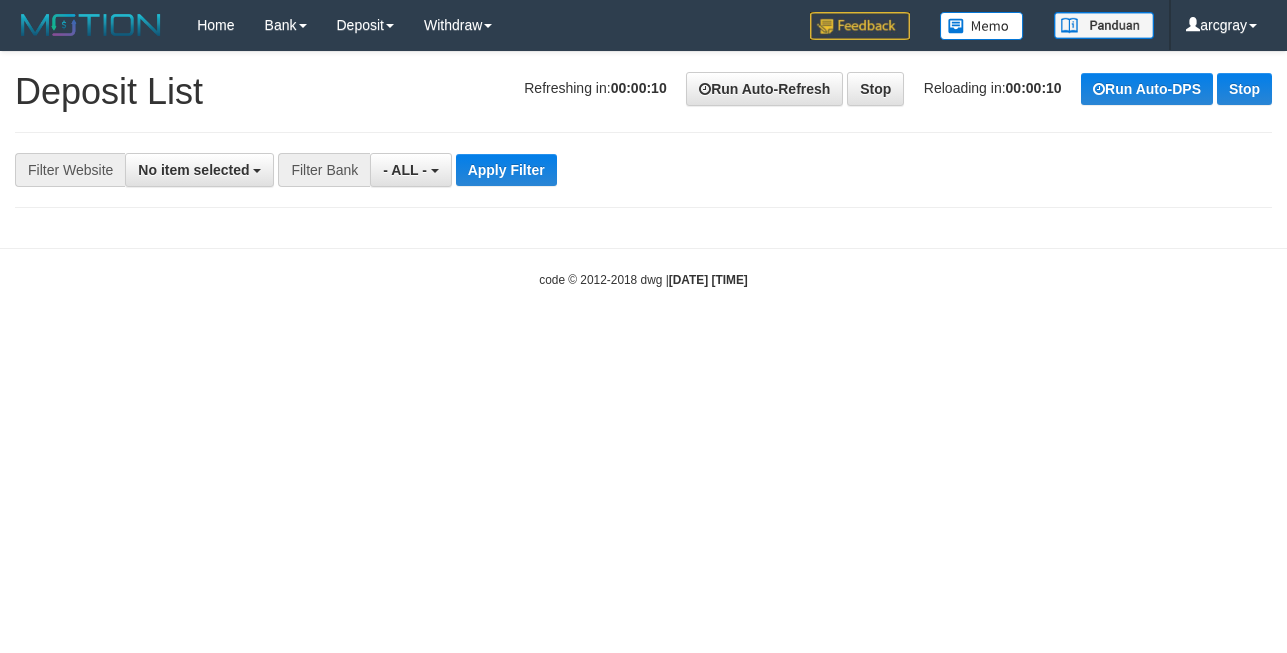 select 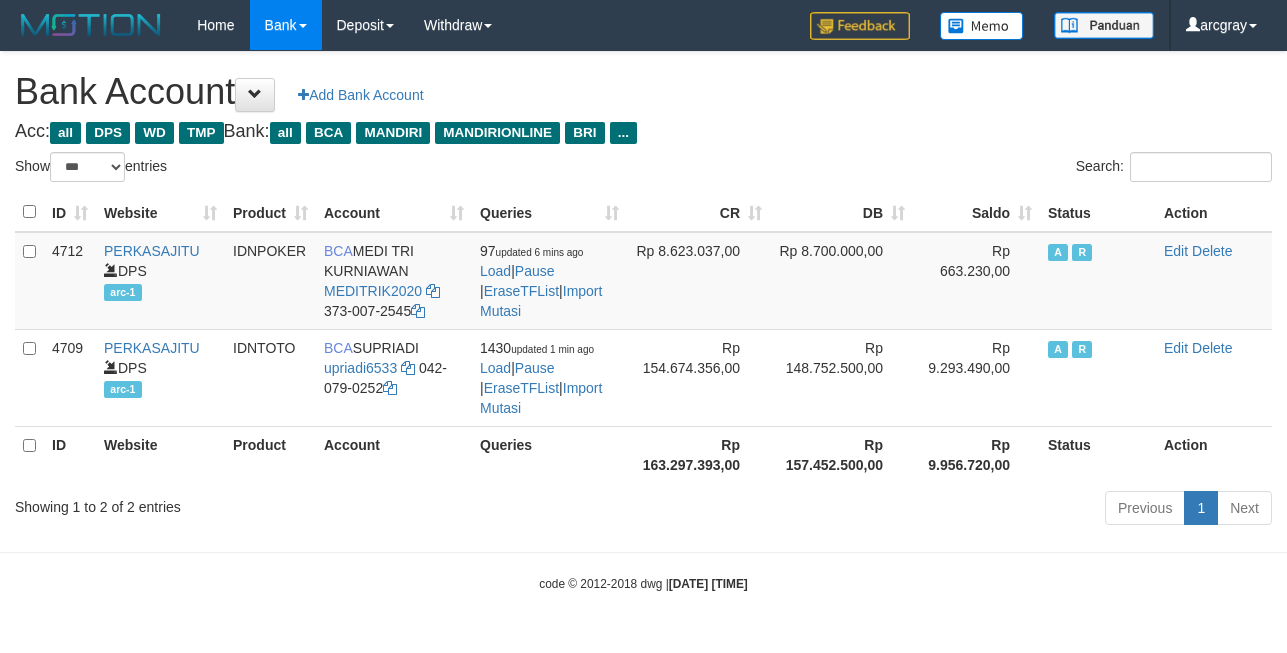 select on "***" 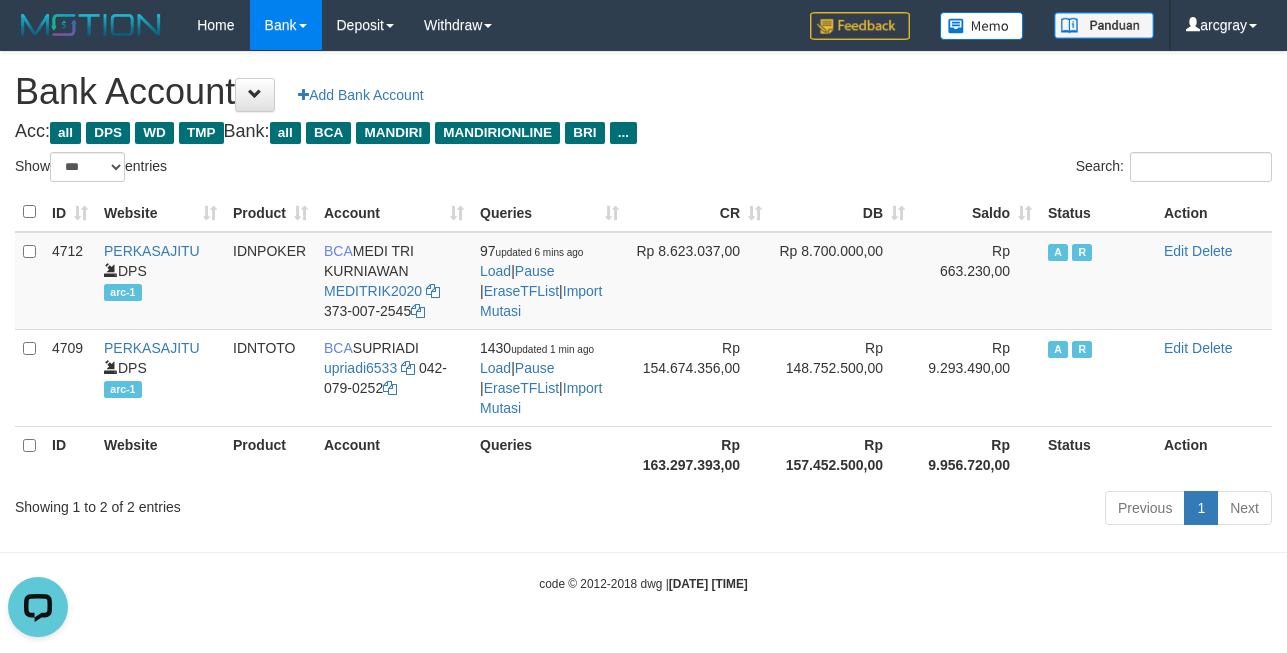 scroll, scrollTop: 0, scrollLeft: 0, axis: both 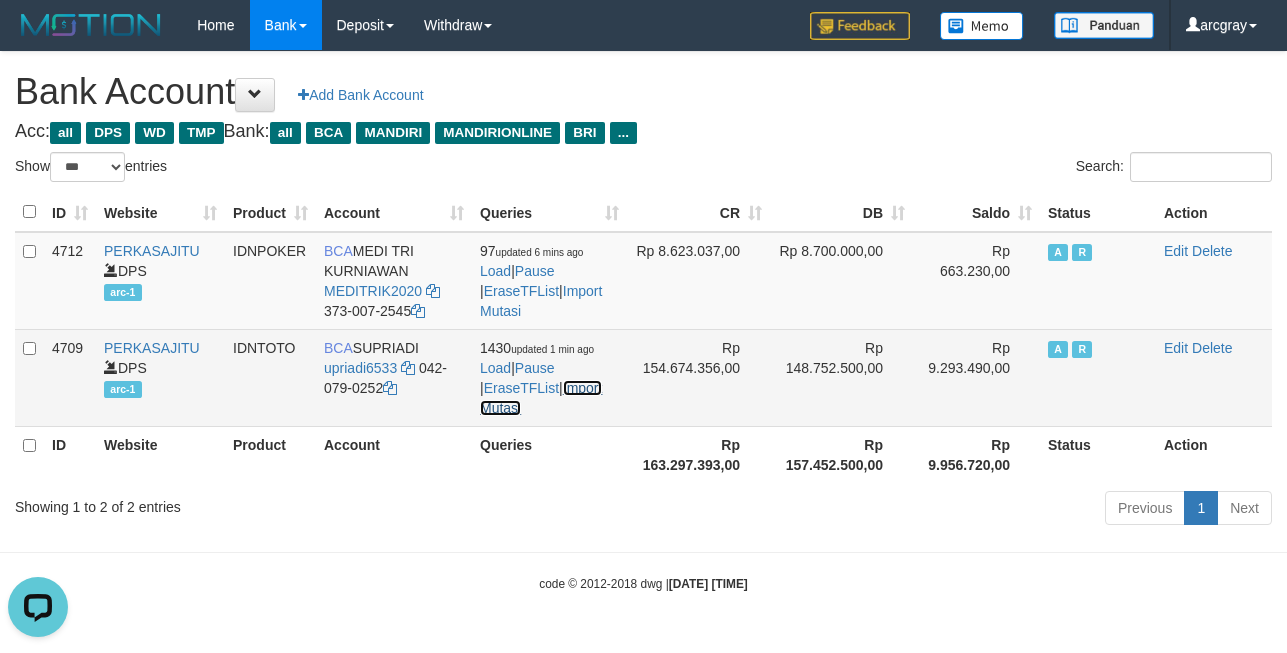 click on "Import Mutasi" at bounding box center (541, 398) 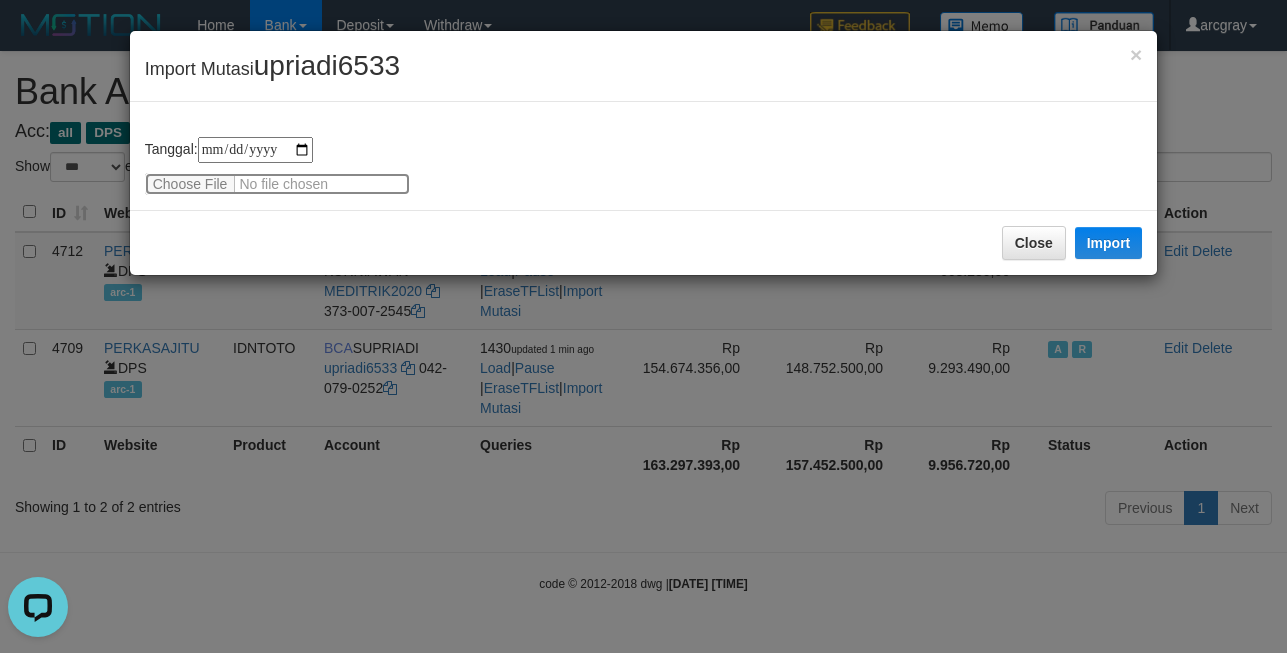 click at bounding box center (277, 184) 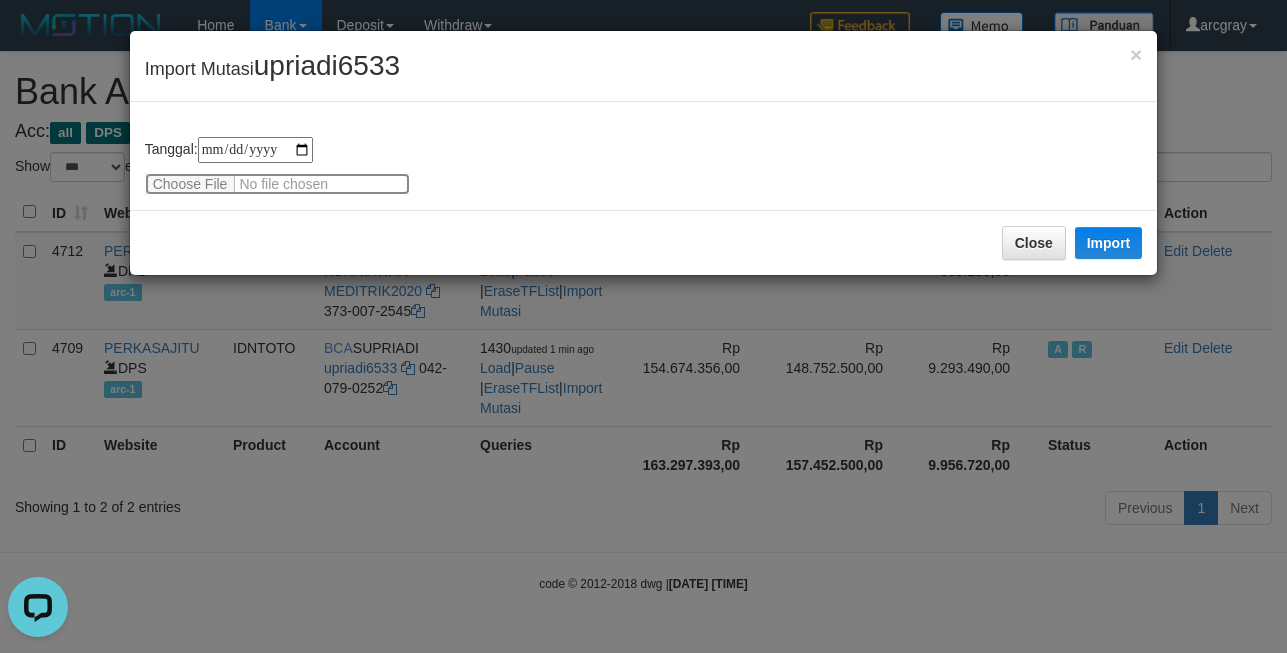 type on "**********" 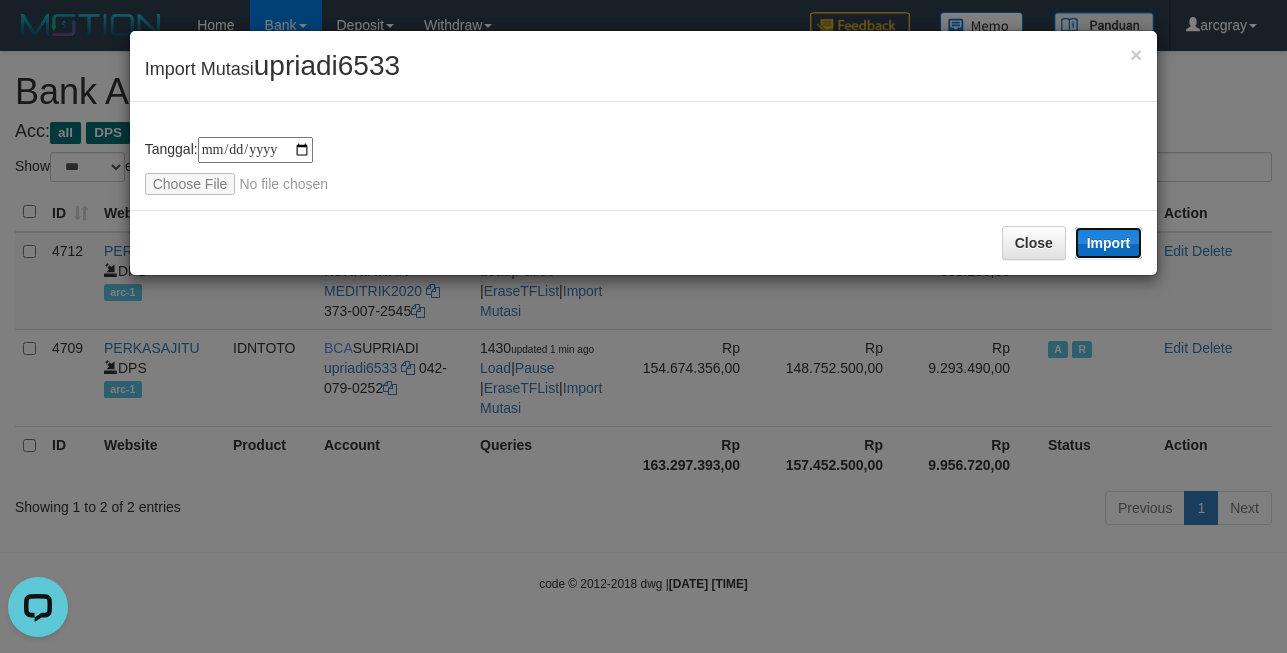 click on "Import" at bounding box center [1109, 243] 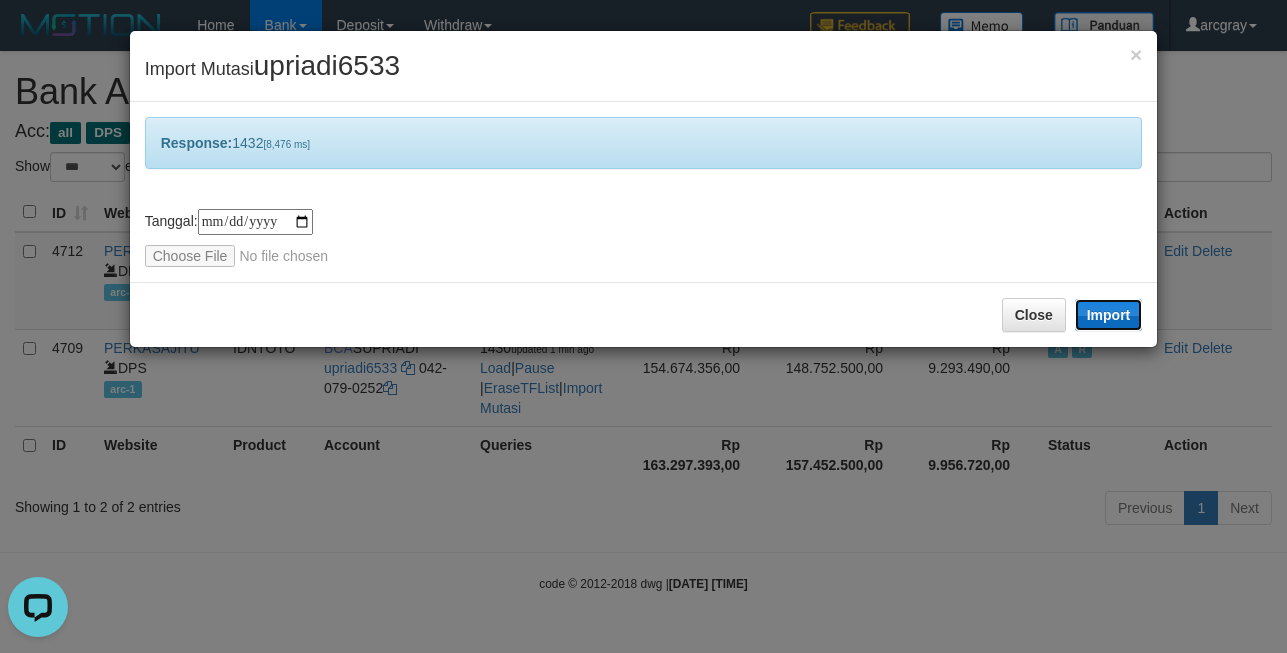 click on "Import" at bounding box center [1109, 315] 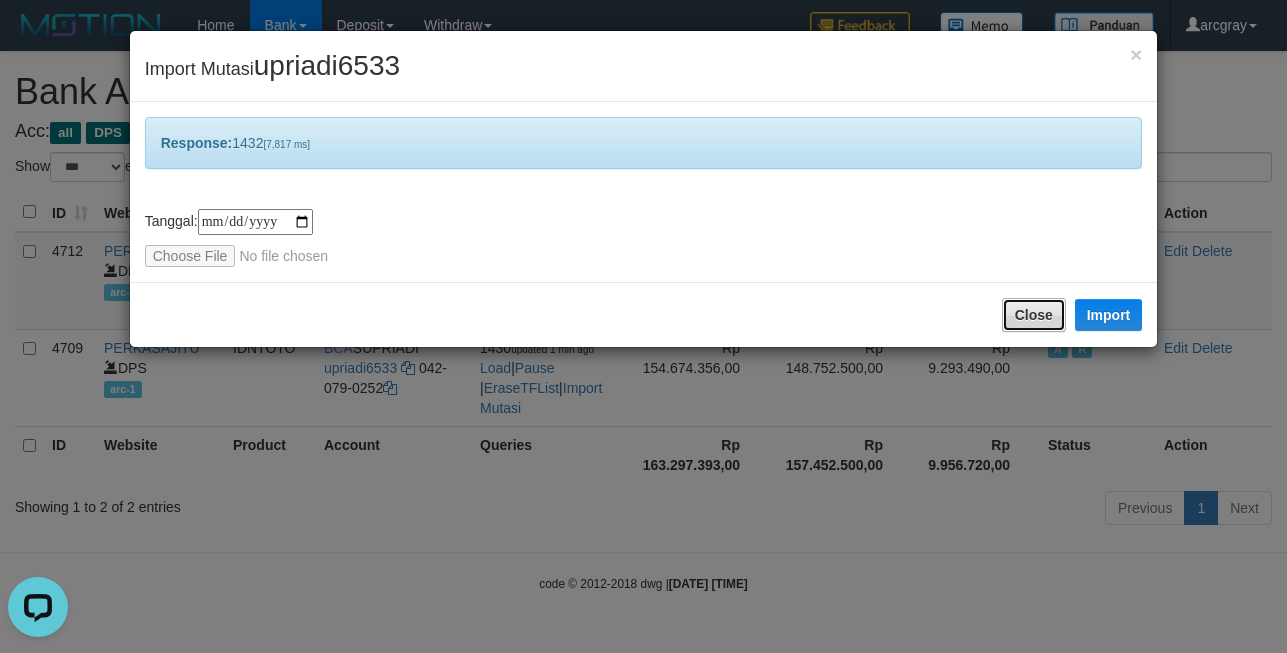 click on "Close" at bounding box center [1034, 315] 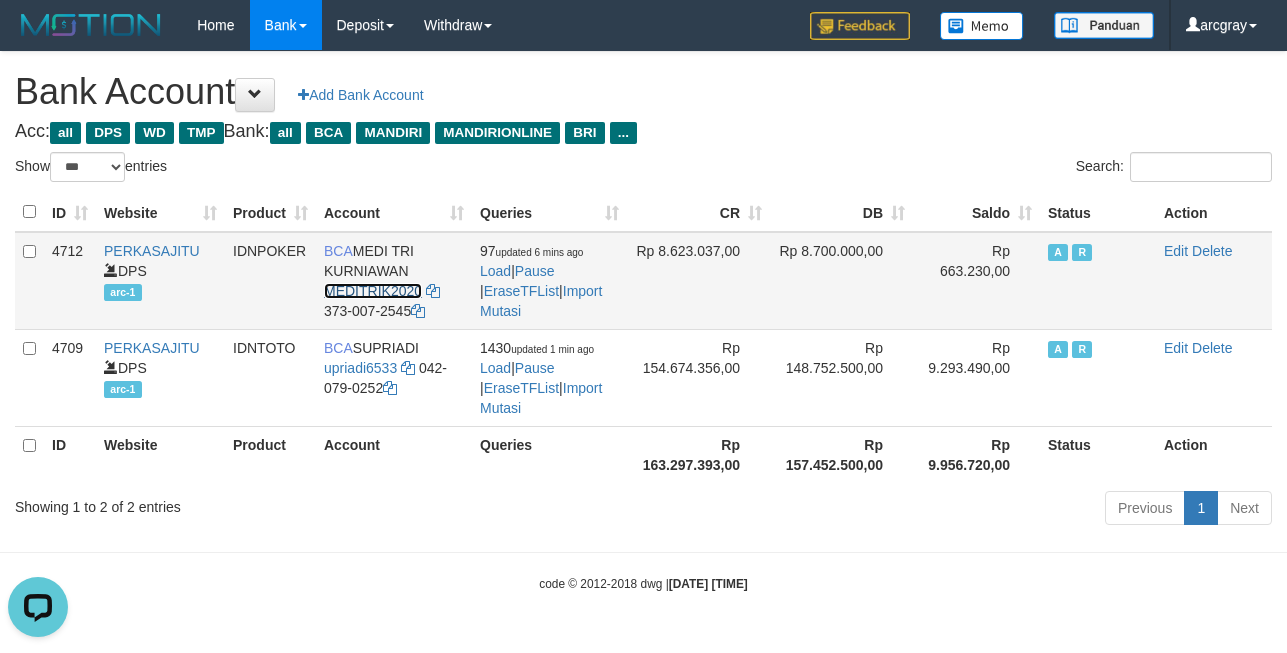 click on "MEDITRIK2020" at bounding box center [373, 291] 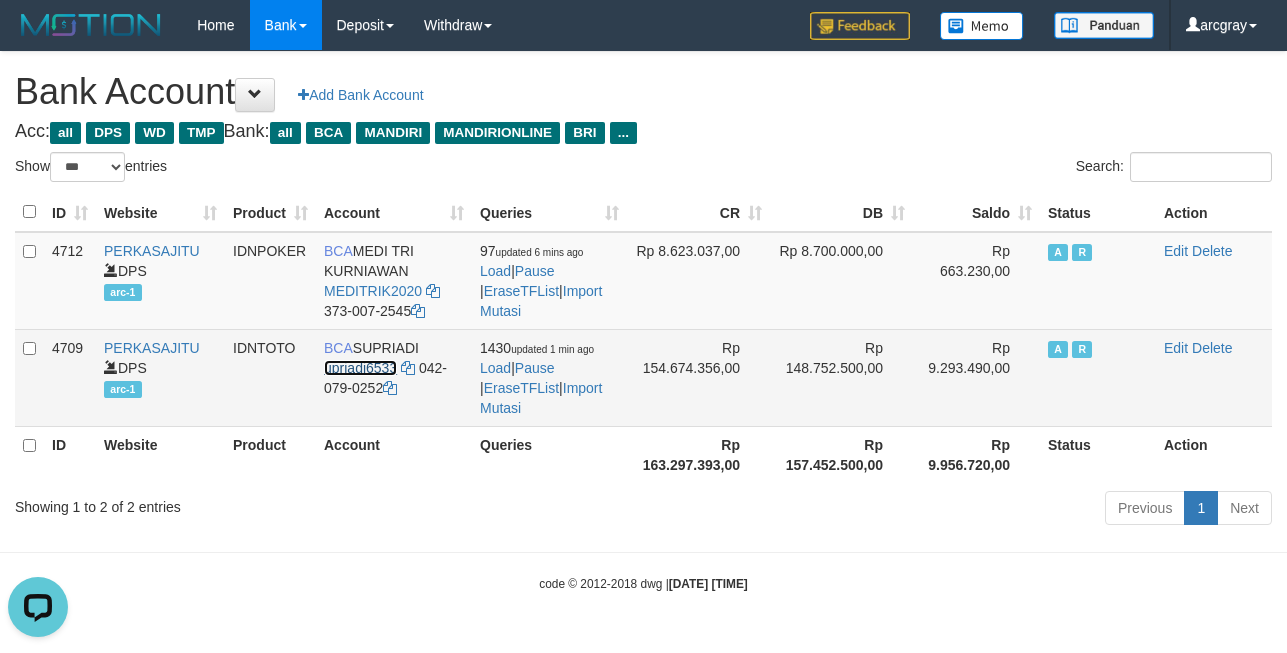 click on "upriadi6533" at bounding box center [360, 368] 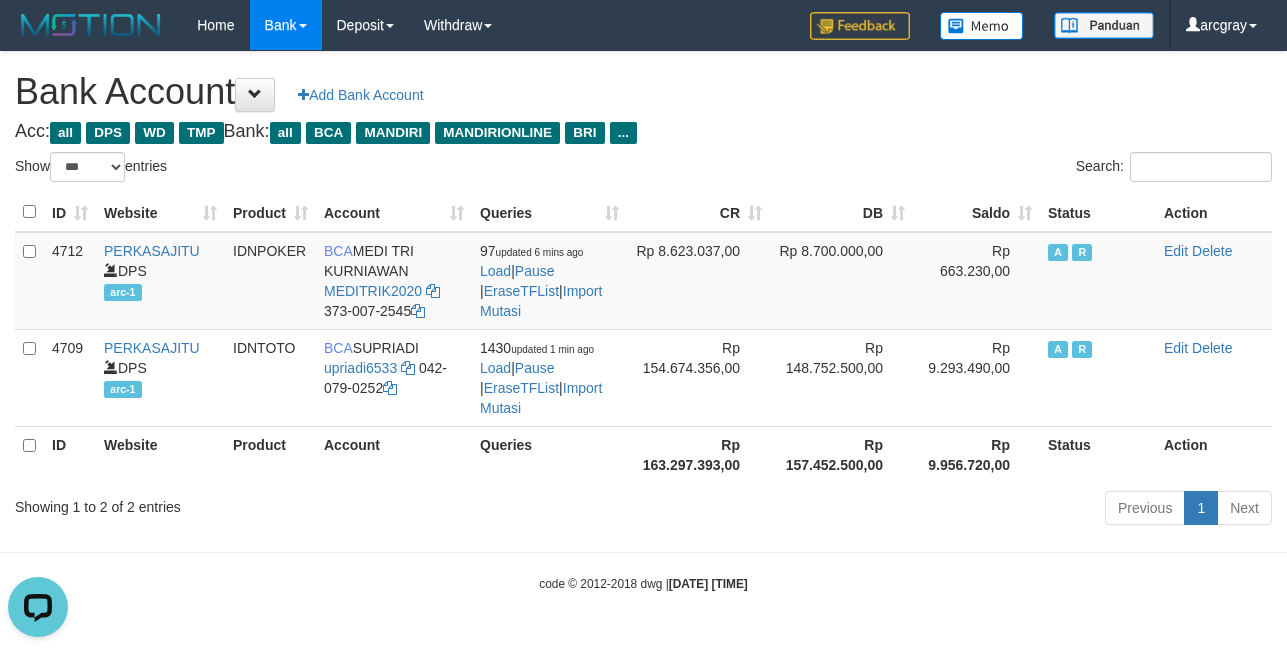drag, startPoint x: 420, startPoint y: 191, endPoint x: 461, endPoint y: 182, distance: 41.976185 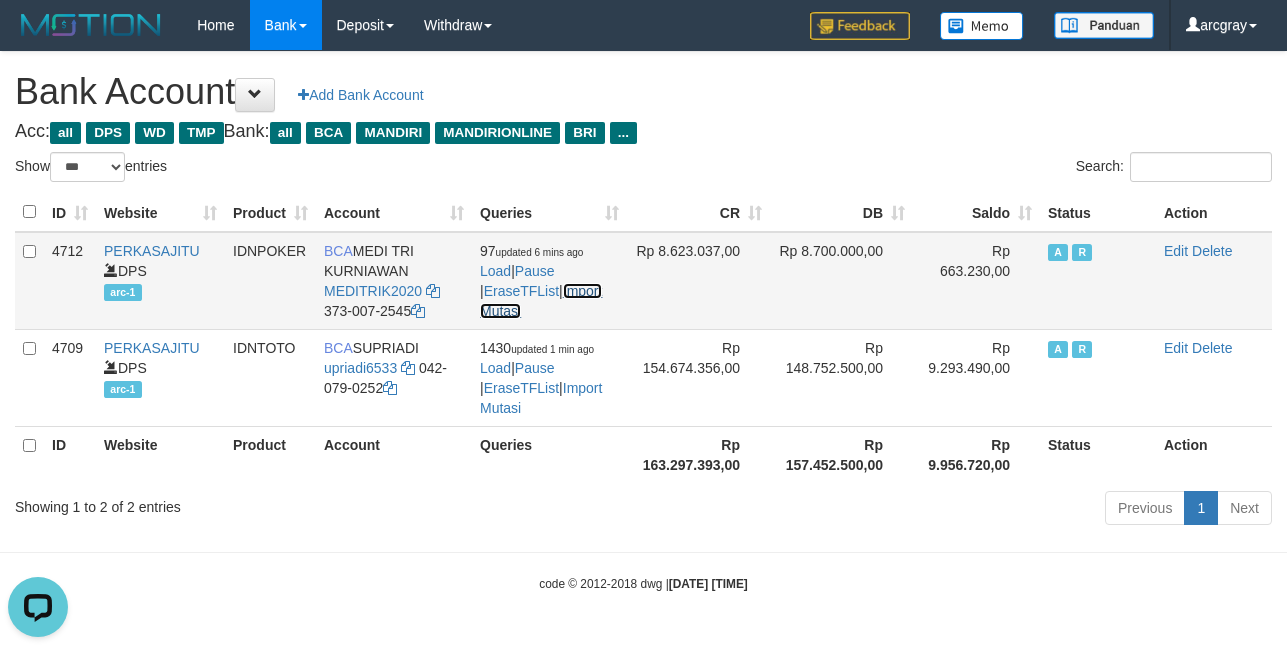 click on "Import Mutasi" at bounding box center (541, 301) 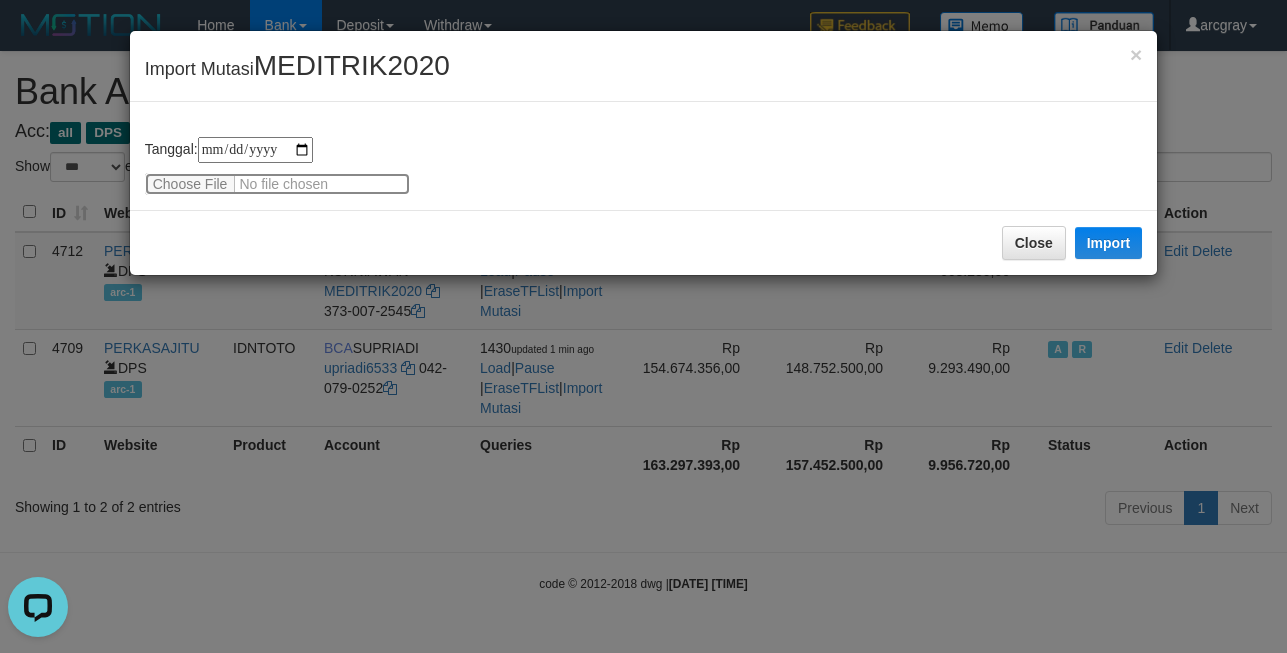 click at bounding box center (277, 184) 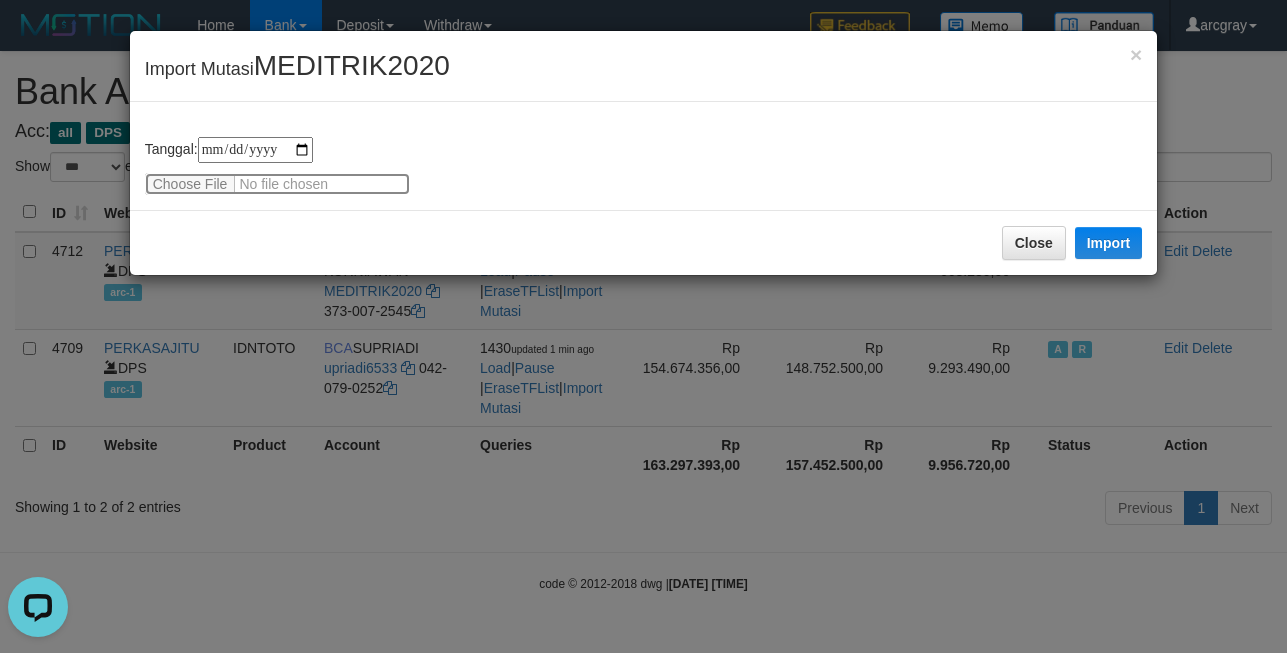 type on "**********" 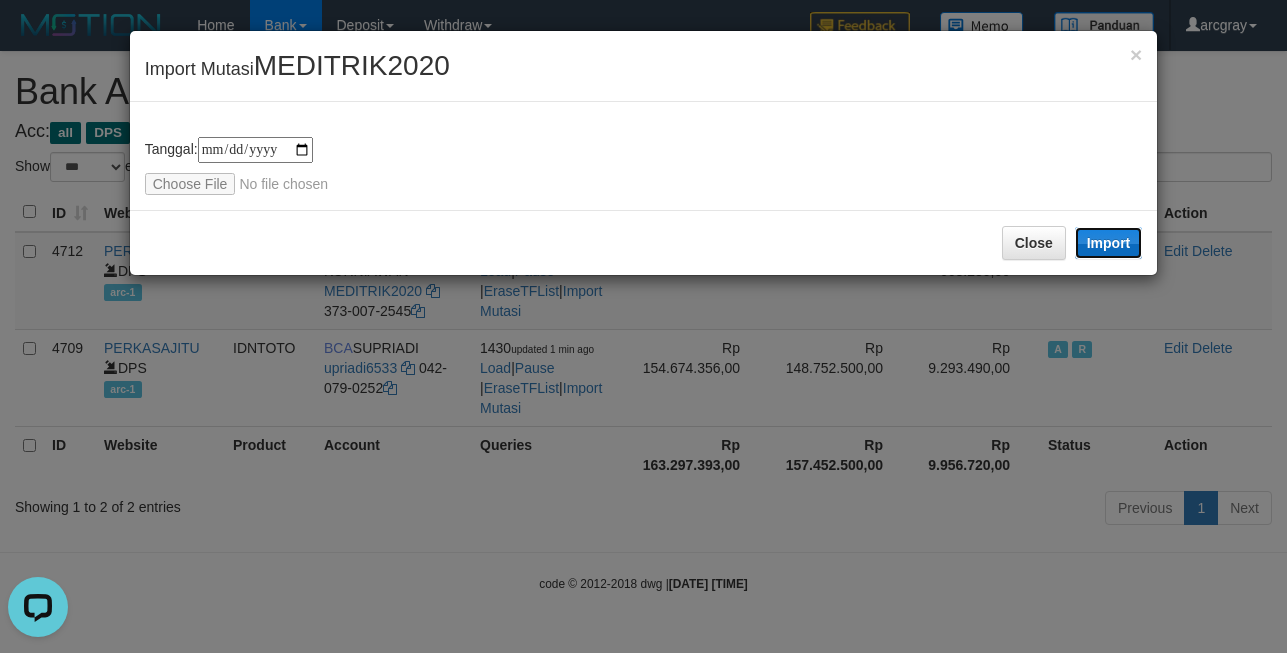 click on "Import" at bounding box center [1109, 243] 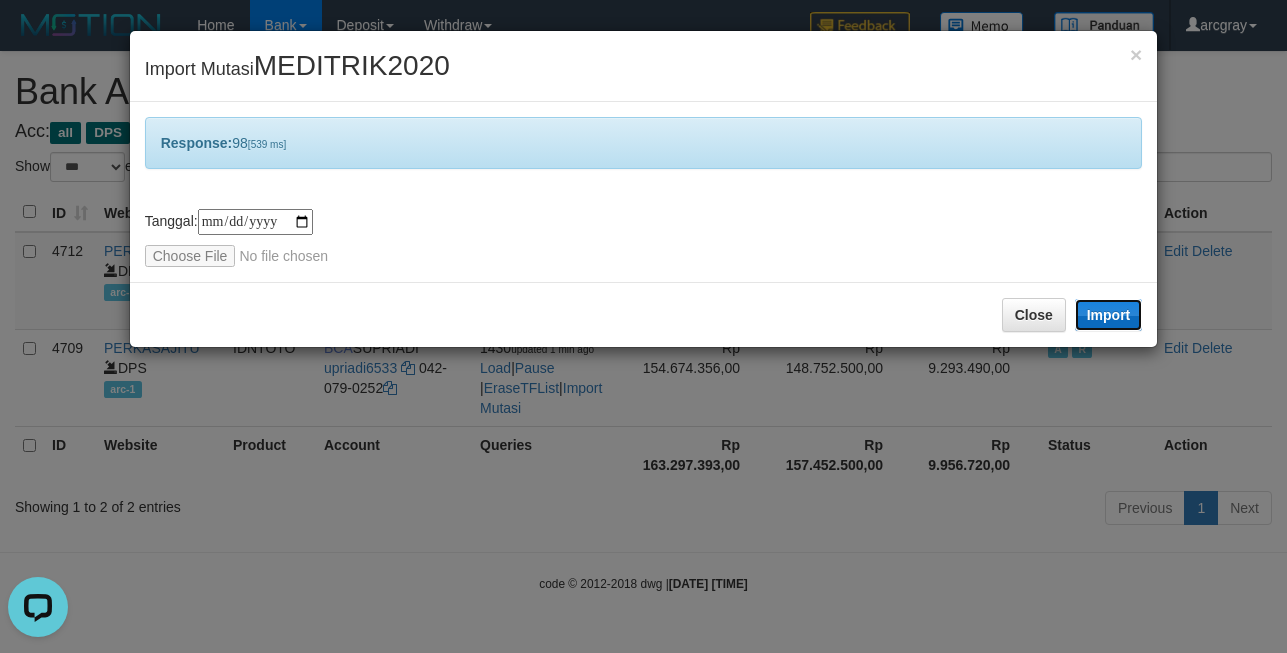 click on "Import" at bounding box center [1109, 315] 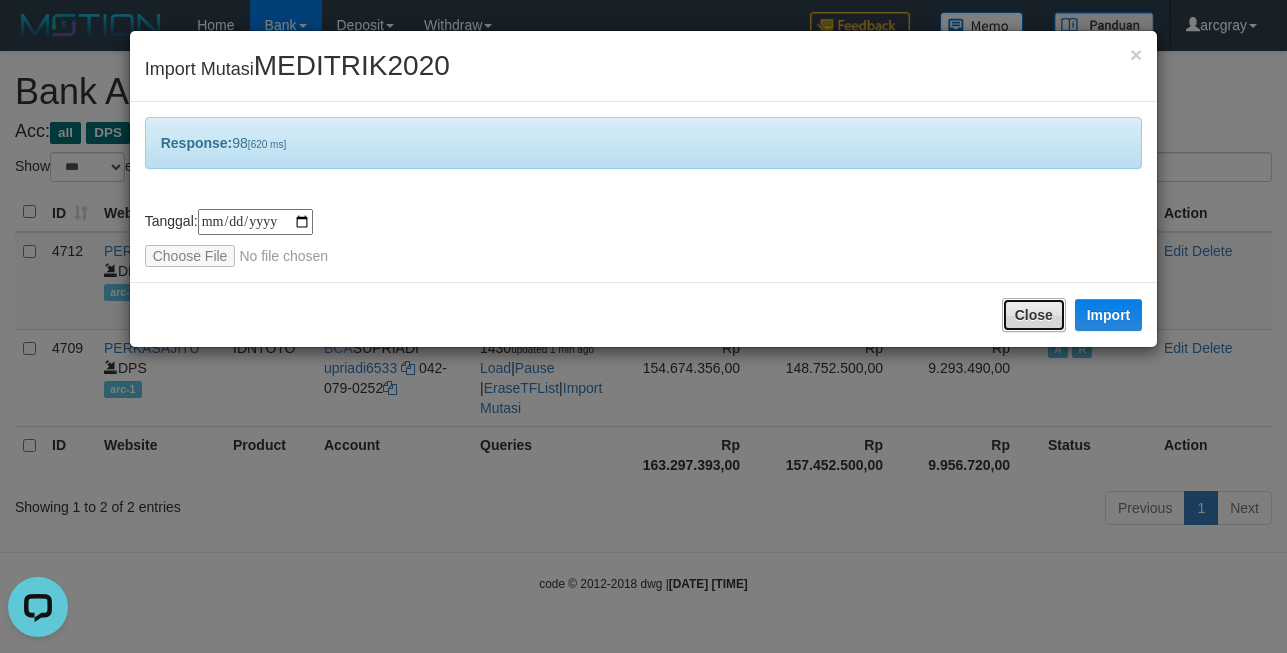 click on "Close" at bounding box center (1034, 315) 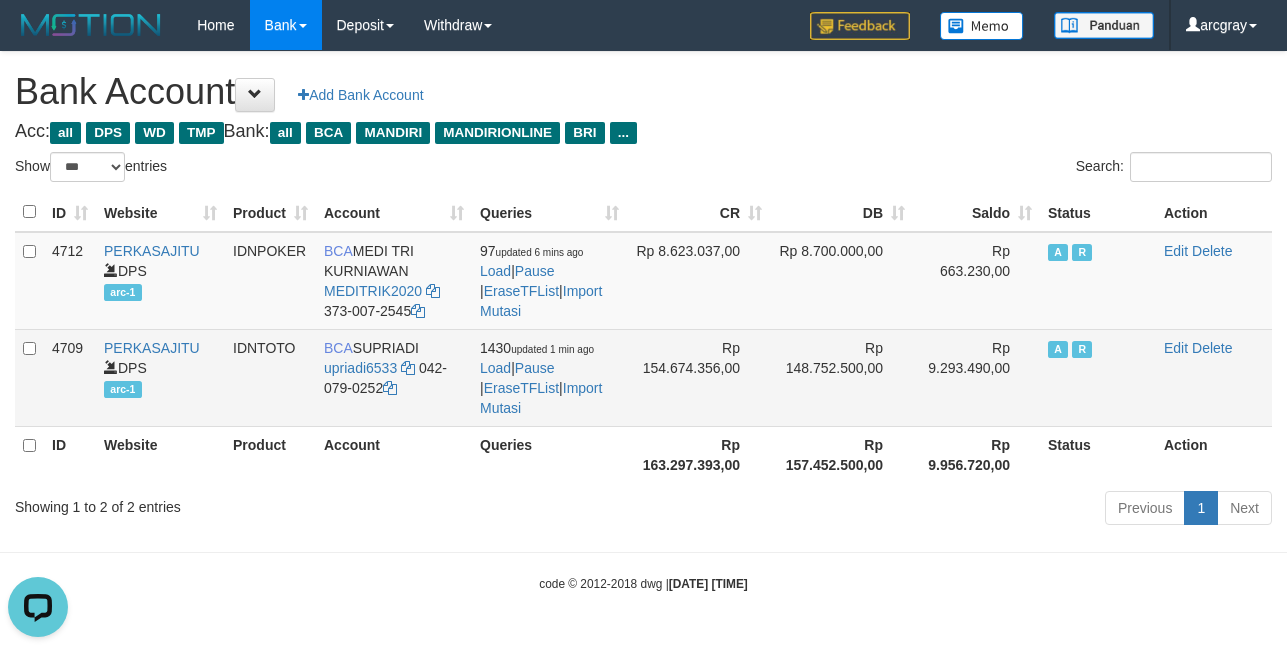 drag, startPoint x: 601, startPoint y: 373, endPoint x: 594, endPoint y: 381, distance: 10.630146 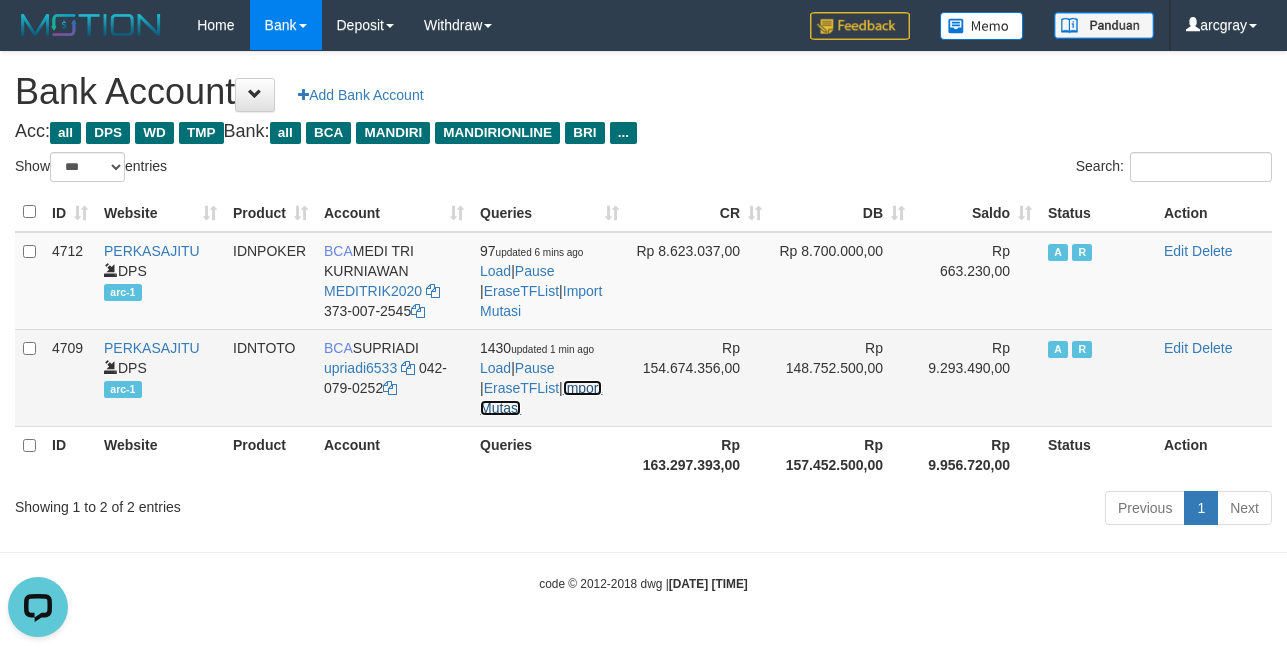 click on "Import Mutasi" at bounding box center [541, 398] 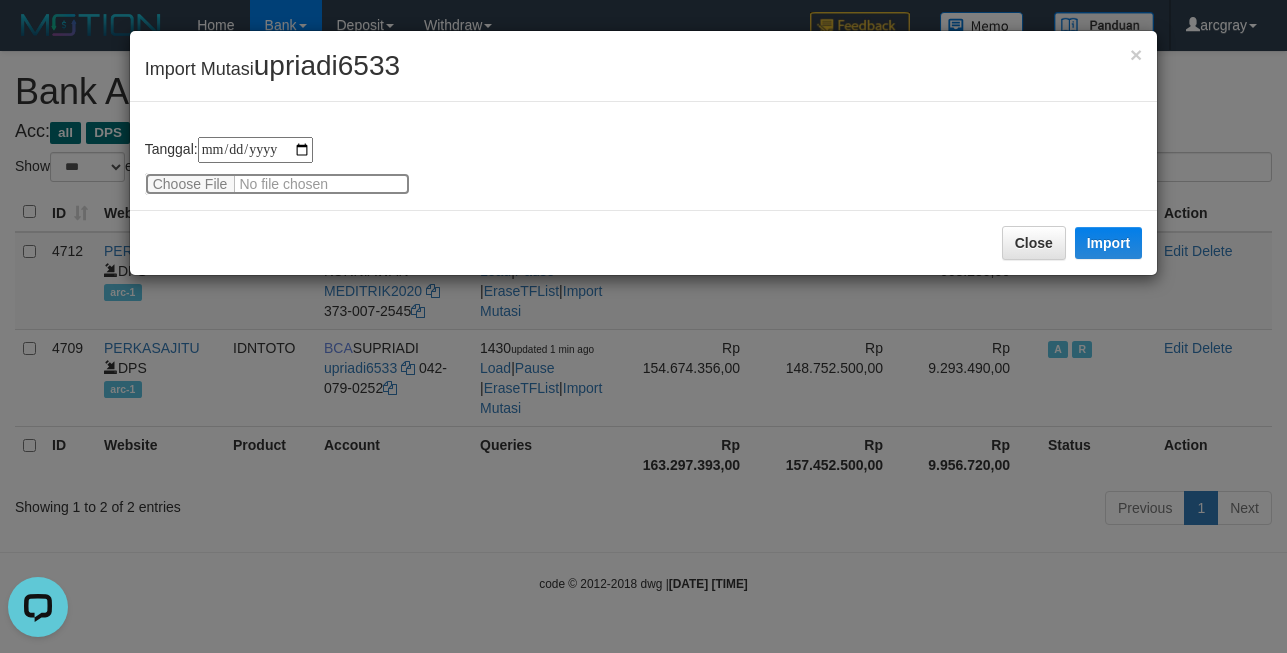 click at bounding box center (277, 184) 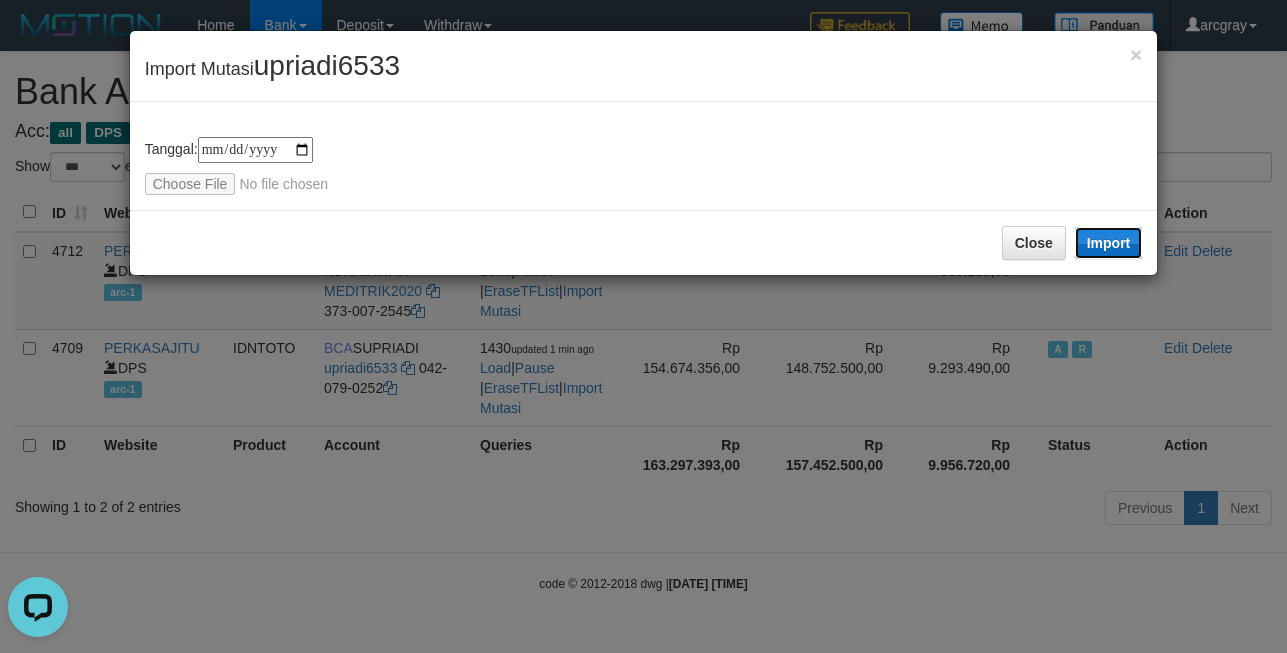 click on "Import" at bounding box center (1109, 243) 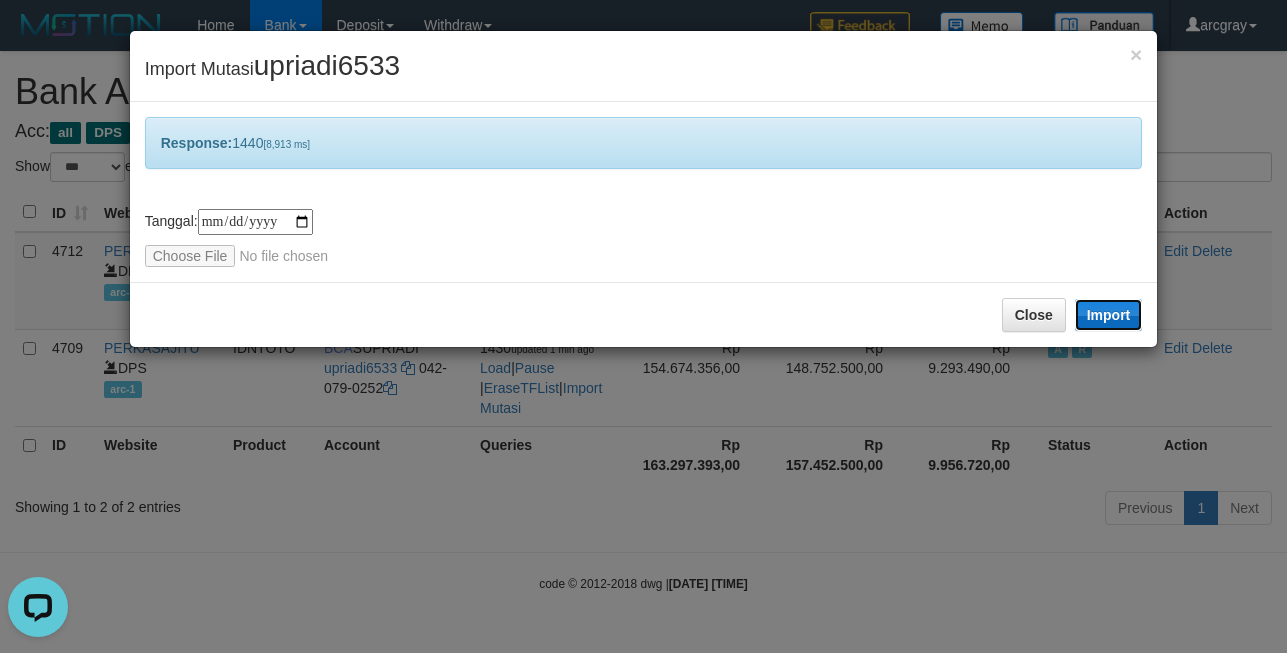 click on "Import" at bounding box center [1109, 315] 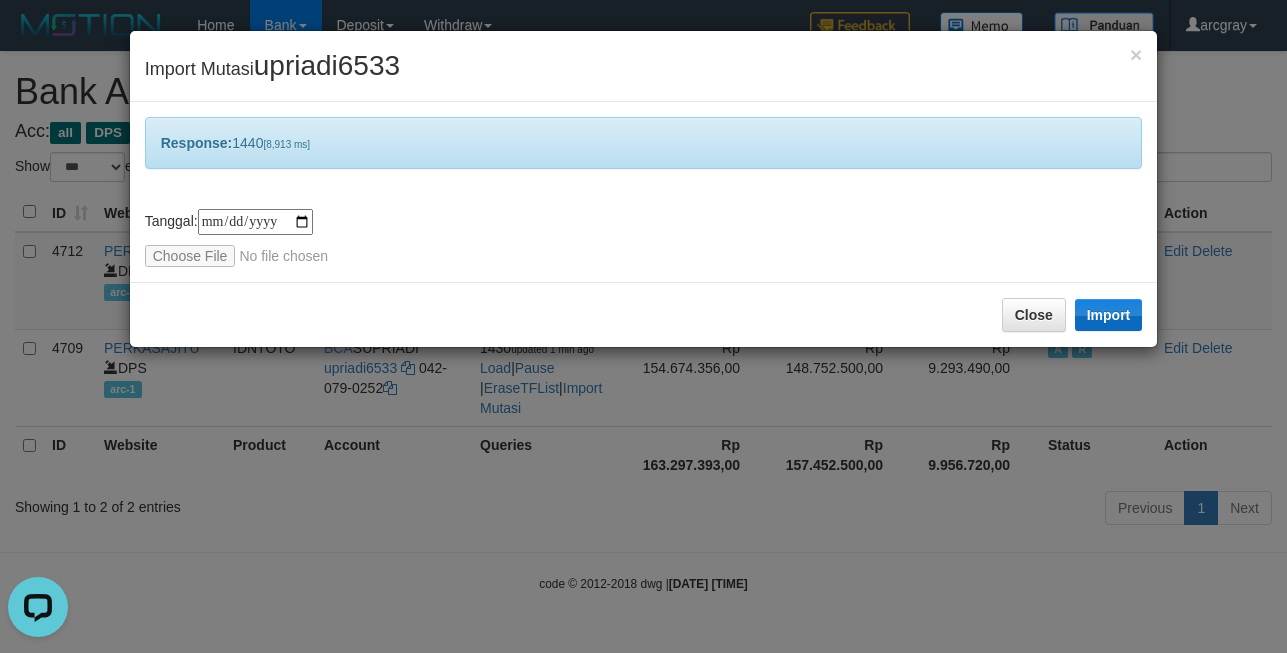 drag, startPoint x: 1113, startPoint y: 313, endPoint x: 816, endPoint y: 4, distance: 428.59073 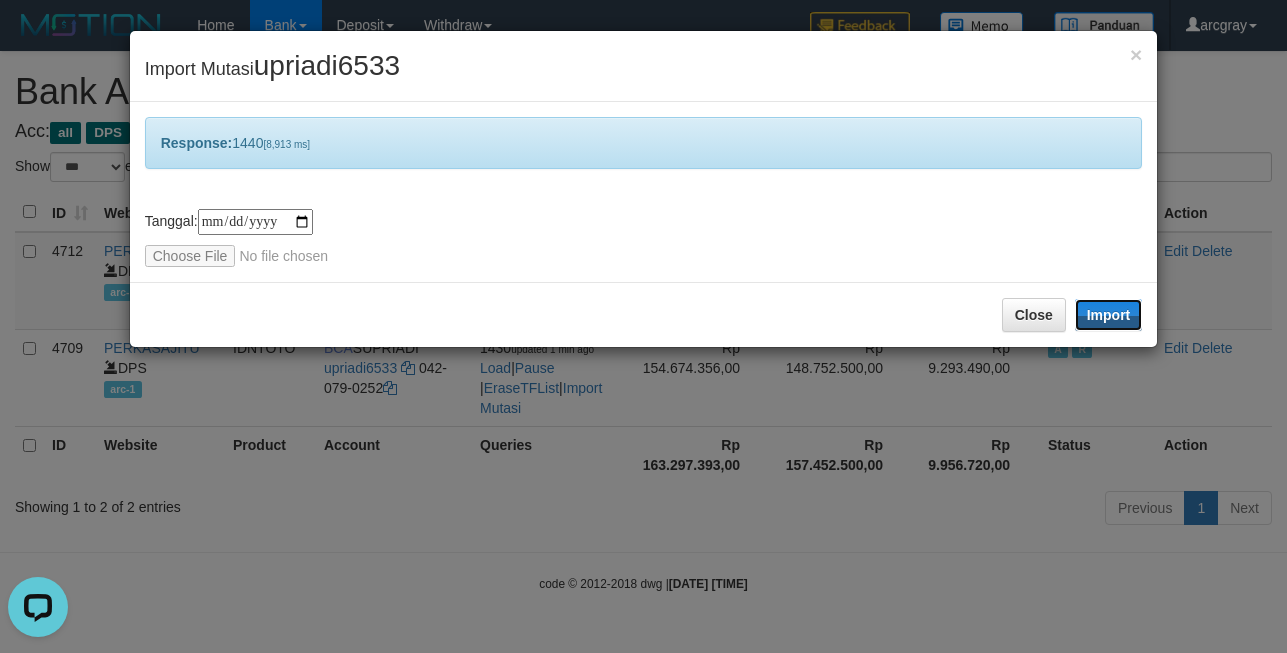click on "Import" at bounding box center (1109, 315) 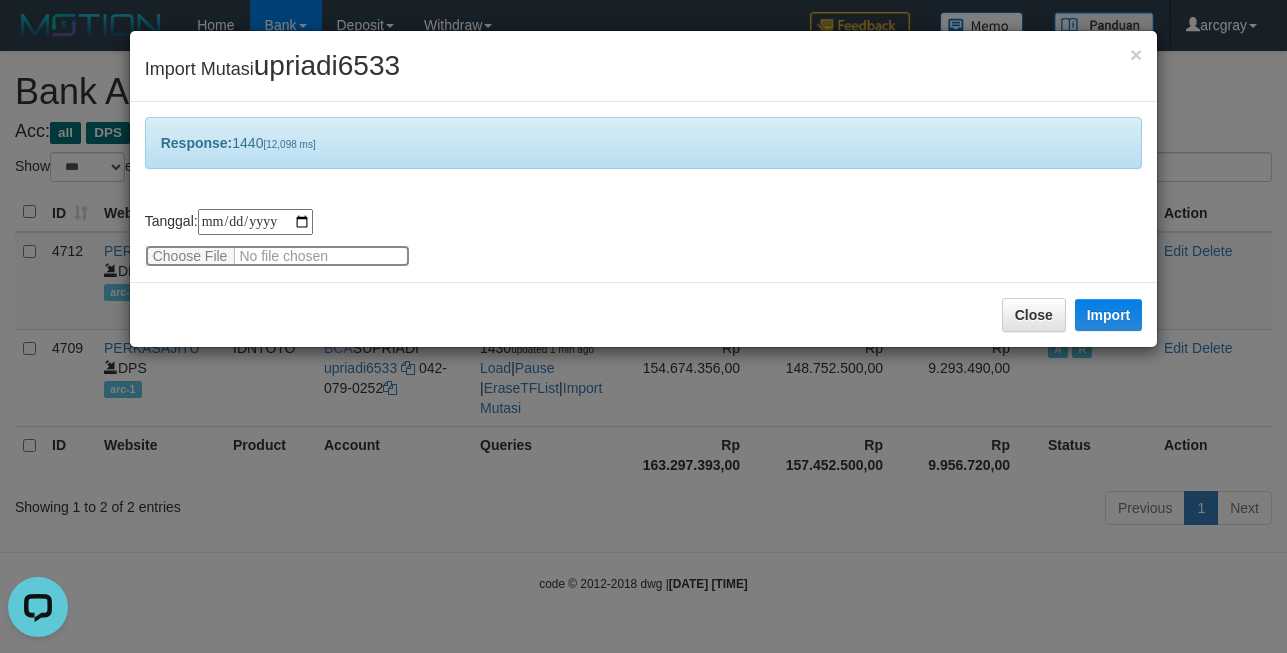 click at bounding box center (277, 256) 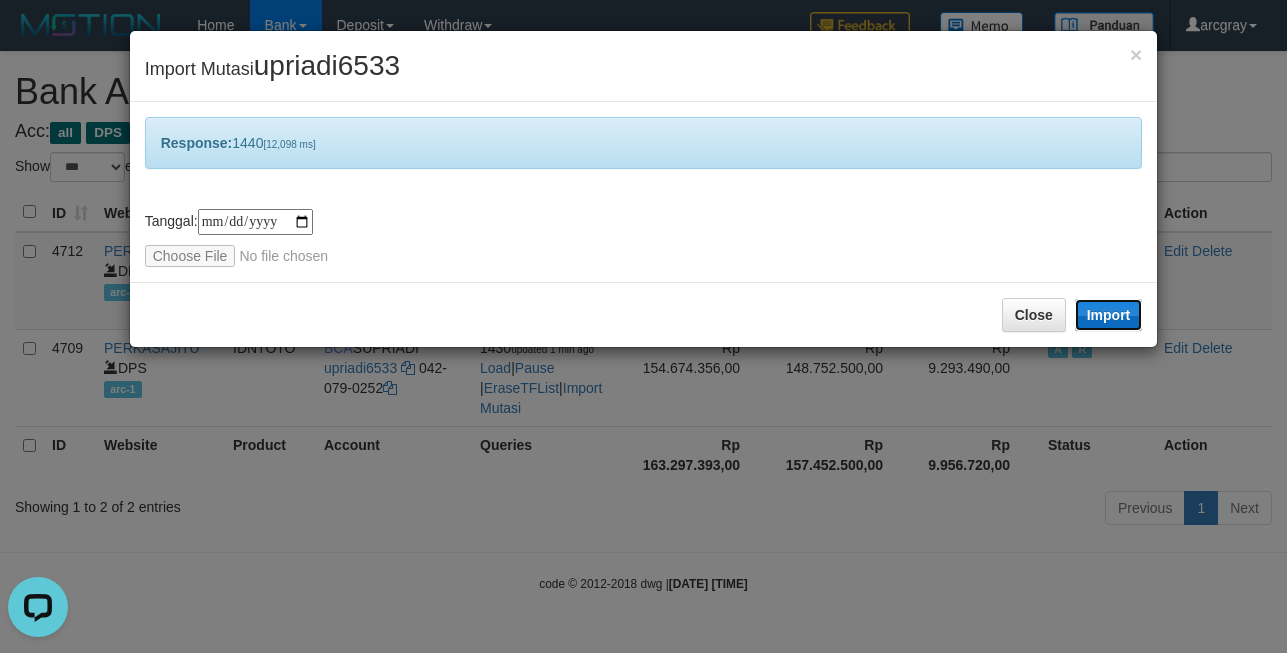 click on "Import" at bounding box center [1109, 315] 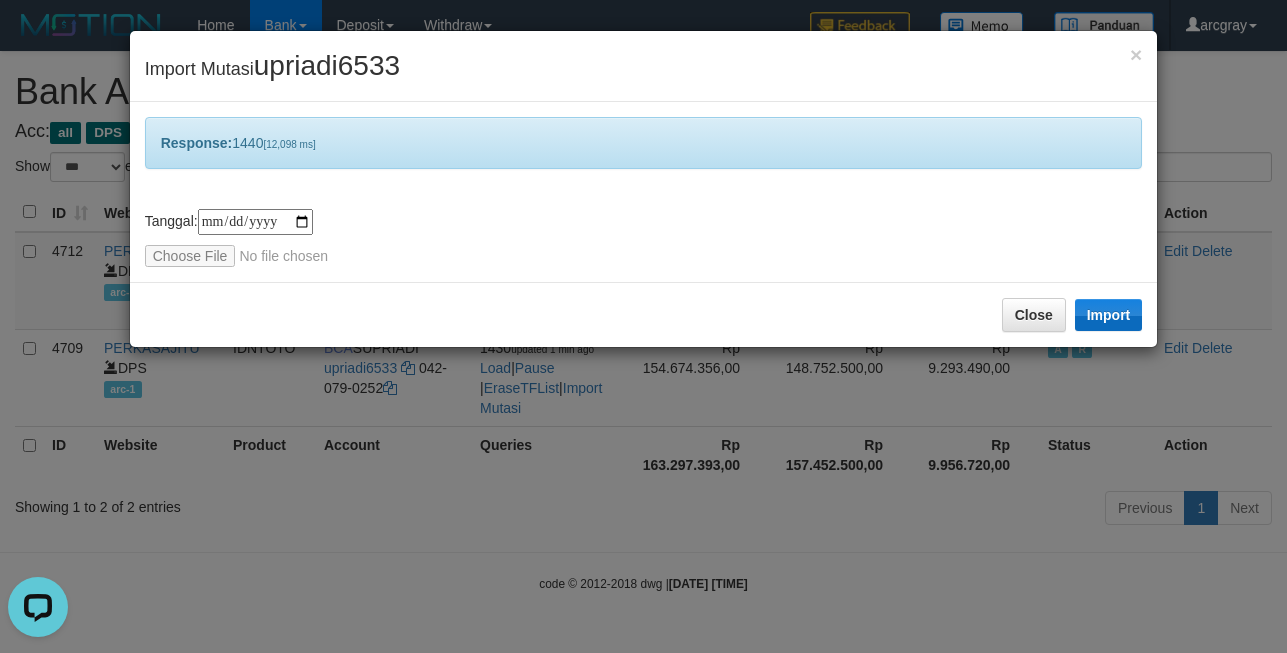 click on "Import" at bounding box center [1109, 315] 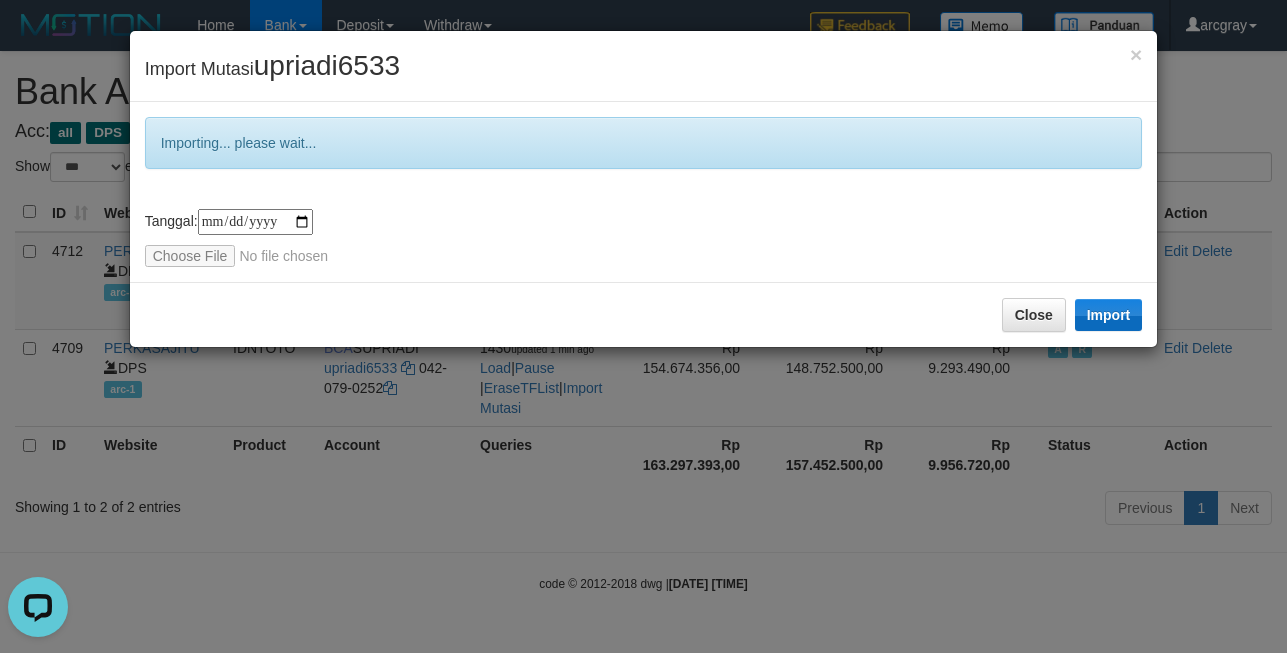 click on "Import" at bounding box center (1109, 315) 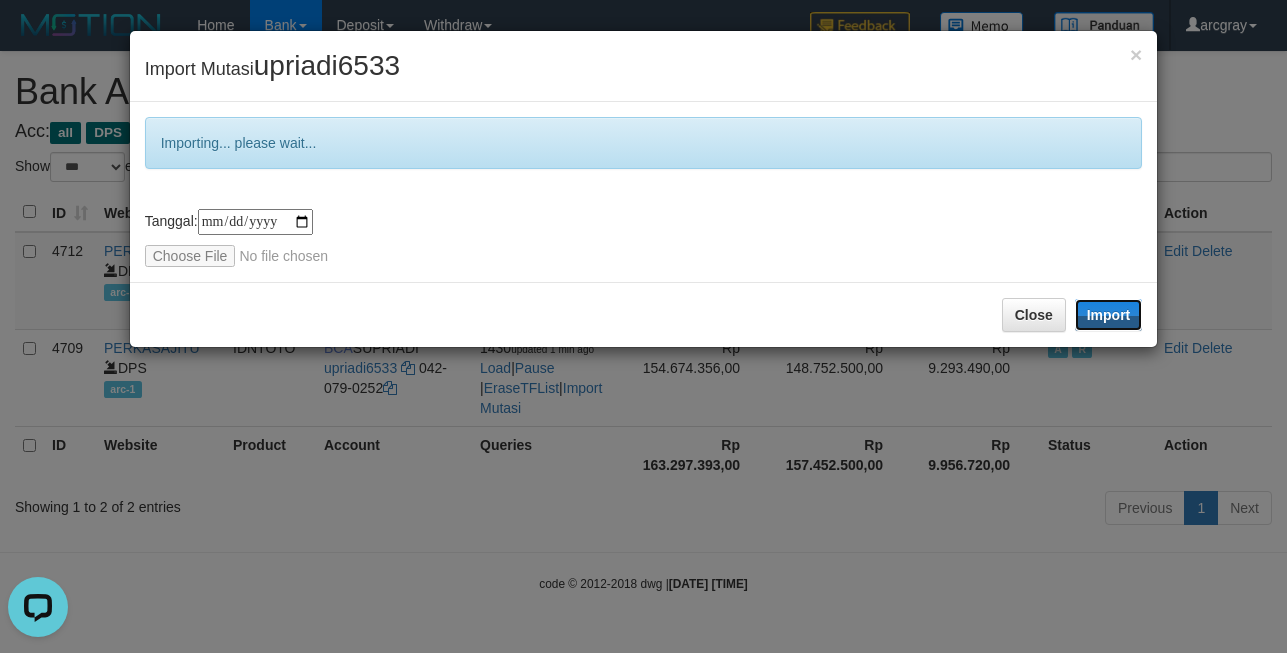 click on "Import" at bounding box center (1109, 315) 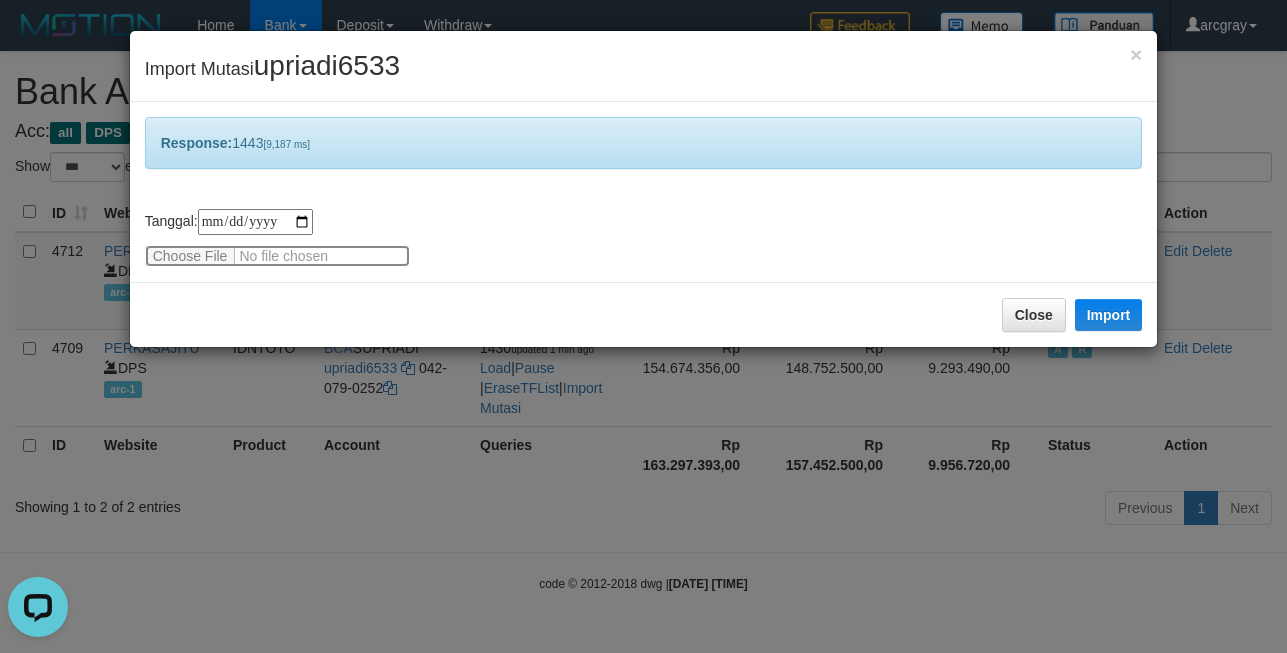 click at bounding box center (277, 256) 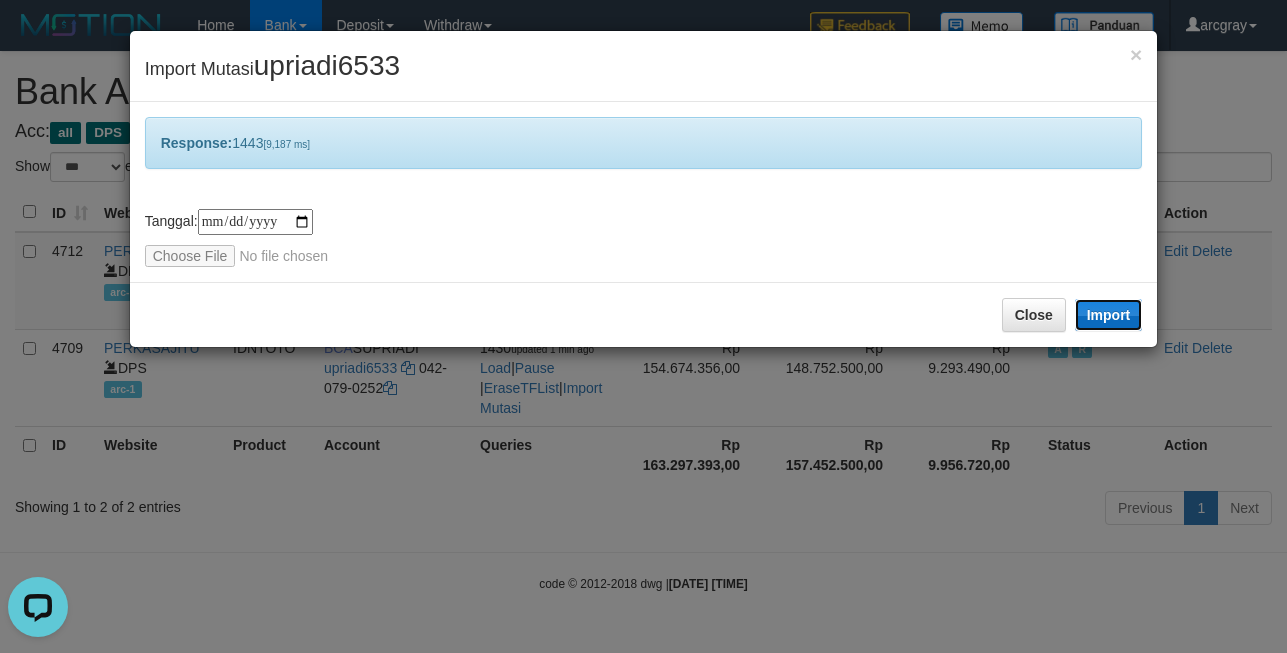 click on "Import" at bounding box center [1109, 315] 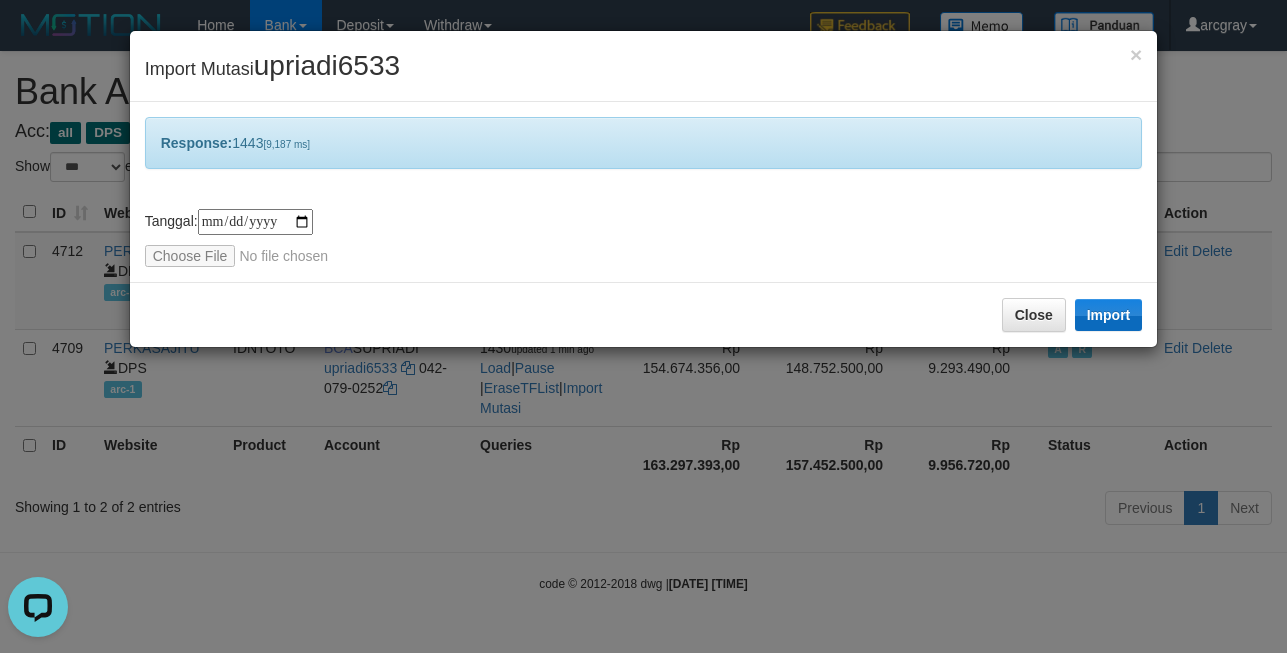 click on "Import" at bounding box center [1109, 315] 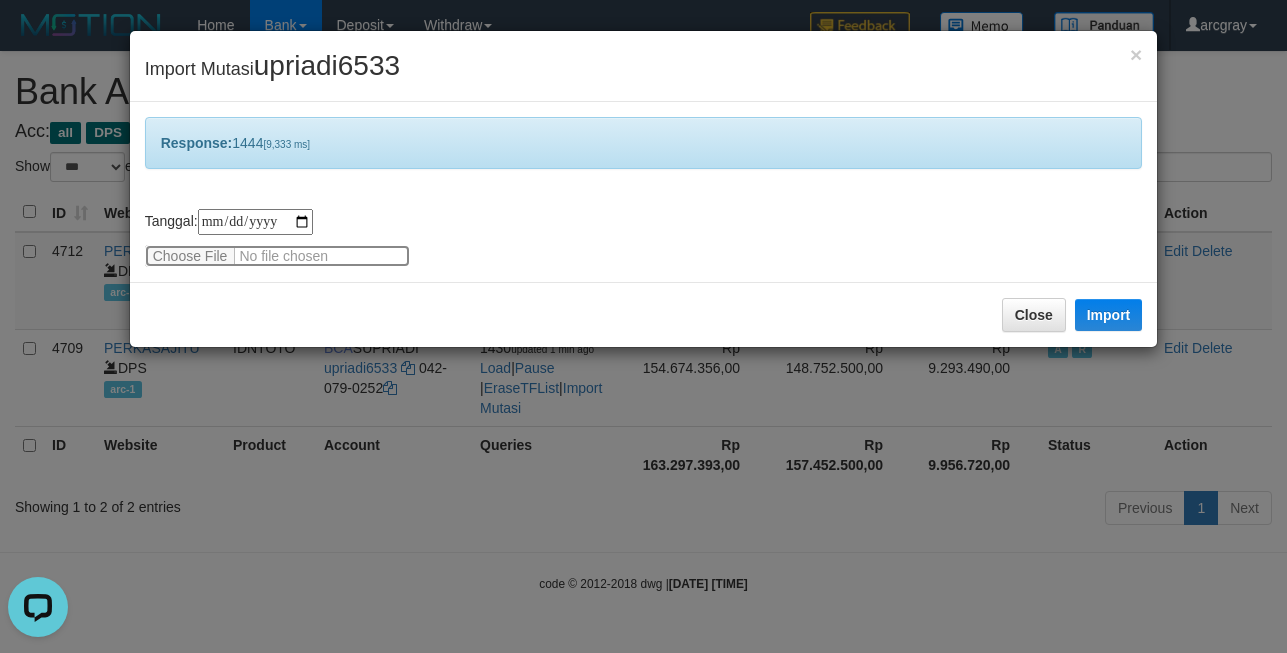 click at bounding box center [277, 256] 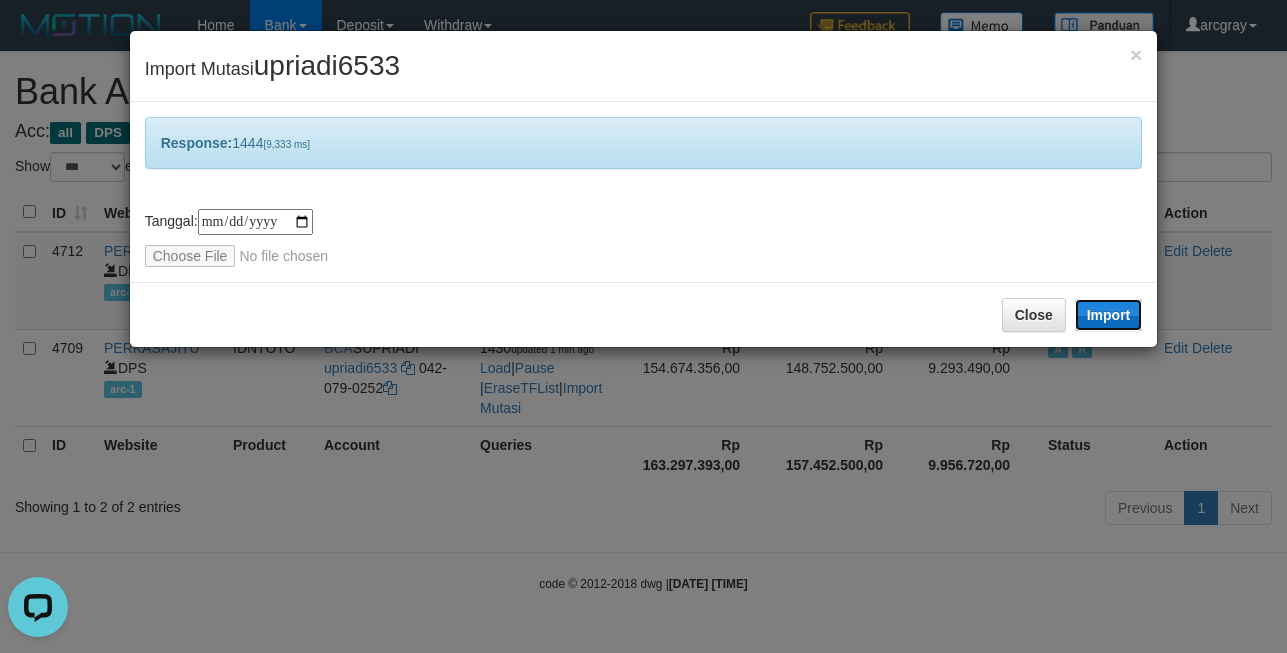 click on "Import" at bounding box center [1109, 315] 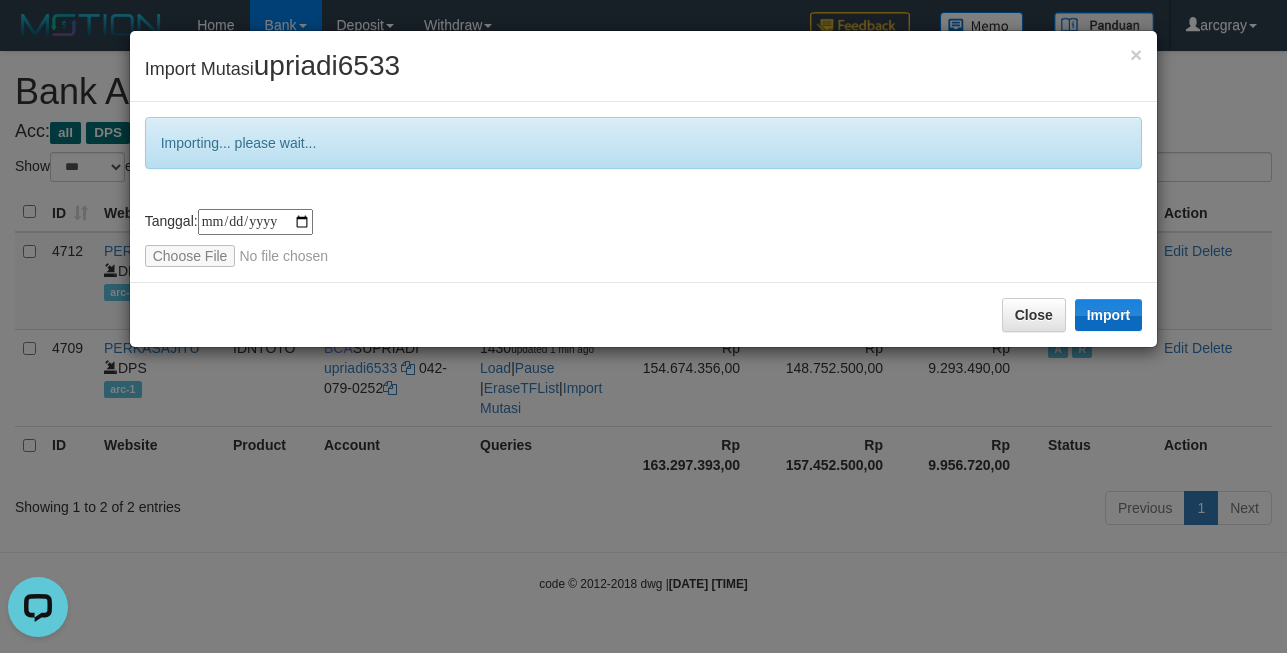 click on "Import" at bounding box center [1109, 315] 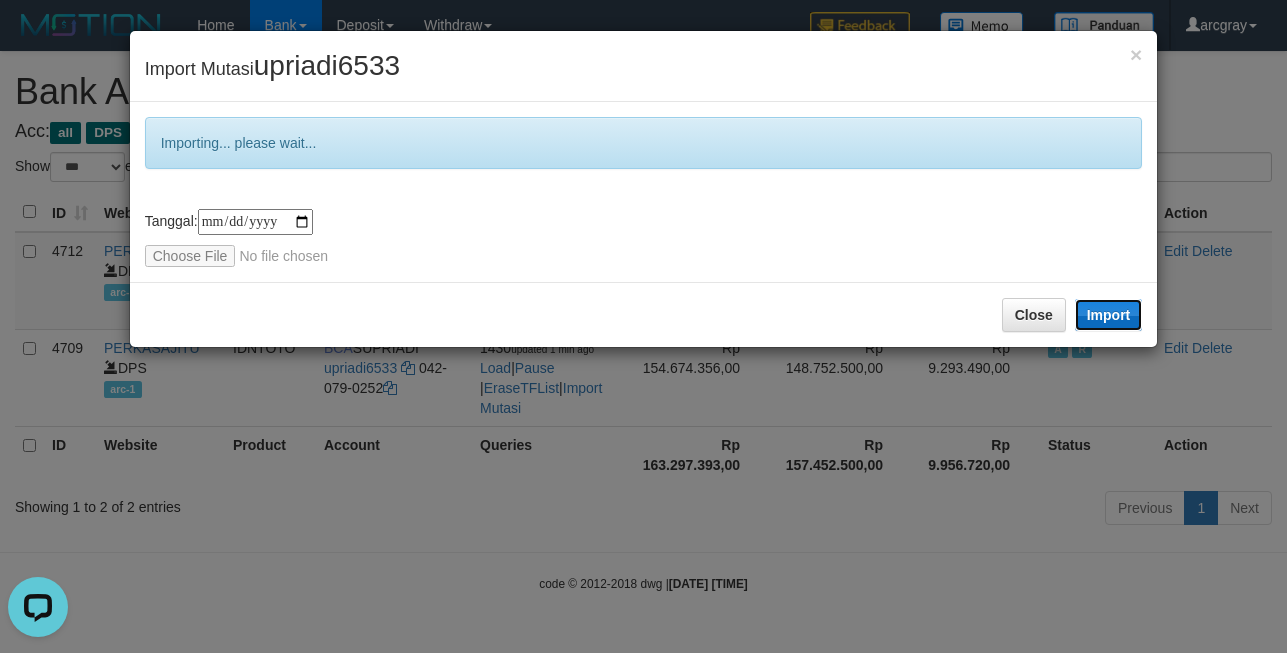 click on "Import" at bounding box center (1109, 315) 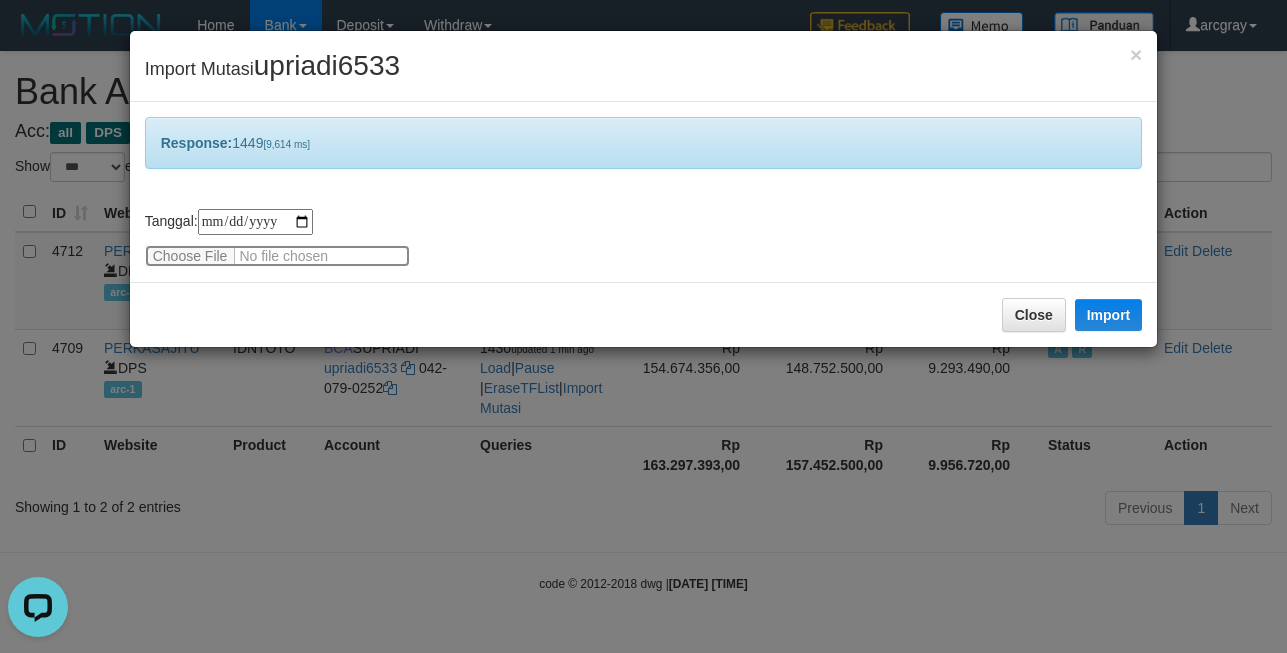 click at bounding box center (277, 256) 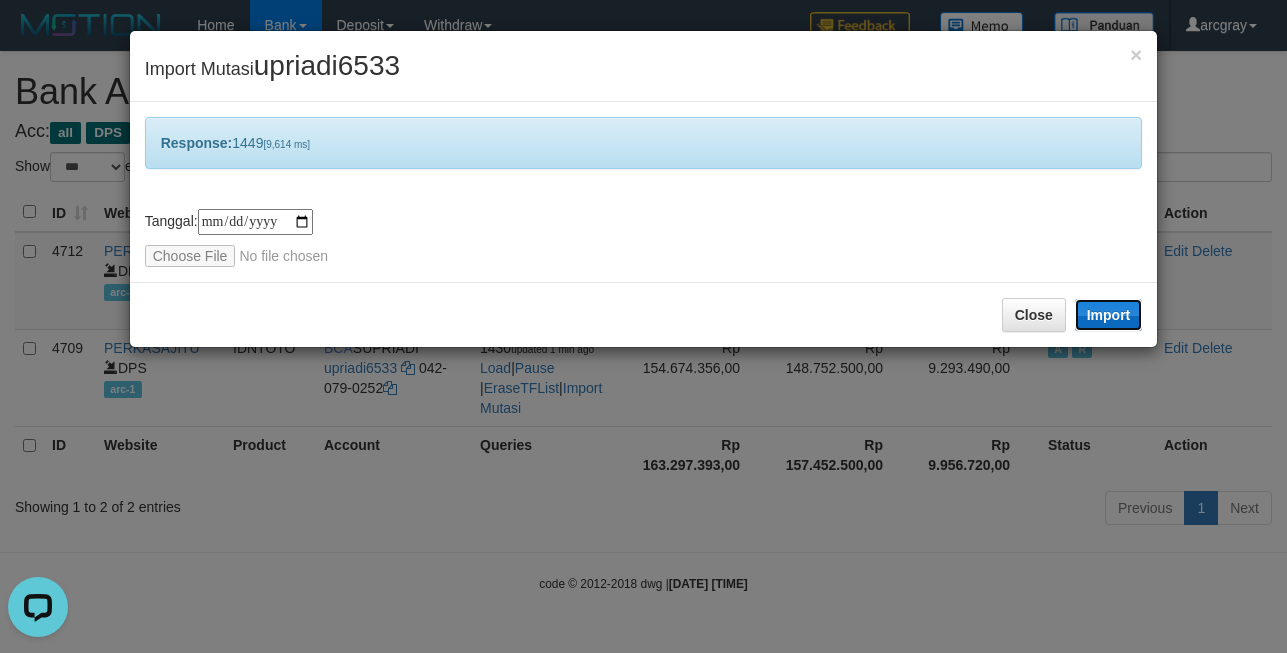 click on "Import" at bounding box center (1109, 315) 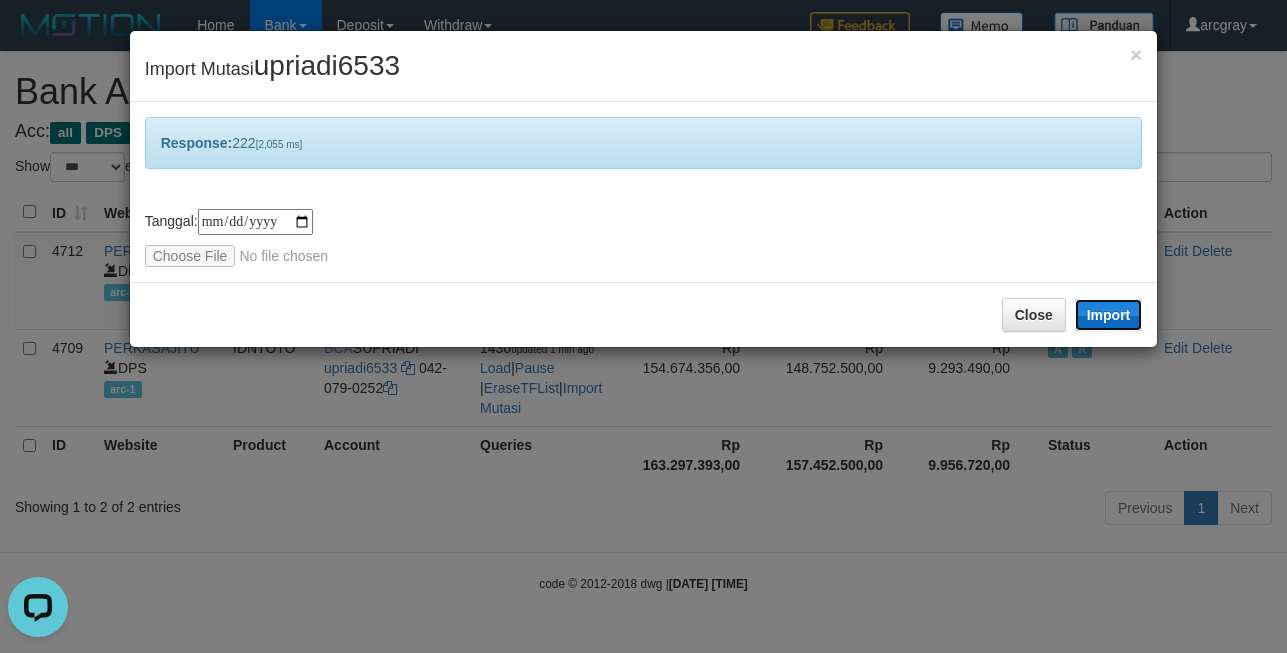 click on "Import" at bounding box center (1109, 315) 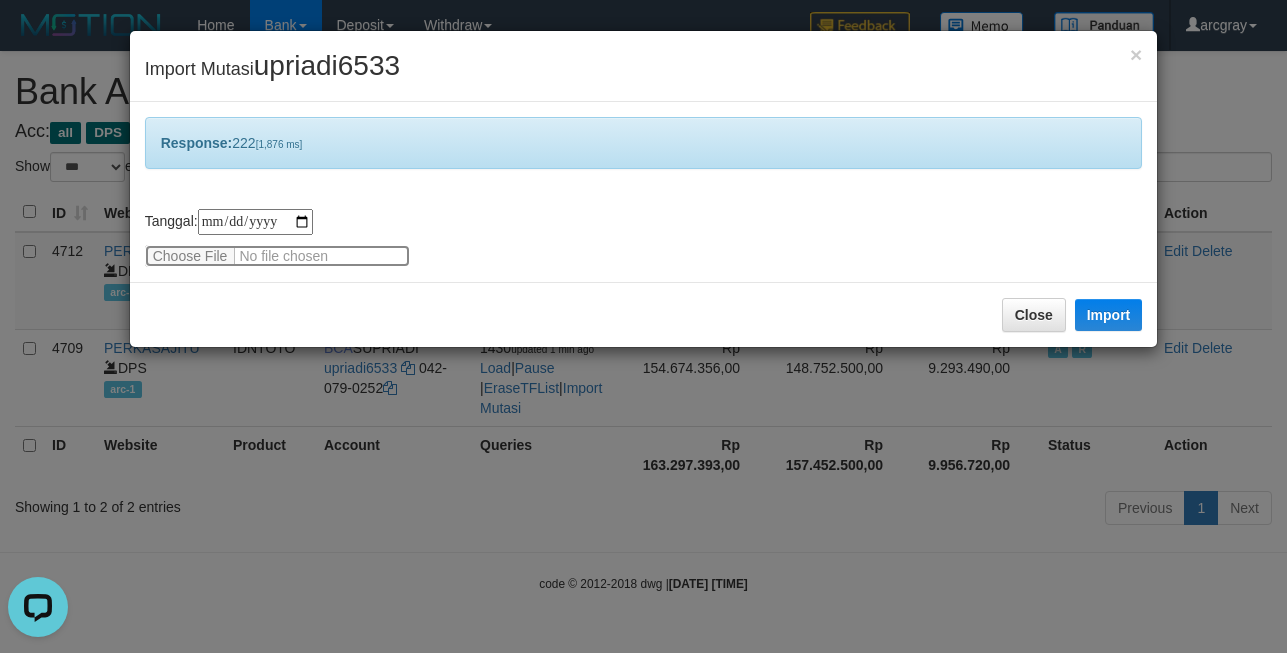 click at bounding box center (277, 256) 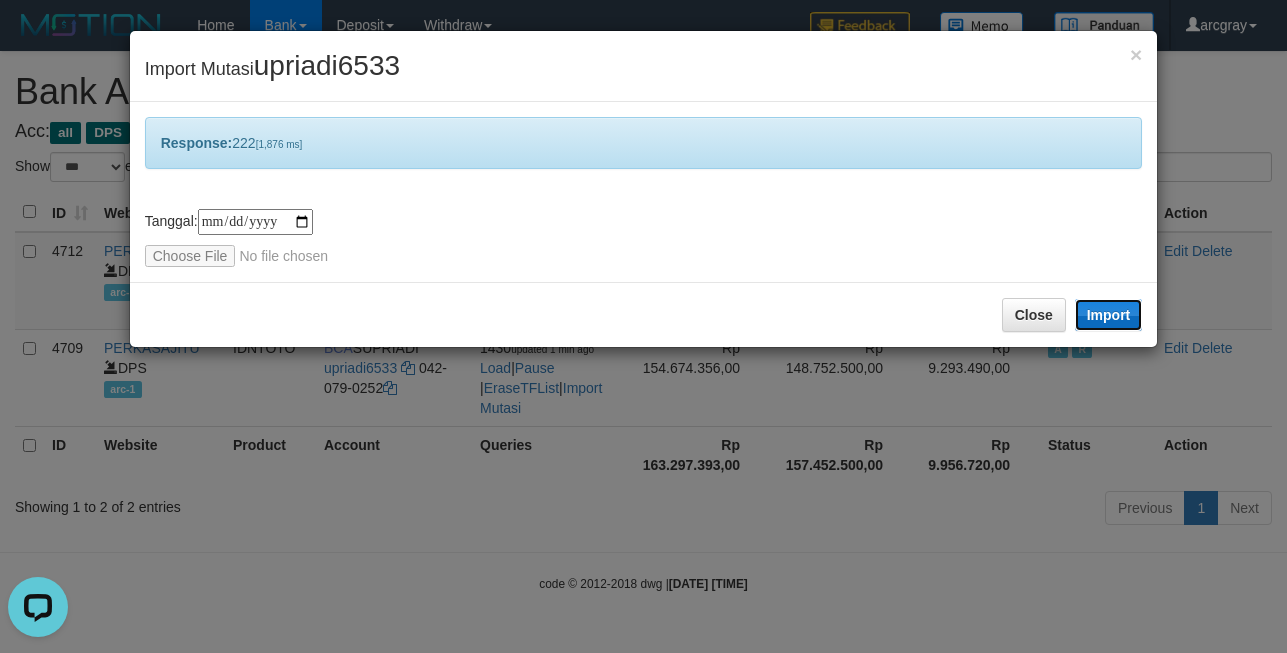 click on "Import" at bounding box center [1109, 315] 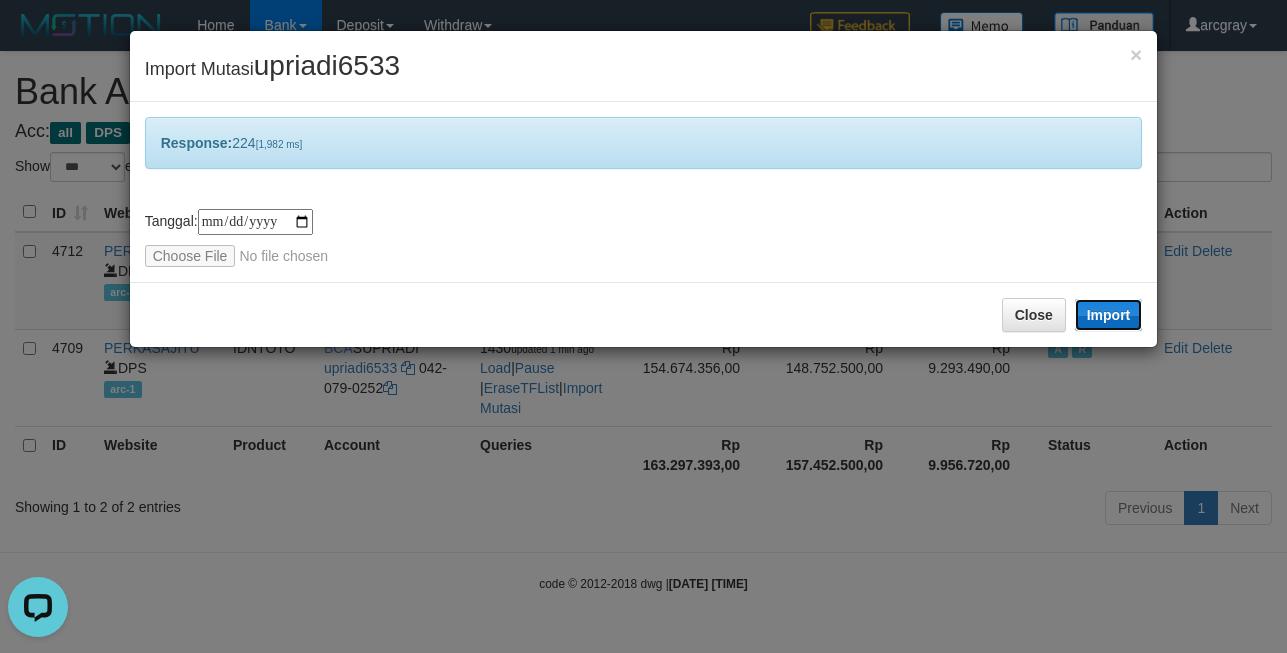 click on "Import" at bounding box center [1109, 315] 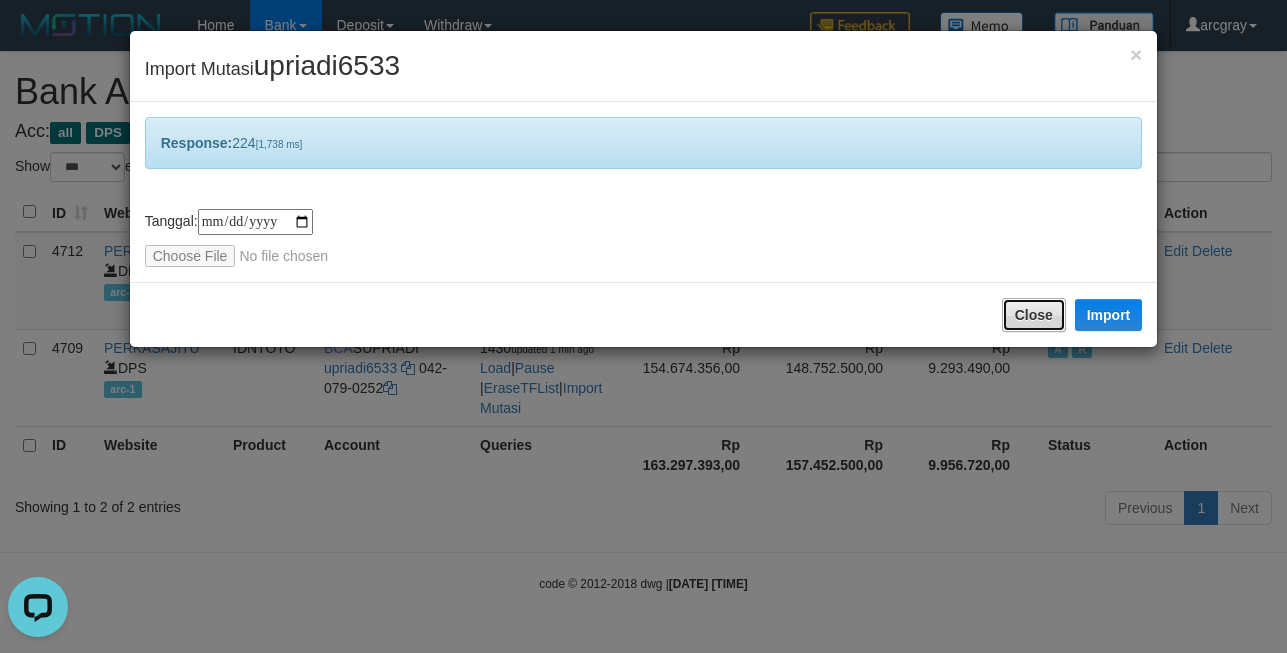 click on "Close" at bounding box center (1034, 315) 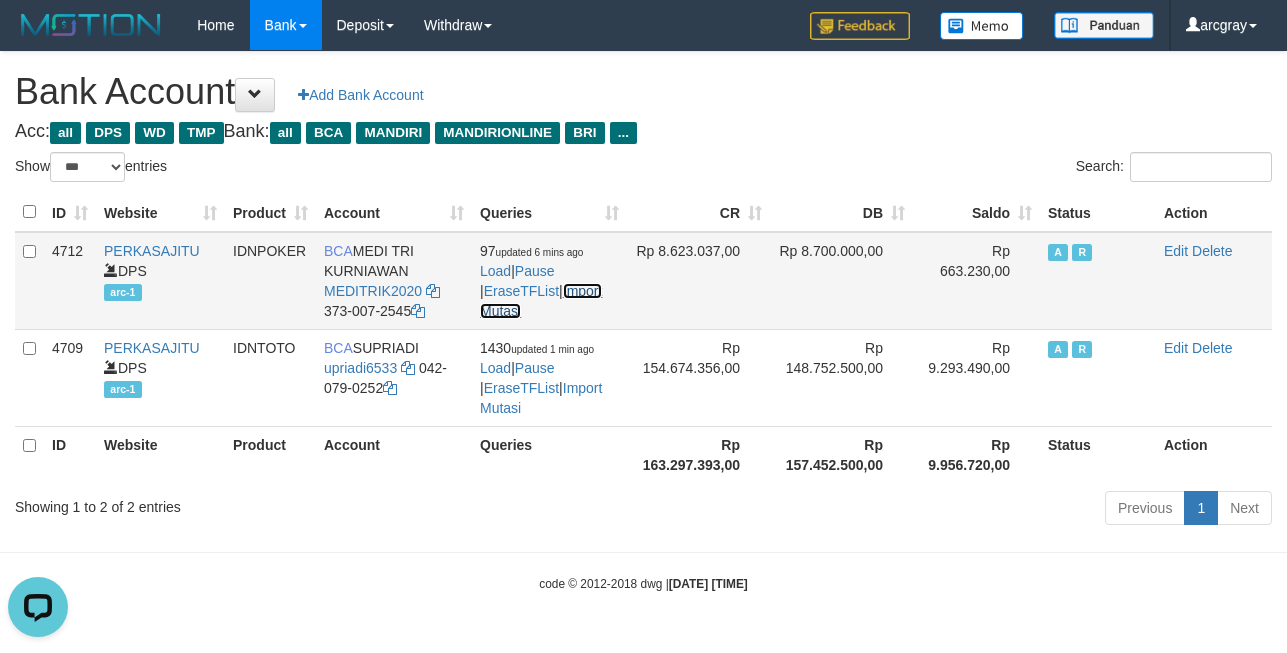 click on "Import Mutasi" at bounding box center (541, 301) 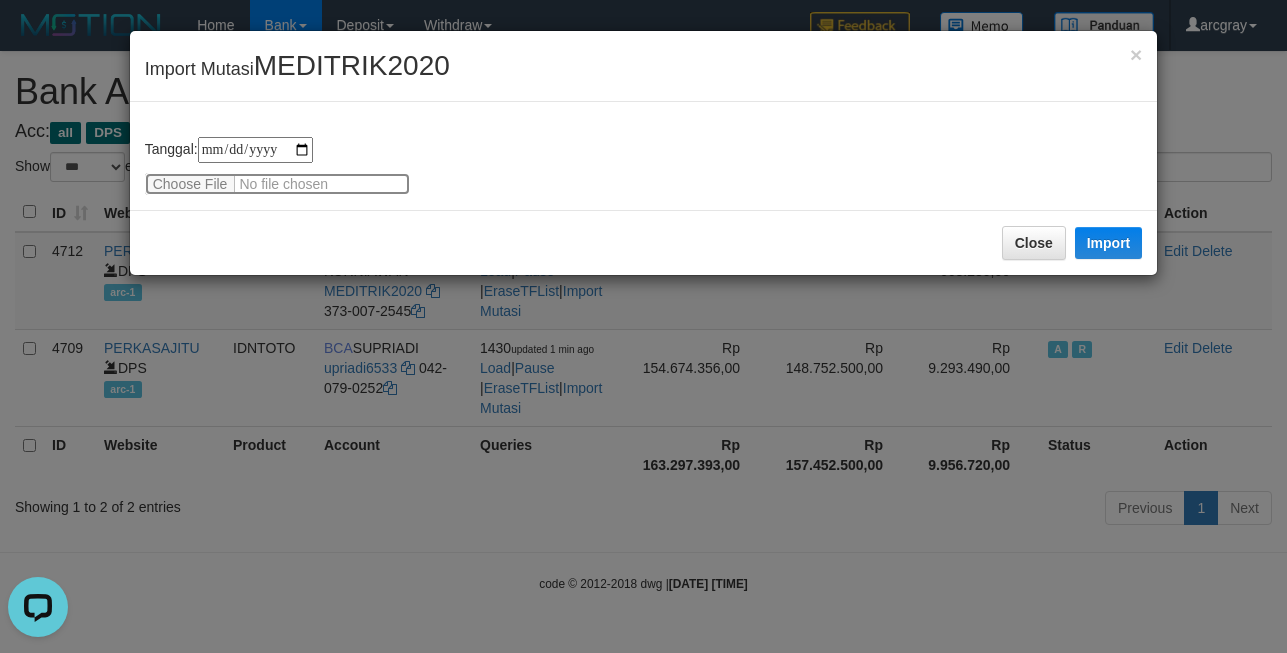 click at bounding box center (277, 184) 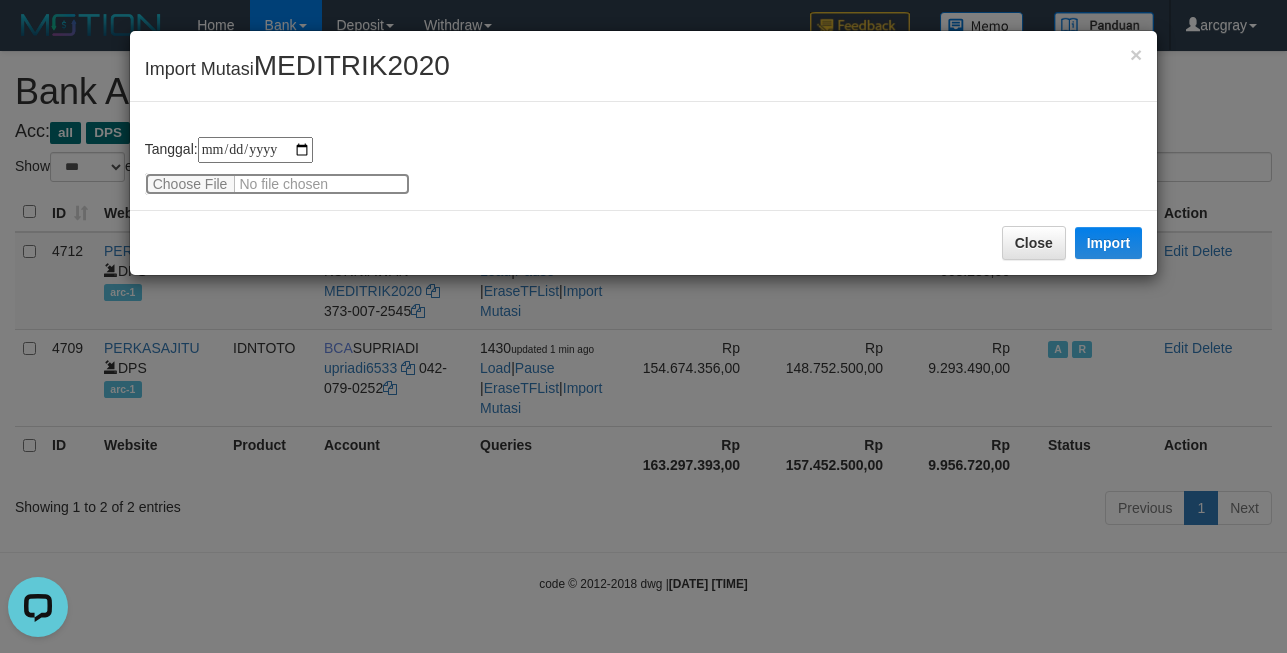 type on "**********" 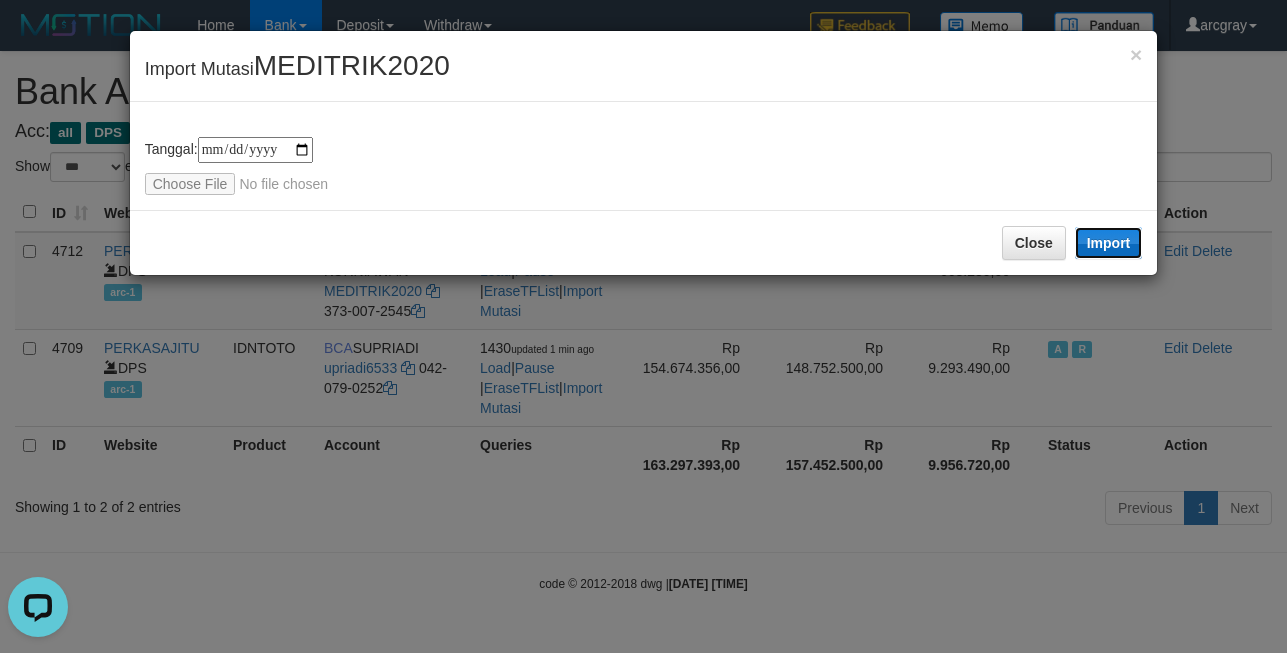 click on "Import" at bounding box center [1109, 243] 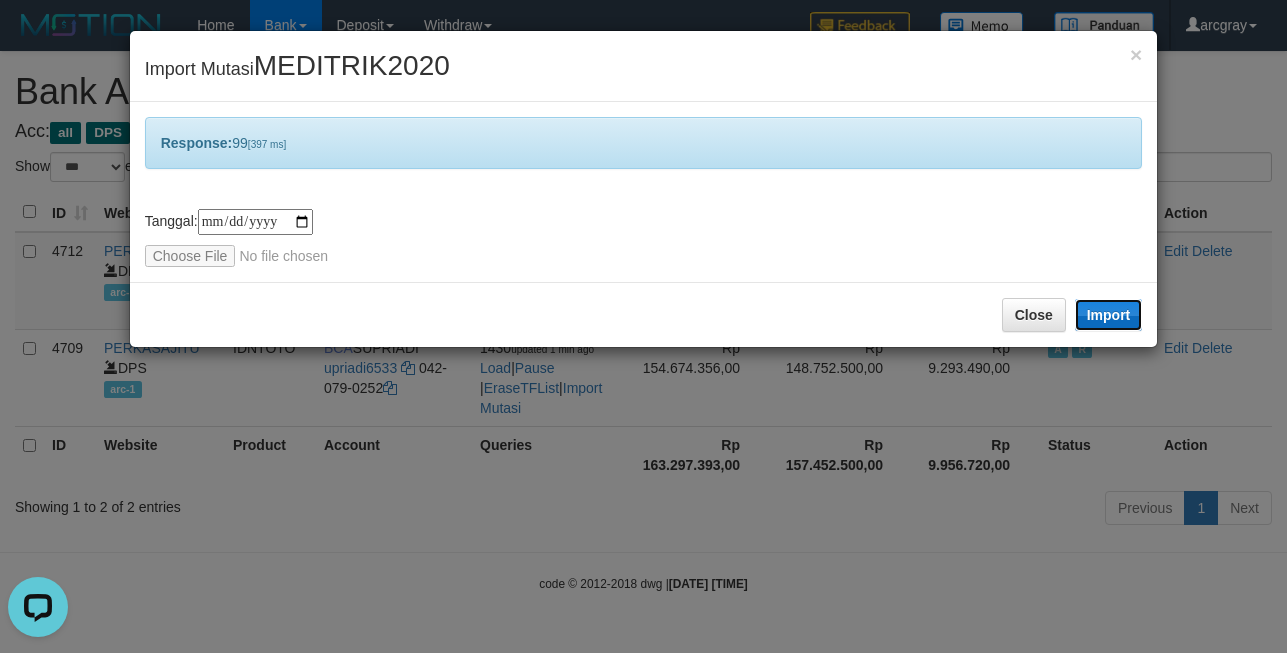 click on "Import" at bounding box center [1109, 315] 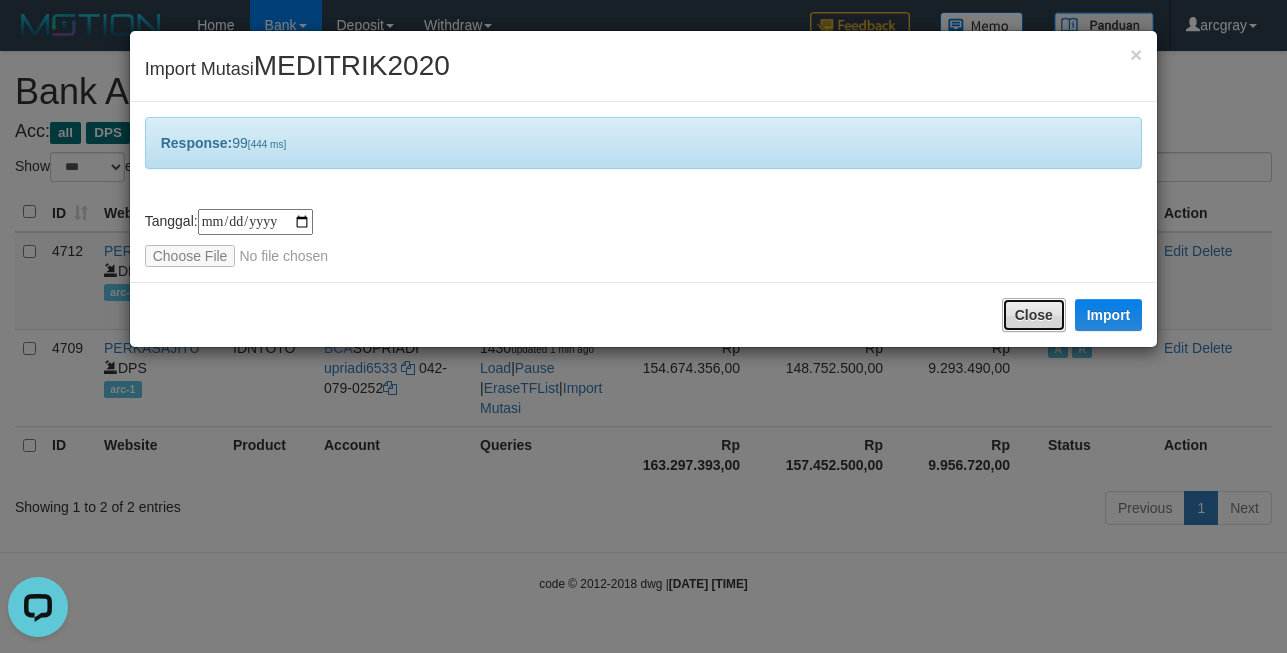 click on "Close" at bounding box center (1034, 315) 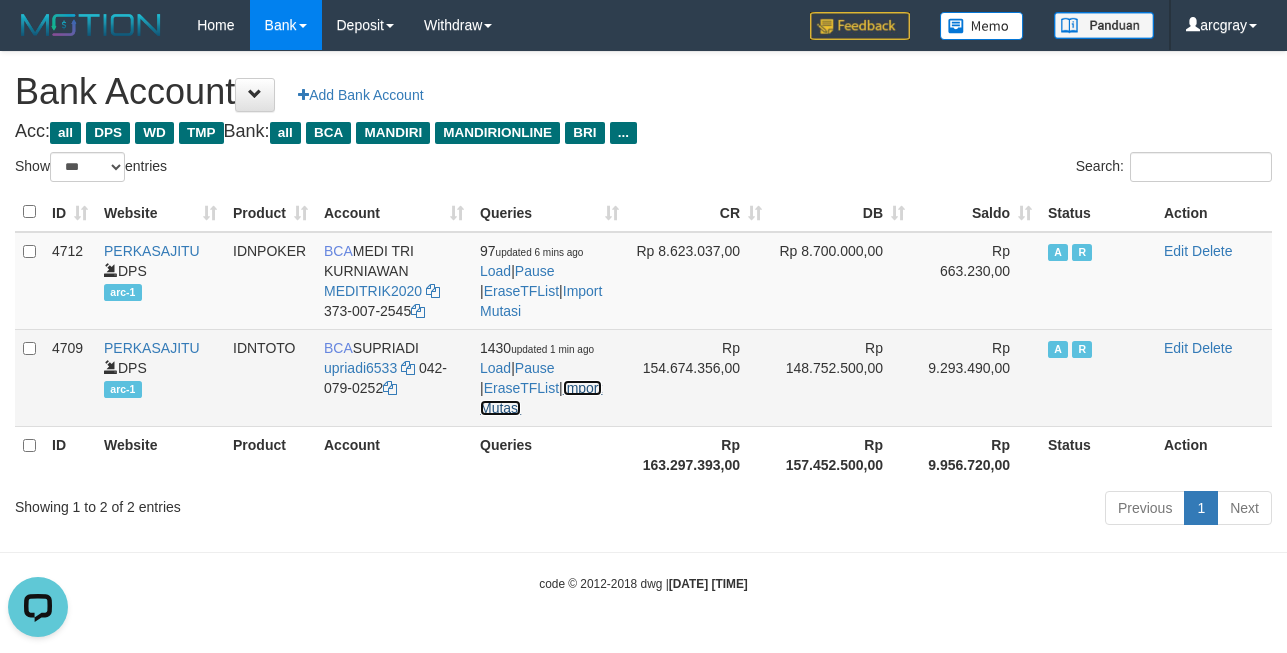 click on "Import Mutasi" at bounding box center (541, 398) 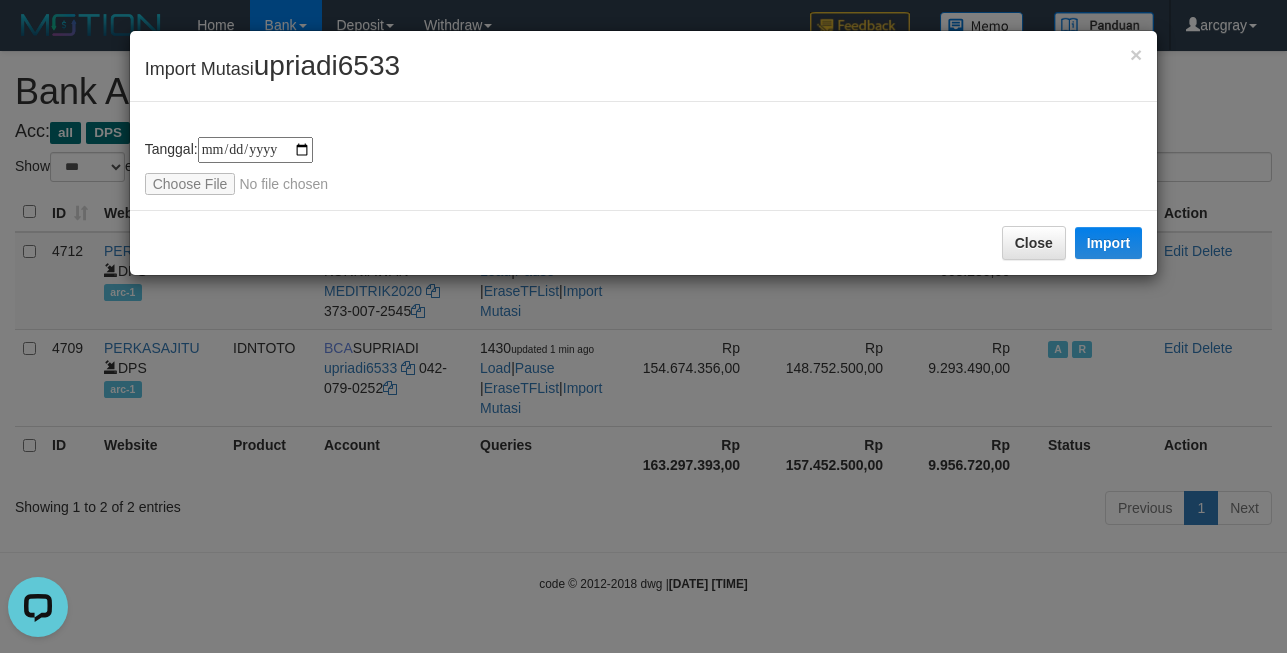 click on "**********" at bounding box center (644, 156) 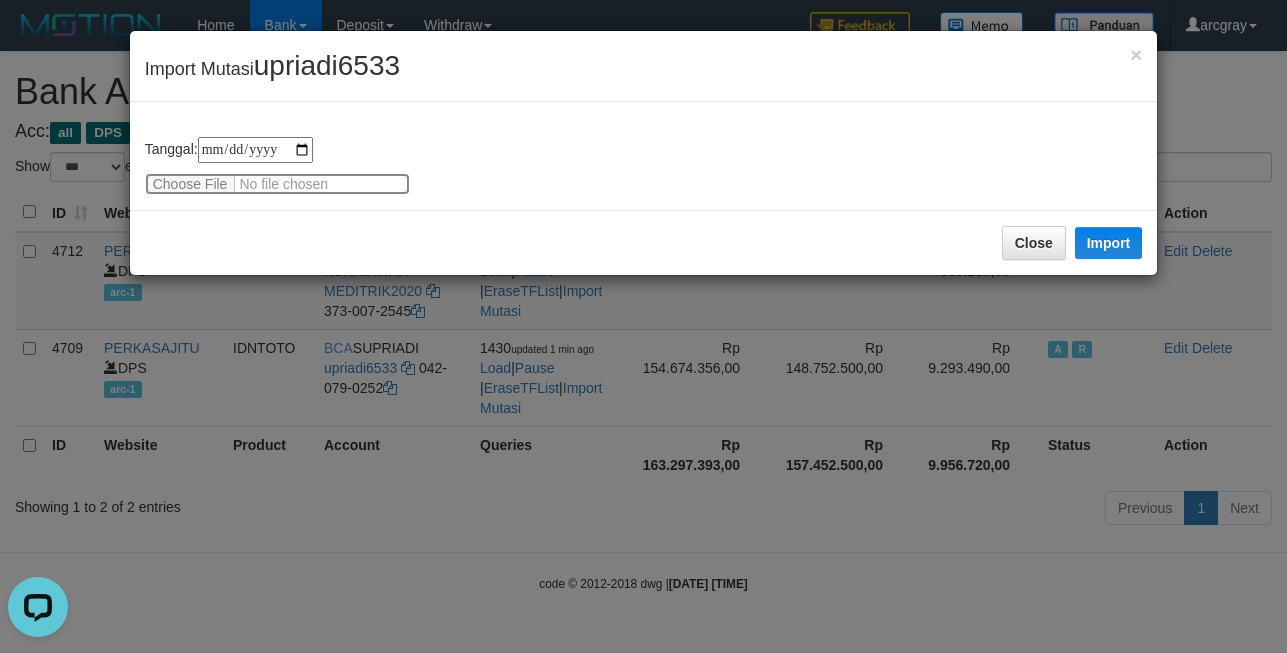click at bounding box center (277, 184) 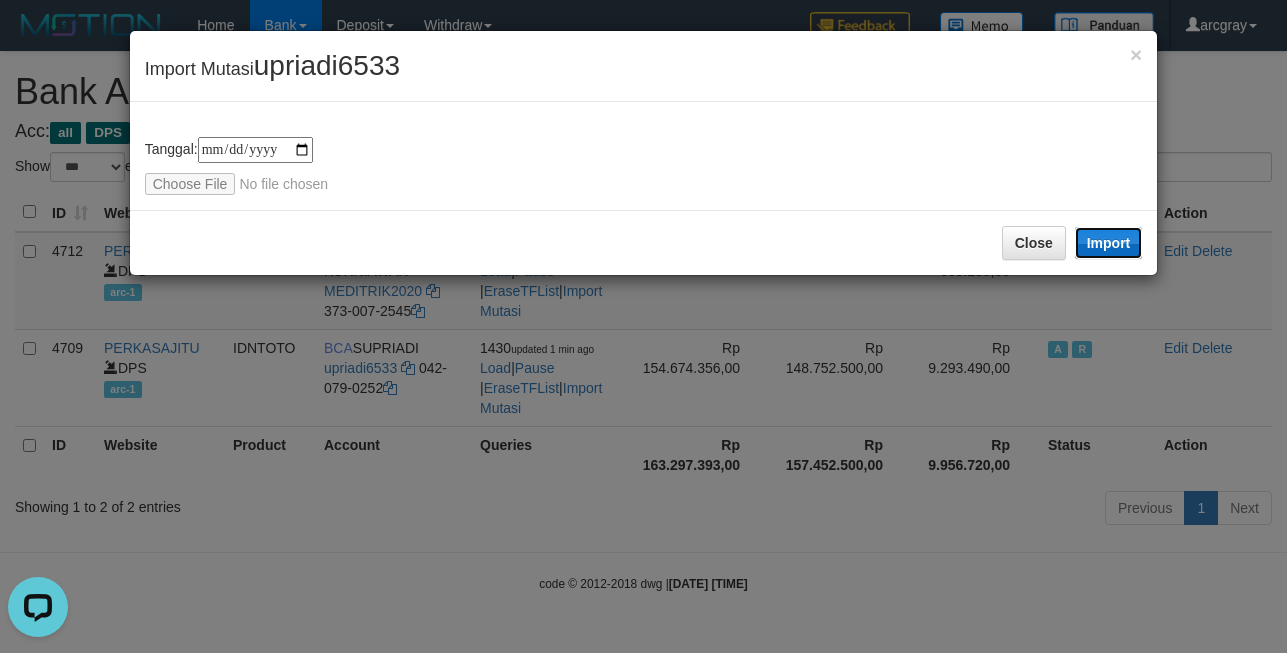 drag, startPoint x: 1133, startPoint y: 237, endPoint x: 1100, endPoint y: 319, distance: 88.391174 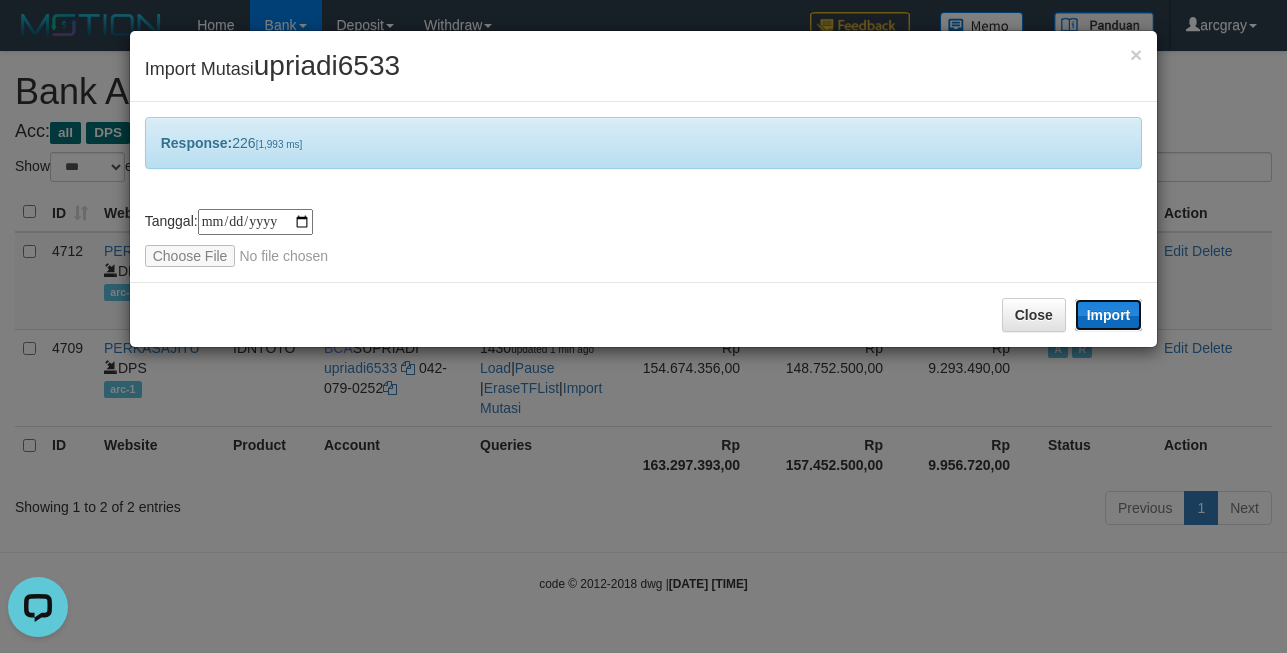 click on "Import" at bounding box center (1109, 315) 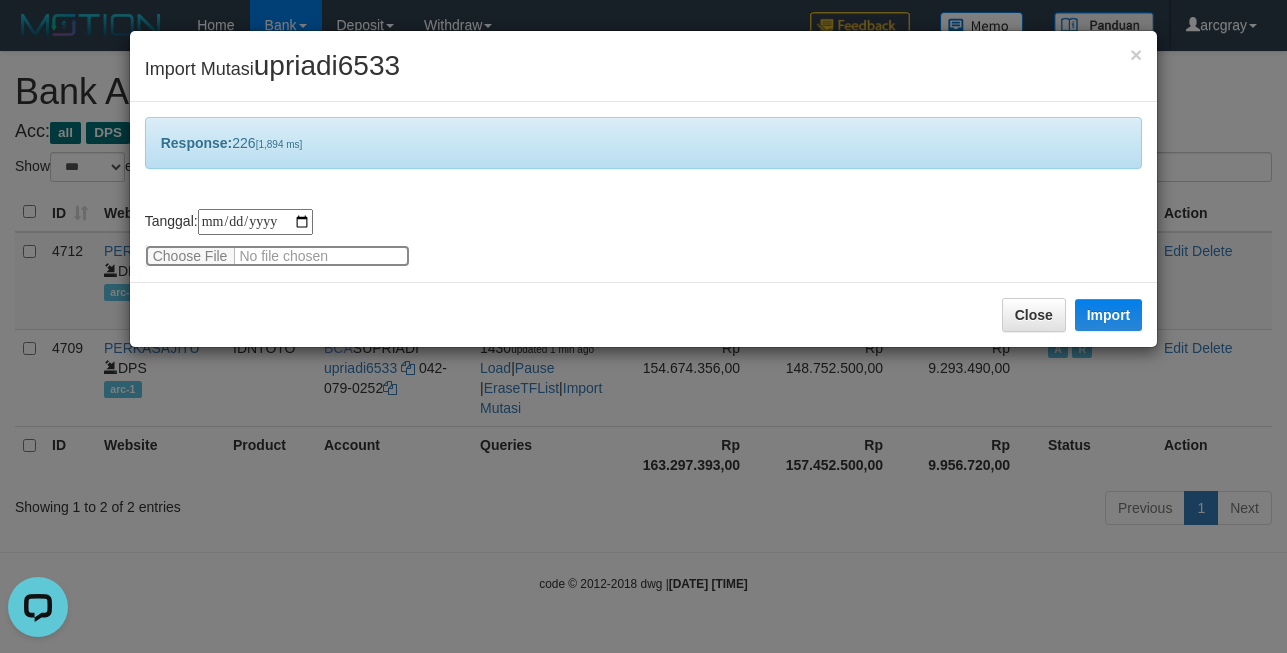 click at bounding box center (277, 256) 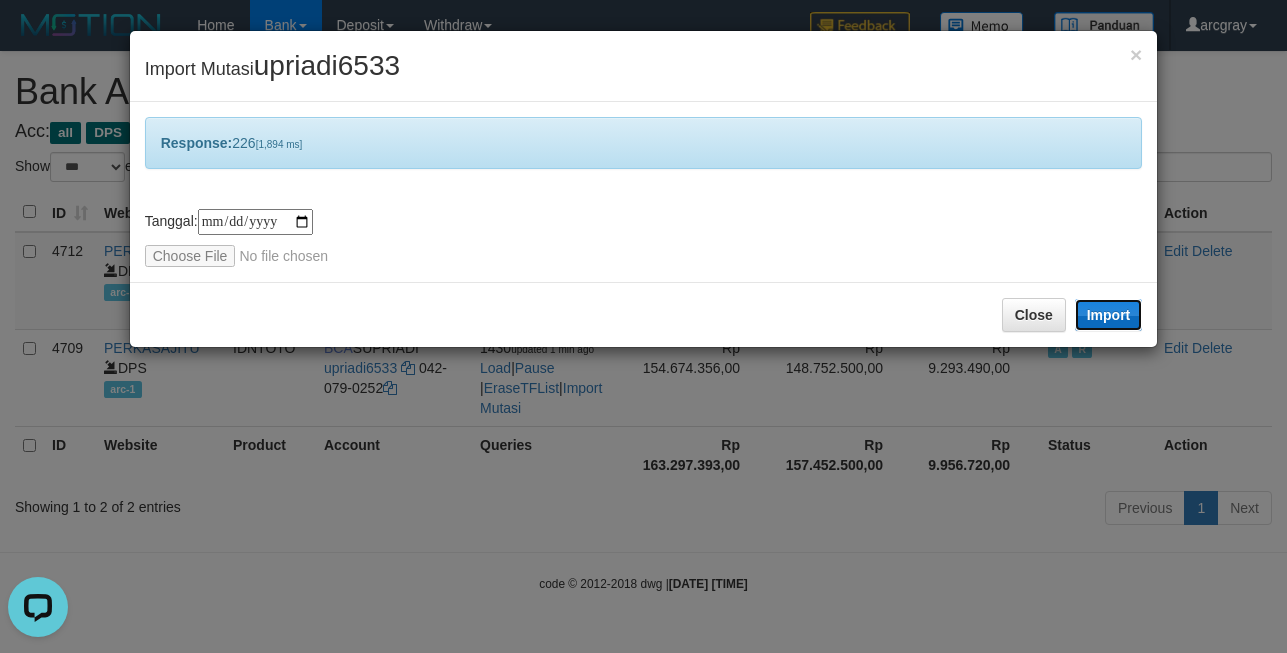 click on "Import" at bounding box center [1109, 315] 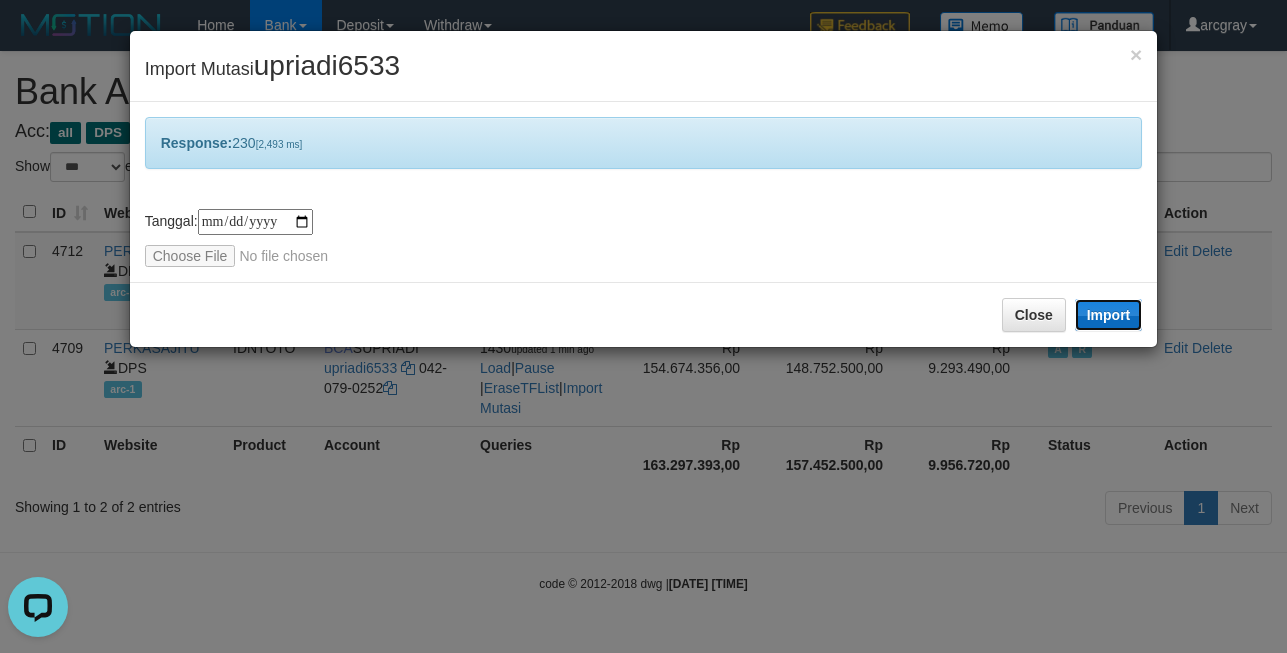 click on "Import" at bounding box center (1109, 315) 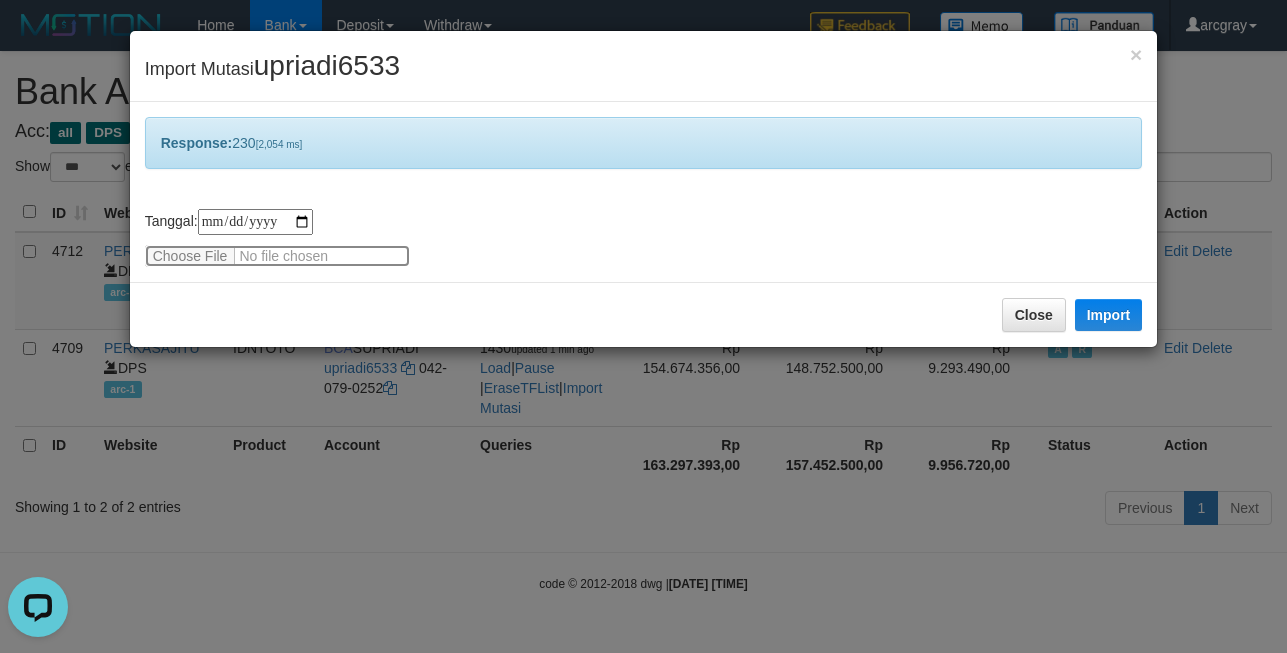 click at bounding box center [277, 256] 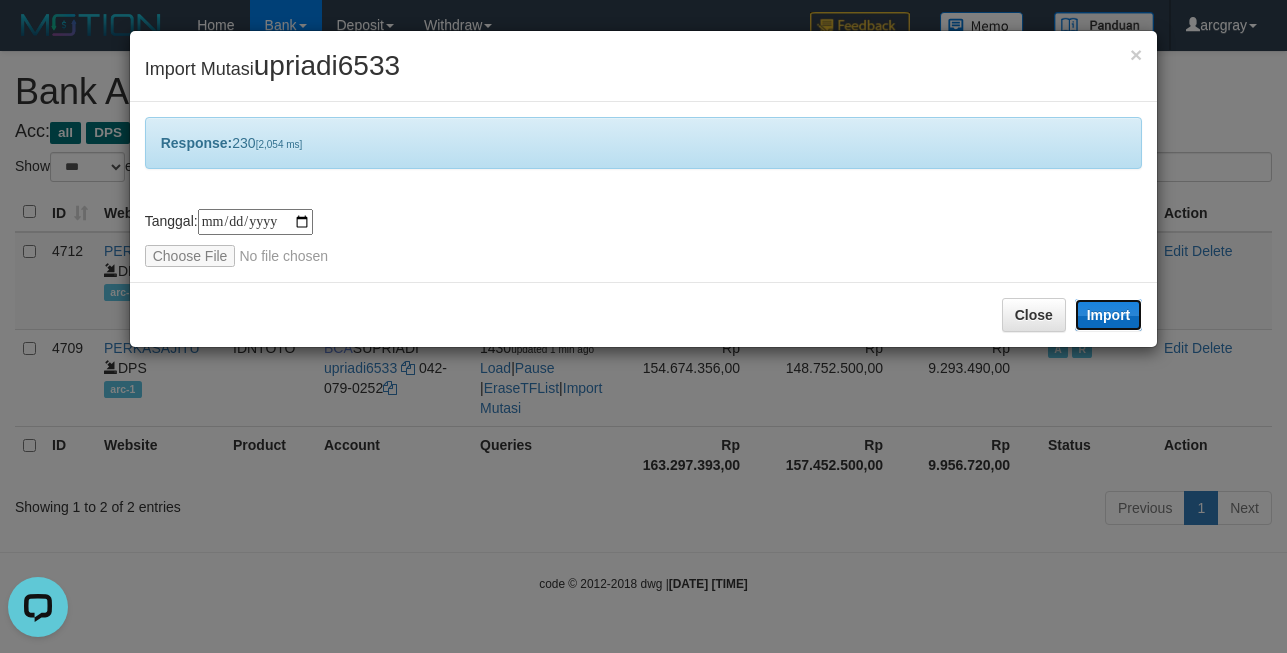 click on "Import" at bounding box center (1109, 315) 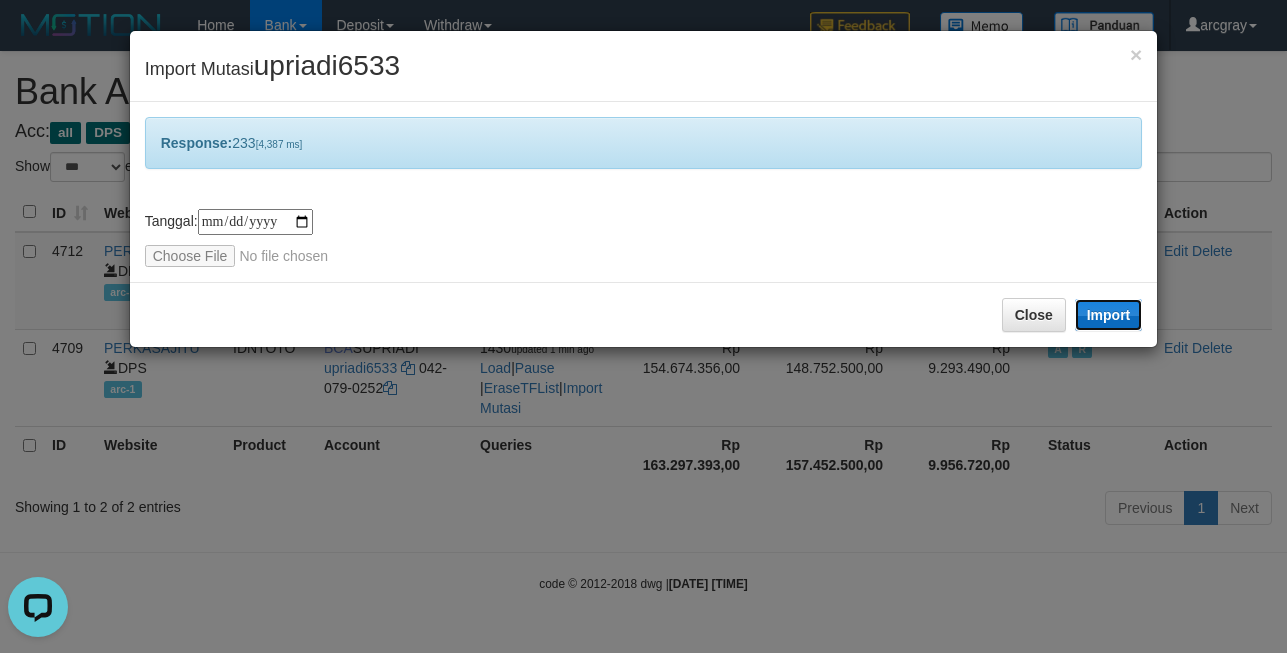 click on "Import" at bounding box center (1109, 315) 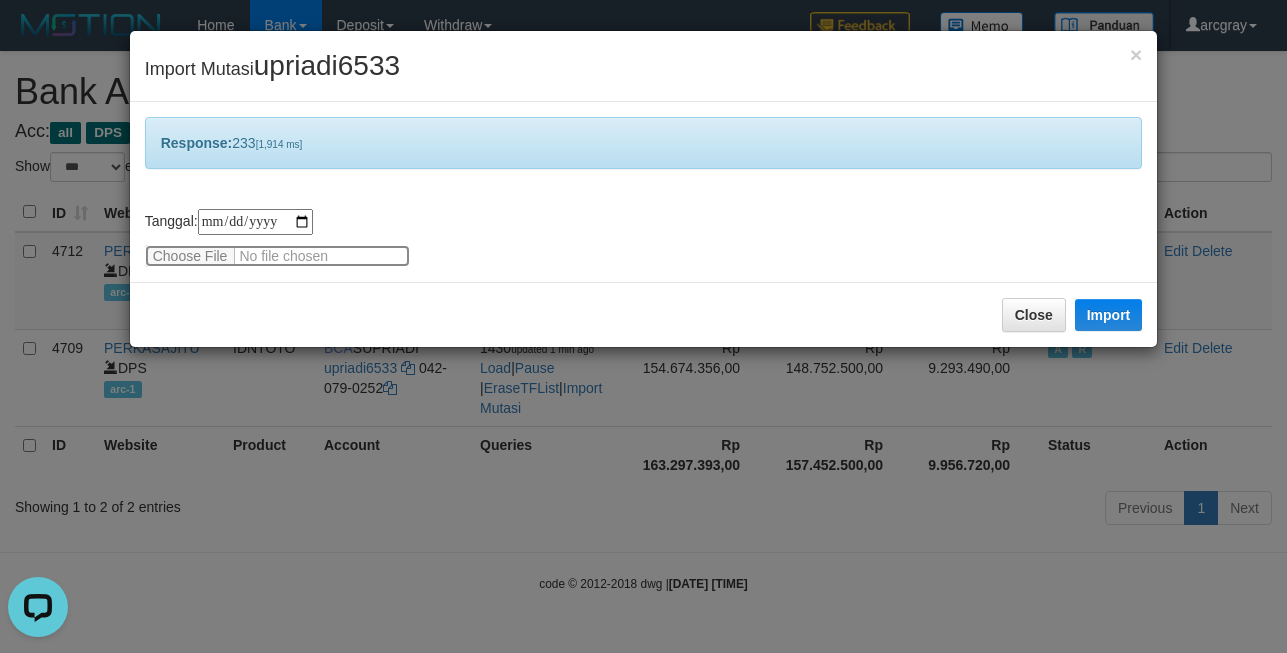 click at bounding box center [277, 256] 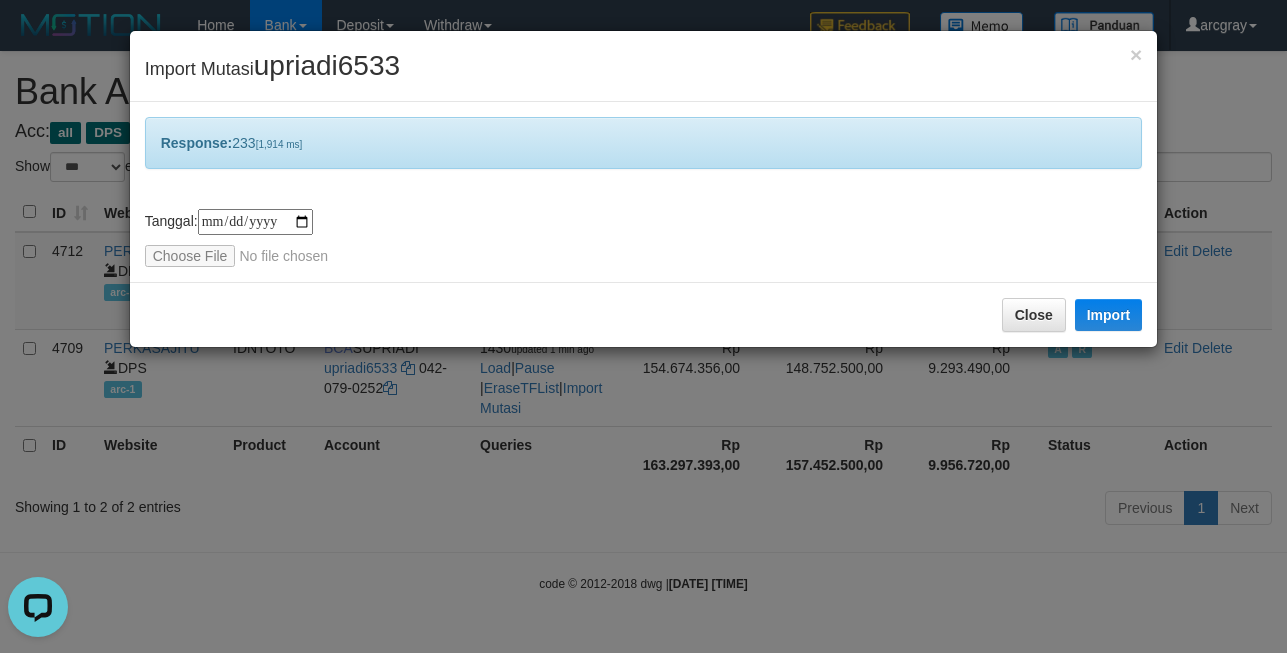 click on "Close
Import" at bounding box center [644, 314] 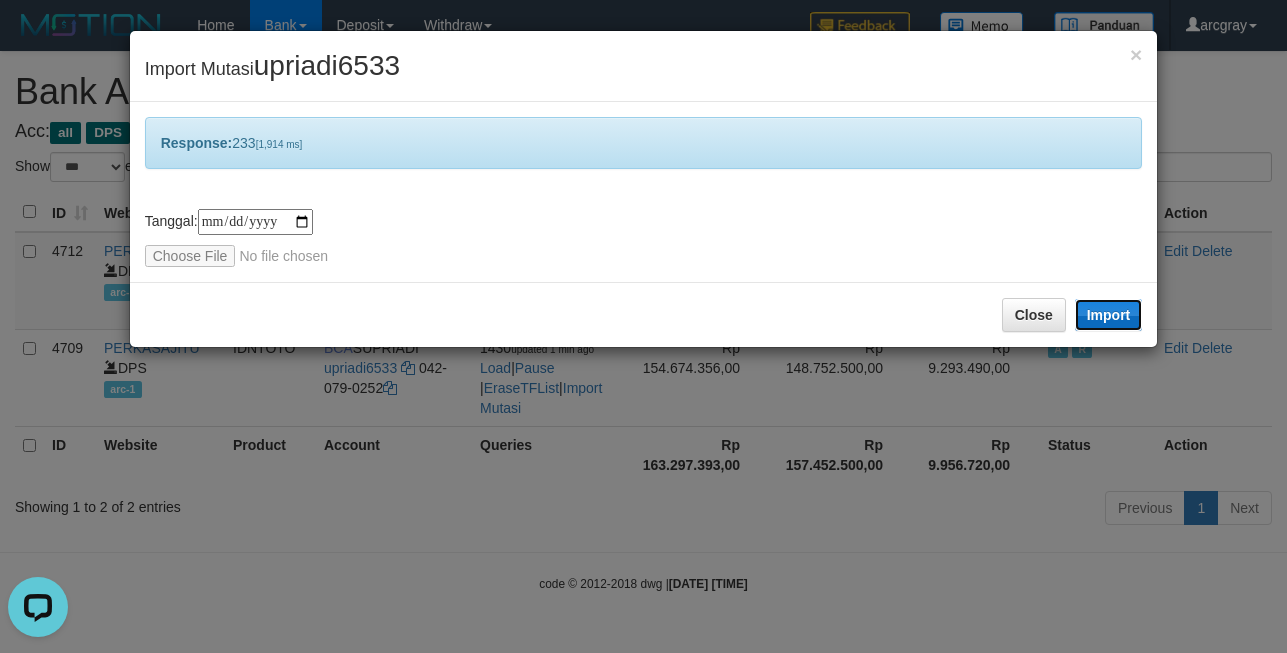 click on "Import" at bounding box center (1109, 315) 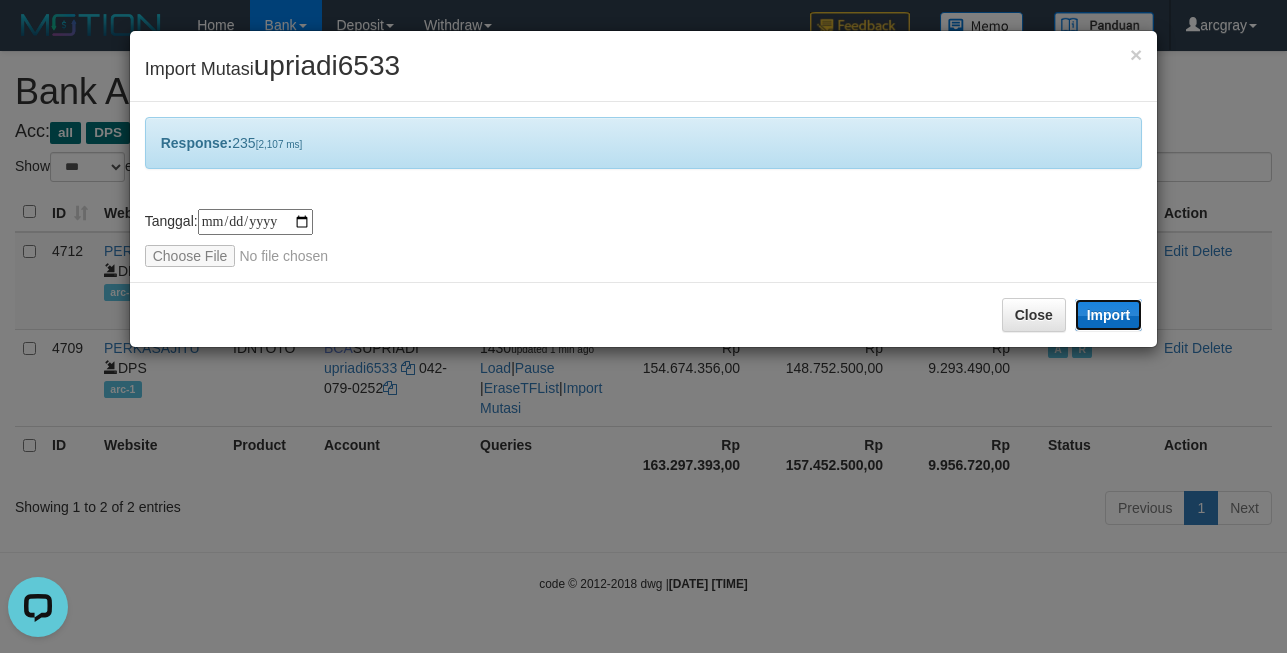 click on "Import" at bounding box center [1109, 315] 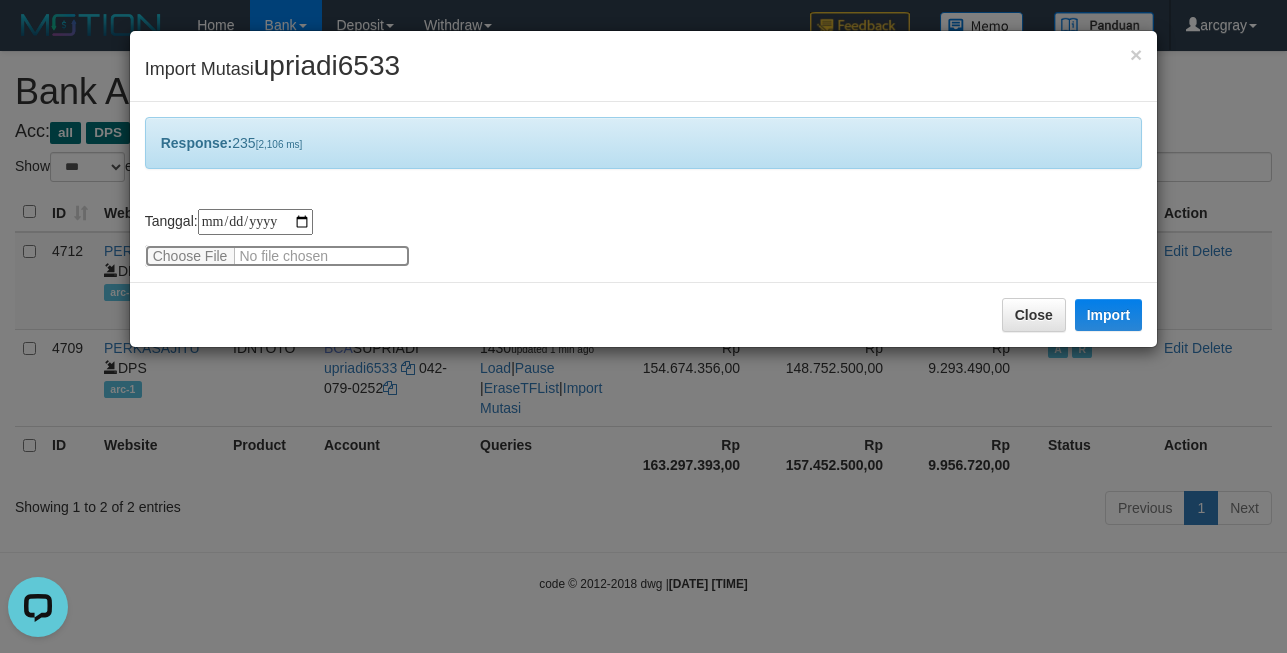 click at bounding box center [277, 256] 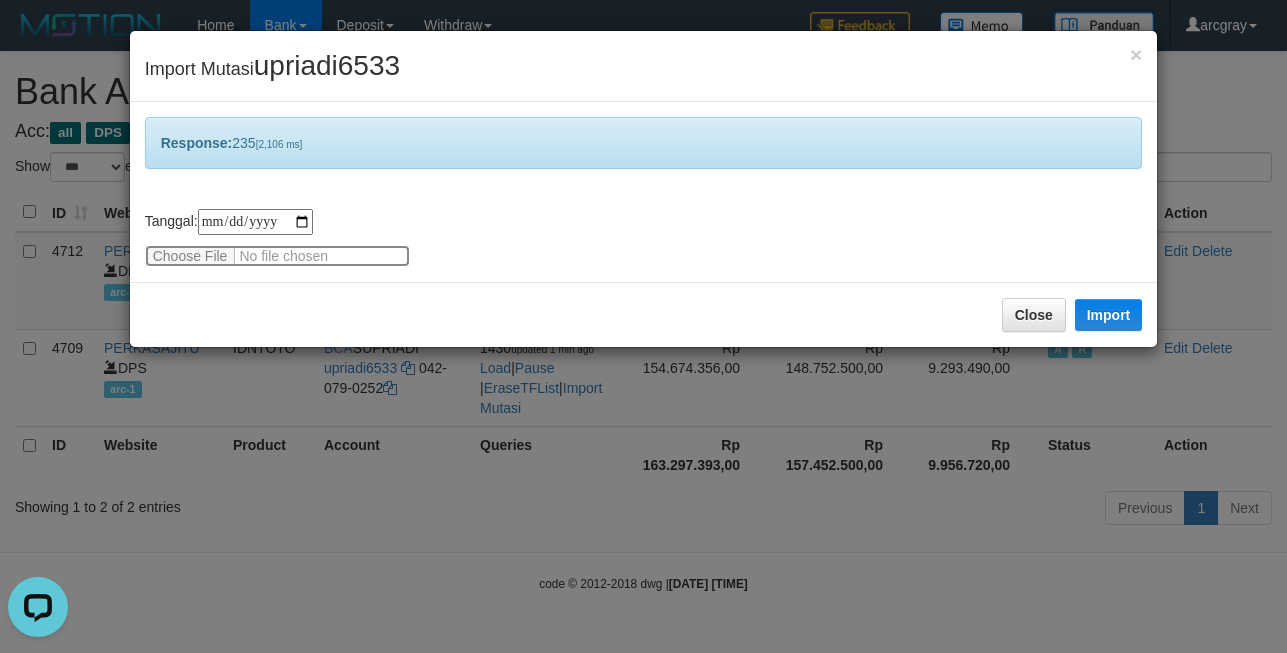 type on "**********" 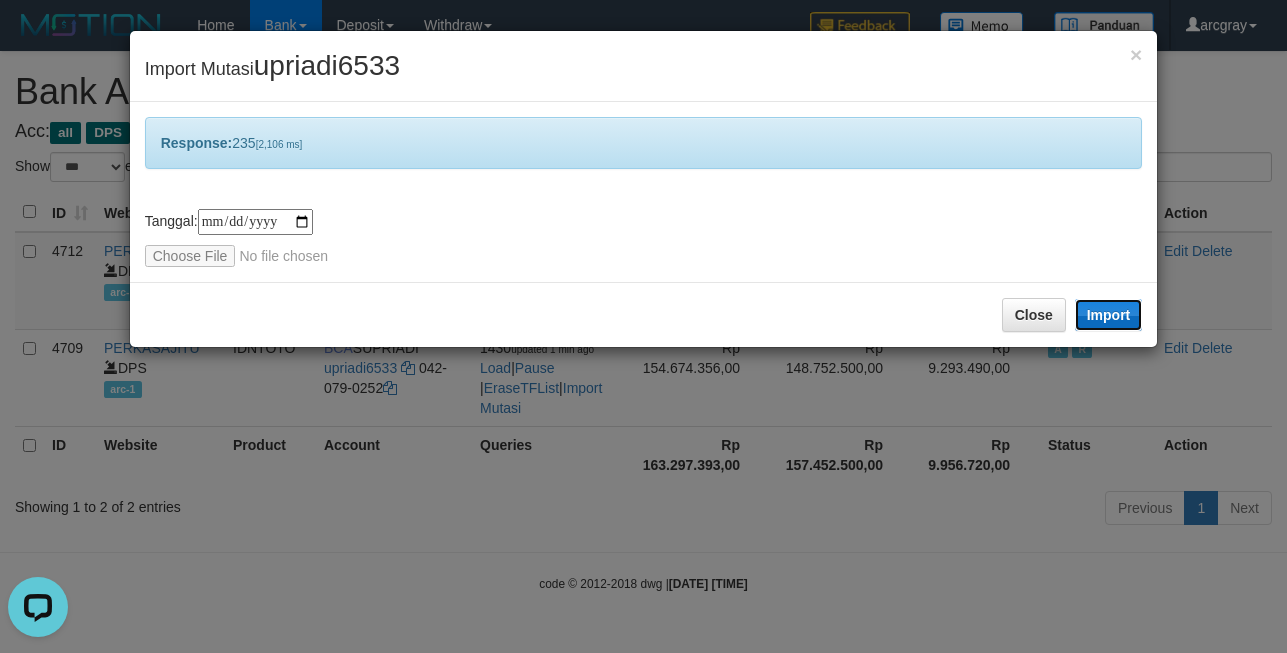 click on "Import" at bounding box center (1109, 315) 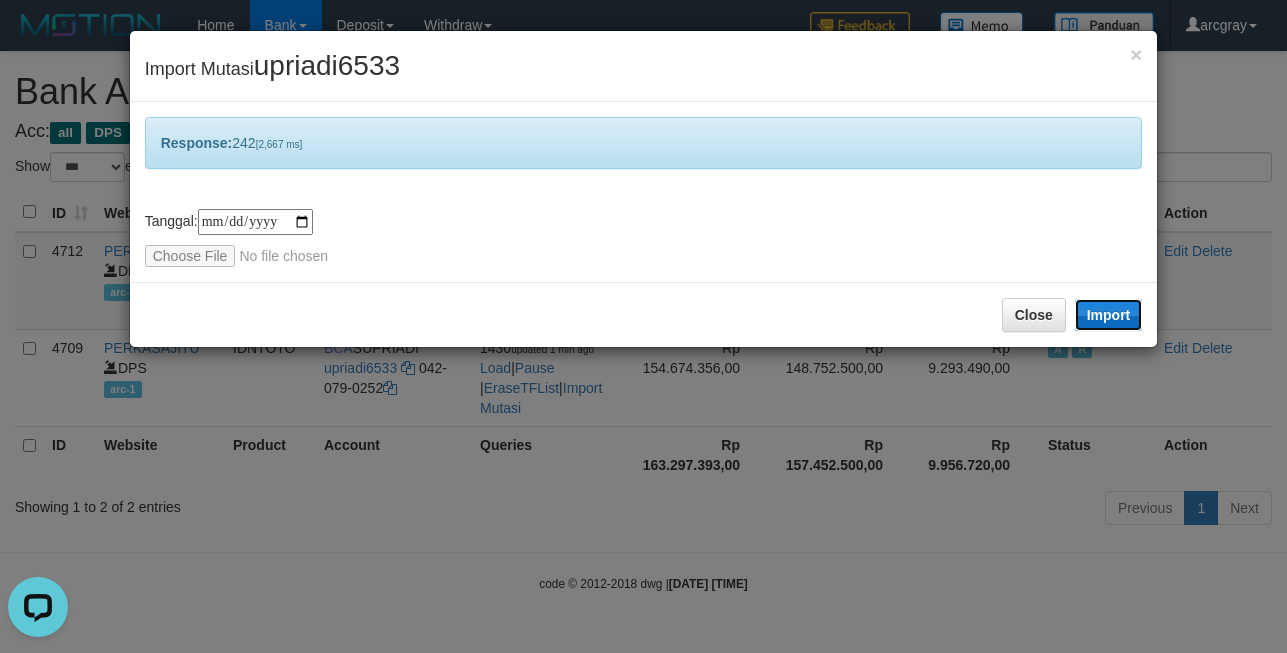 click on "Import" at bounding box center (1109, 315) 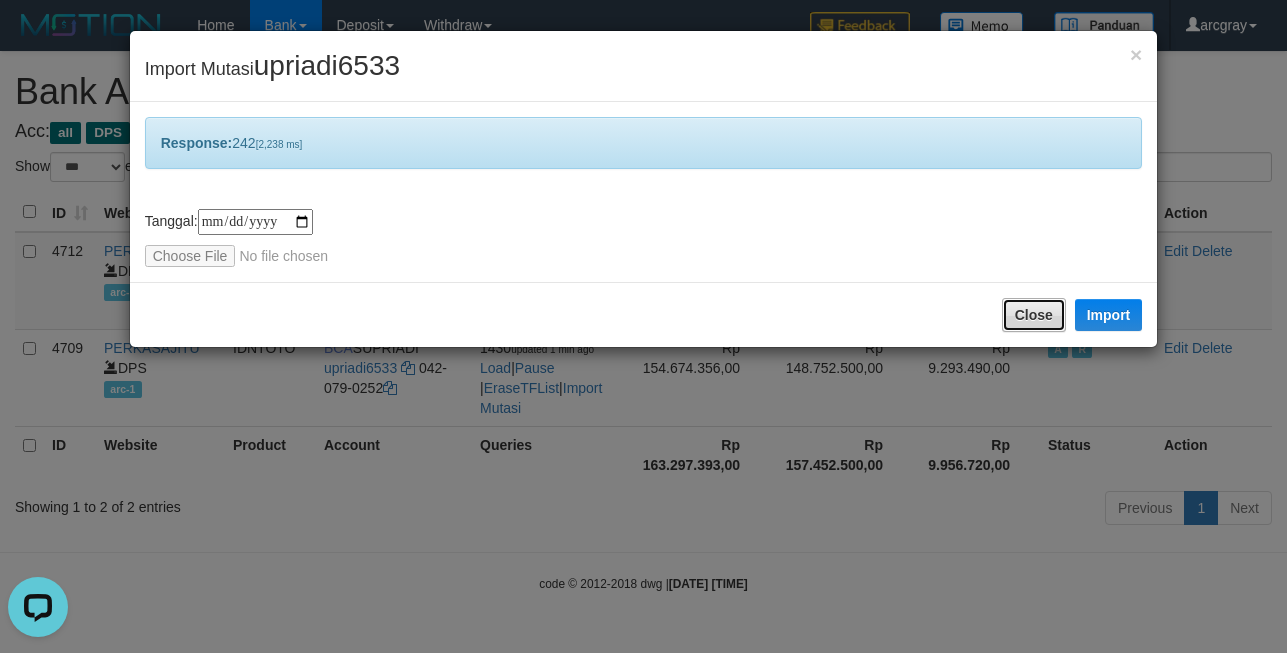 click on "Close" at bounding box center (1034, 315) 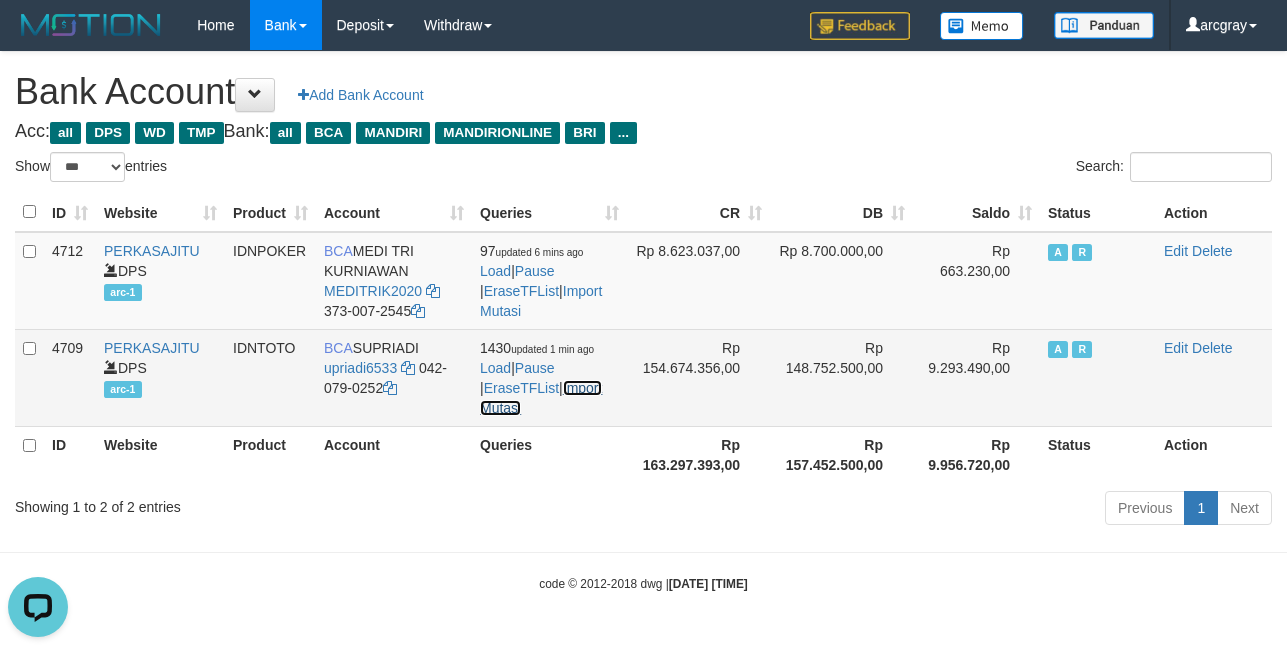 click on "Import Mutasi" at bounding box center (541, 398) 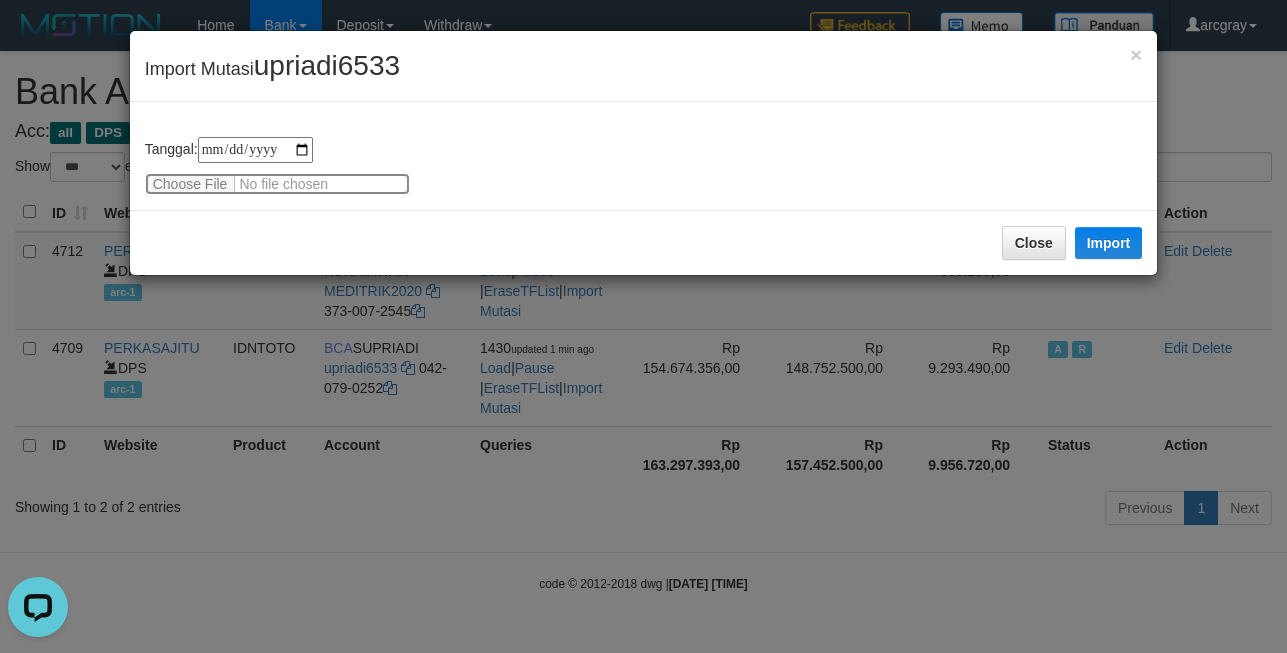 click at bounding box center [277, 184] 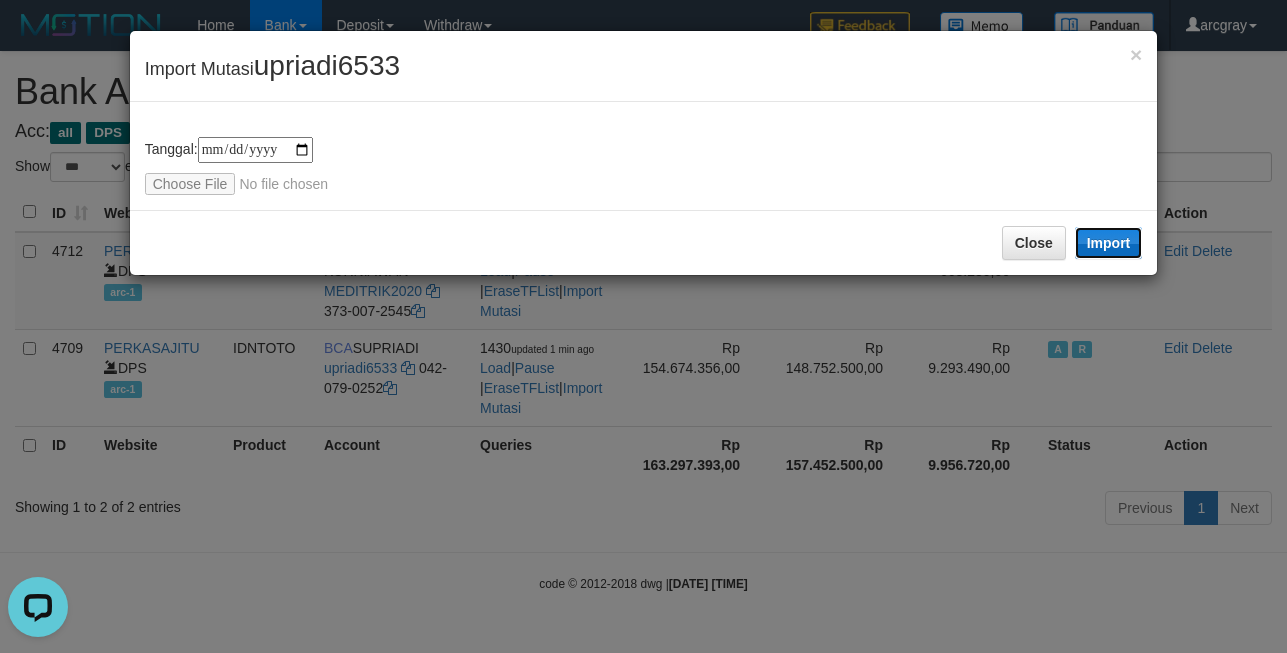 click on "Import" at bounding box center (1109, 243) 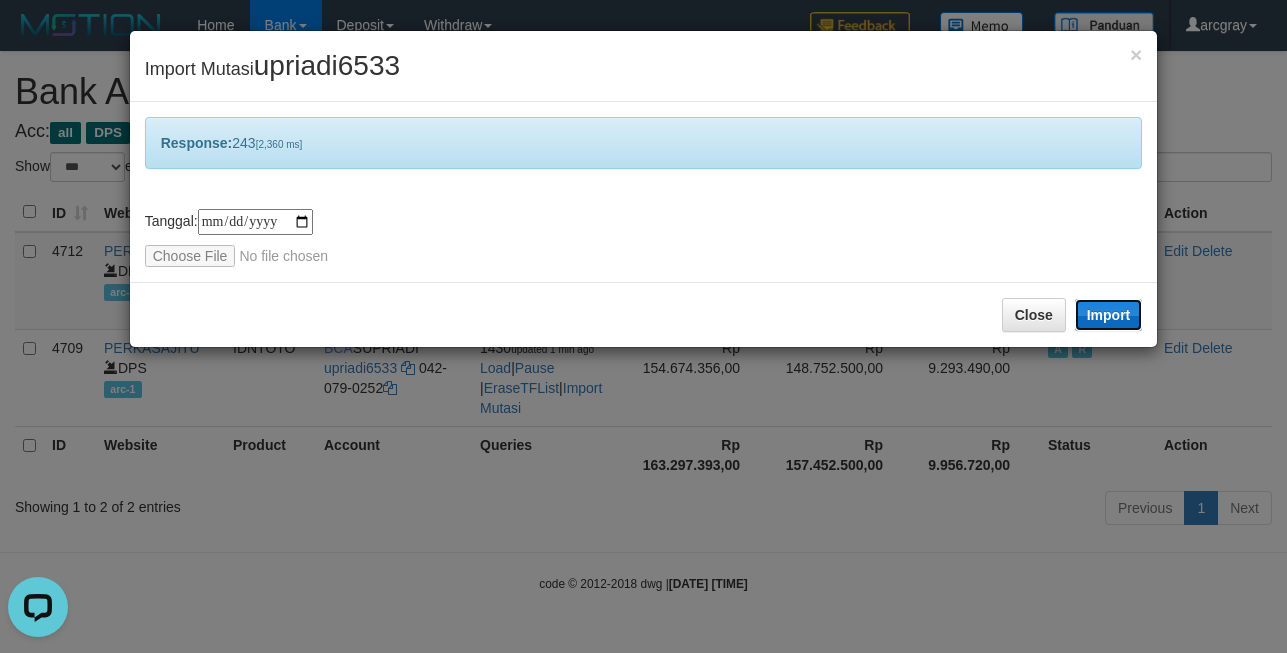 click on "Import" at bounding box center (1109, 315) 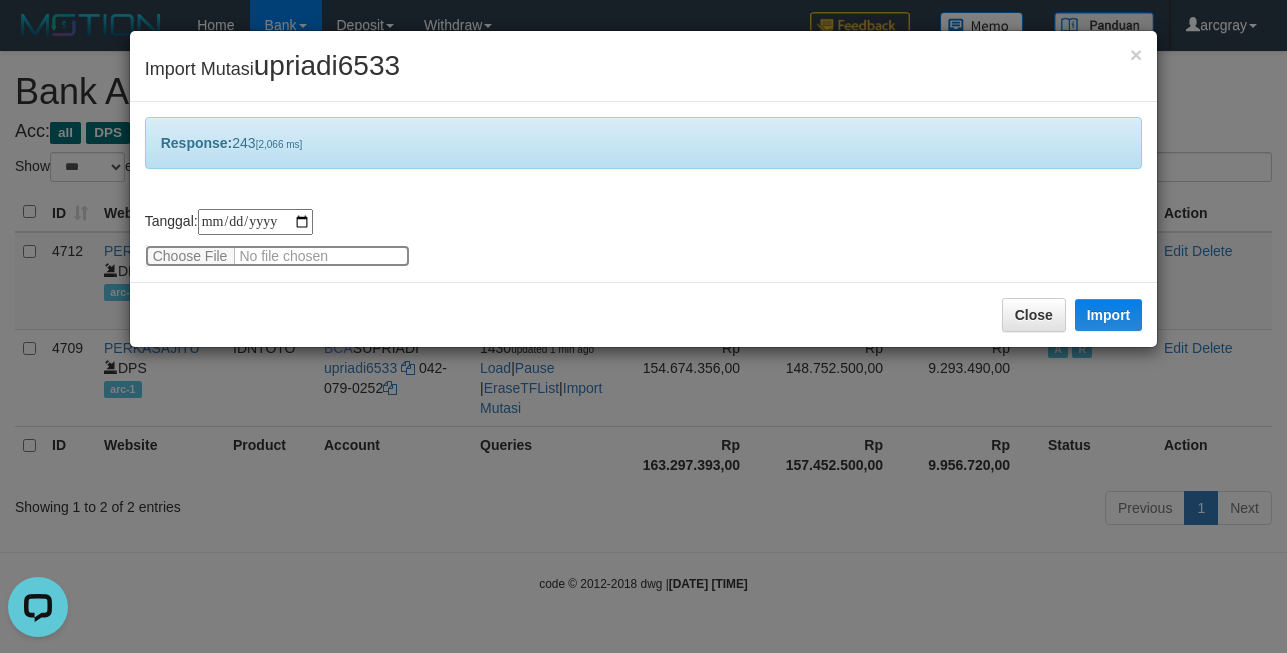 click at bounding box center [277, 256] 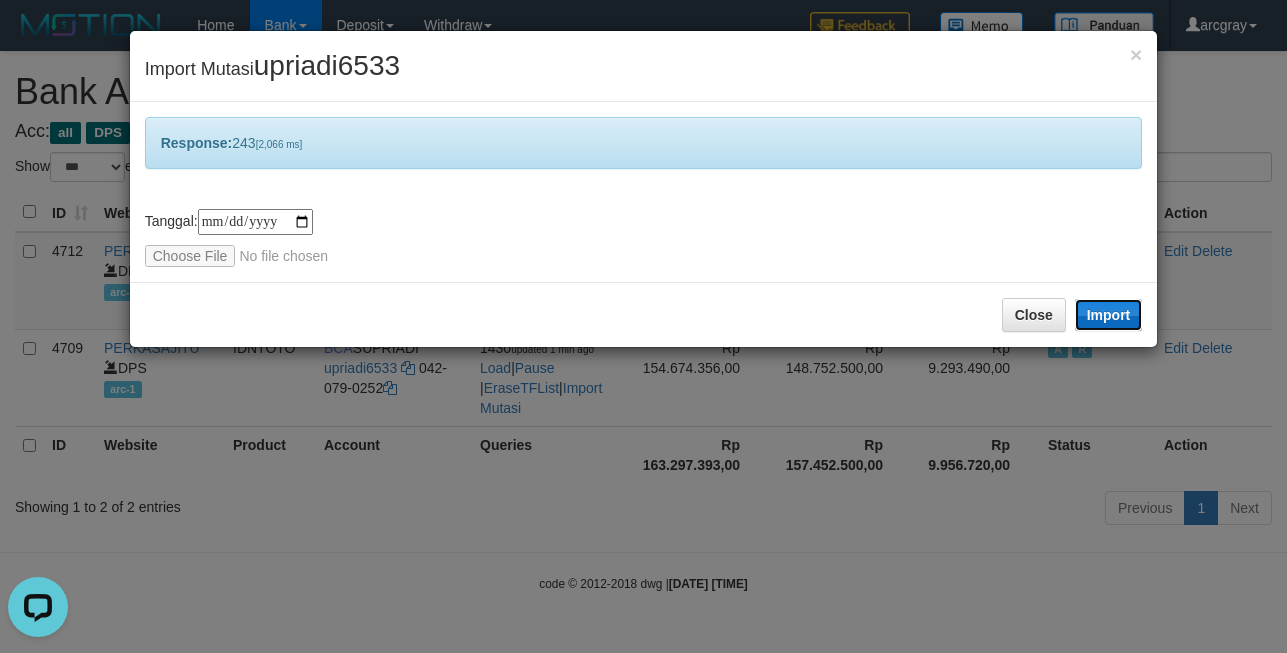 click on "Import" at bounding box center [1109, 315] 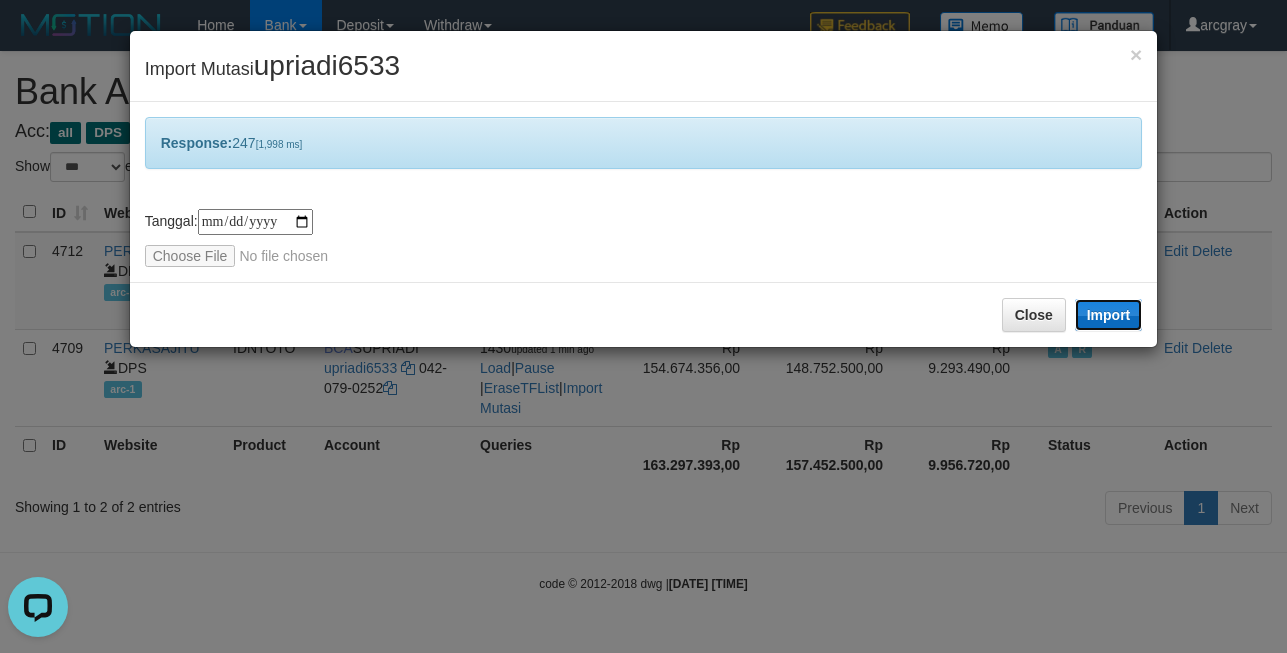 click on "Import" at bounding box center [1109, 315] 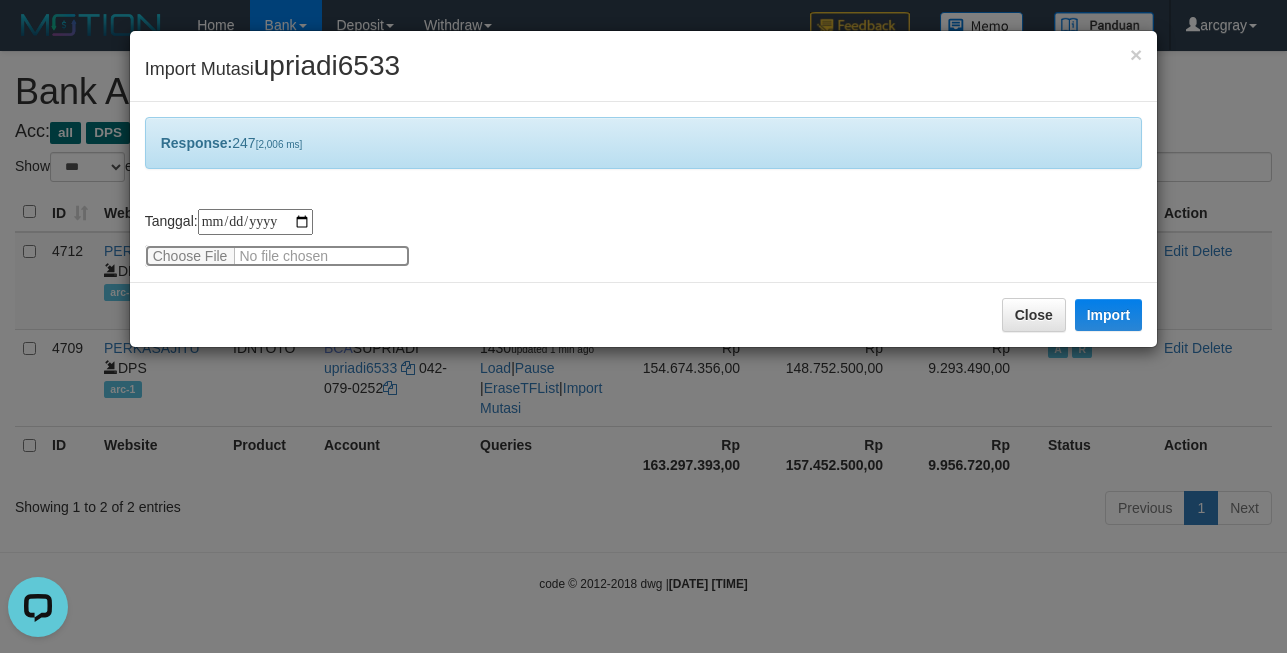 click at bounding box center [277, 256] 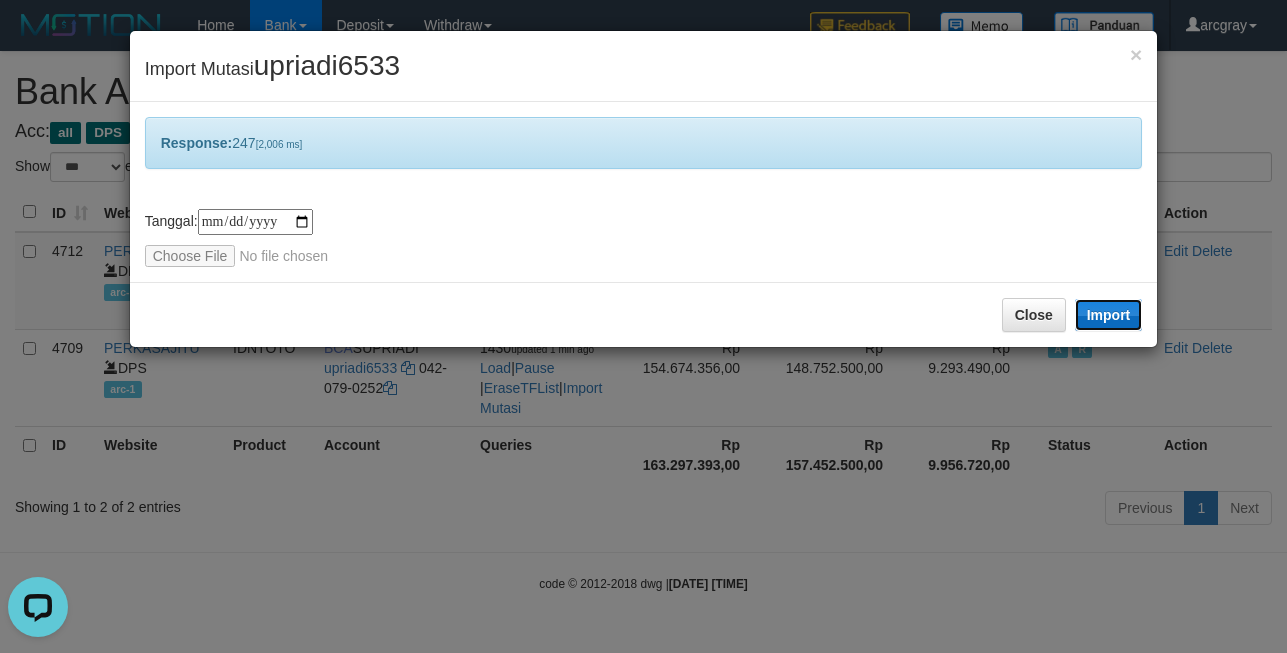 click on "Import" at bounding box center [1109, 315] 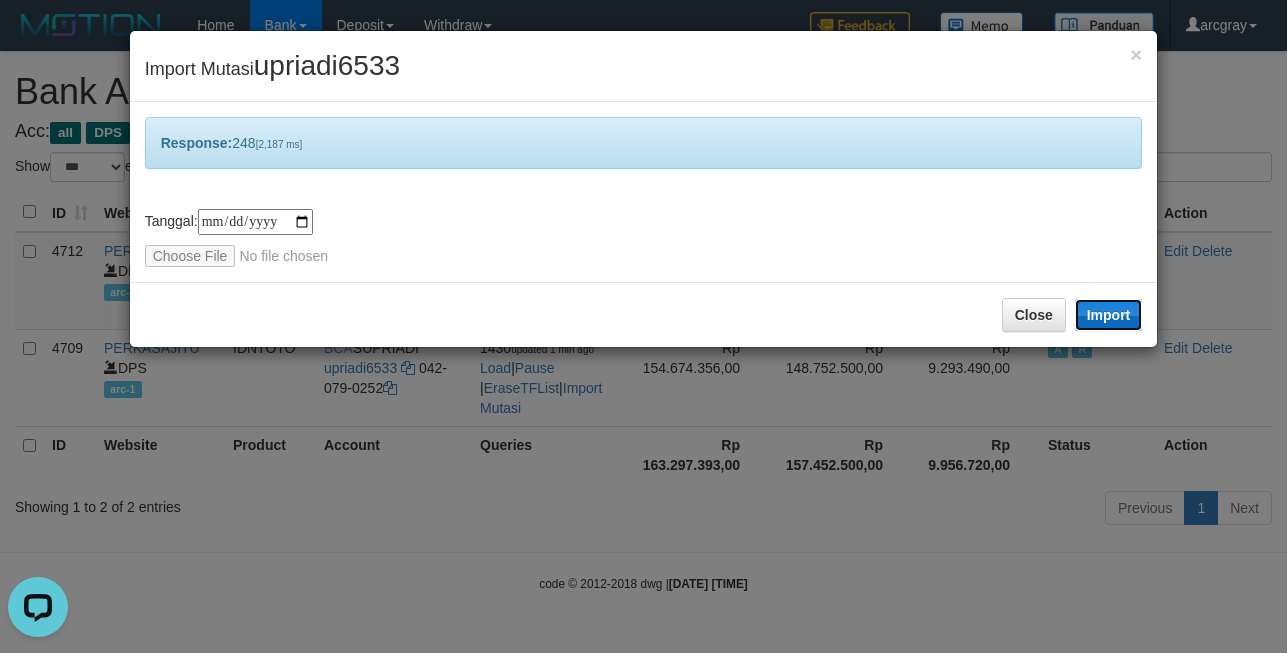 click on "Import" at bounding box center (1109, 315) 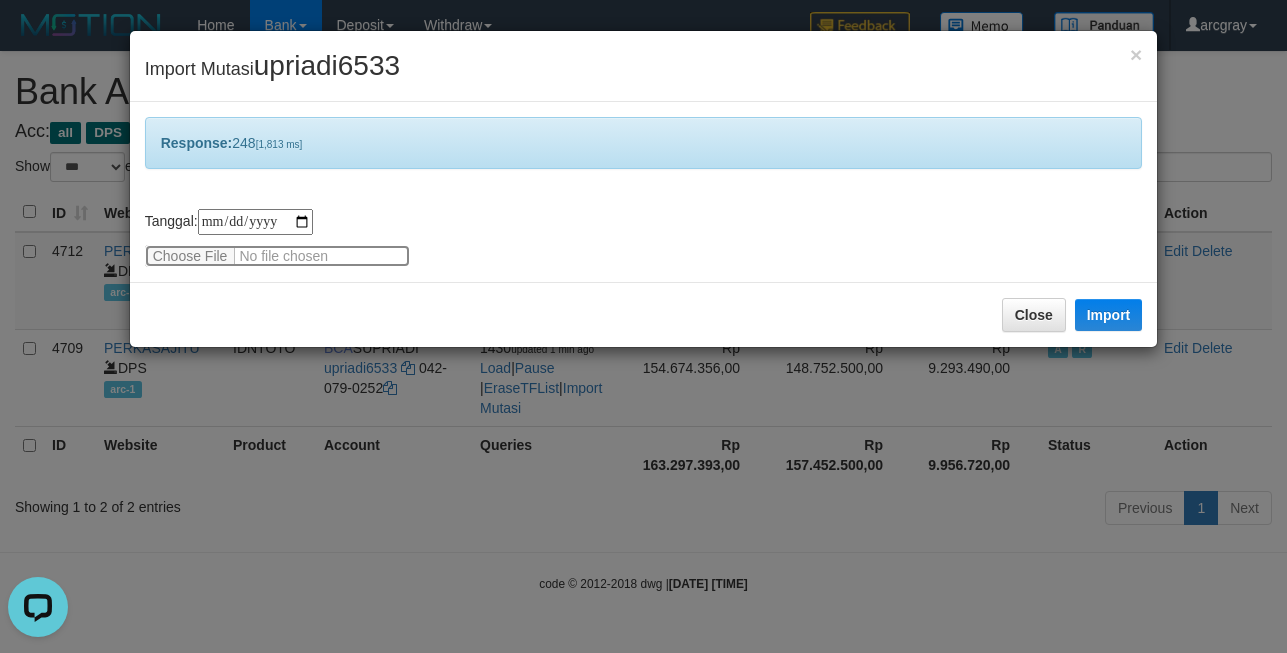 click at bounding box center (277, 256) 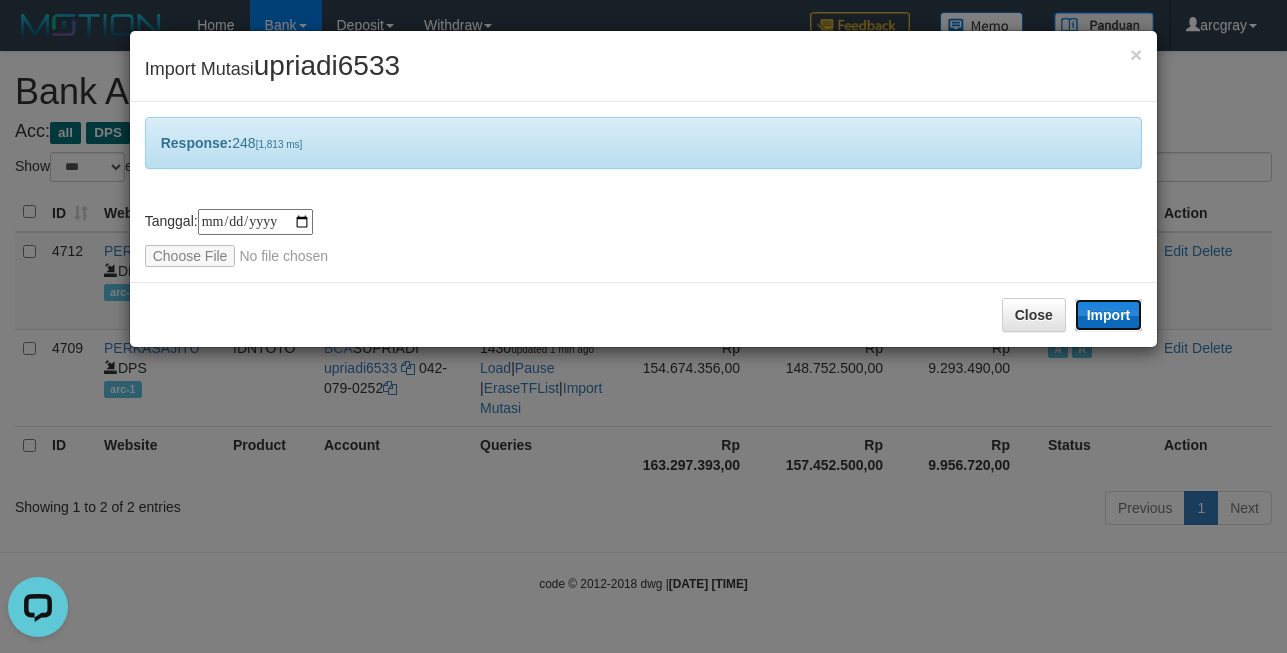 click on "Import" at bounding box center [1109, 315] 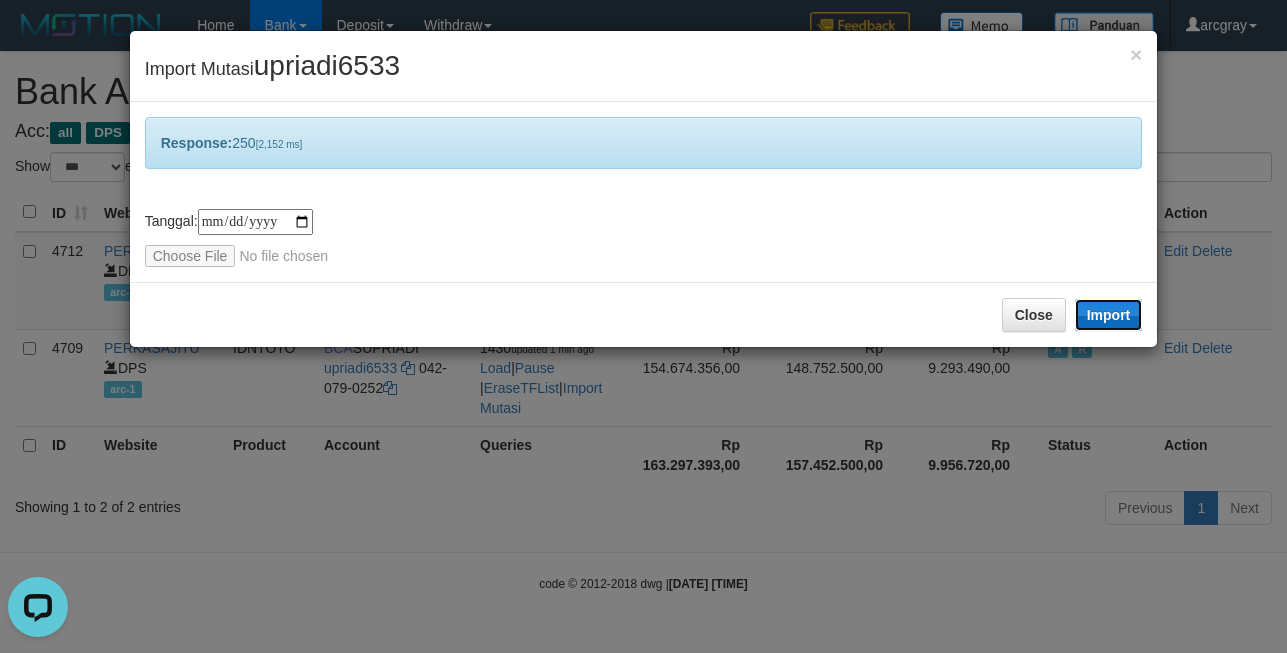 click on "Import" at bounding box center [1109, 315] 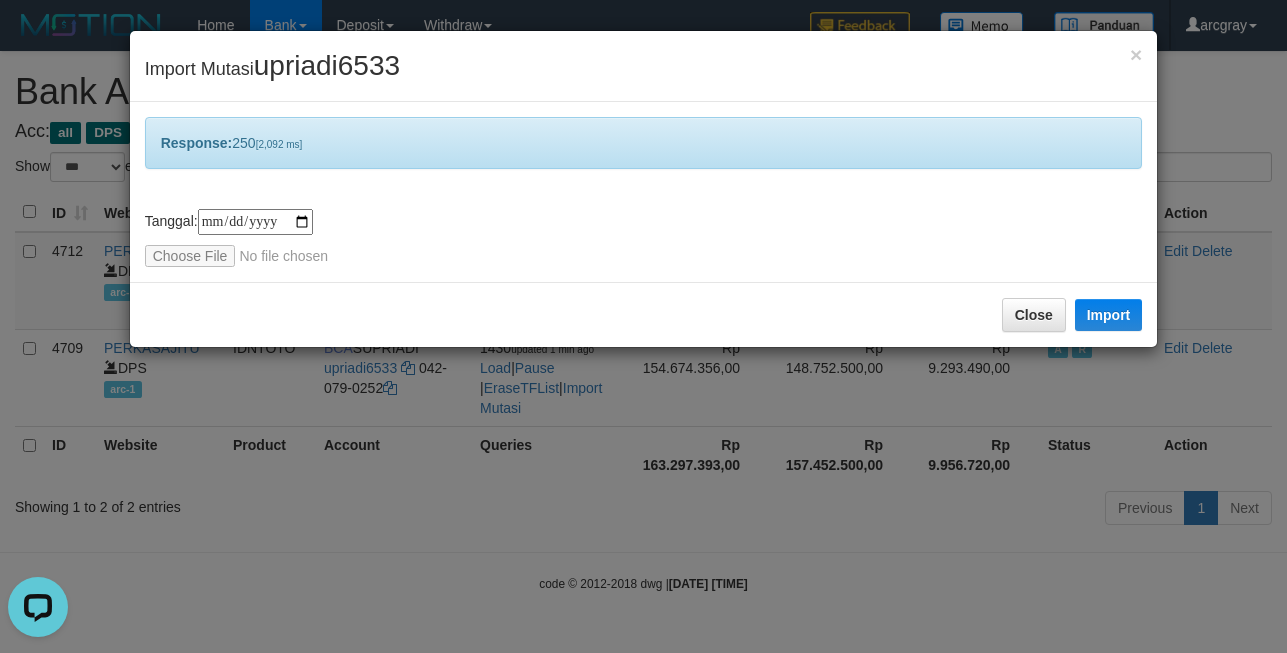 click on "**********" at bounding box center [644, 238] 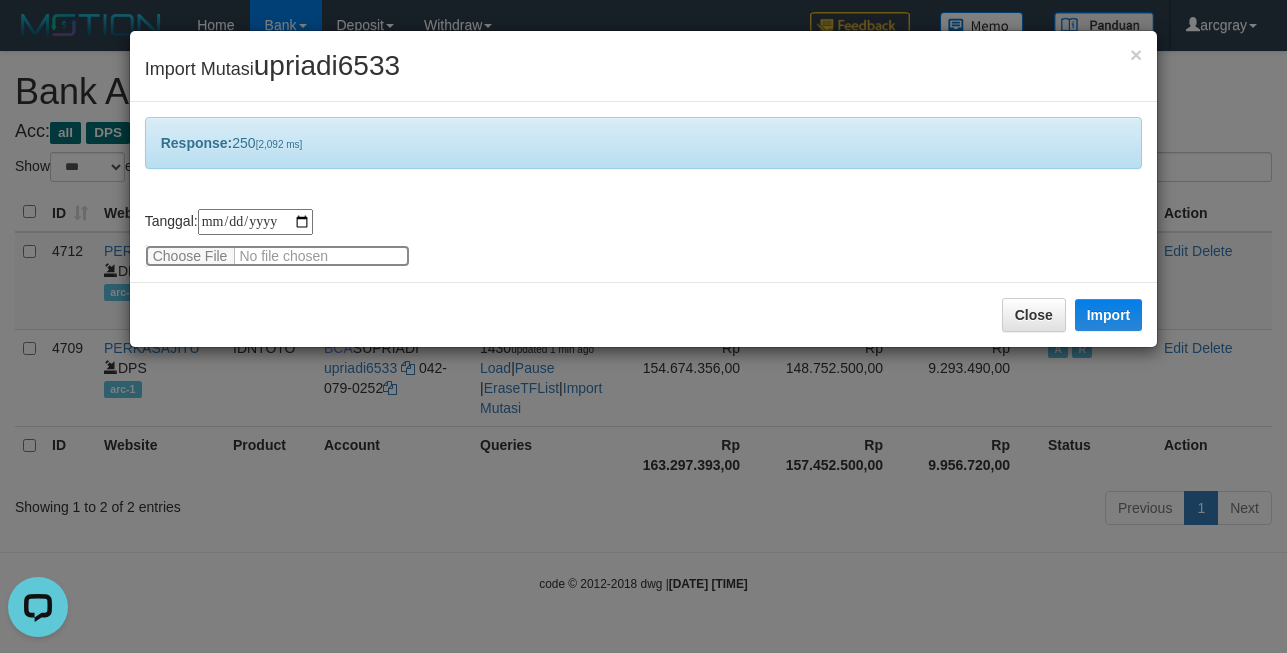 click at bounding box center [277, 256] 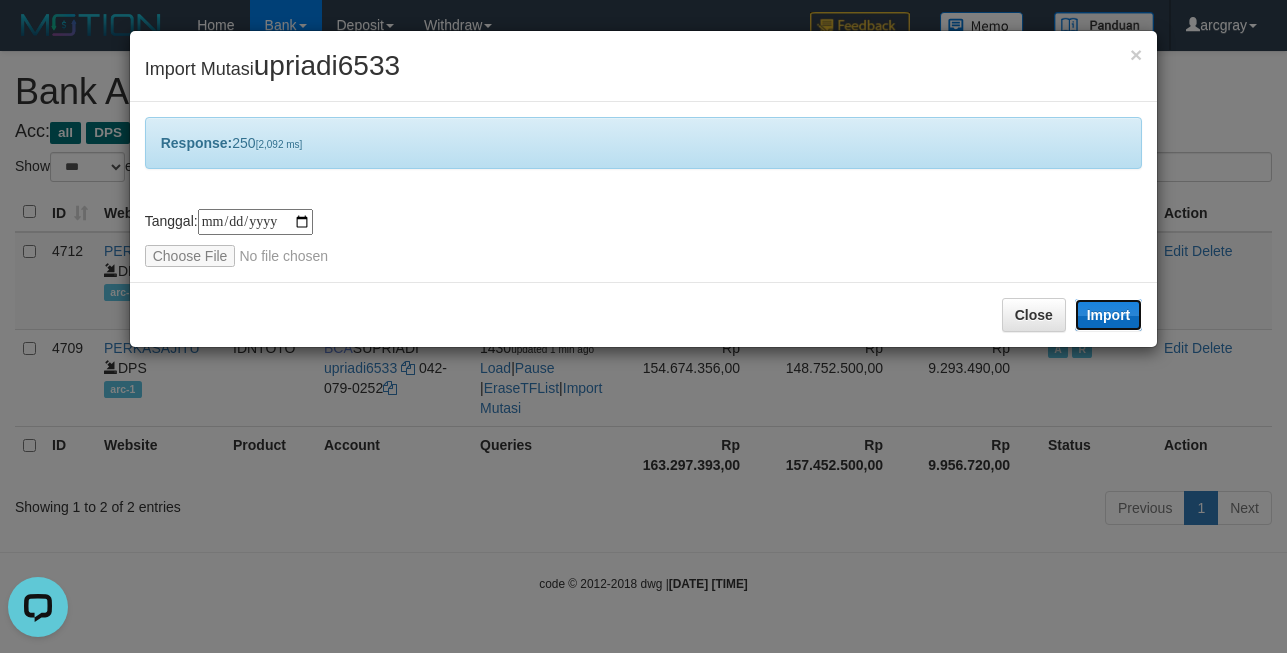 click on "Import" at bounding box center (1109, 315) 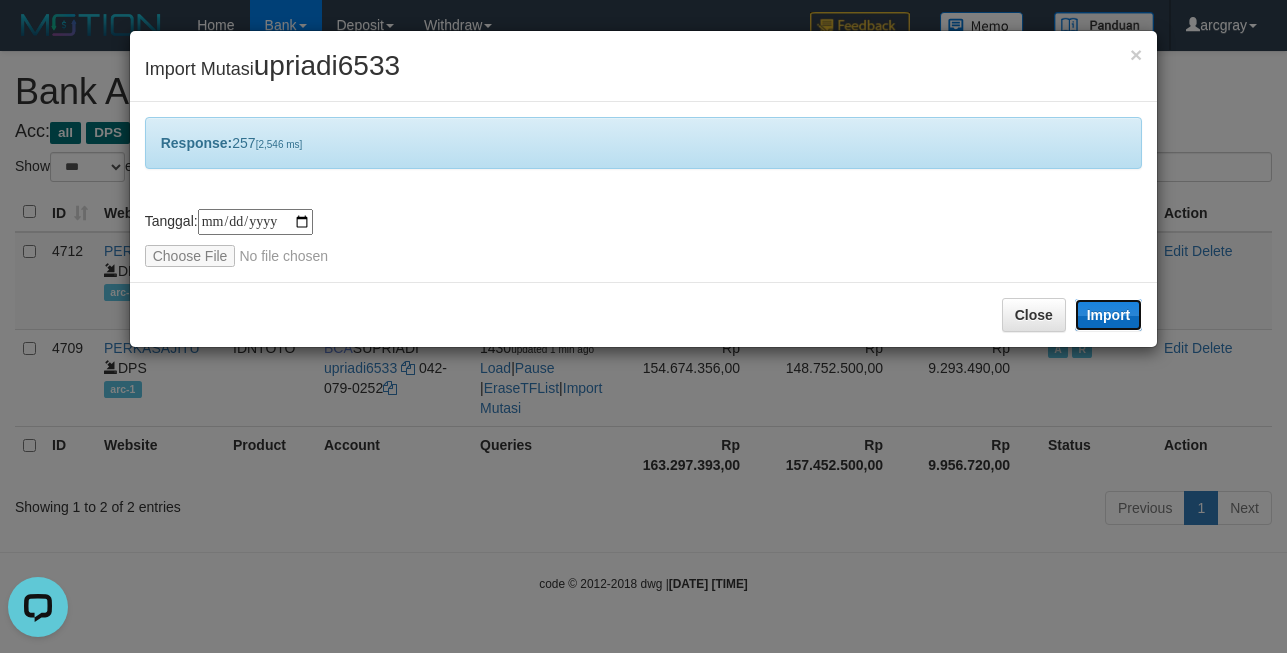 click on "Import" at bounding box center (1109, 315) 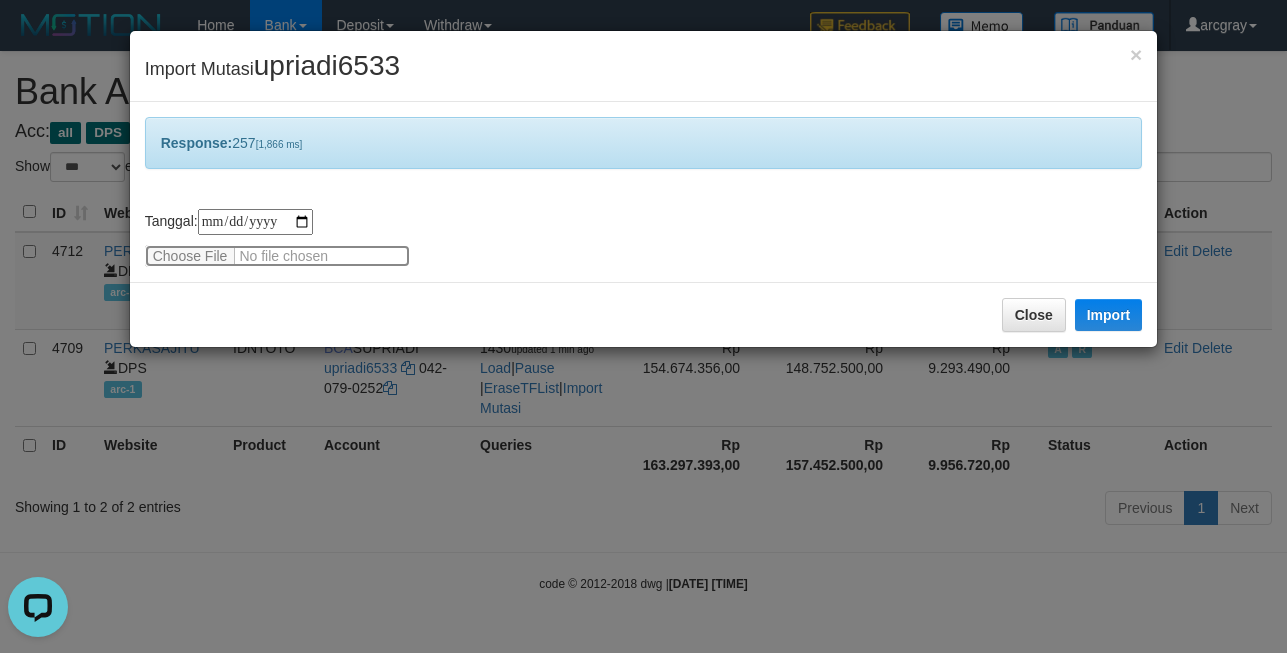 click at bounding box center [277, 256] 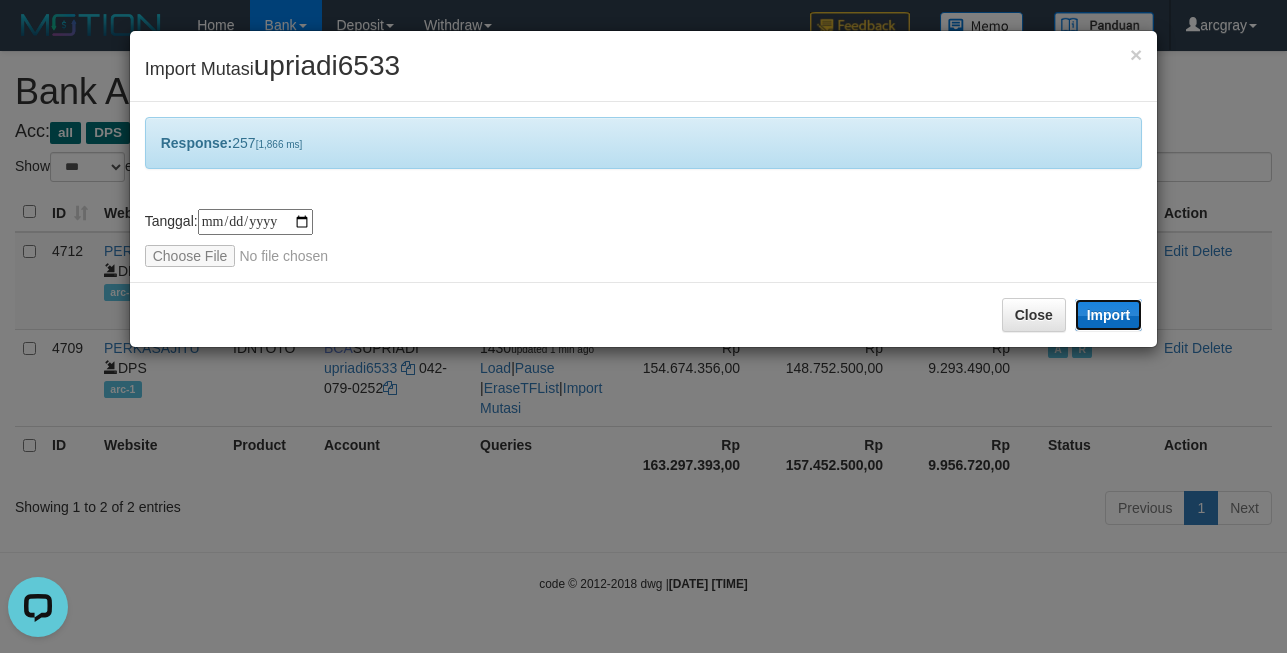 click on "Import" at bounding box center (1109, 315) 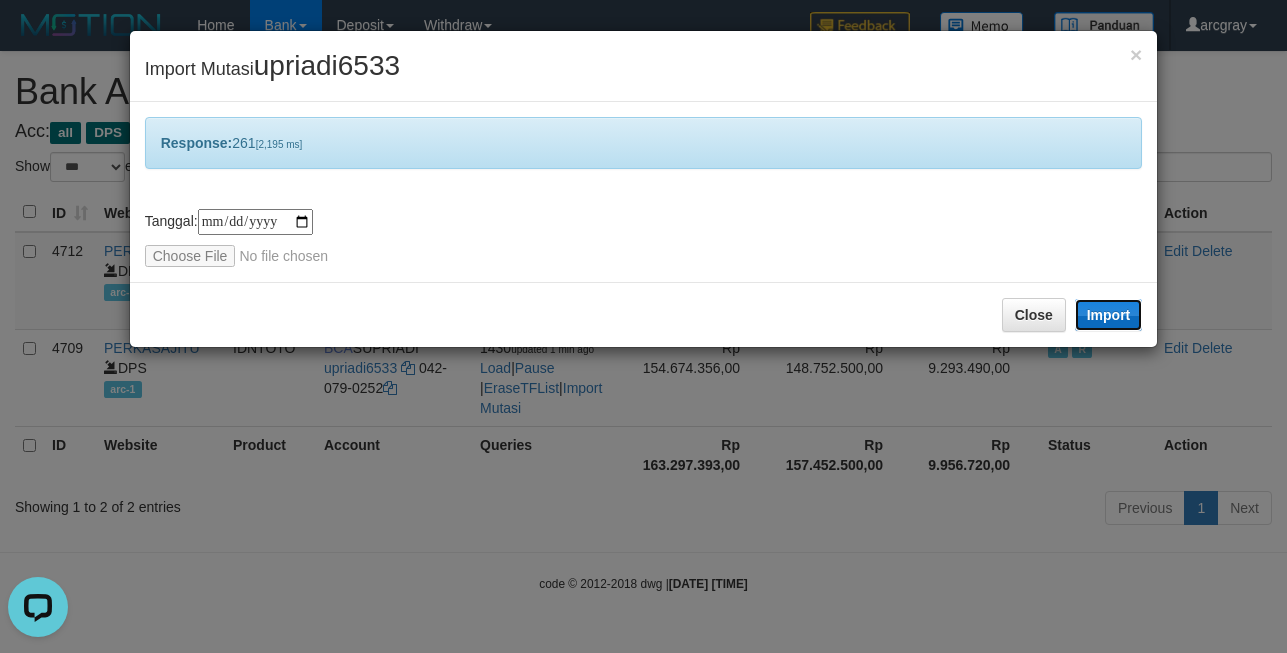 click on "Import" at bounding box center (1109, 315) 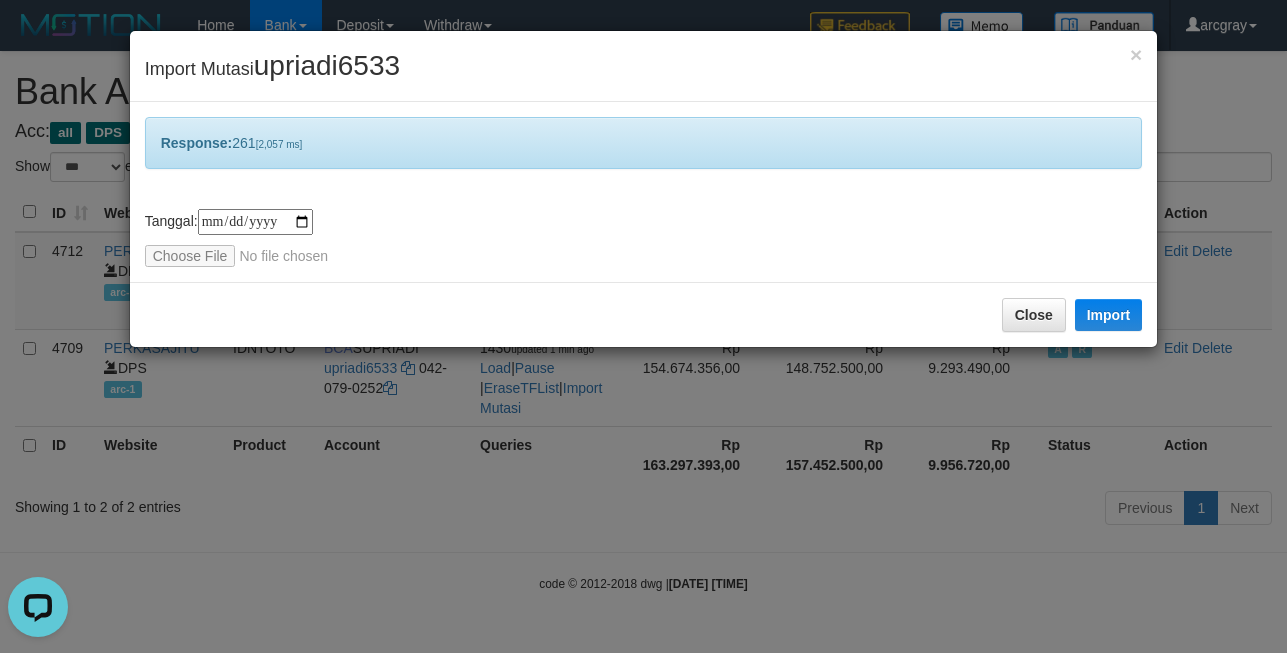 click on "**********" at bounding box center [644, 238] 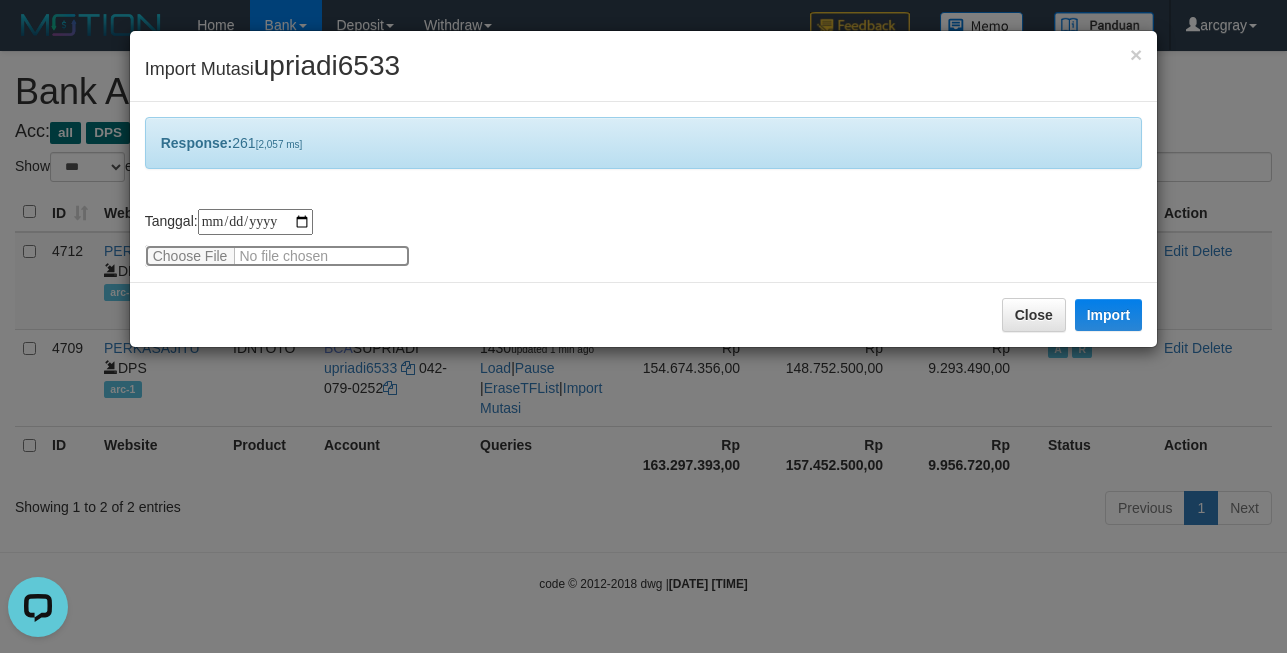 click at bounding box center (277, 256) 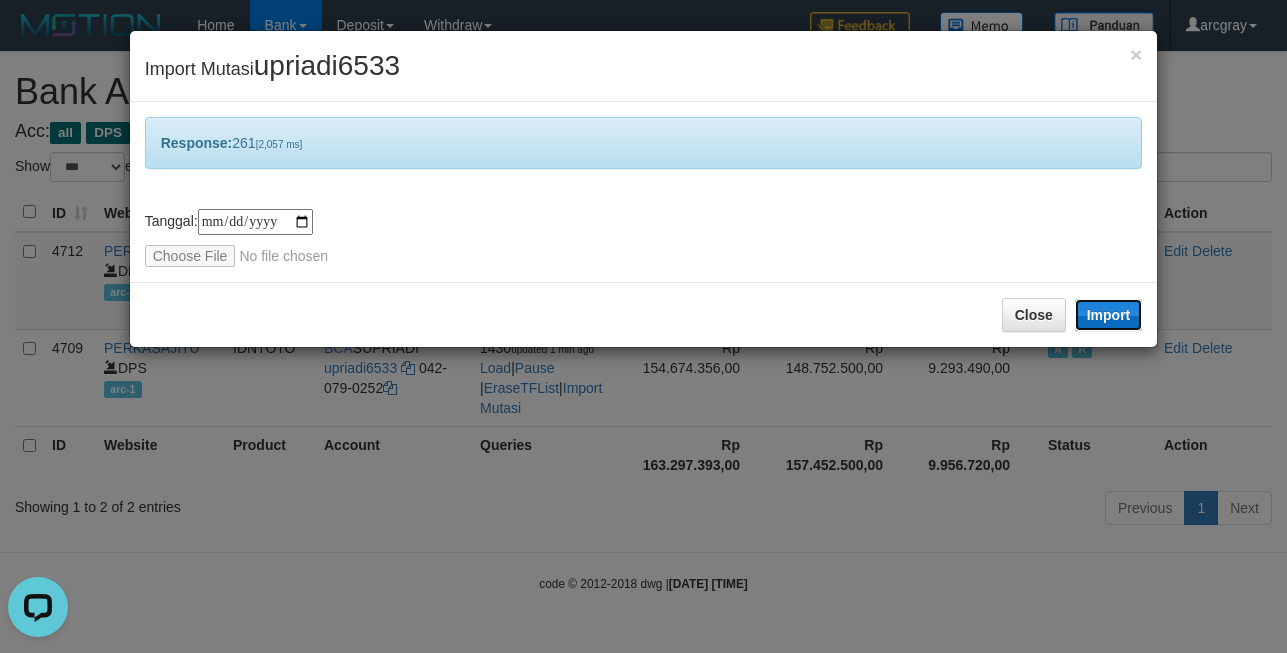 click on "Import" at bounding box center (1109, 315) 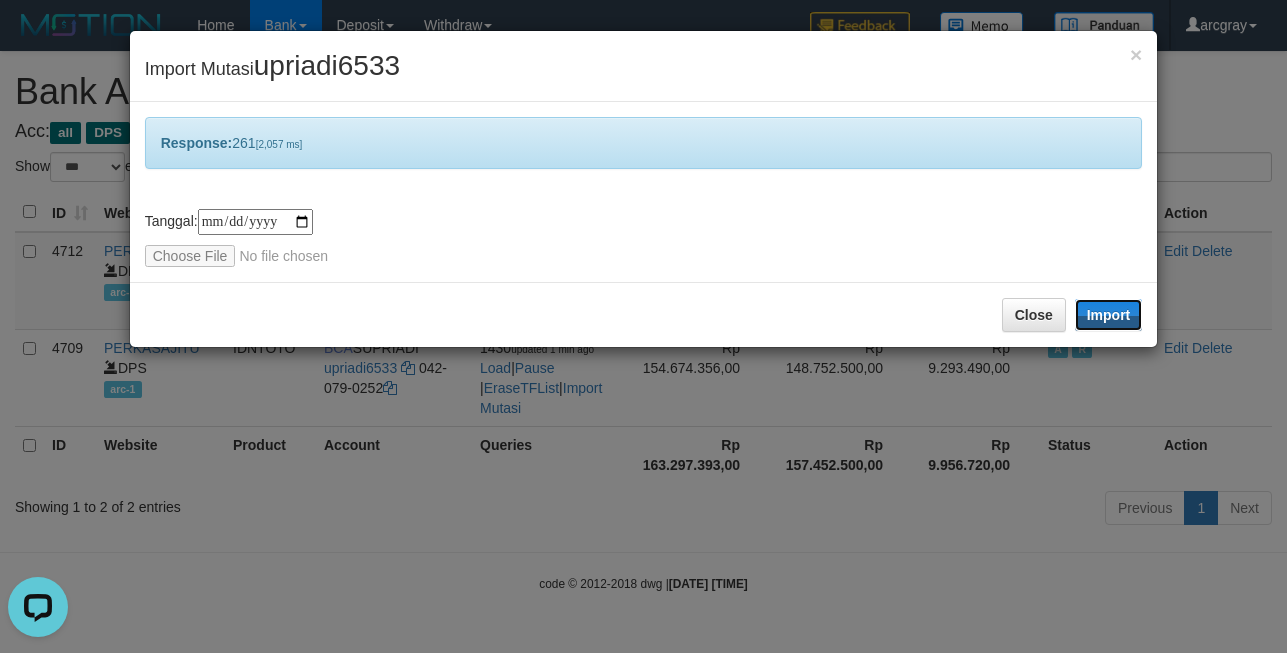 click on "Import" at bounding box center [1109, 315] 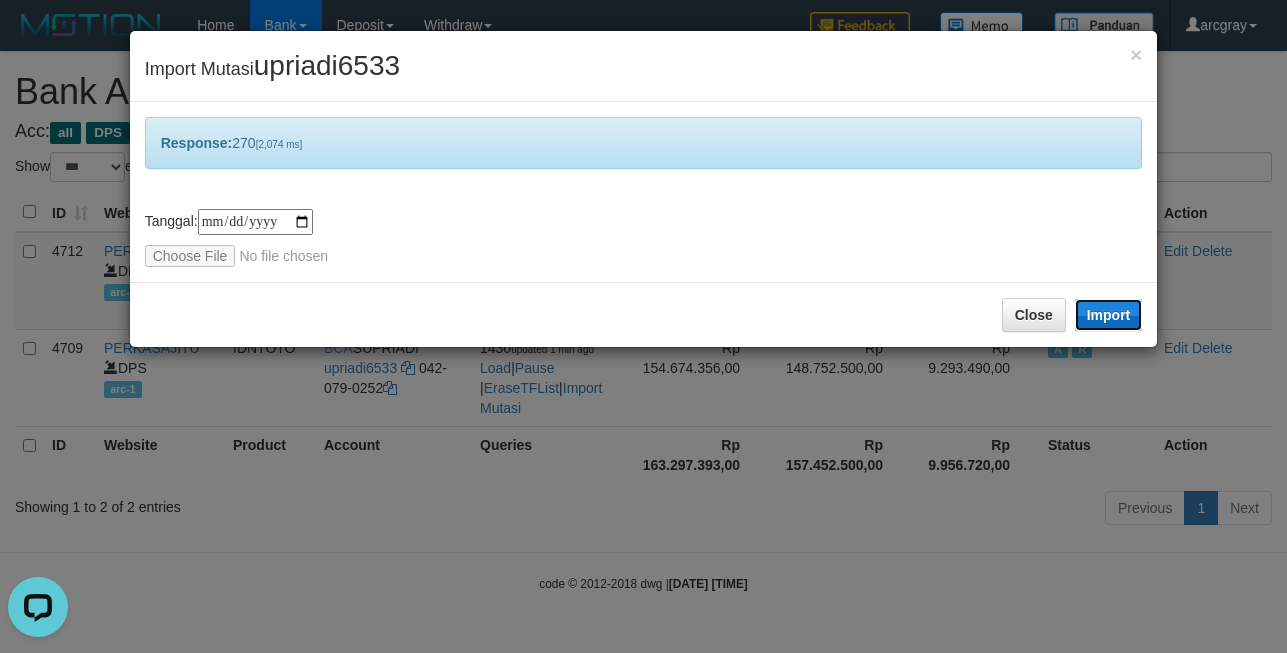 click on "Import" at bounding box center [1109, 315] 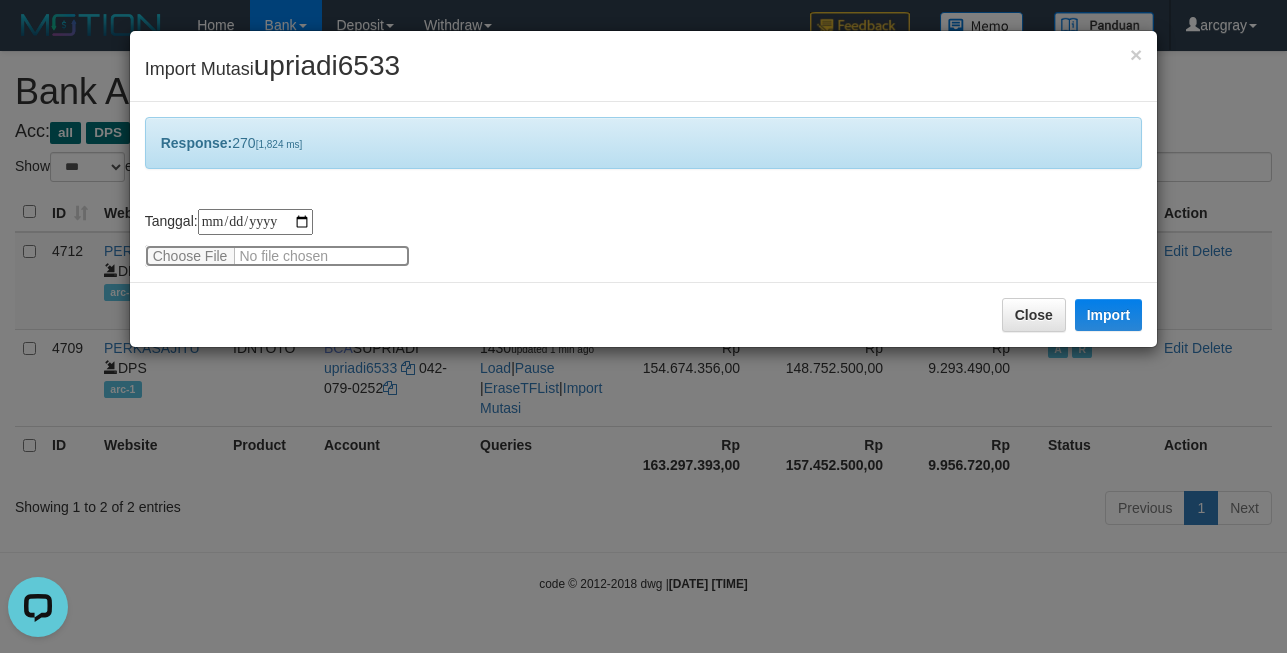 click at bounding box center [277, 256] 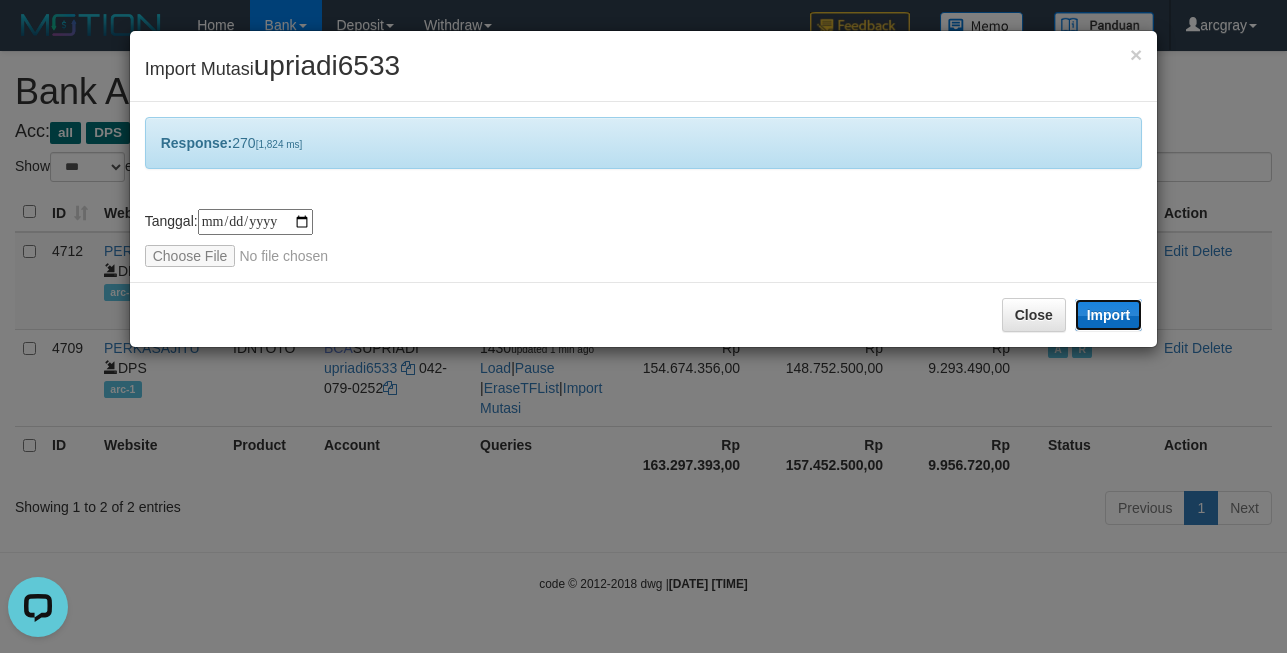 click on "Import" at bounding box center [1109, 315] 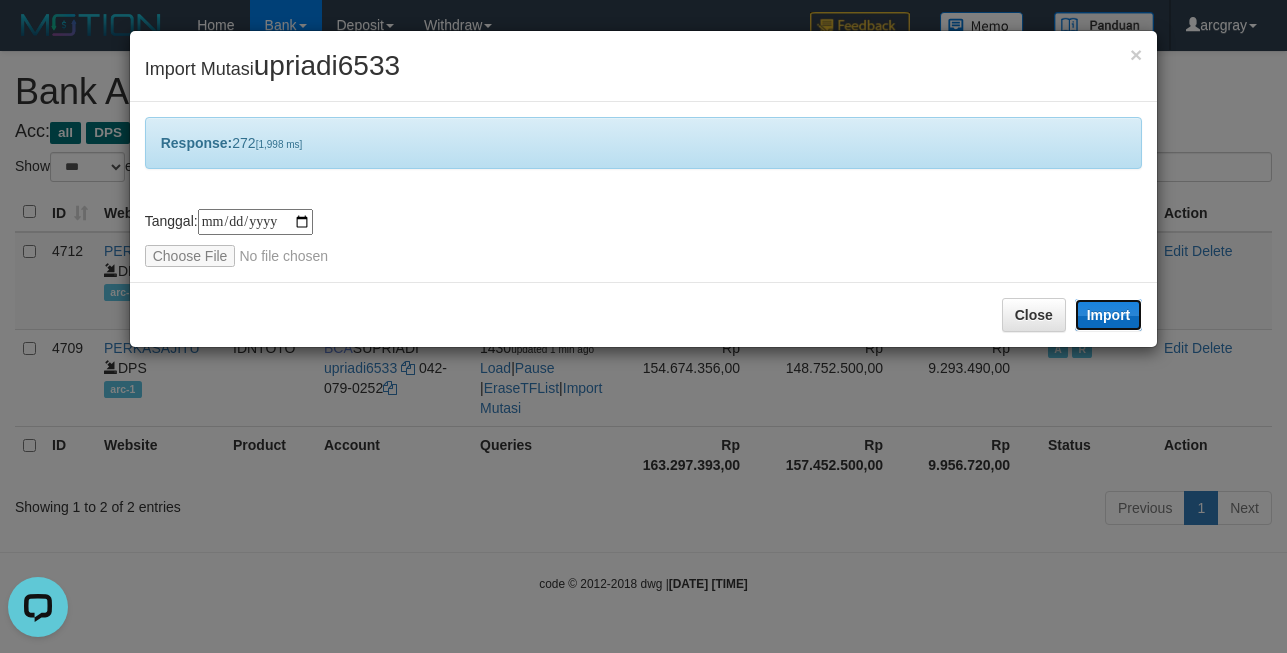 click on "Import" at bounding box center [1109, 315] 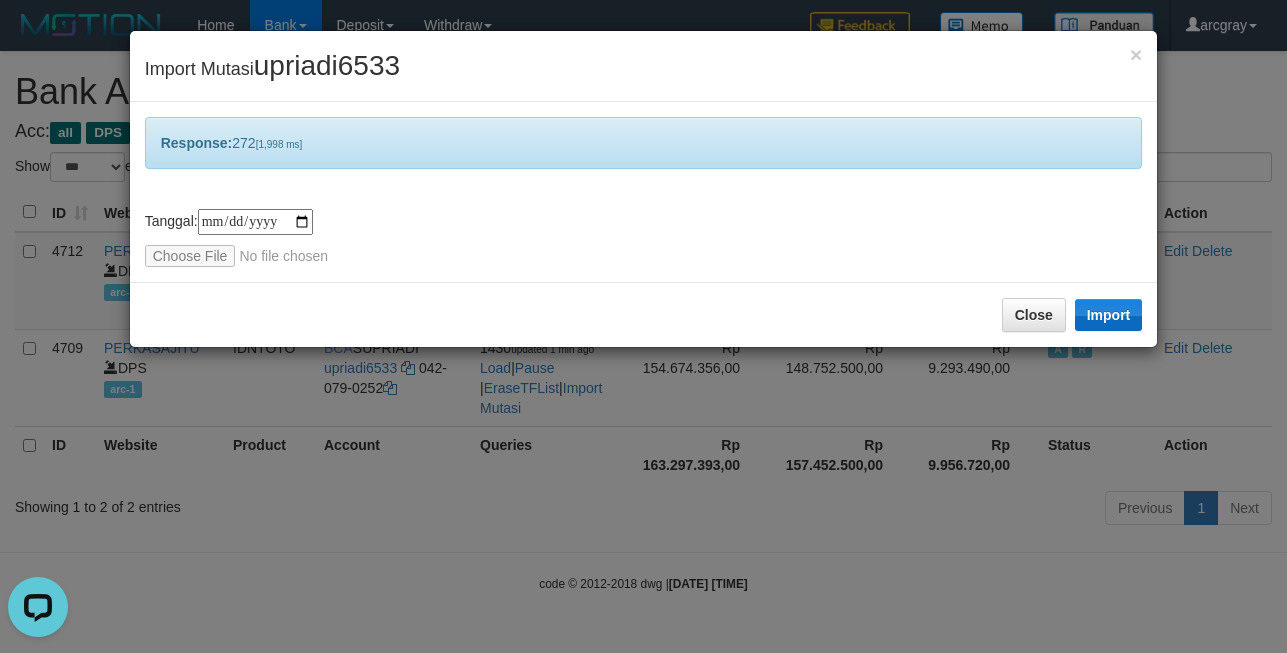 click on "Import" at bounding box center (1109, 315) 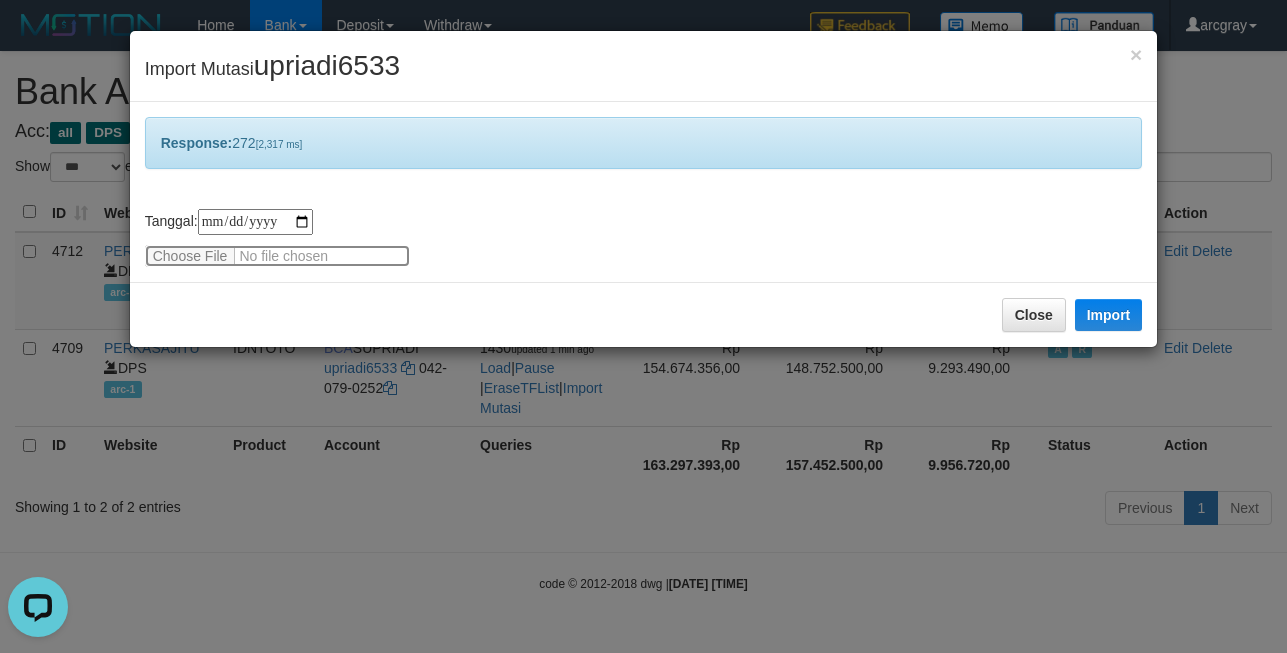 click at bounding box center [277, 256] 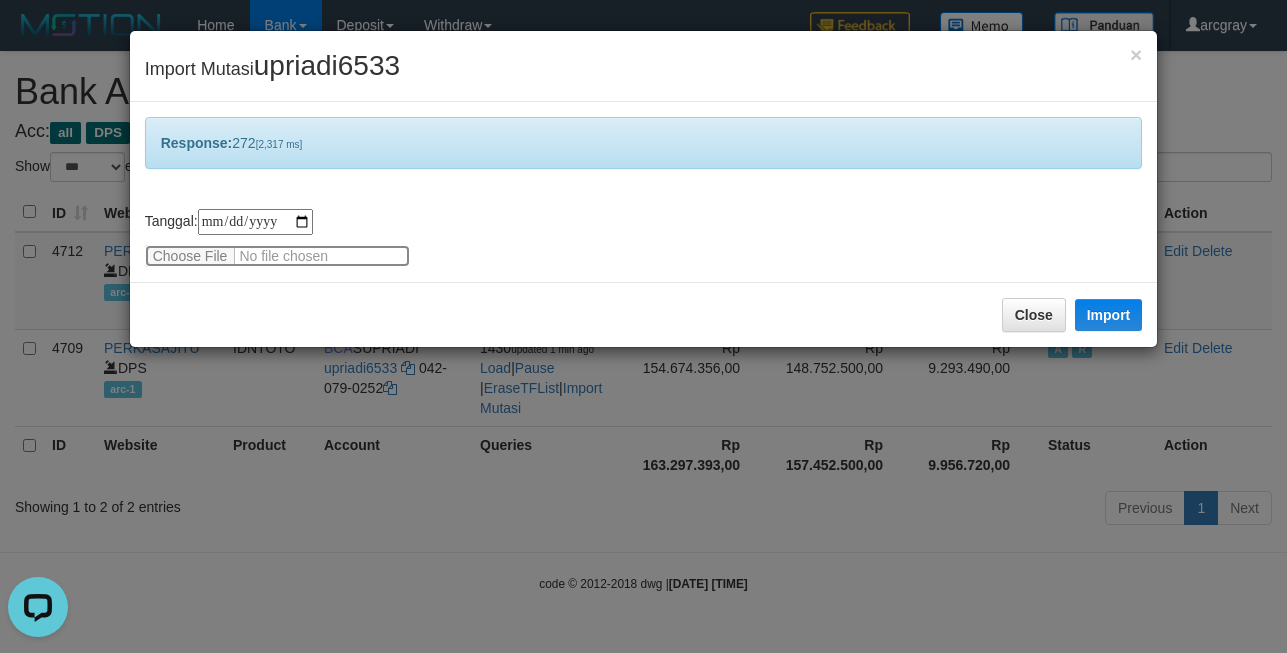 type on "**********" 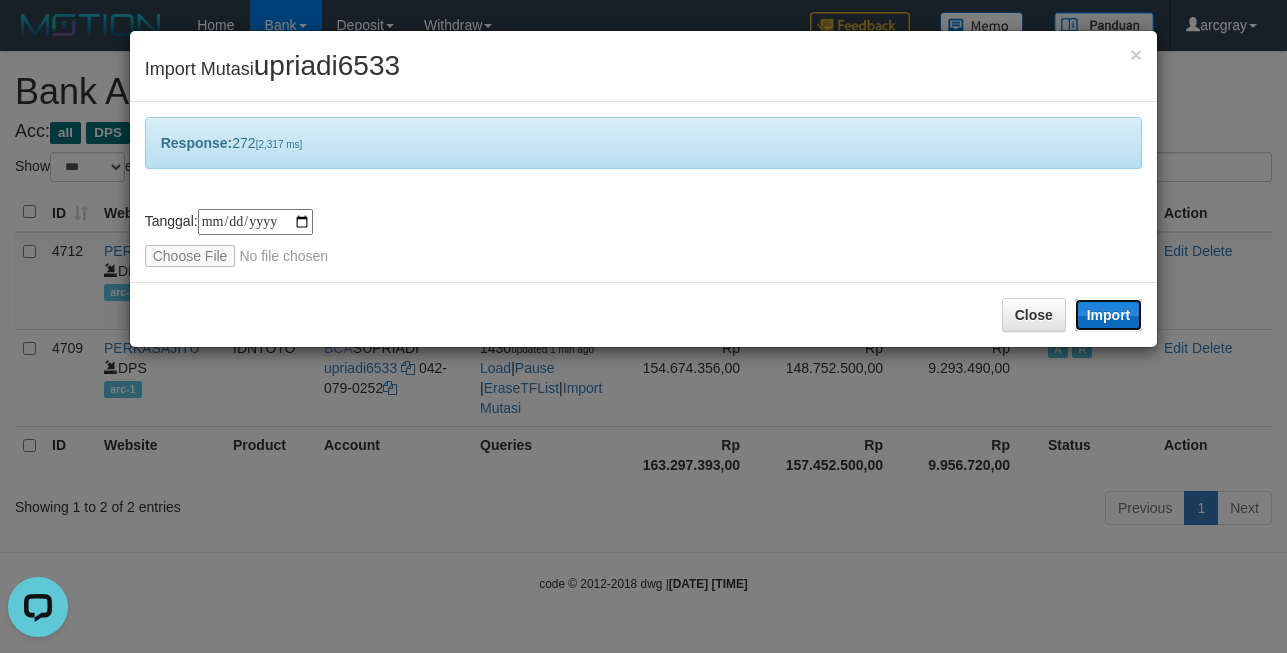 click on "Import" at bounding box center (1109, 315) 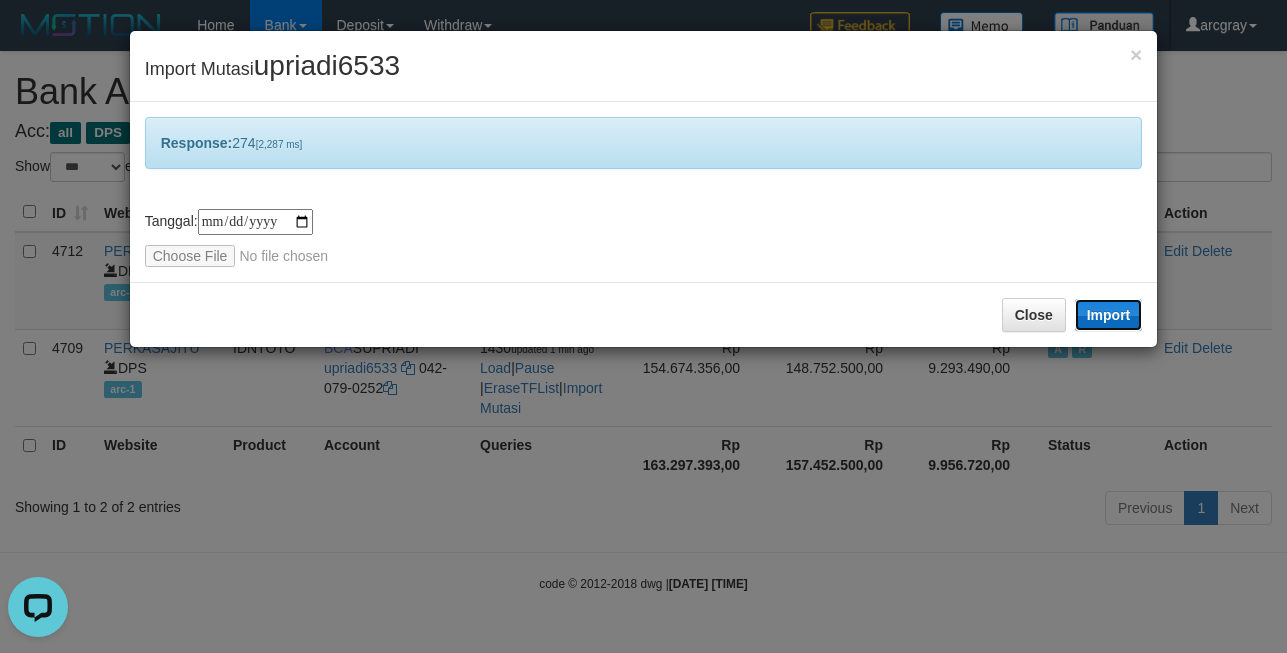click on "Import" at bounding box center [1109, 315] 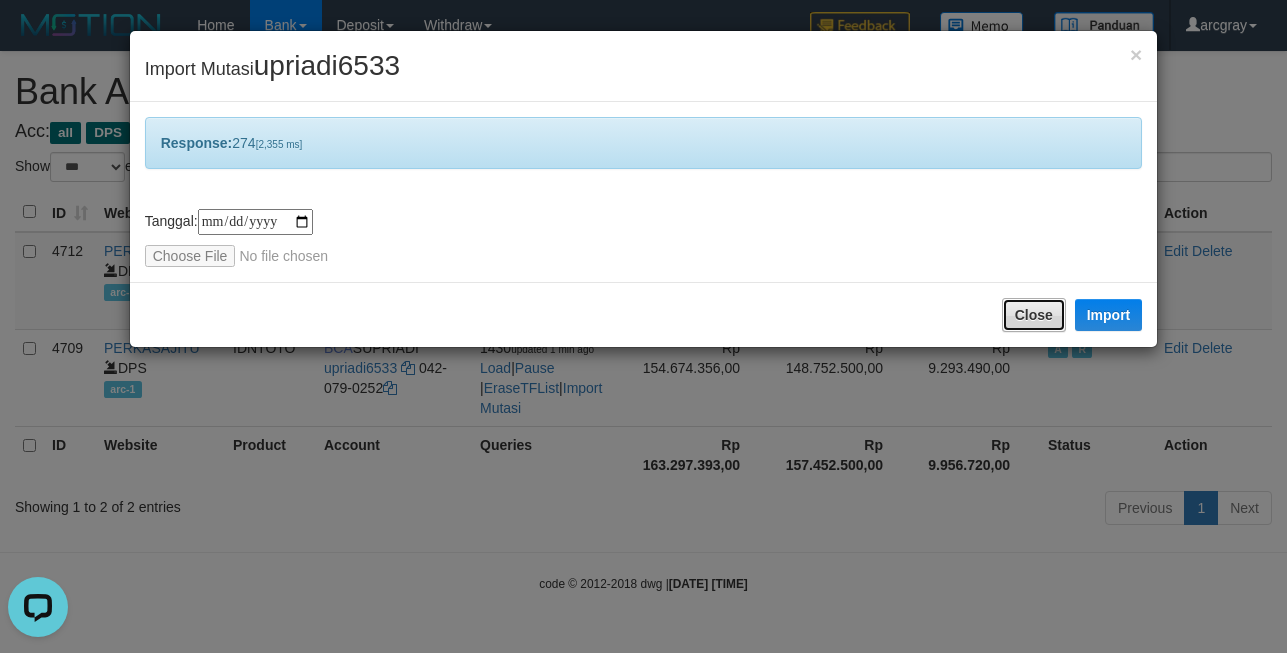 click on "Close" at bounding box center (1034, 315) 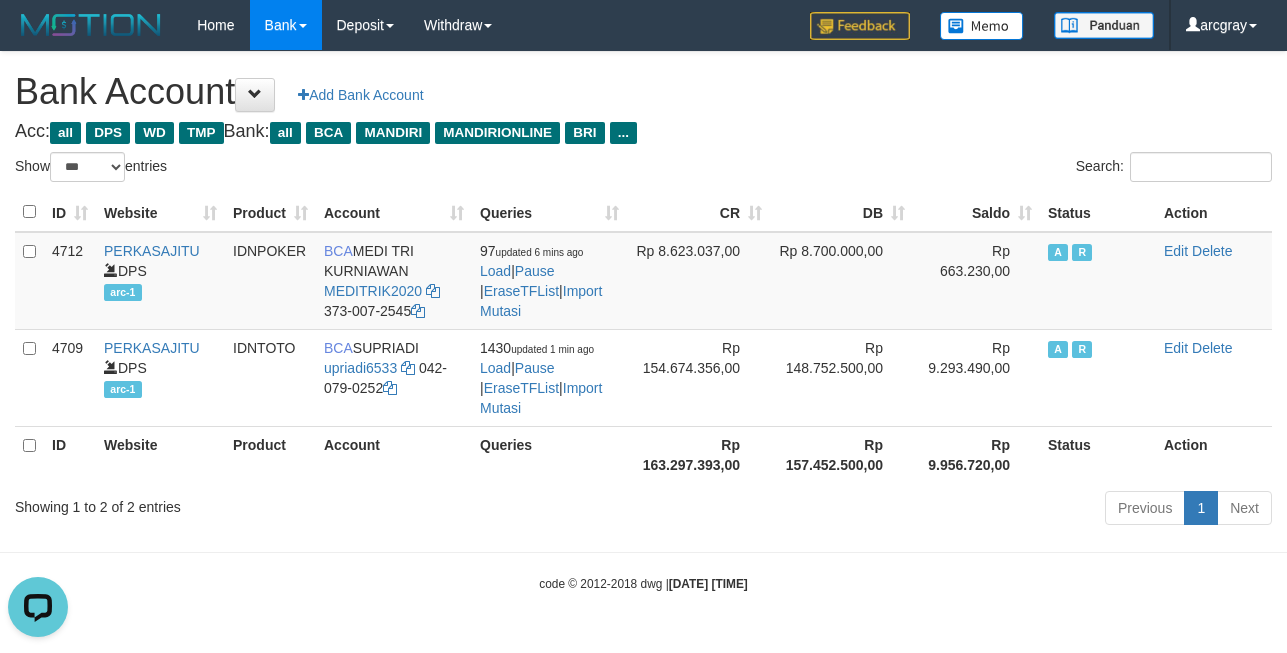 click on "Search:" at bounding box center [966, 169] 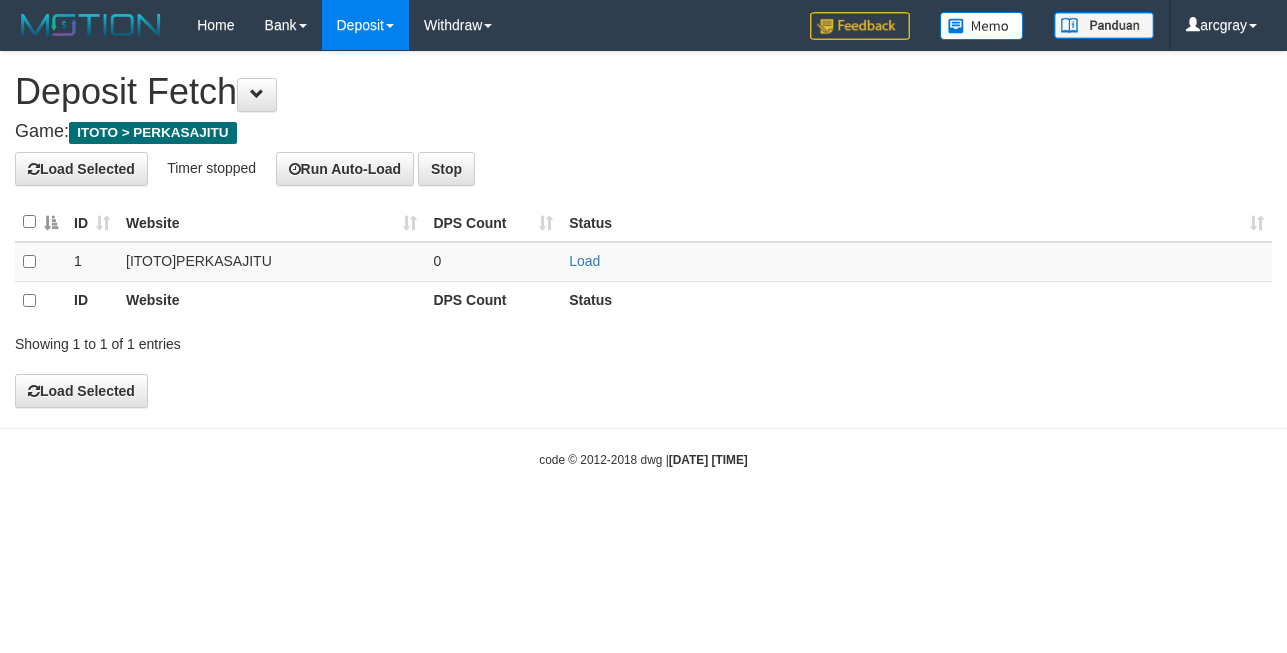 scroll, scrollTop: 0, scrollLeft: 0, axis: both 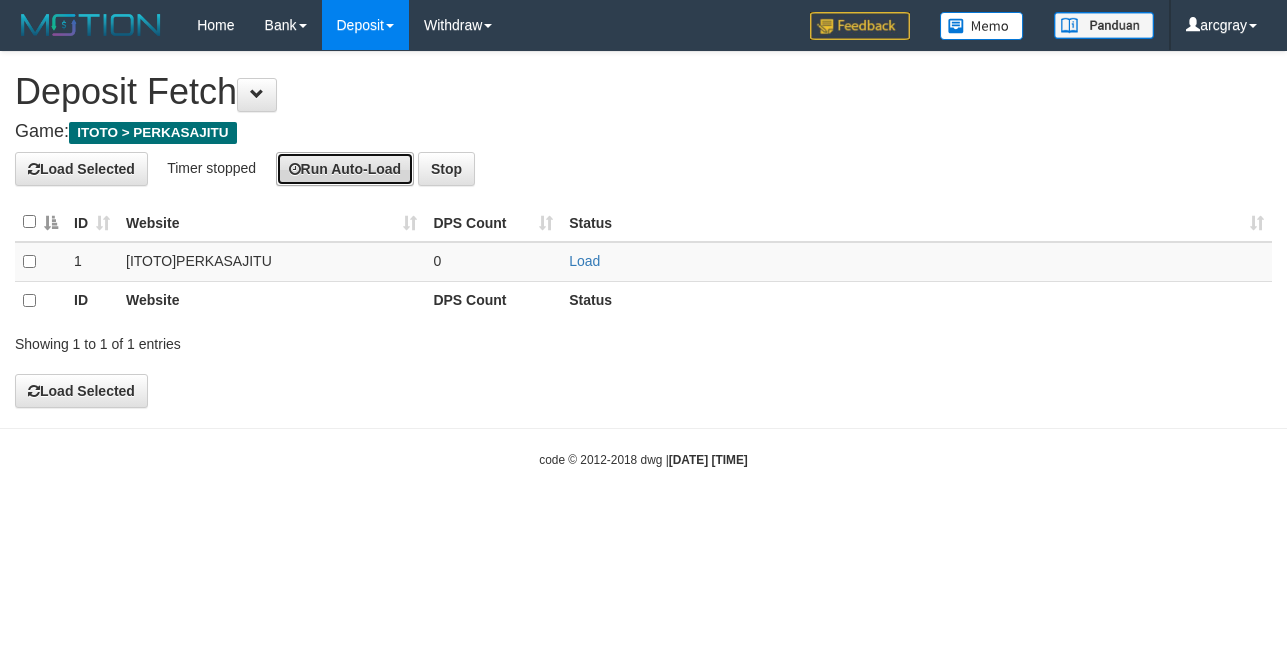 click on "Run Auto-Load" at bounding box center [345, 169] 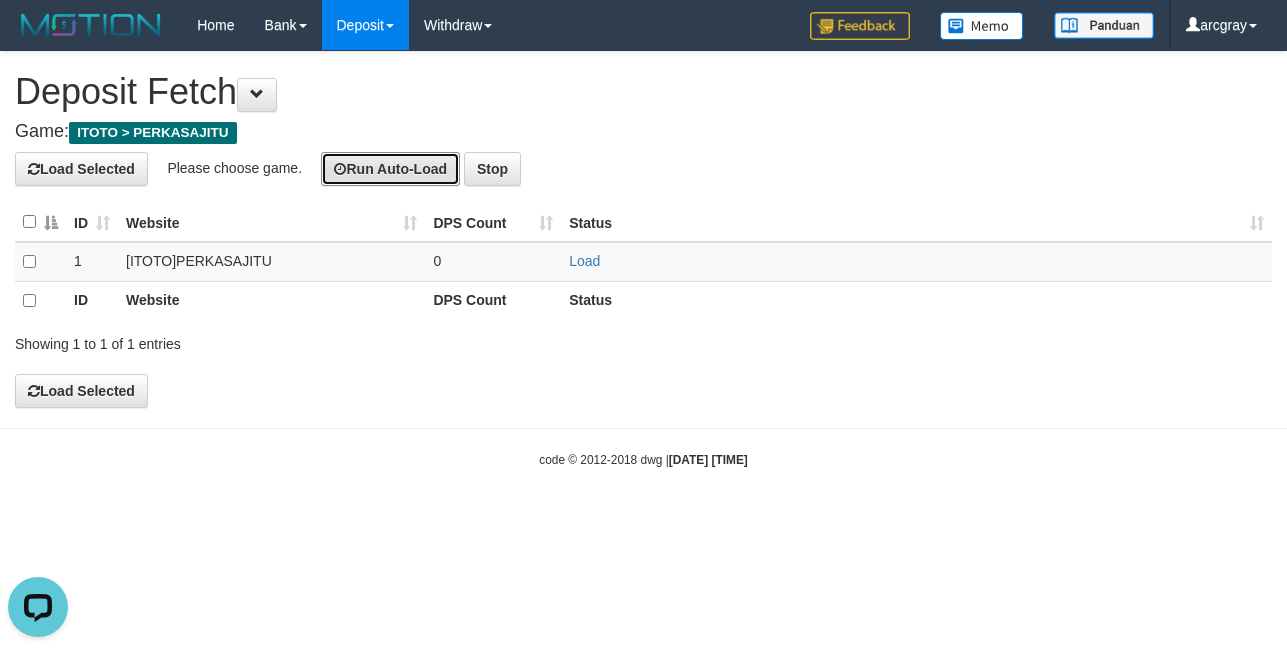 scroll, scrollTop: 0, scrollLeft: 0, axis: both 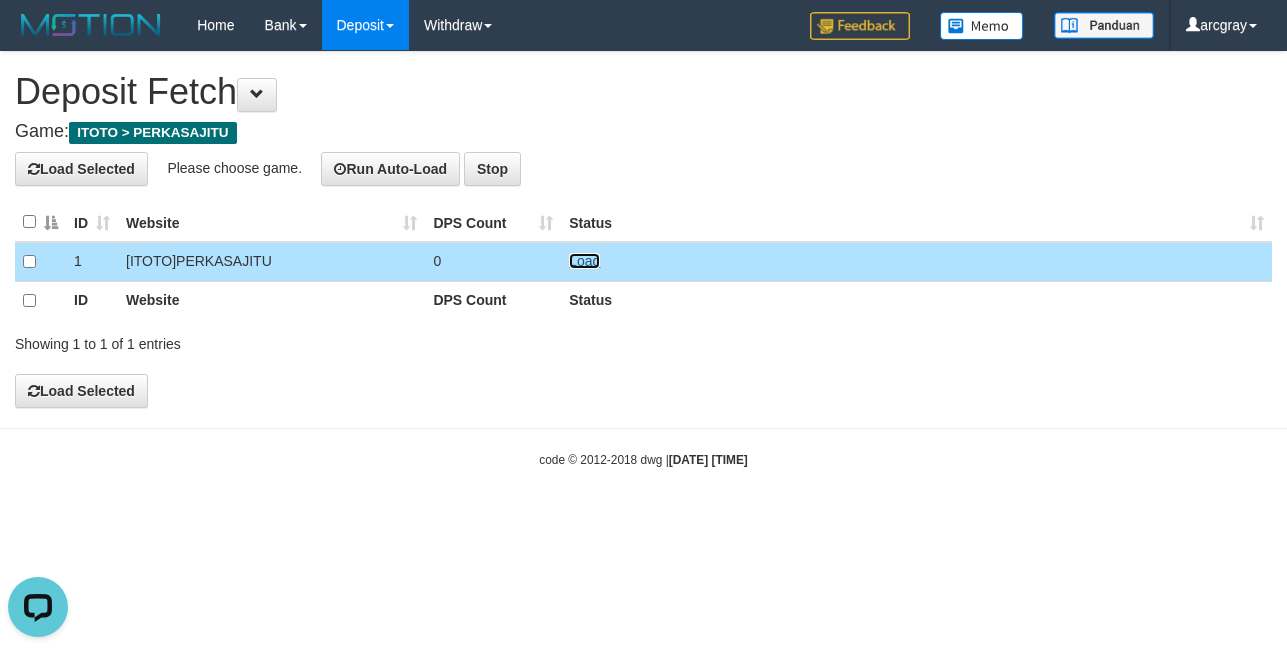 click on "Load" at bounding box center (584, 261) 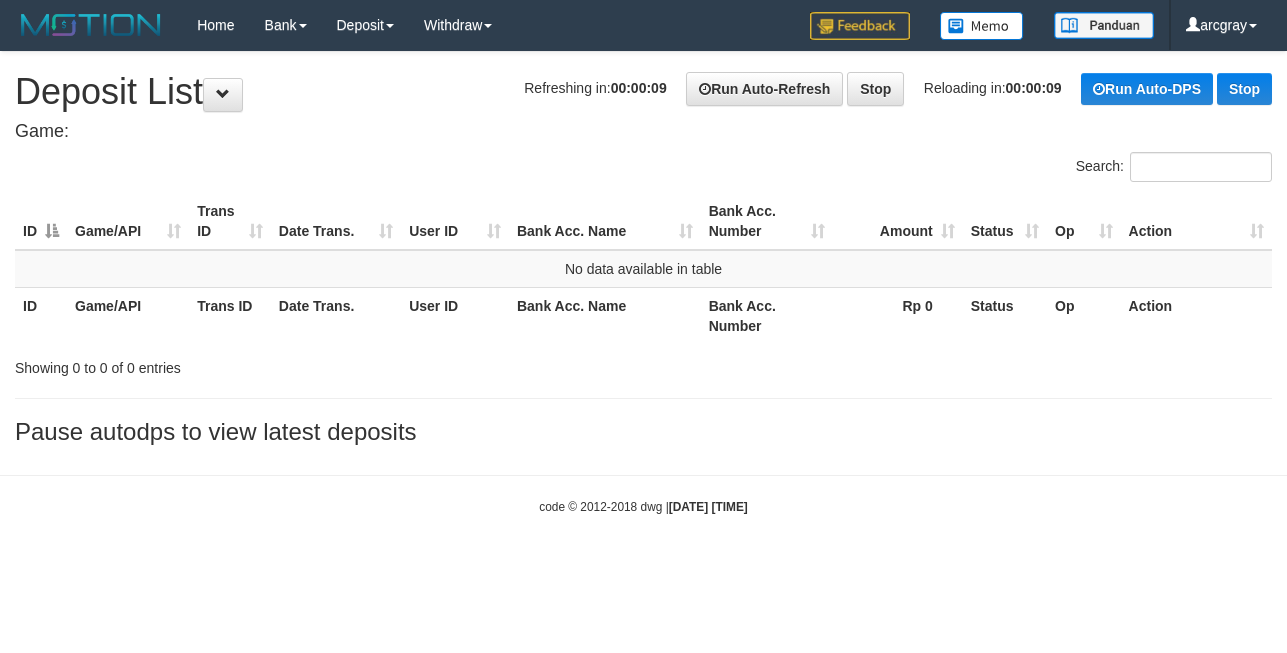 scroll, scrollTop: 0, scrollLeft: 0, axis: both 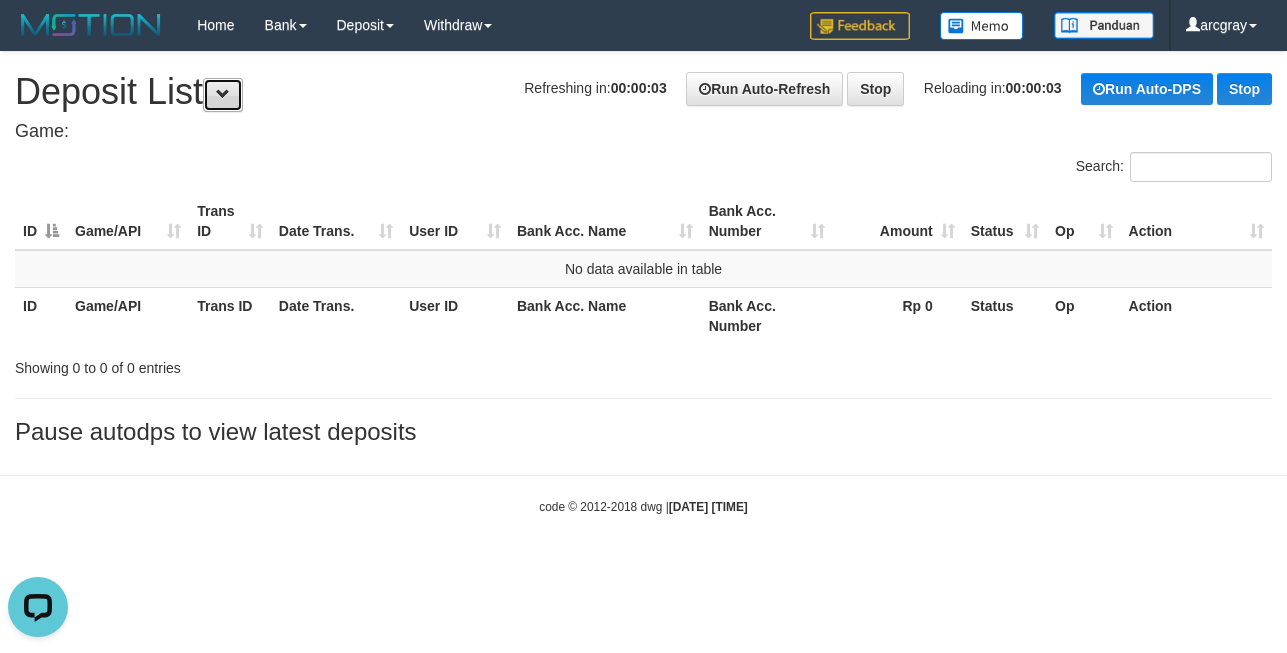 click at bounding box center [223, 94] 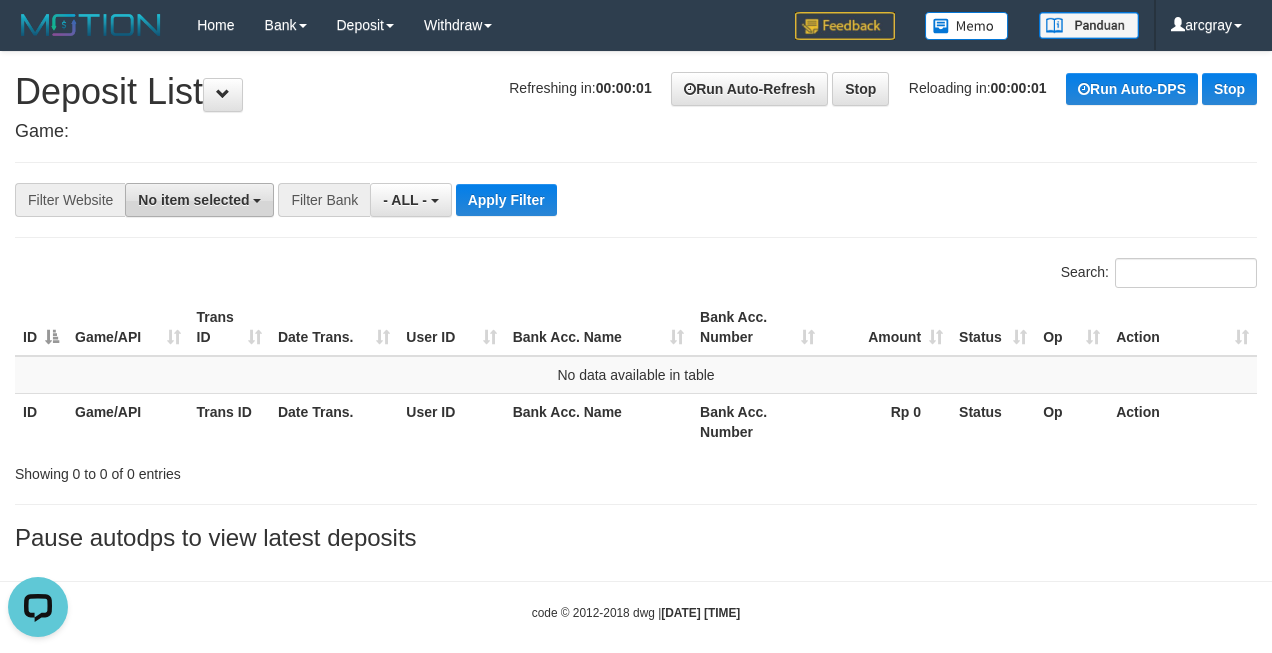 click on "No item selected" at bounding box center (193, 200) 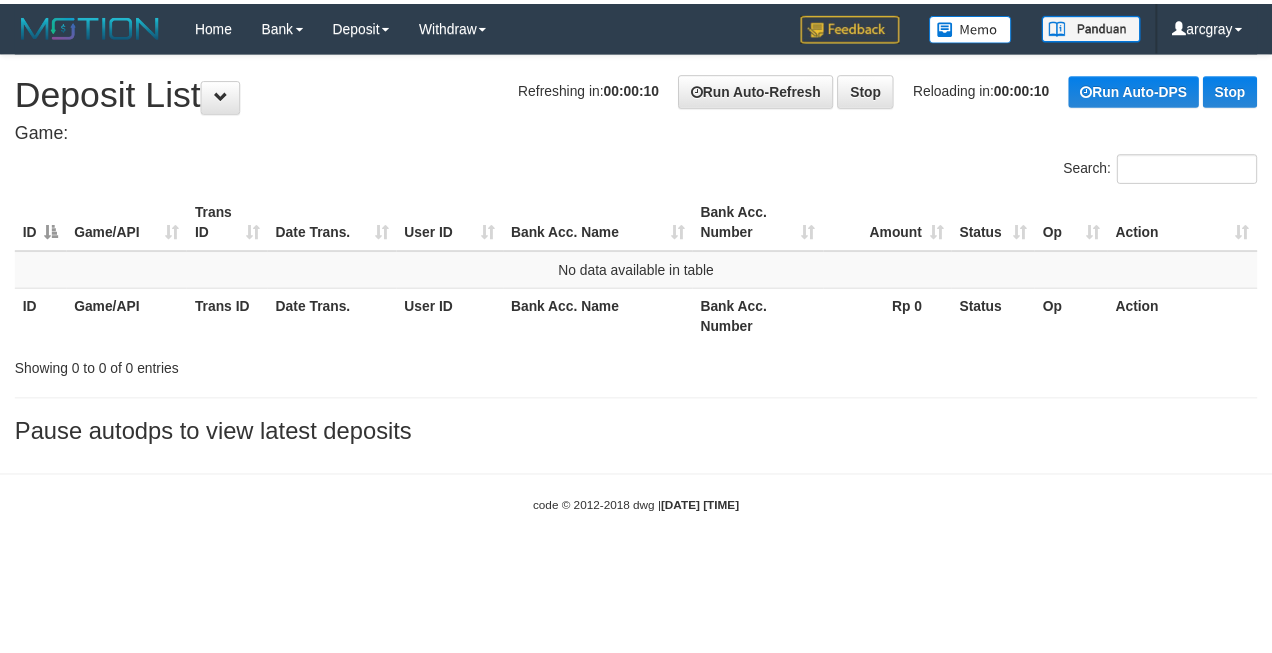 scroll, scrollTop: 0, scrollLeft: 0, axis: both 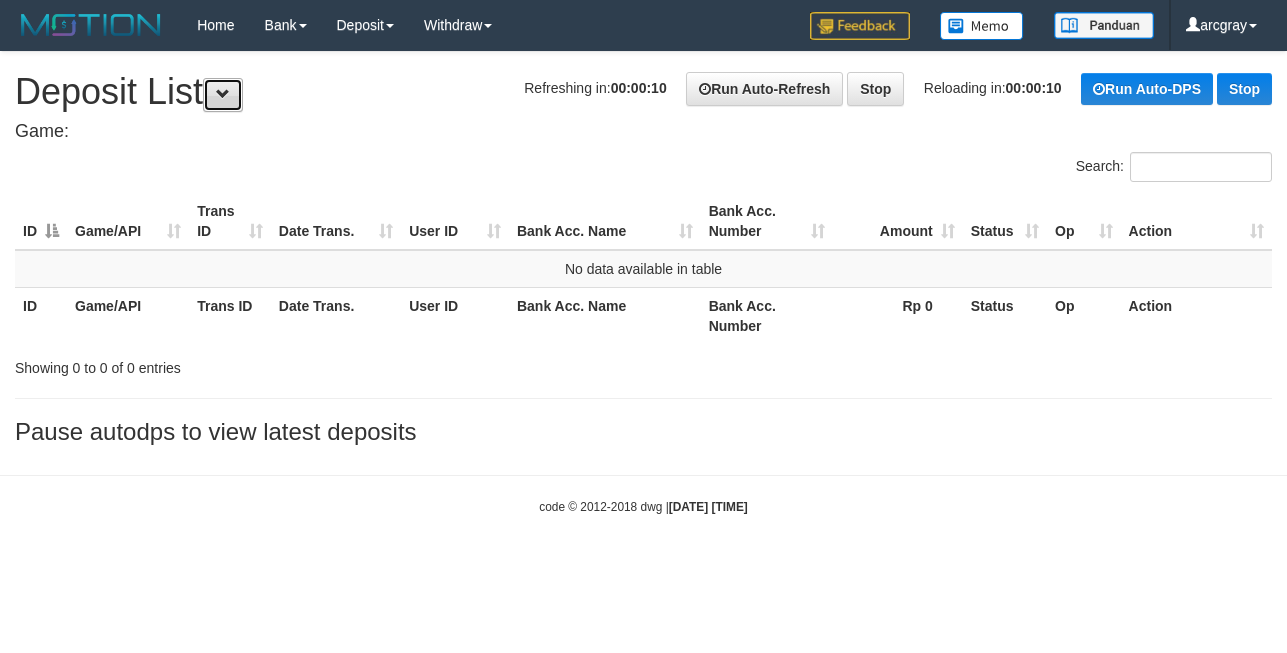 click at bounding box center [223, 94] 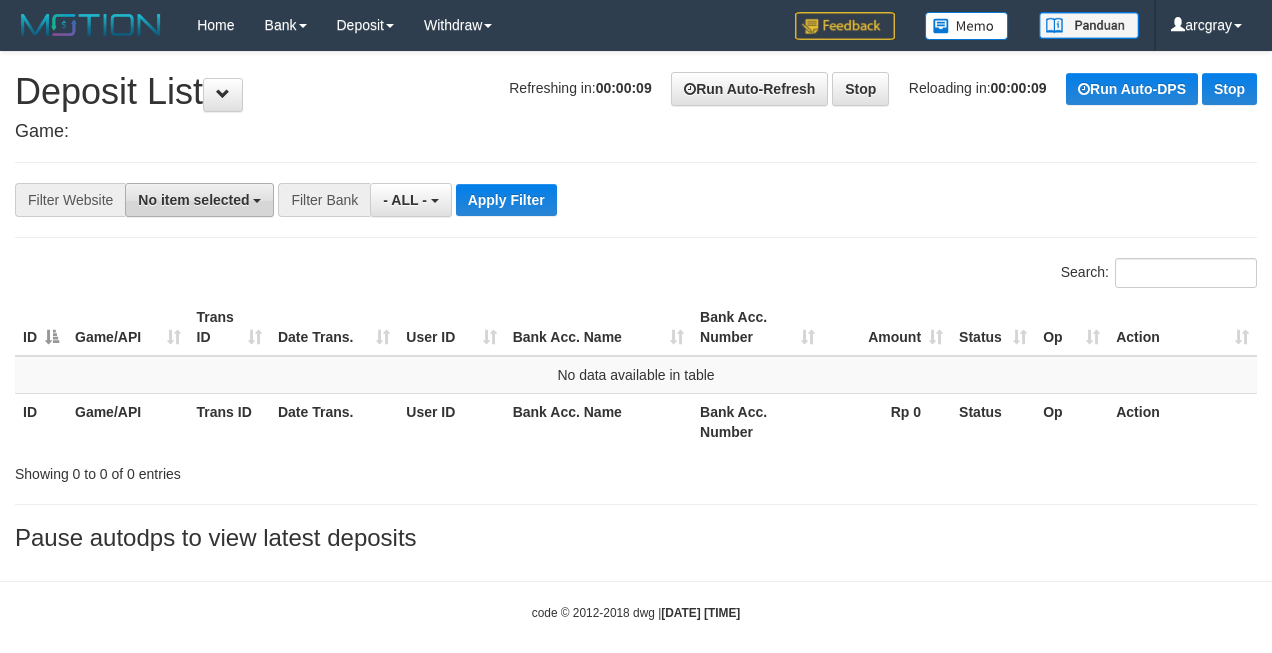 click on "No item selected" at bounding box center [199, 200] 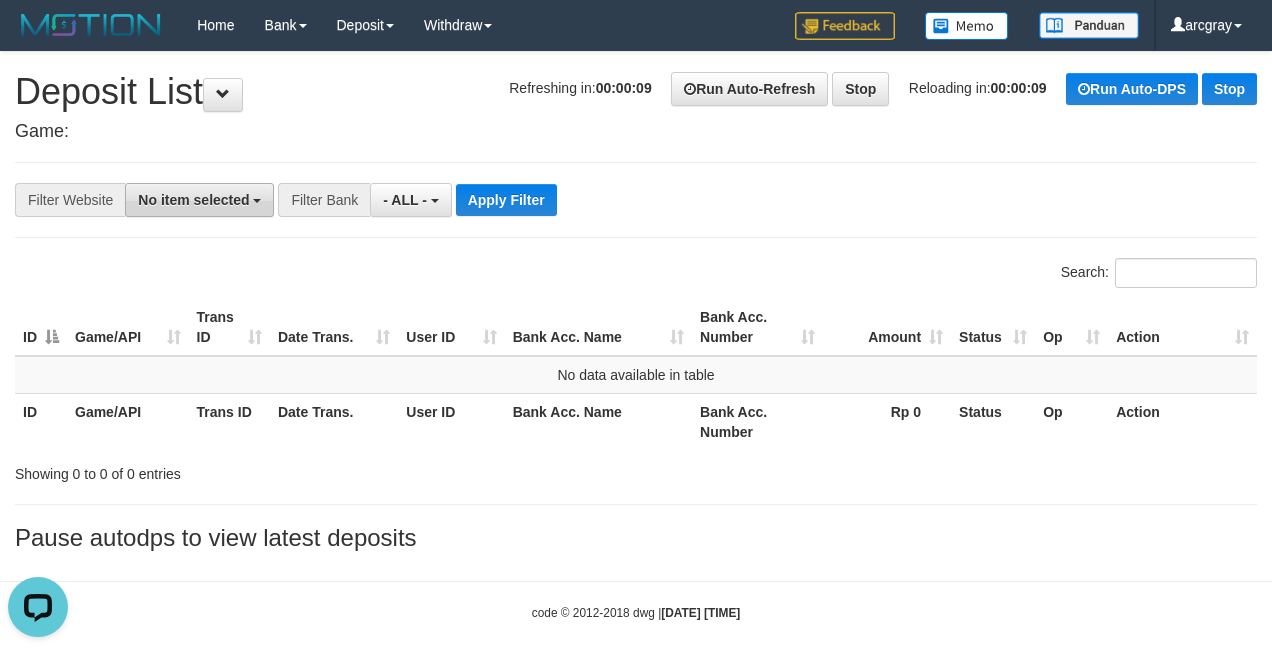 scroll, scrollTop: 0, scrollLeft: 0, axis: both 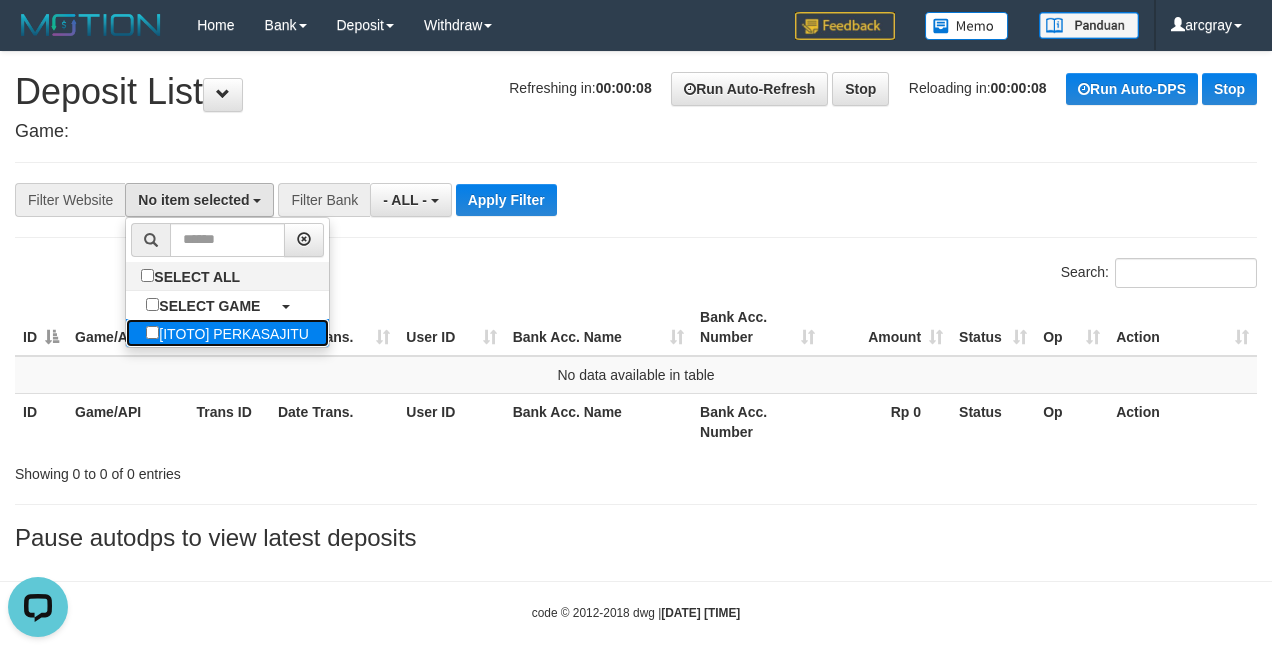 click on "[ITOTO] PERKASAJITU" at bounding box center [227, 333] 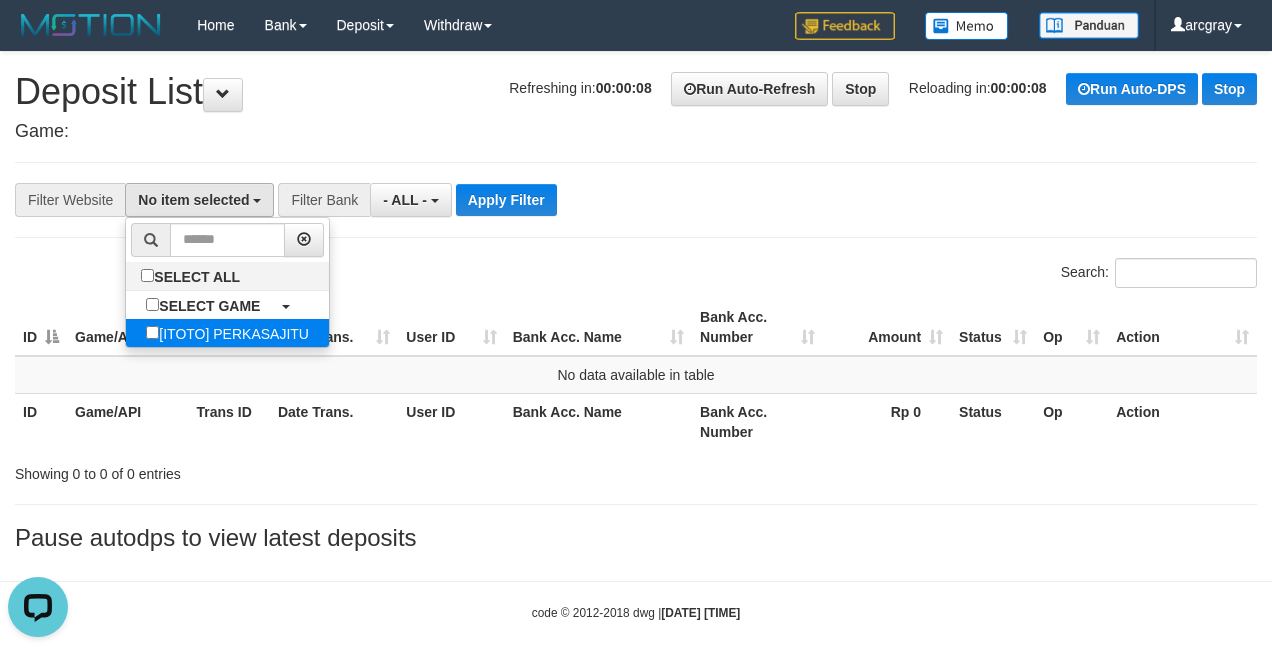 select on "***" 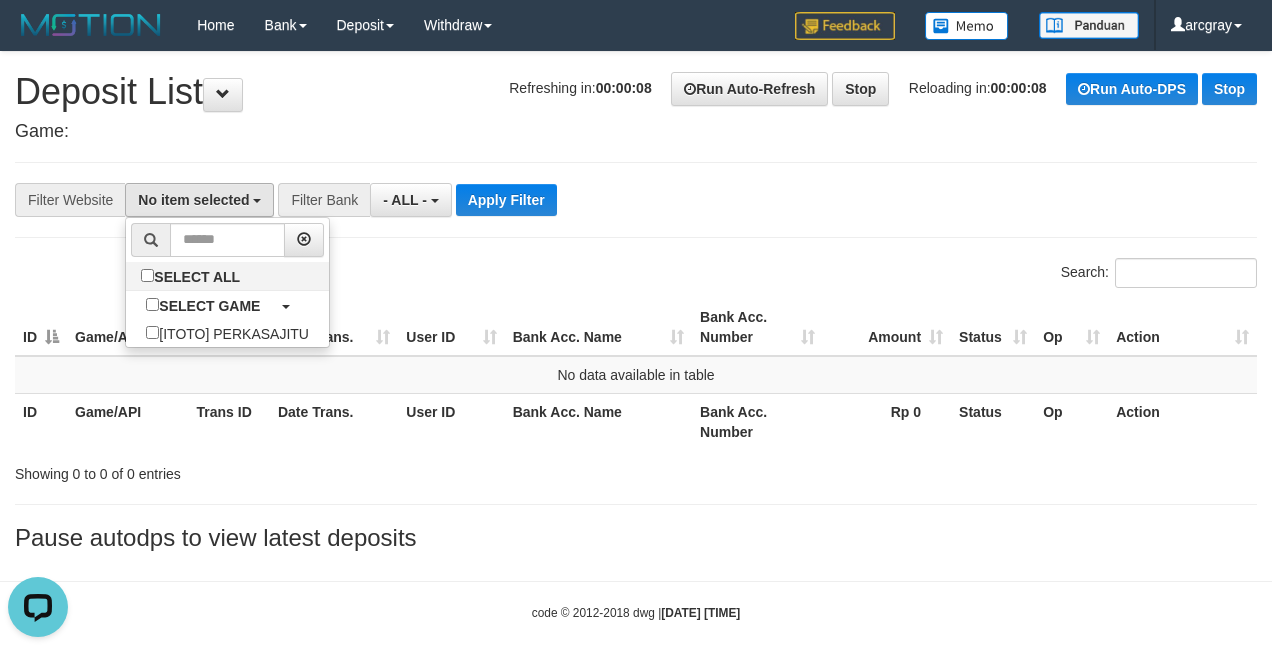 scroll, scrollTop: 18, scrollLeft: 0, axis: vertical 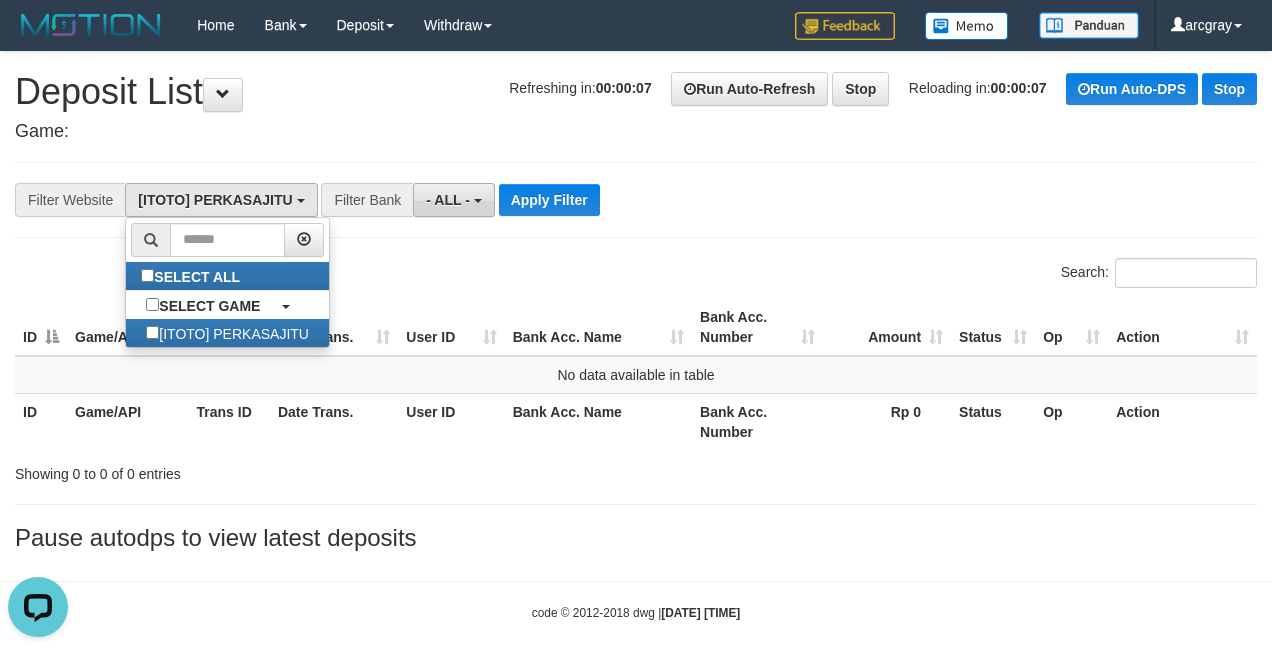 click on "- ALL -" at bounding box center [448, 200] 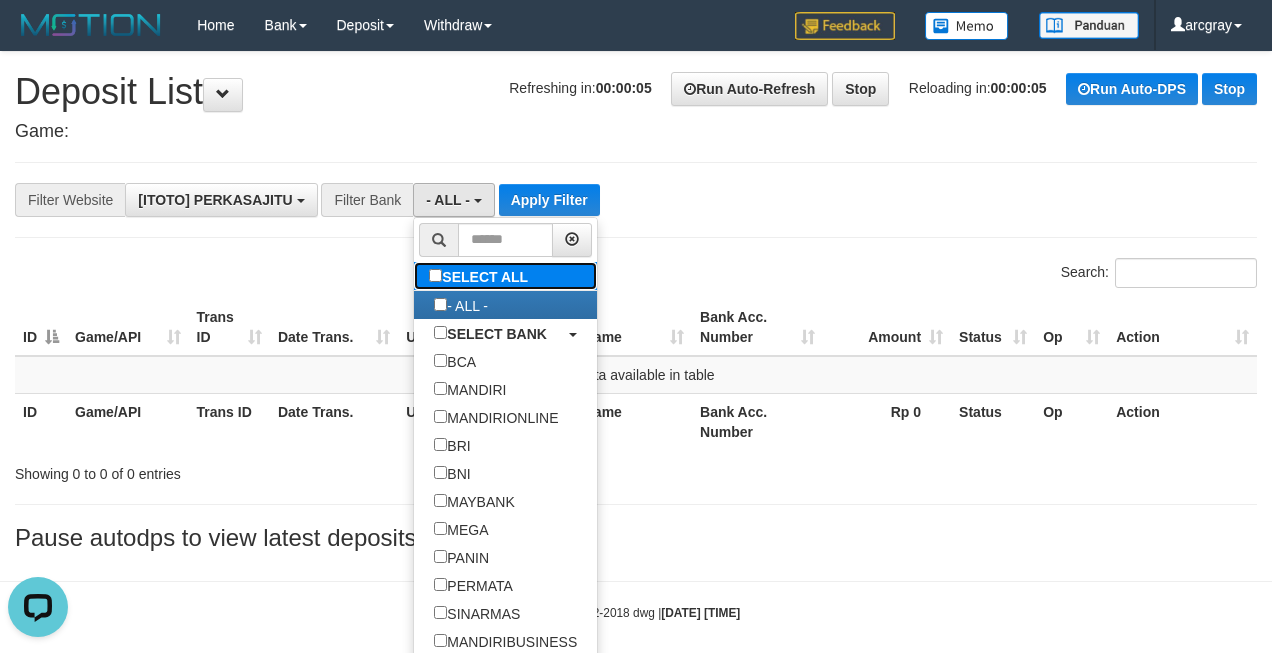 click on "SELECT ALL" at bounding box center [481, 276] 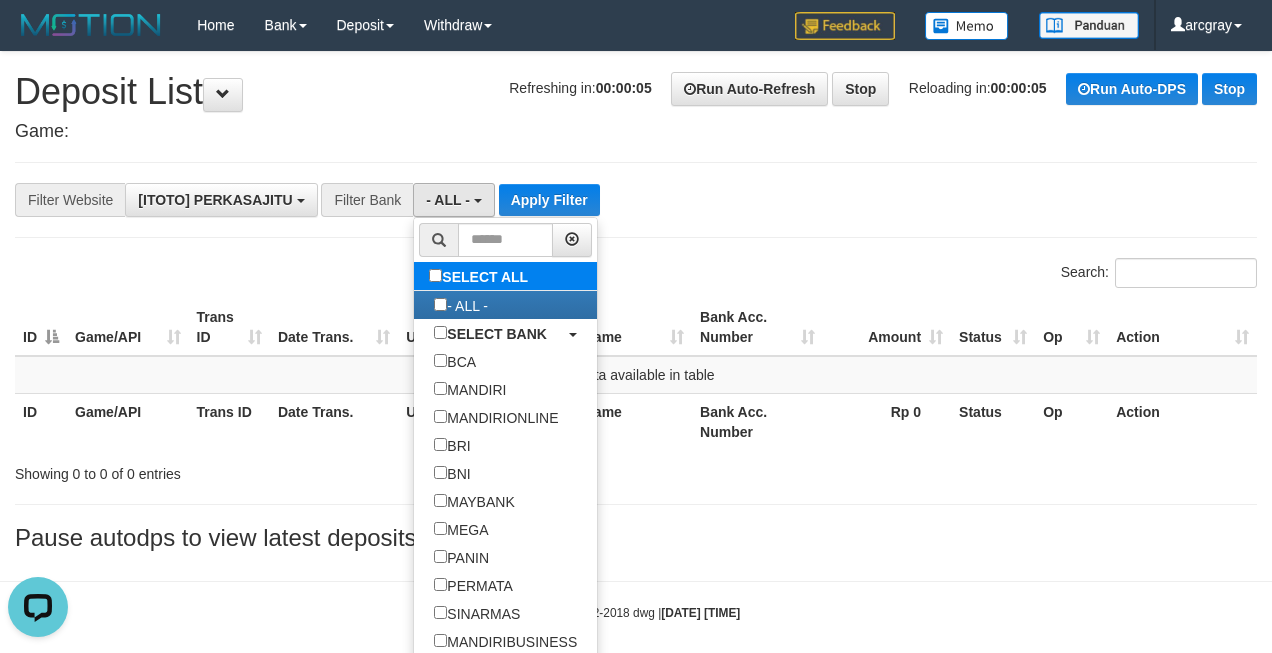 type 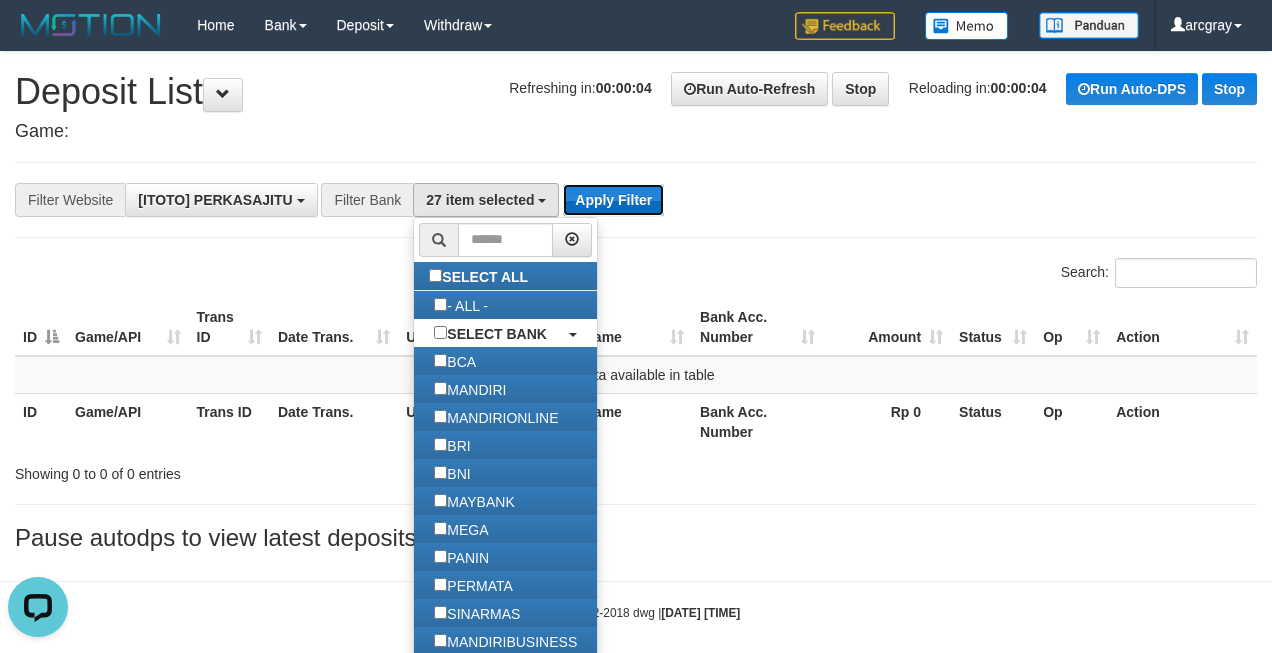 click on "Apply Filter" at bounding box center [613, 200] 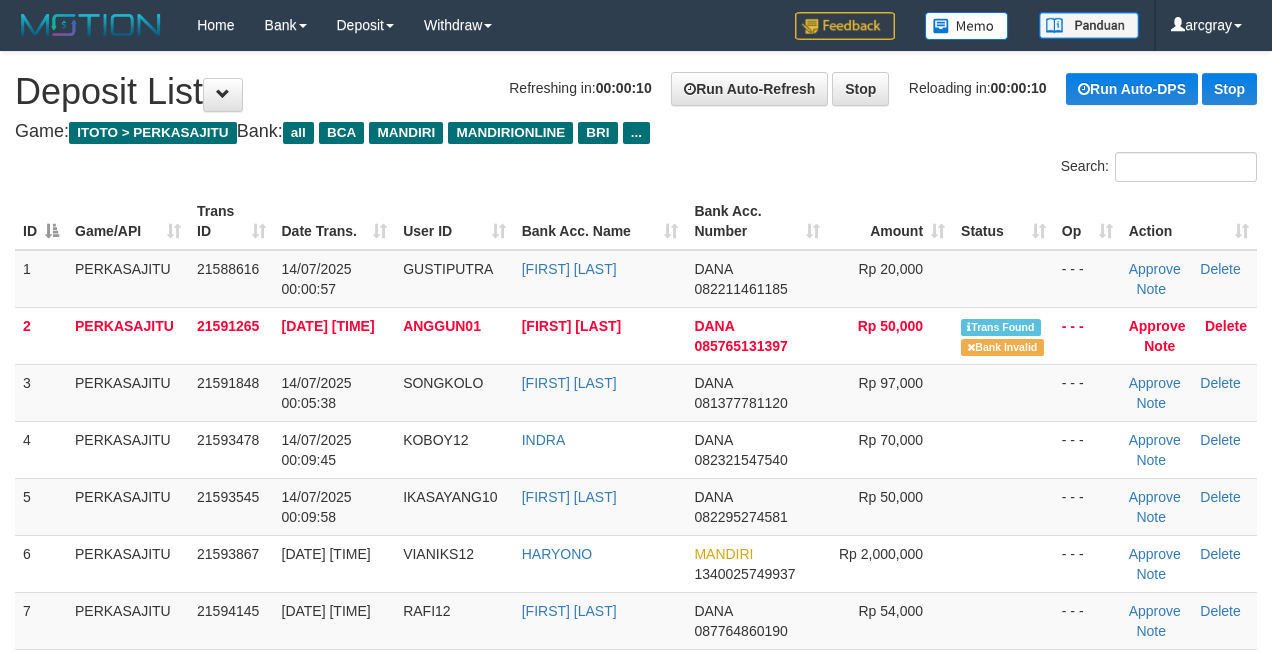 scroll, scrollTop: 0, scrollLeft: 0, axis: both 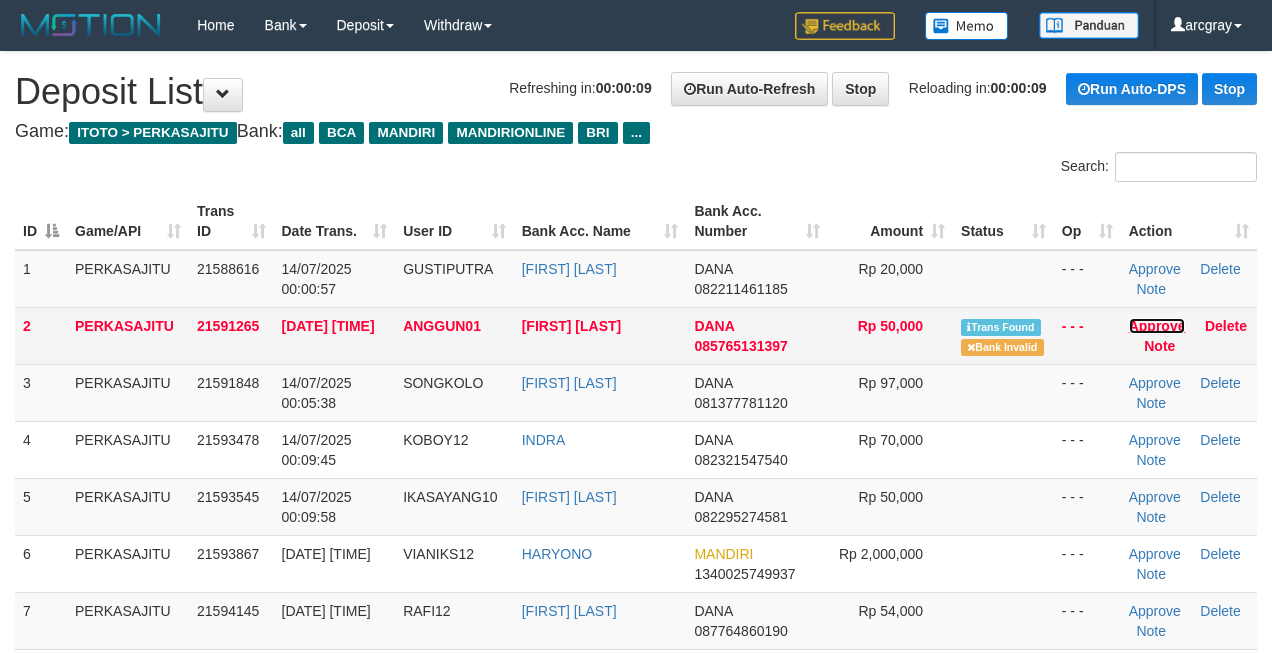 click on "Approve" at bounding box center [1157, 326] 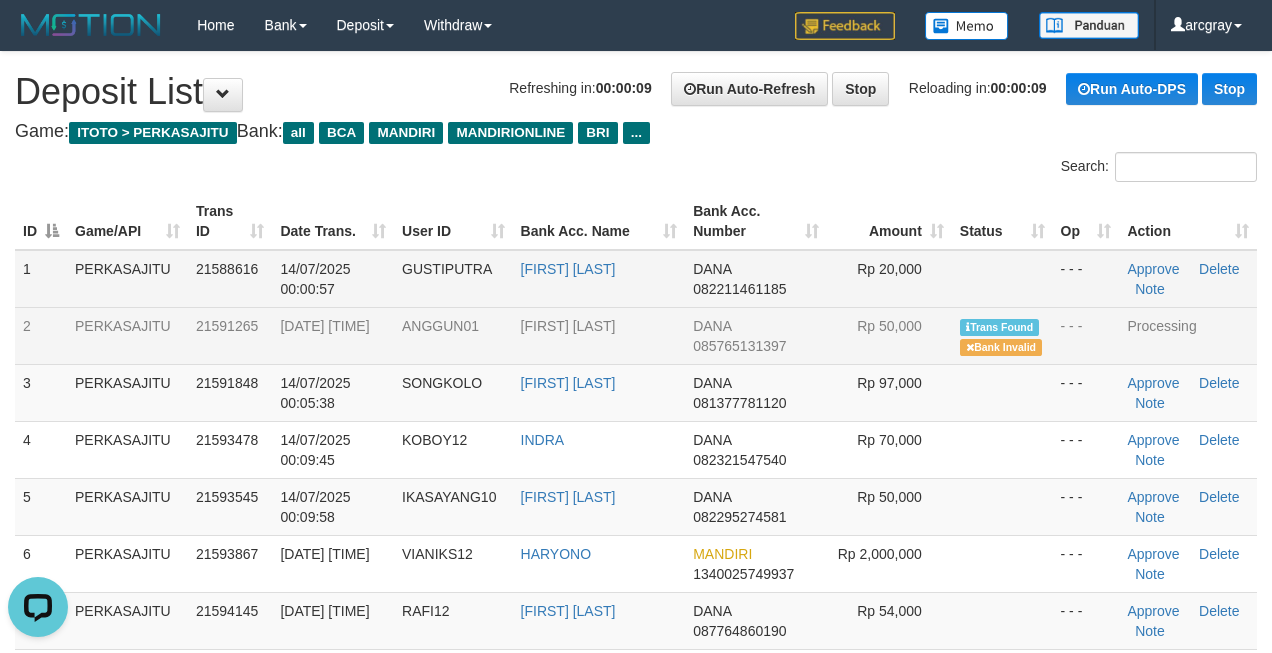 scroll, scrollTop: 0, scrollLeft: 0, axis: both 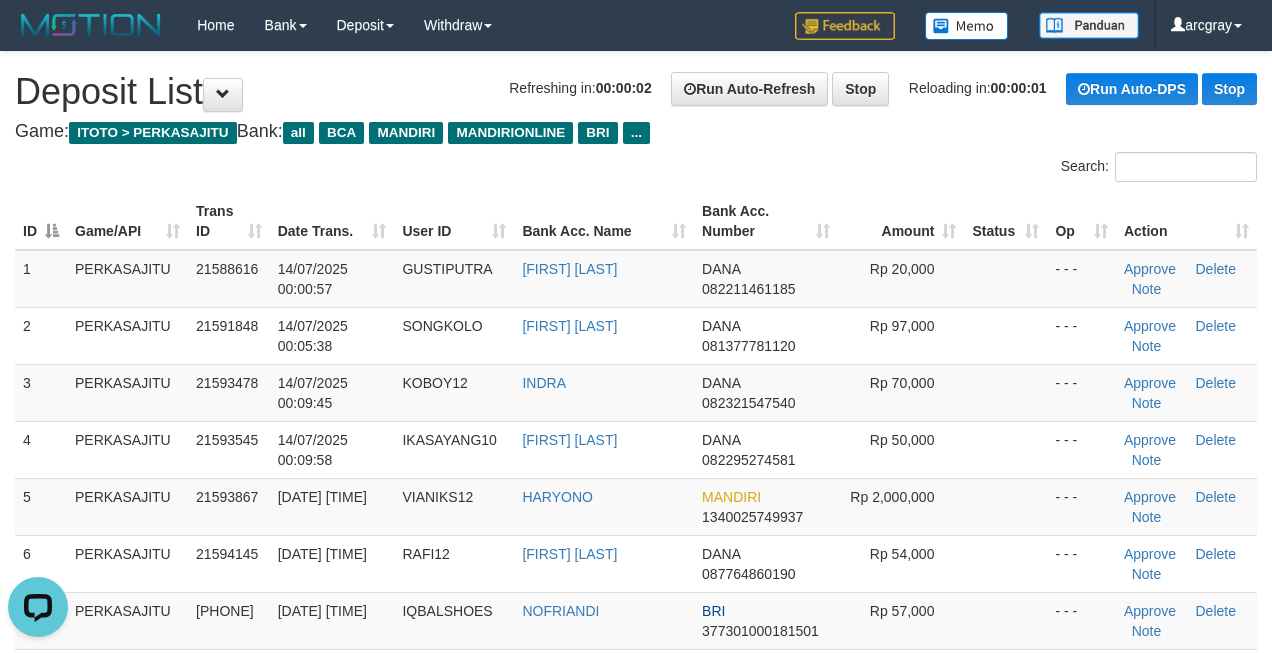 drag, startPoint x: 873, startPoint y: 160, endPoint x: 895, endPoint y: 153, distance: 23.086792 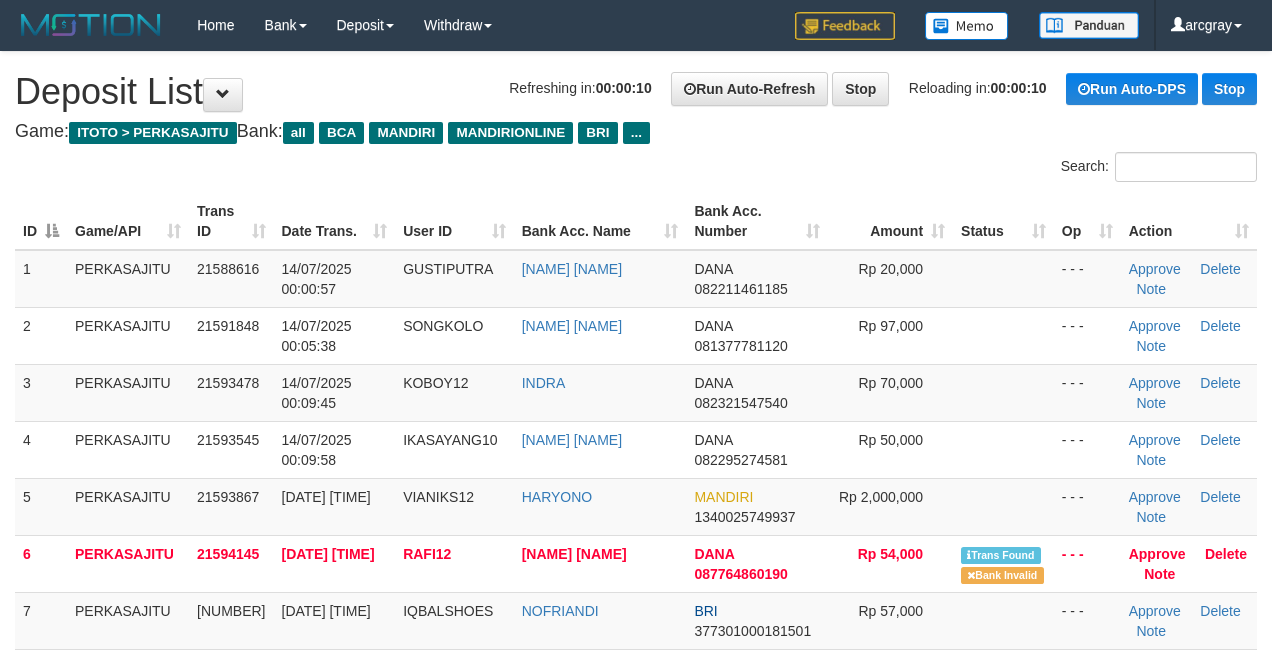 scroll, scrollTop: 0, scrollLeft: 0, axis: both 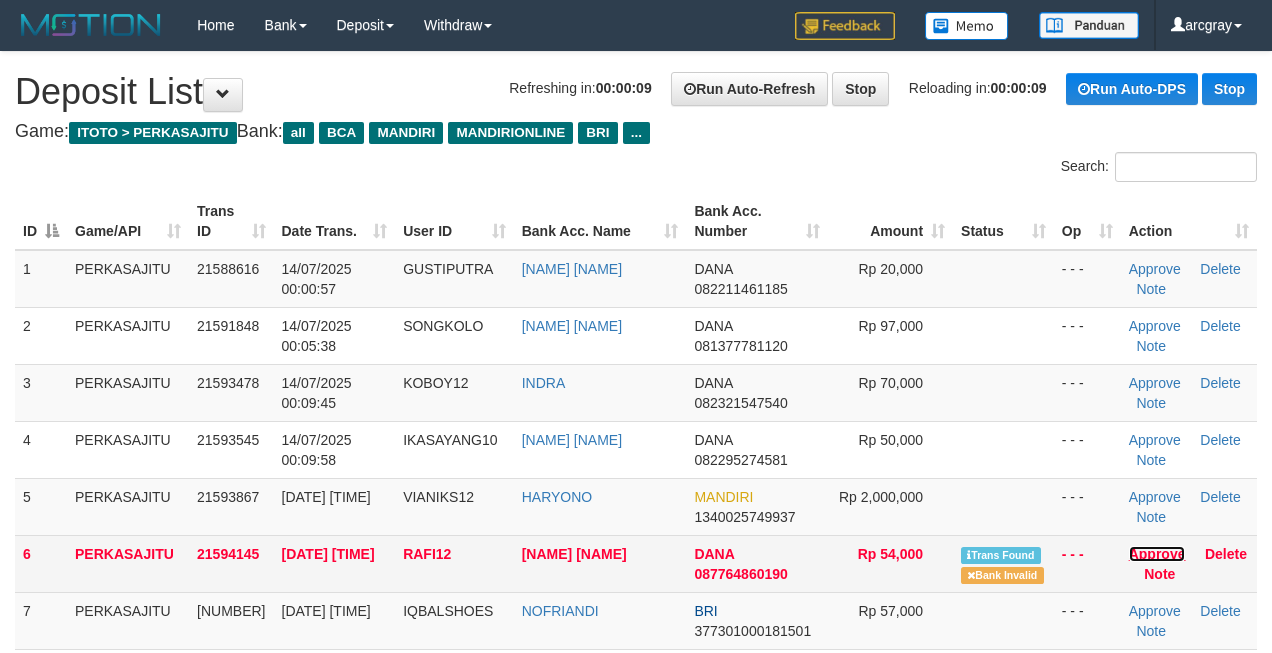 click on "Approve" at bounding box center [1157, 554] 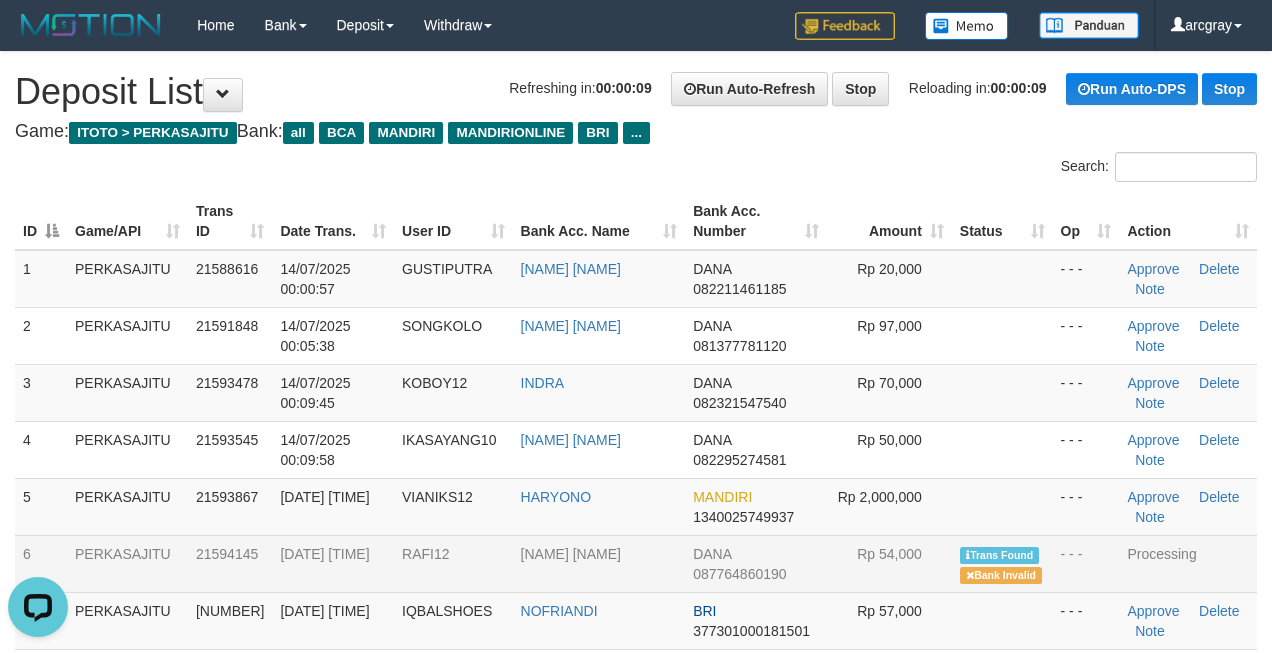 scroll, scrollTop: 0, scrollLeft: 0, axis: both 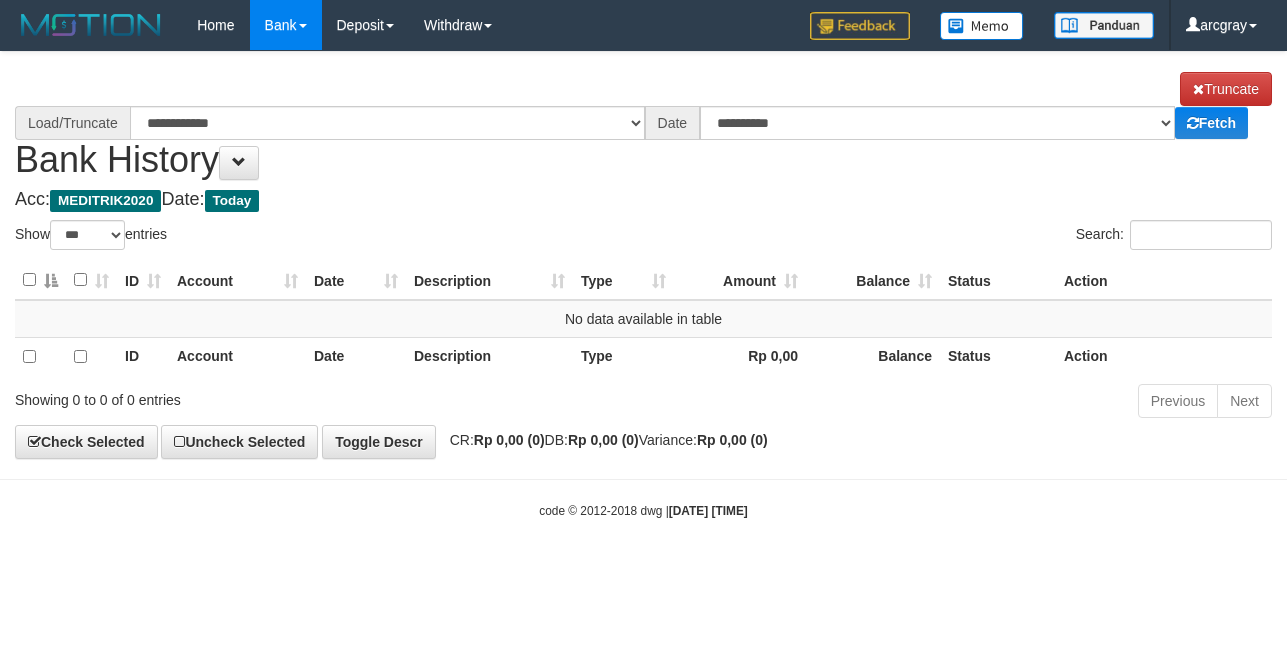 select on "***" 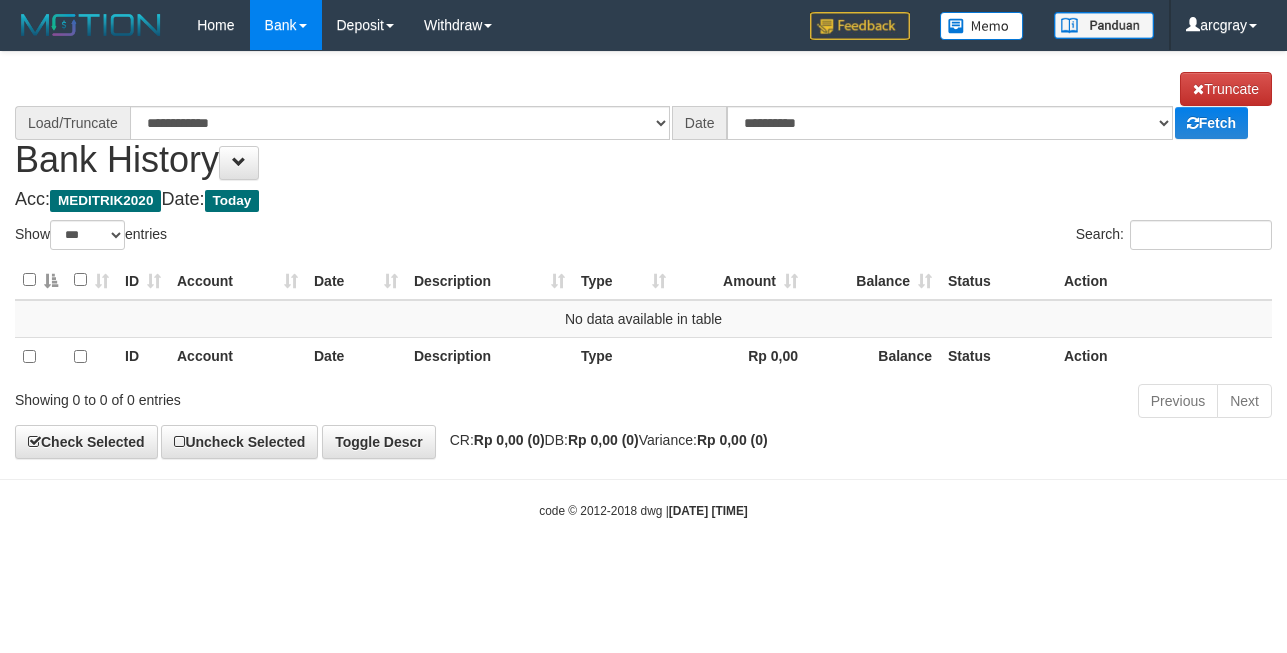 scroll, scrollTop: 0, scrollLeft: 0, axis: both 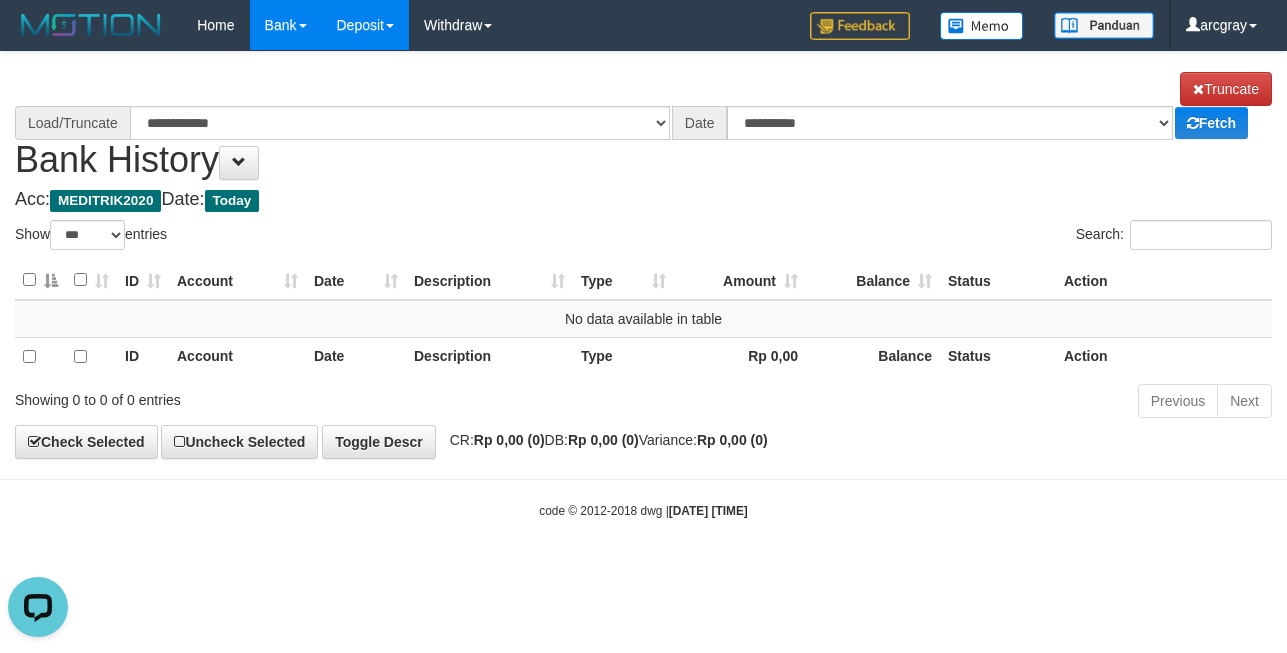select on "****" 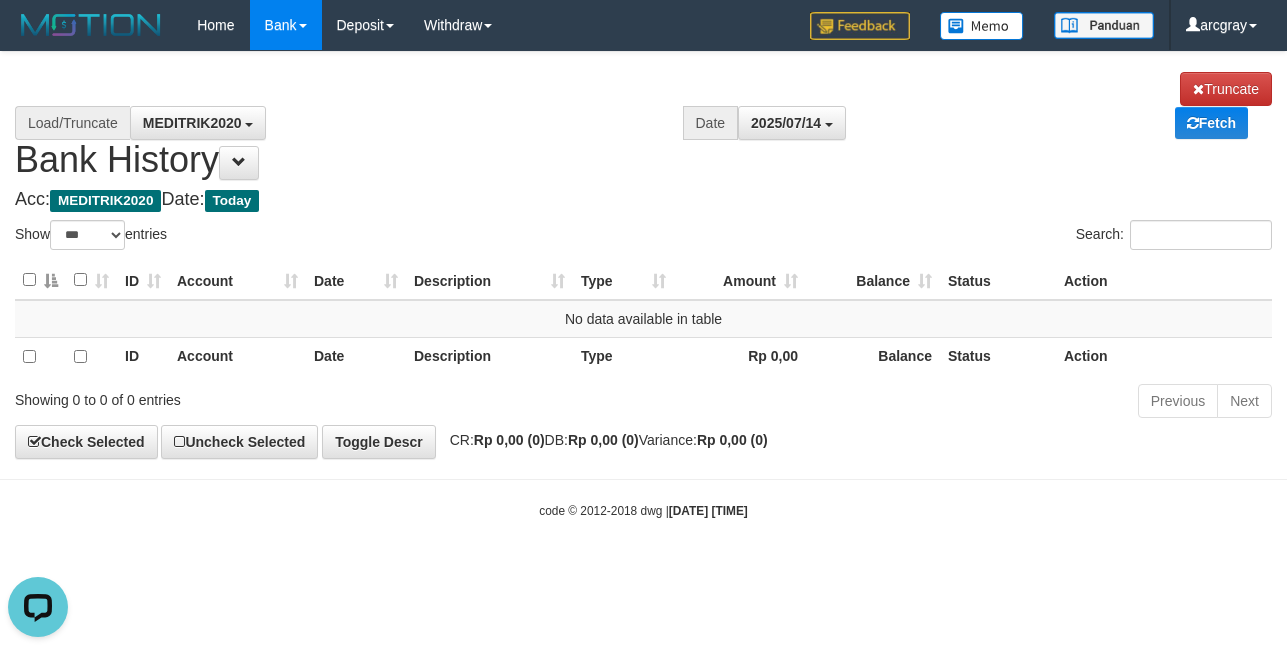 click on "**********" at bounding box center [643, 126] 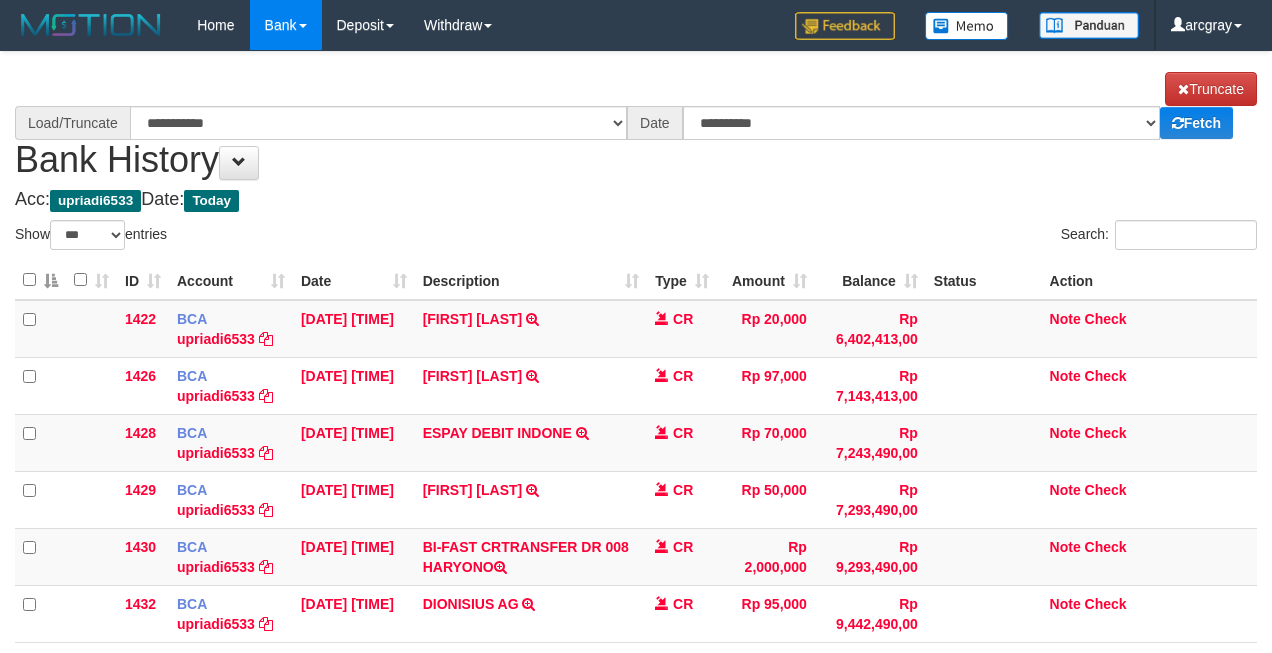 select on "***" 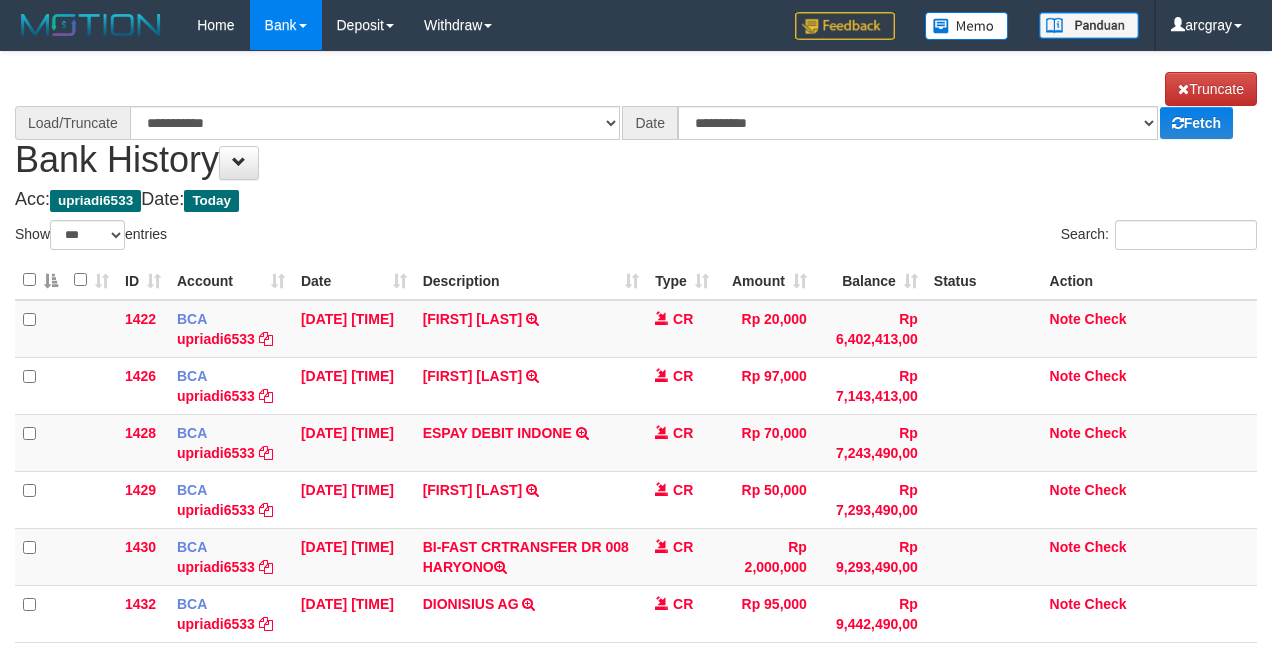 scroll, scrollTop: 0, scrollLeft: 0, axis: both 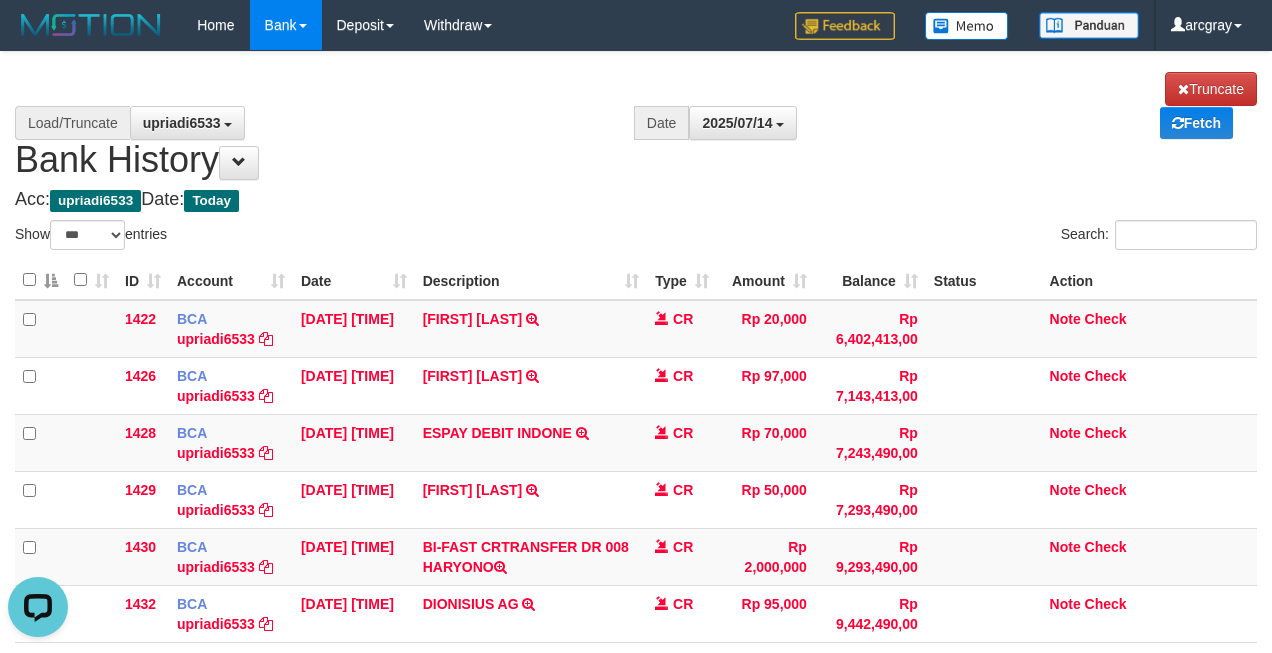 click on "Acc: 											 upriadi6533
Date:  Today" at bounding box center (636, 200) 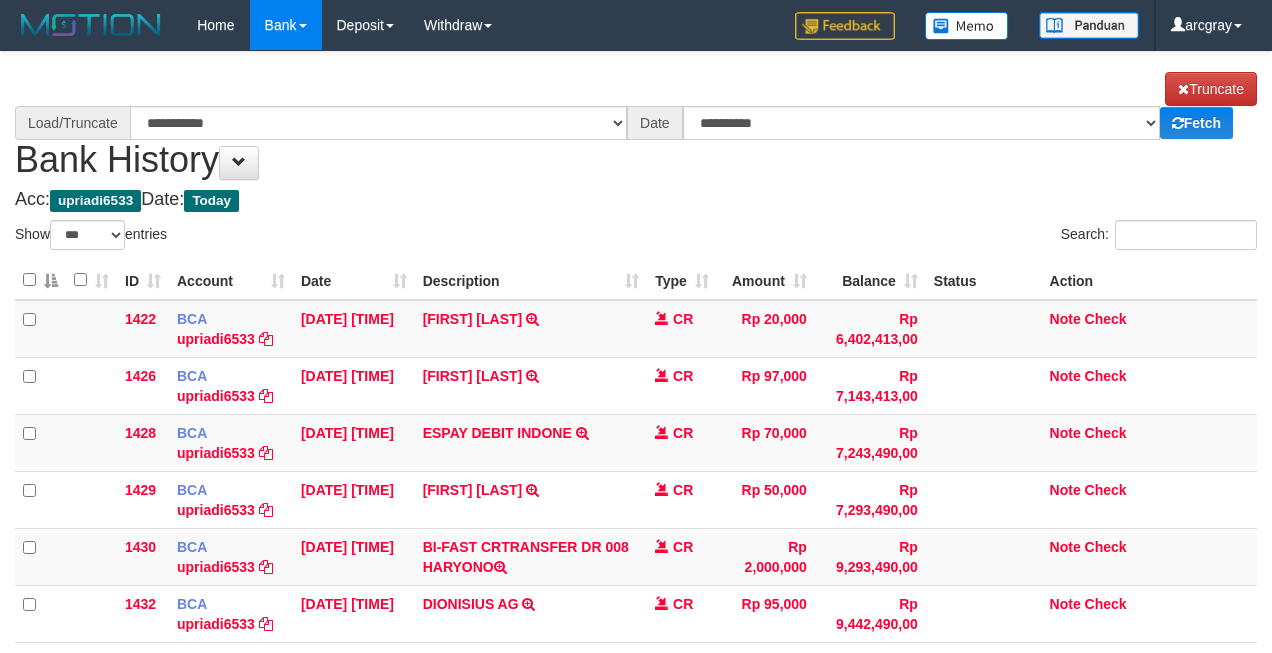 select on "***" 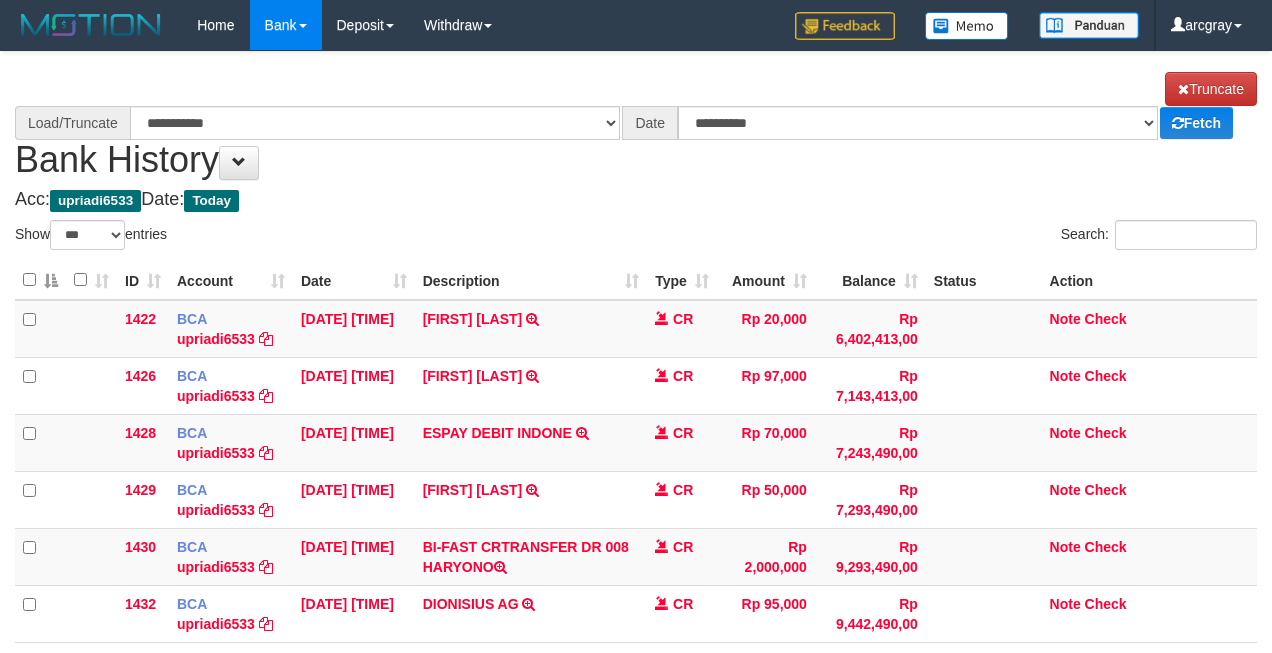 scroll, scrollTop: 0, scrollLeft: 0, axis: both 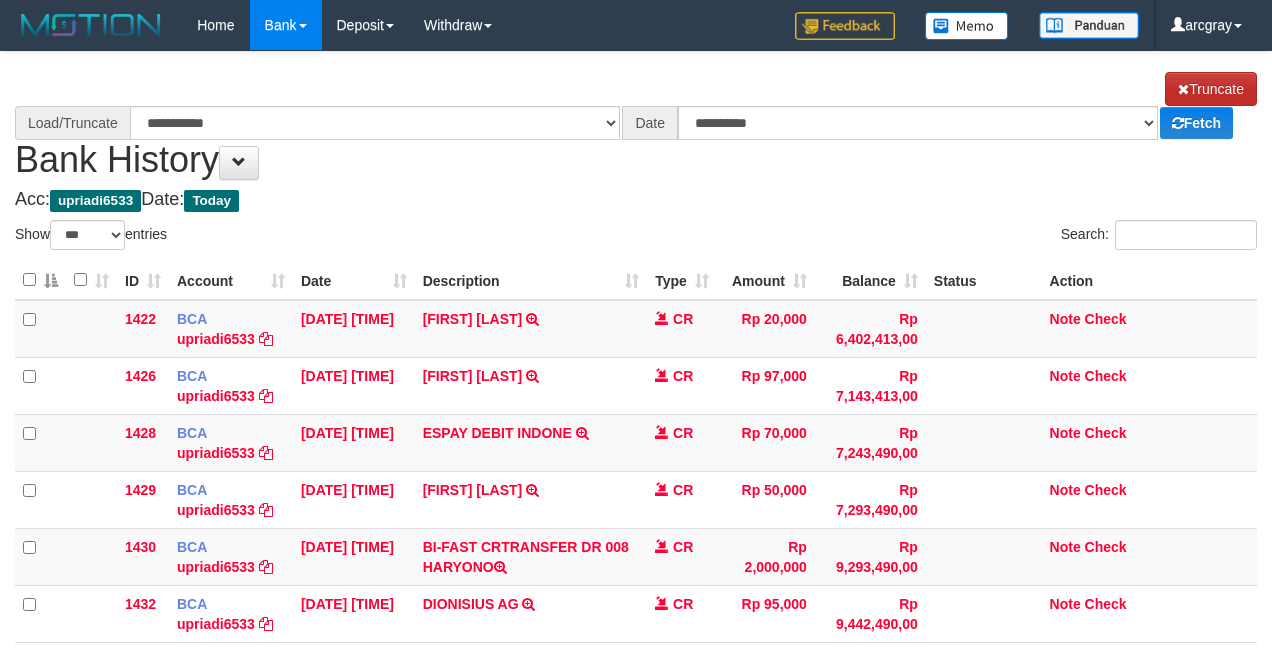 select on "****" 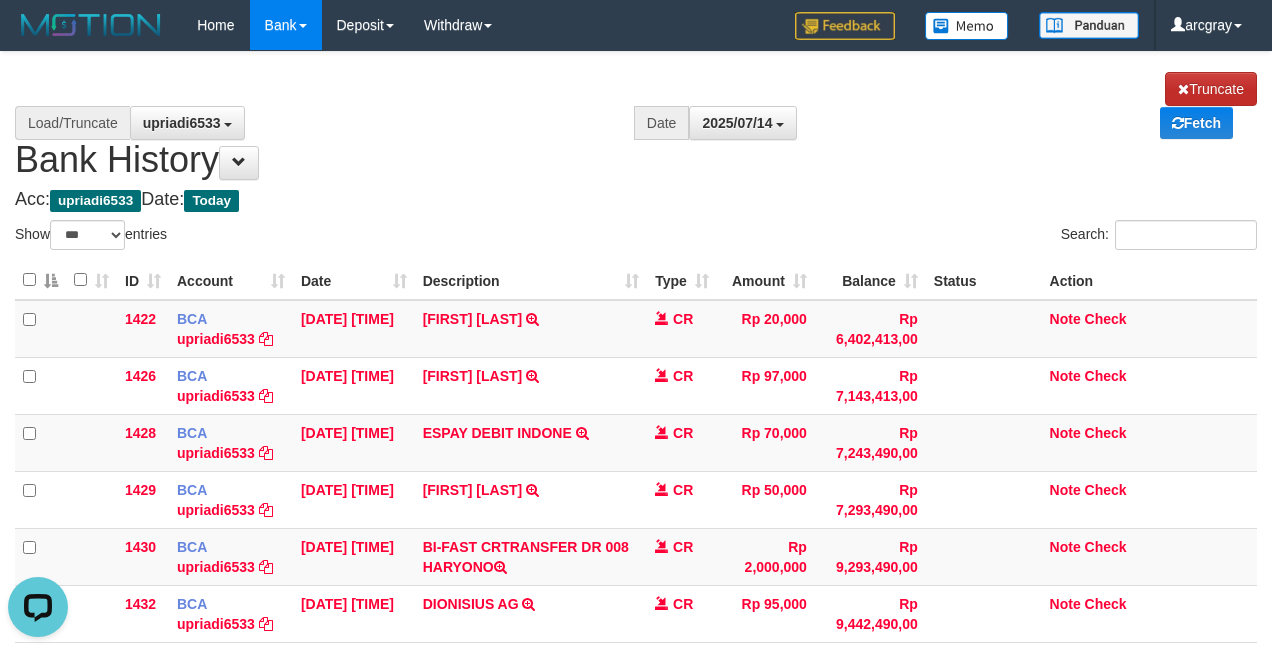 scroll, scrollTop: 0, scrollLeft: 0, axis: both 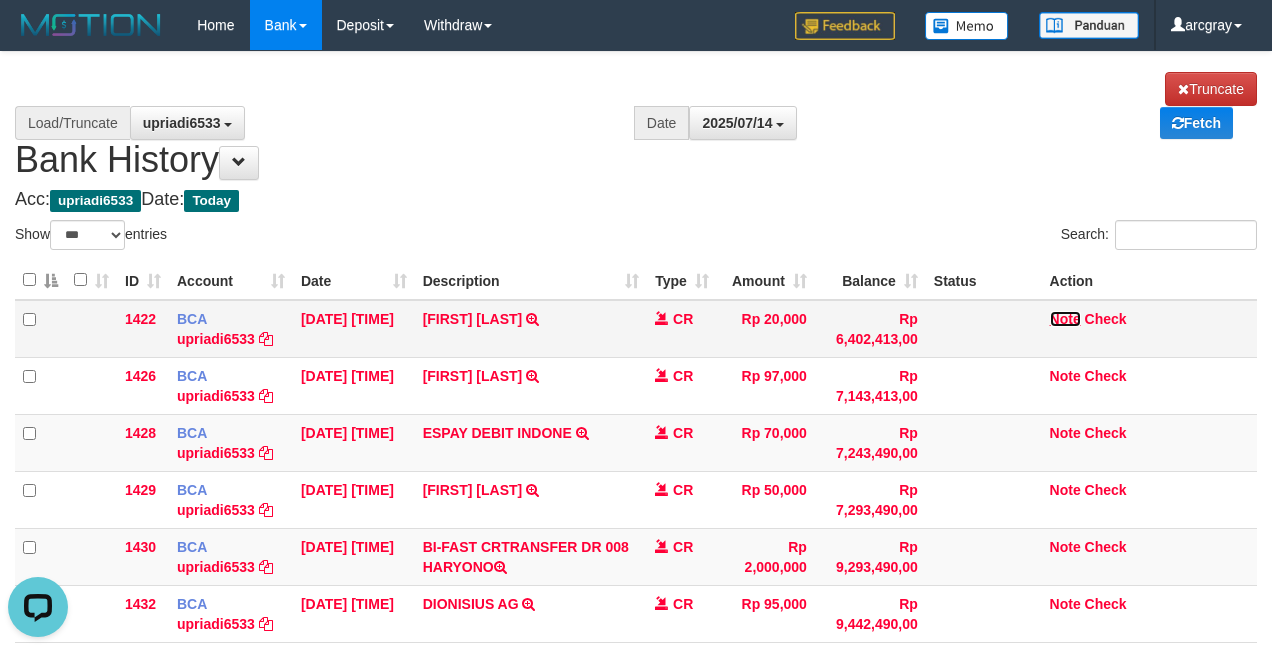 click on "Note" at bounding box center (1065, 319) 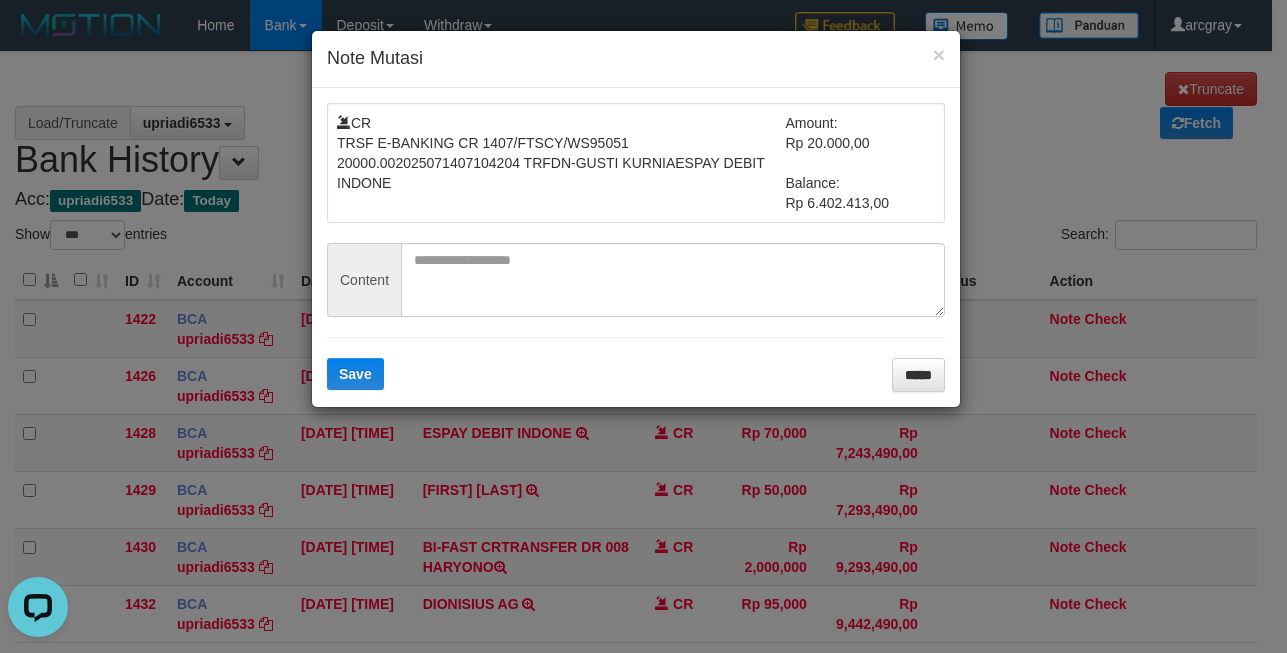 drag, startPoint x: 626, startPoint y: 341, endPoint x: 544, endPoint y: 338, distance: 82.05486 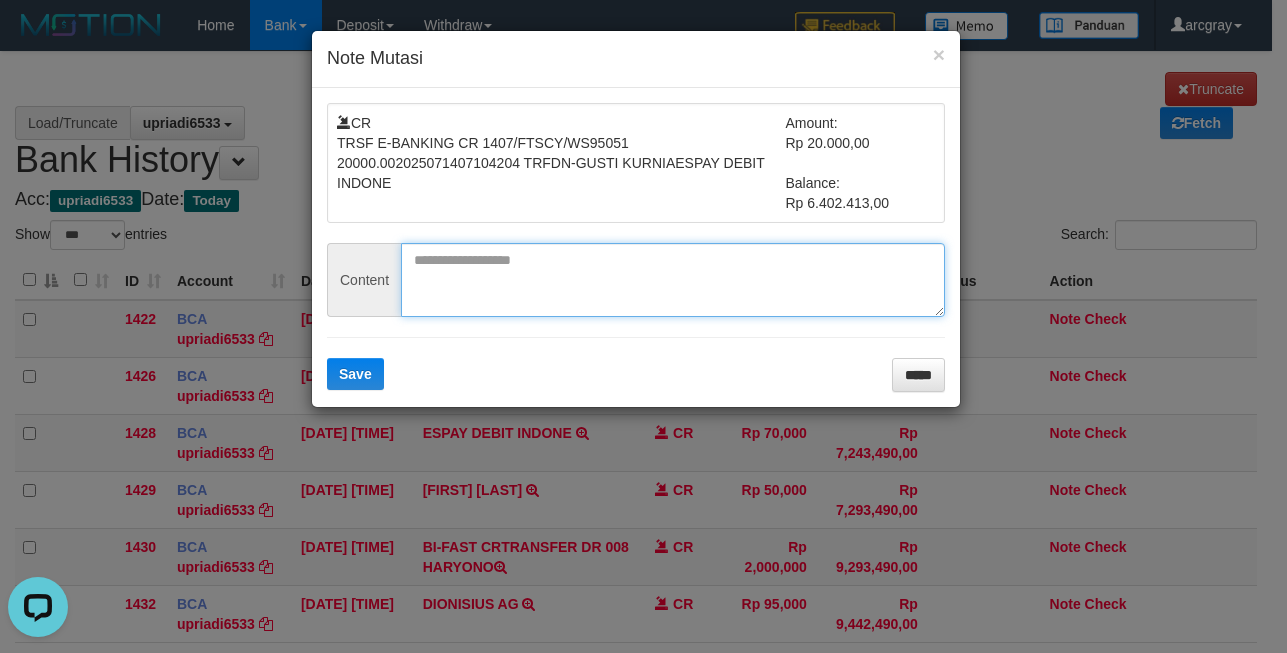 click at bounding box center [673, 280] 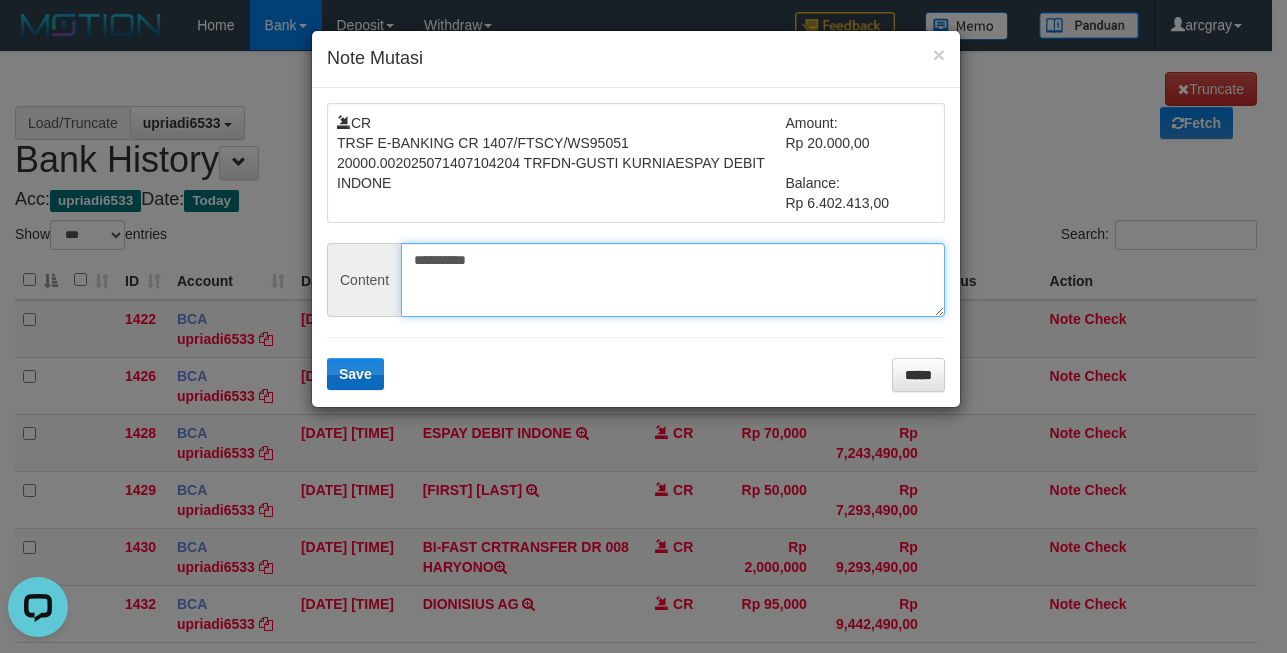 type on "**********" 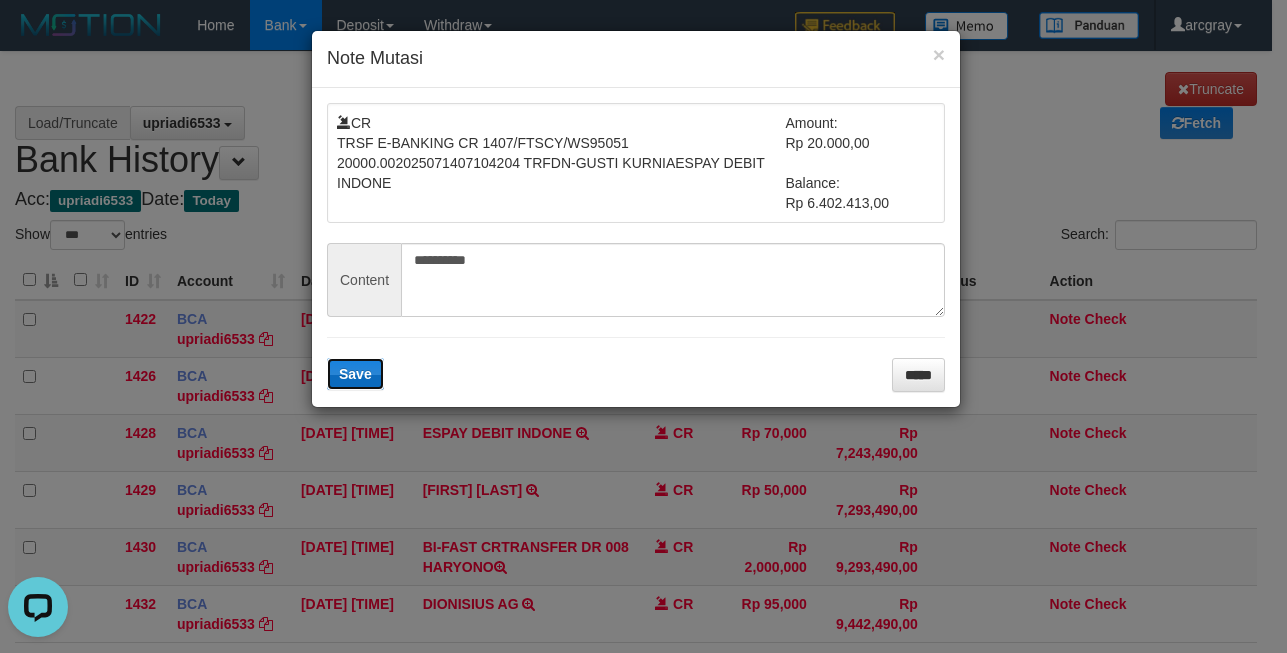 click on "Save" at bounding box center [355, 374] 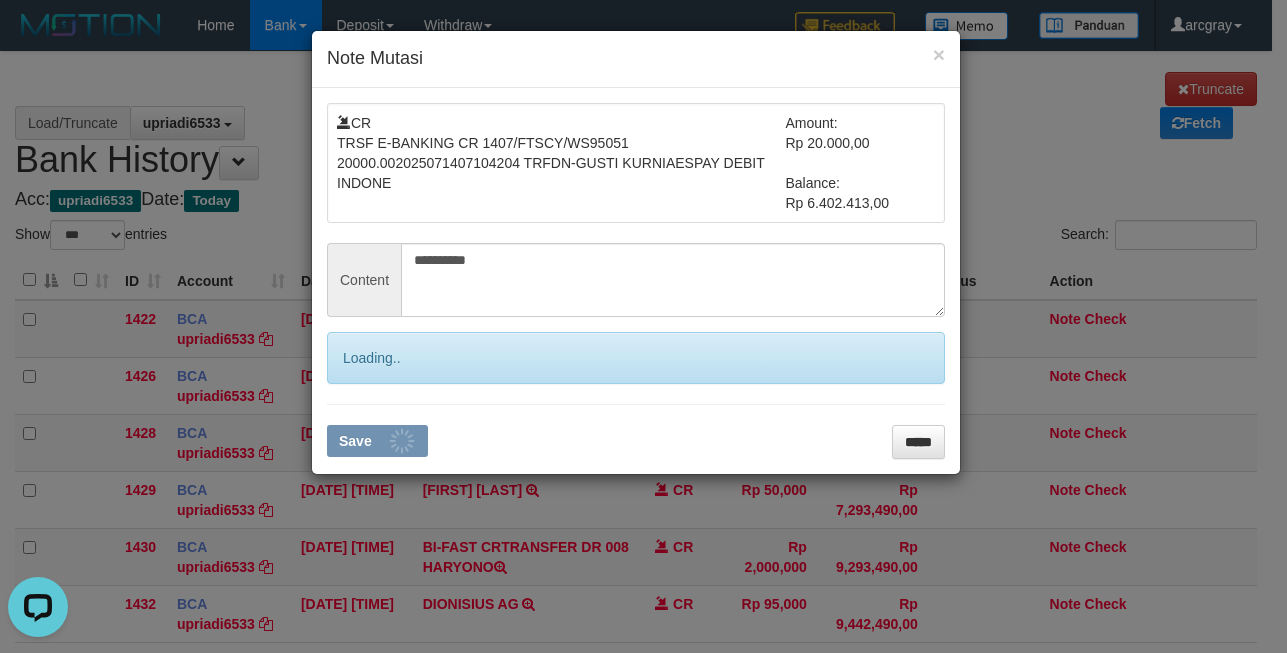 click on "**********" at bounding box center (643, 326) 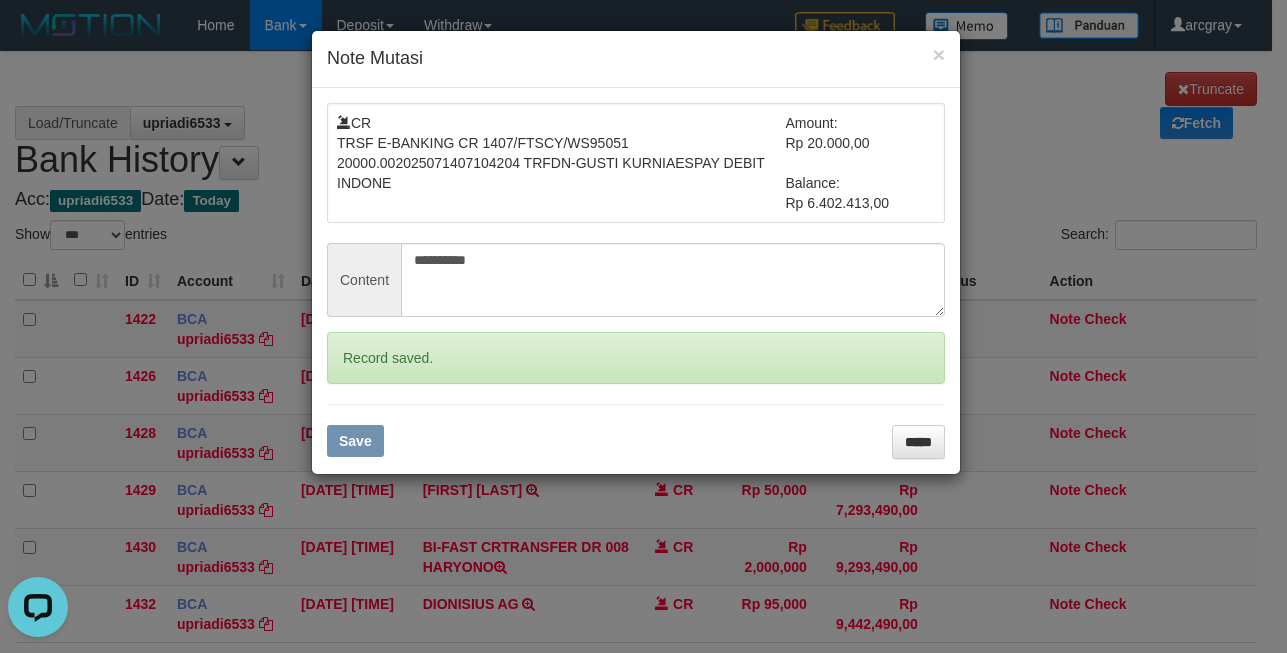 click on "**********" at bounding box center [643, 326] 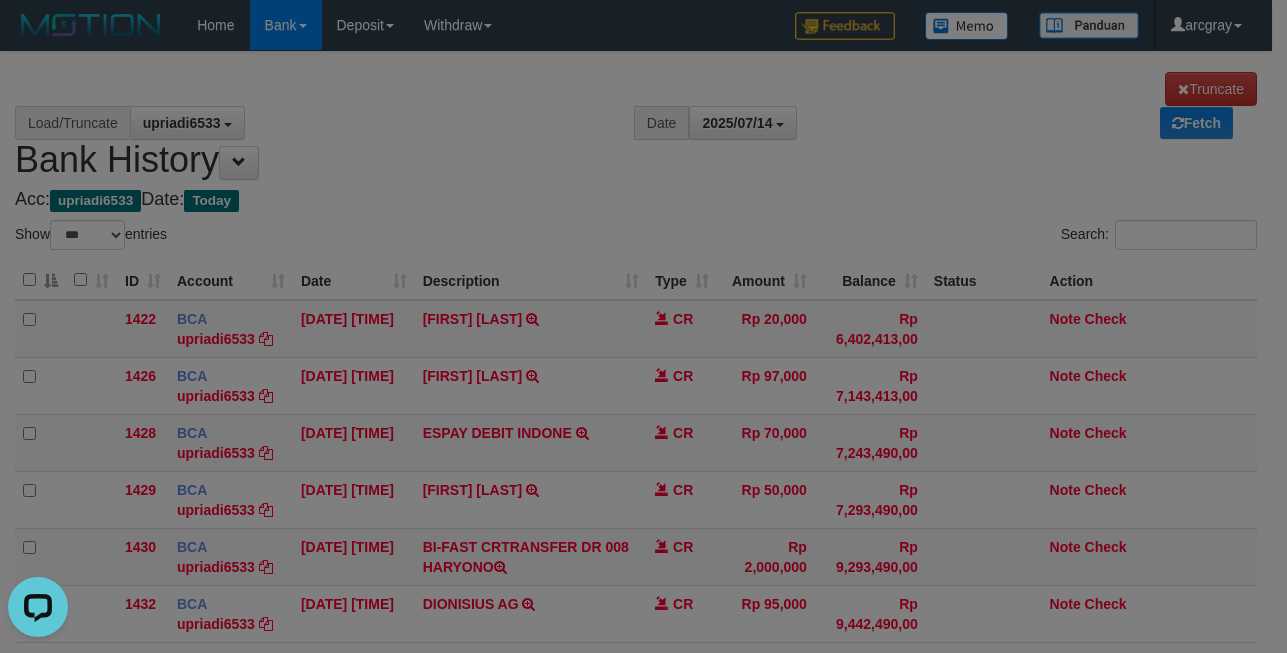click on "**********" at bounding box center [643, 326] 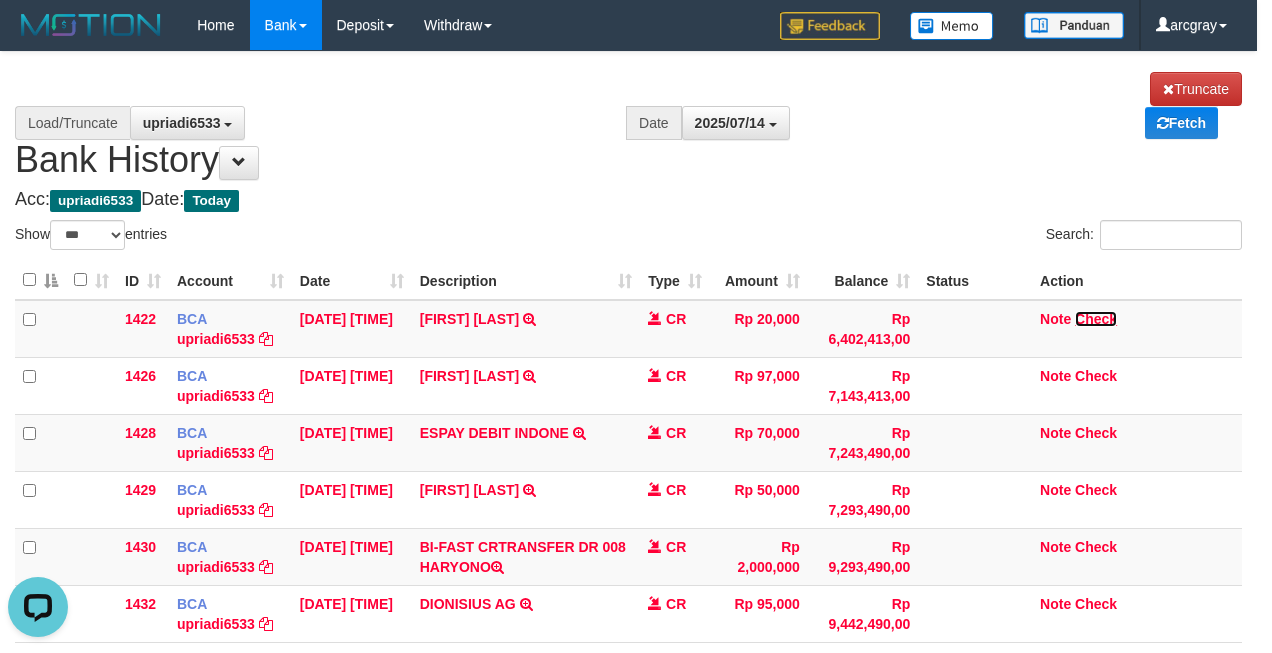 drag, startPoint x: 1103, startPoint y: 320, endPoint x: 726, endPoint y: 229, distance: 387.82727 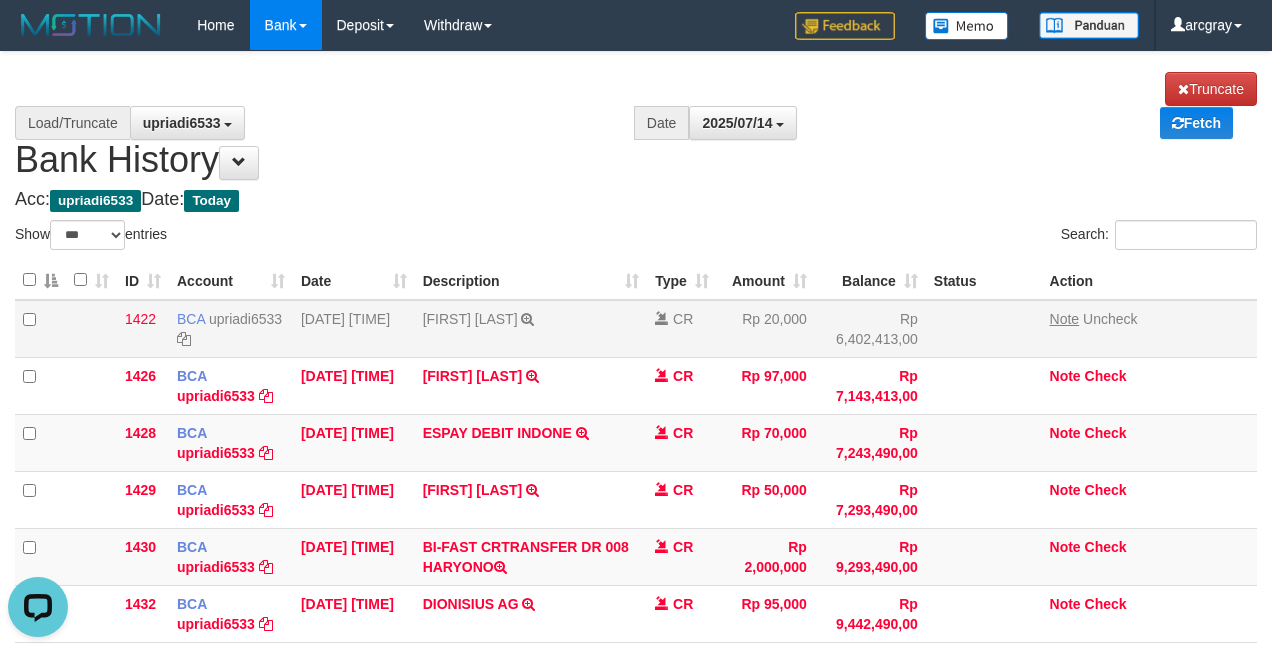 click on "Note
Uncheck" at bounding box center (1149, 329) 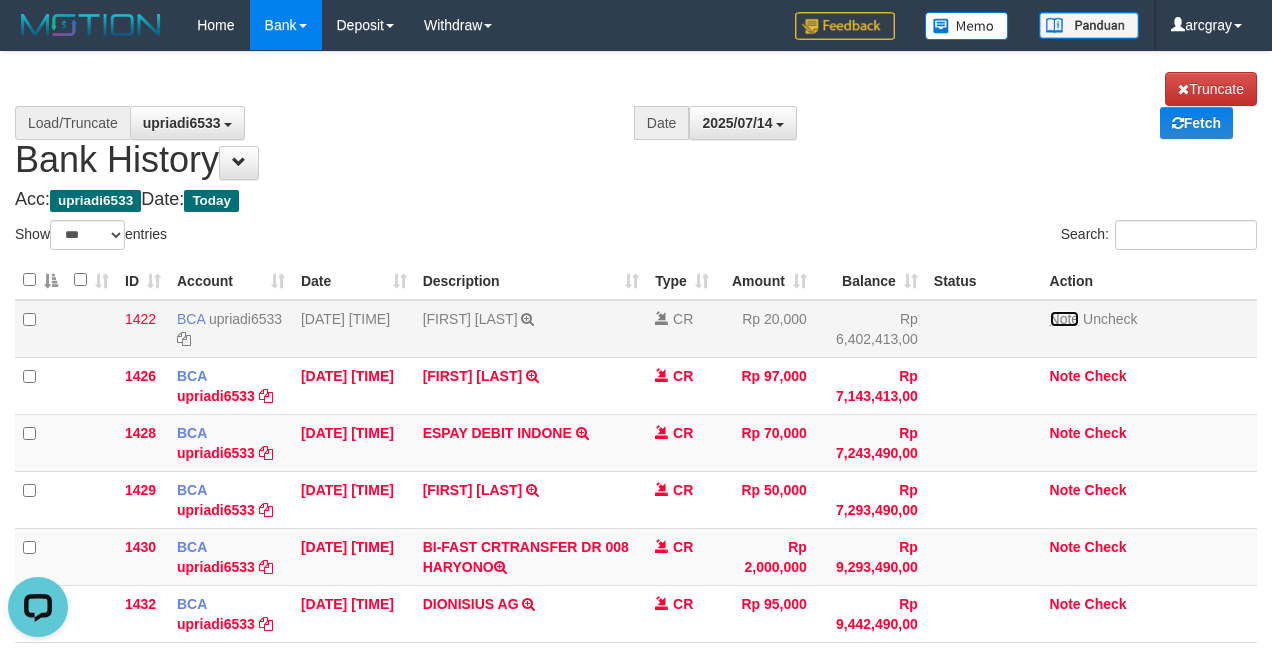 click on "Note" at bounding box center [1065, 319] 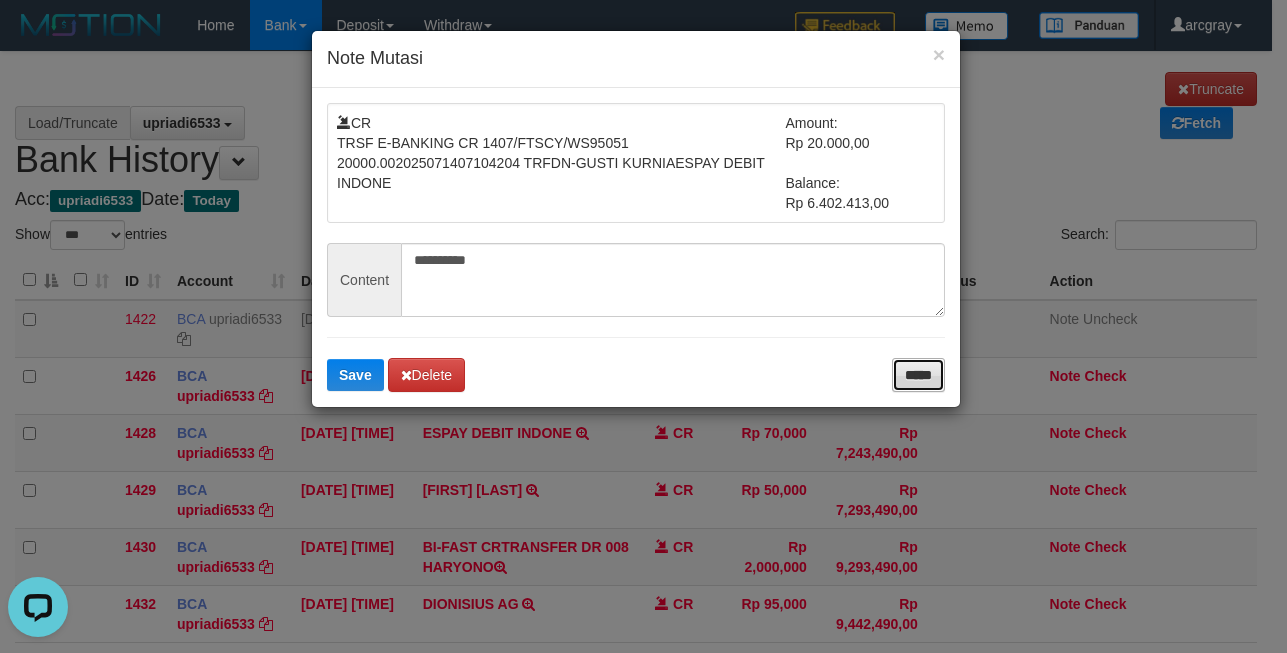 click on "*****" at bounding box center (918, 375) 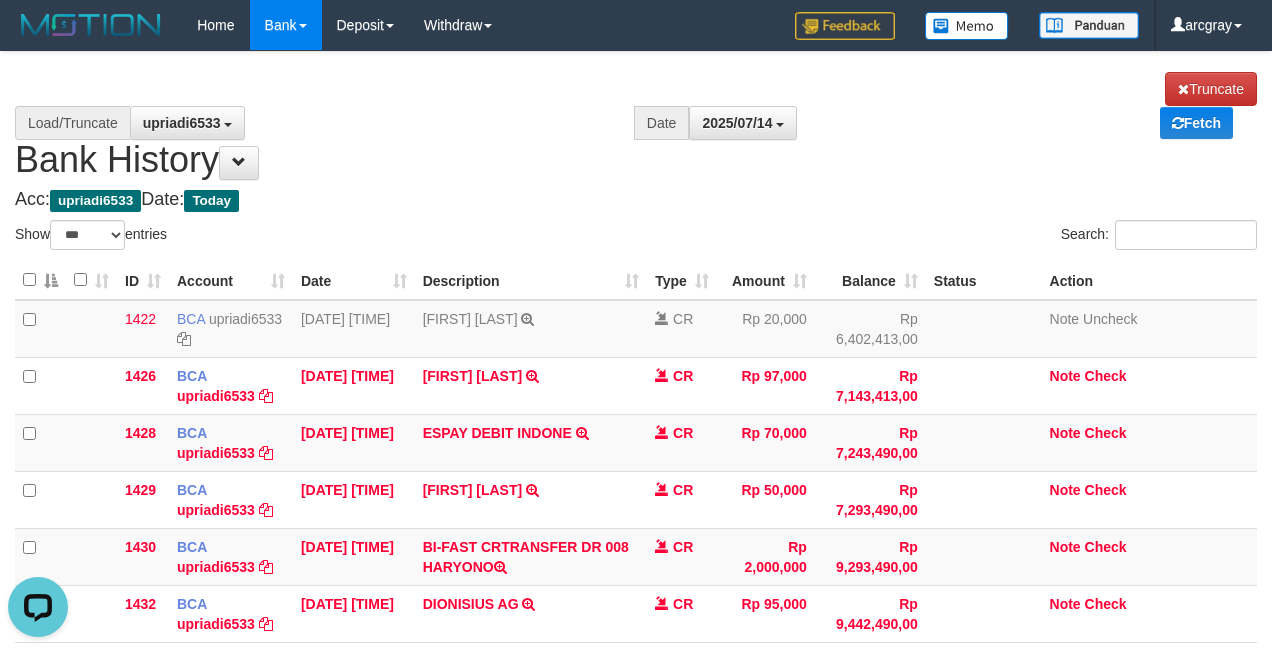 click on "**********" at bounding box center [636, 126] 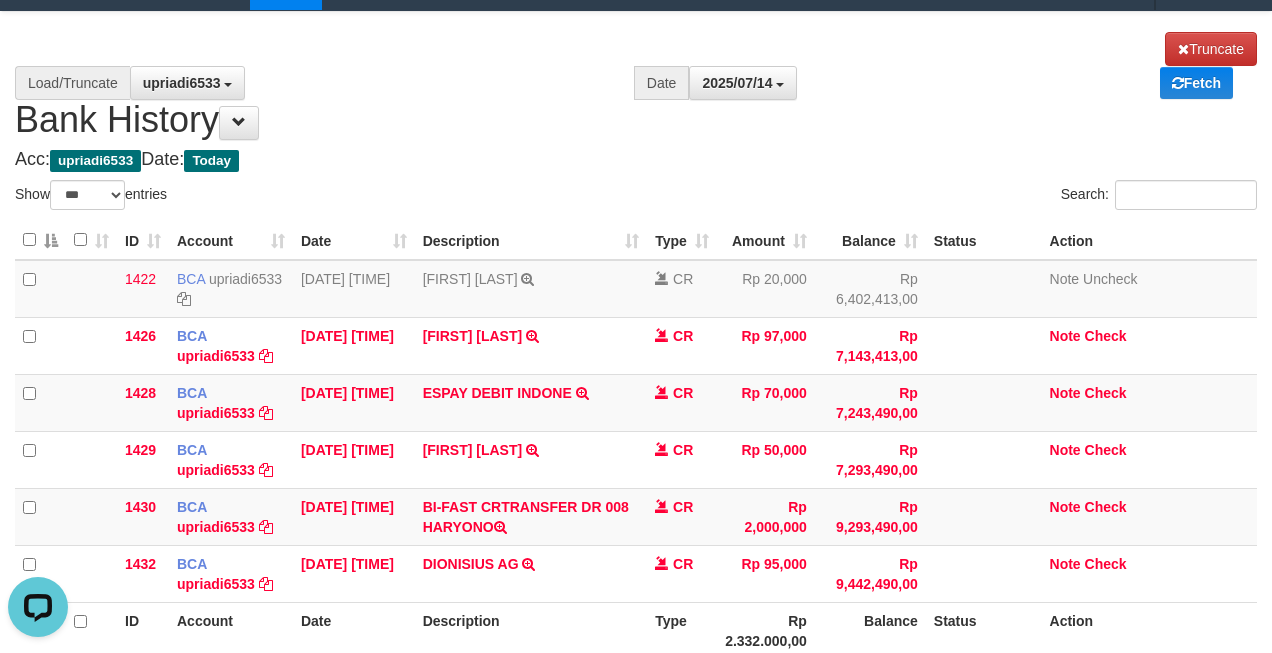 scroll, scrollTop: 138, scrollLeft: 0, axis: vertical 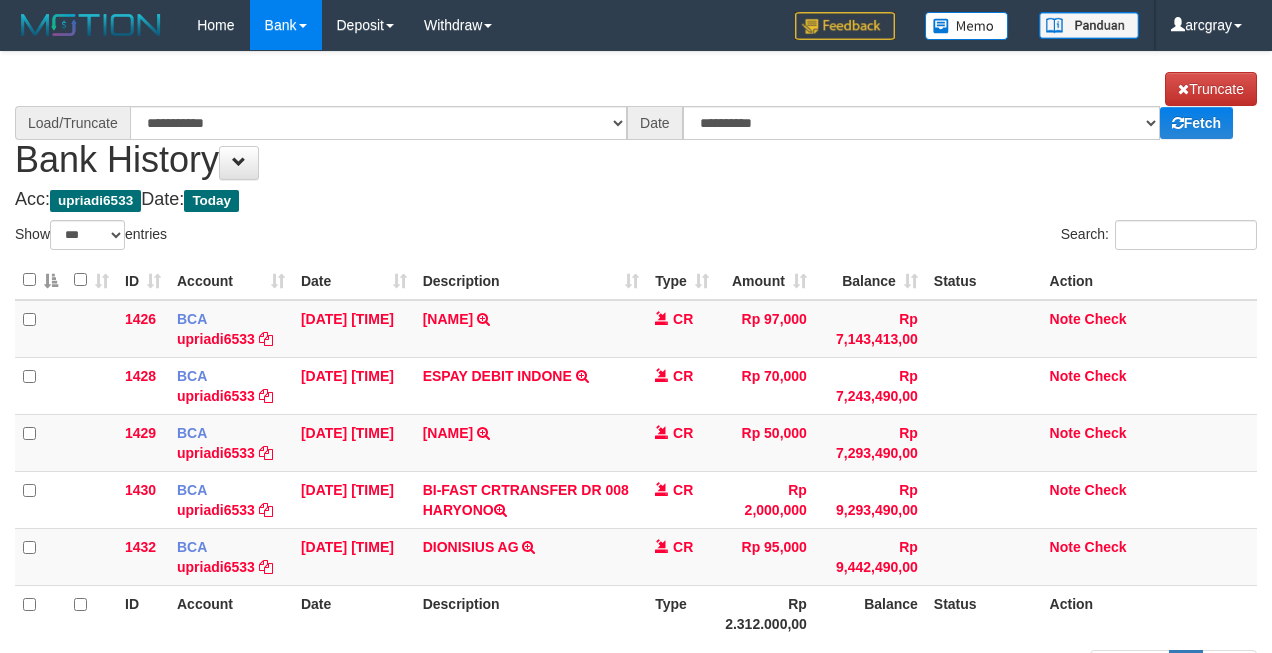 select on "***" 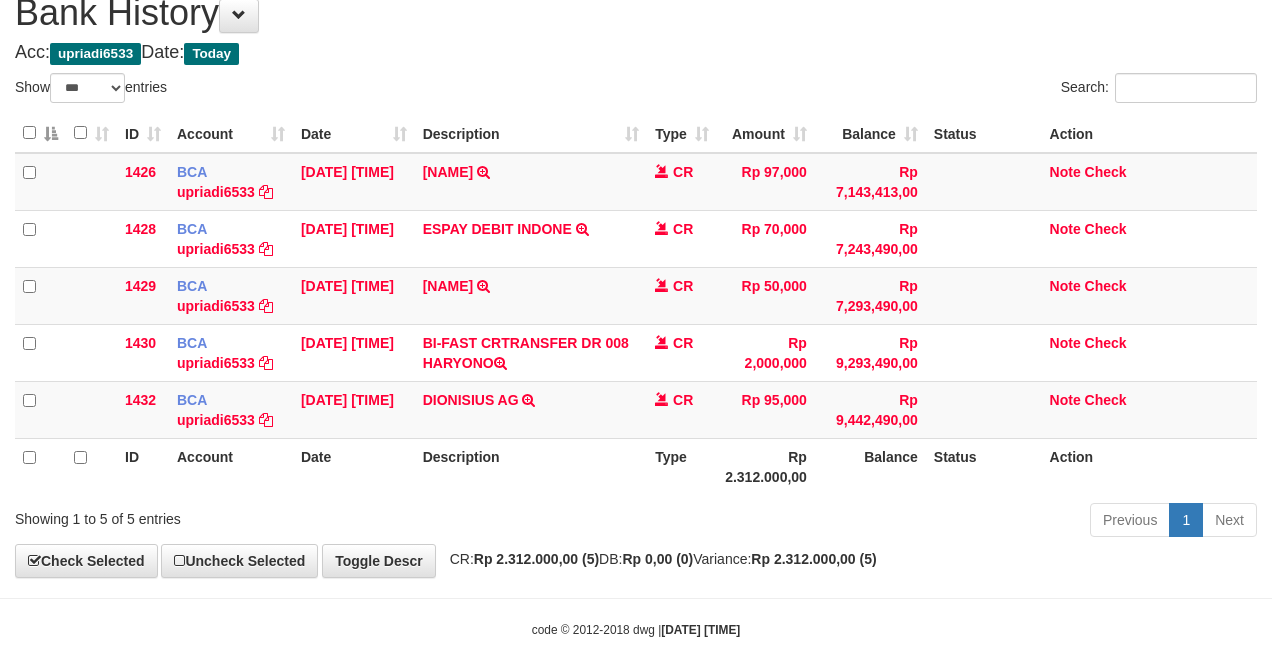 scroll, scrollTop: 183, scrollLeft: 0, axis: vertical 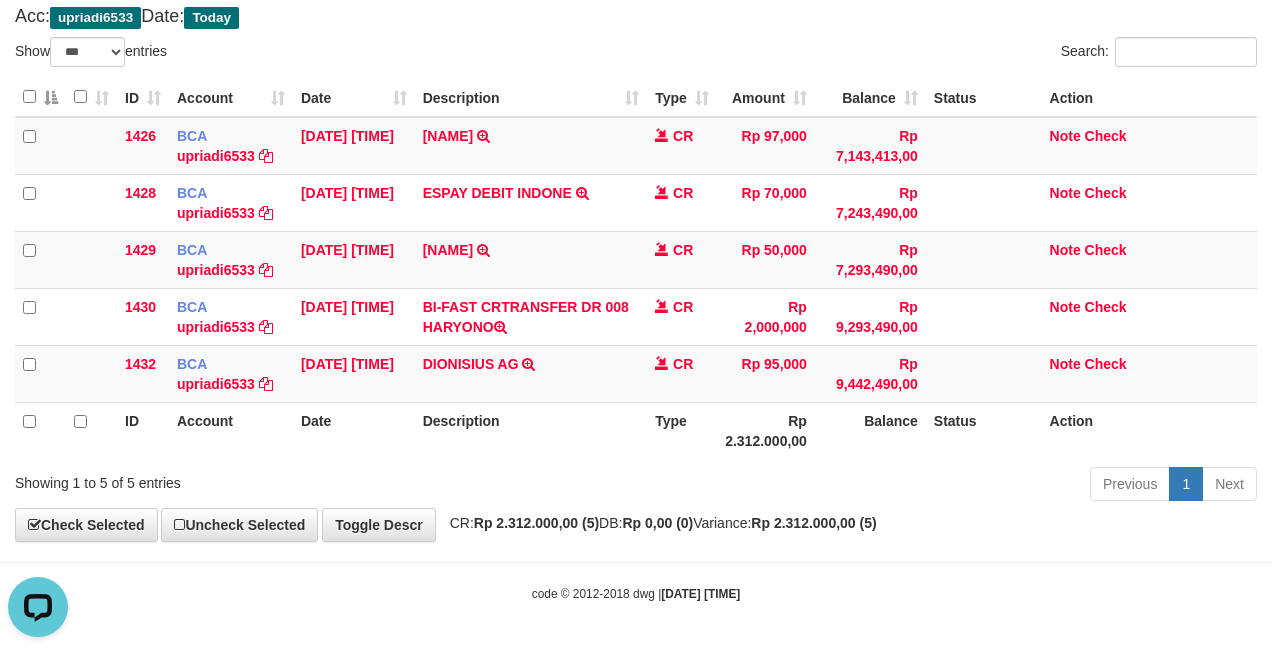 select on "****" 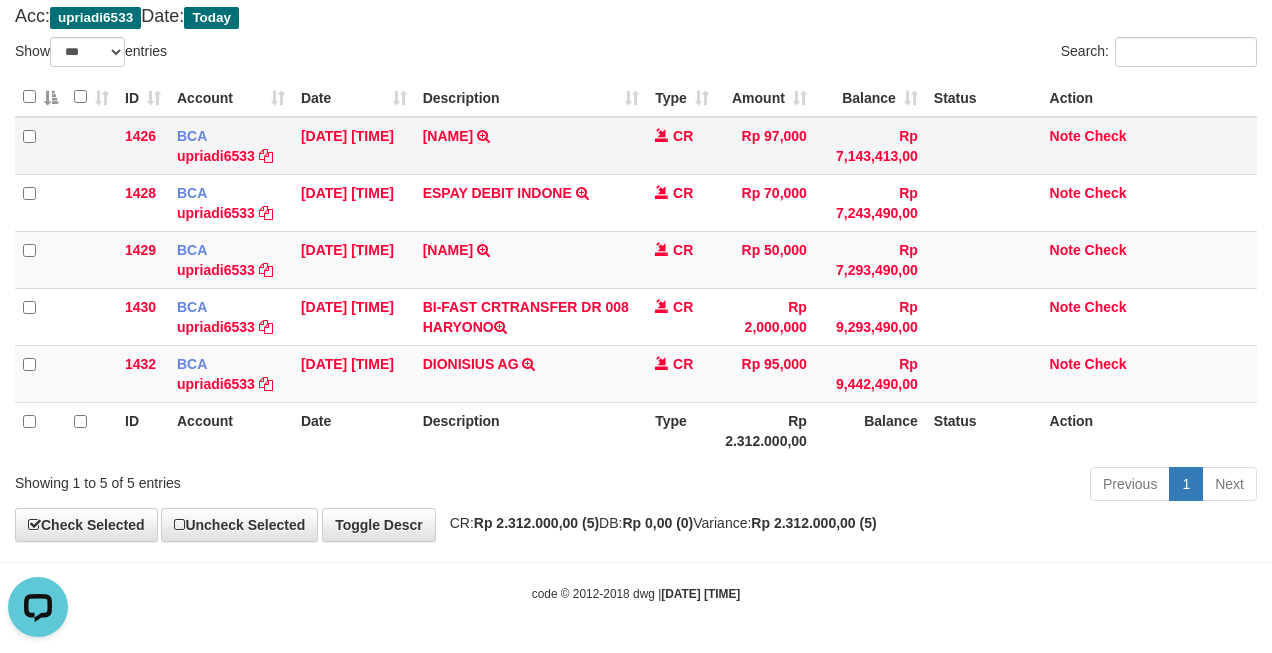 click on "Note
Check" at bounding box center (1149, 146) 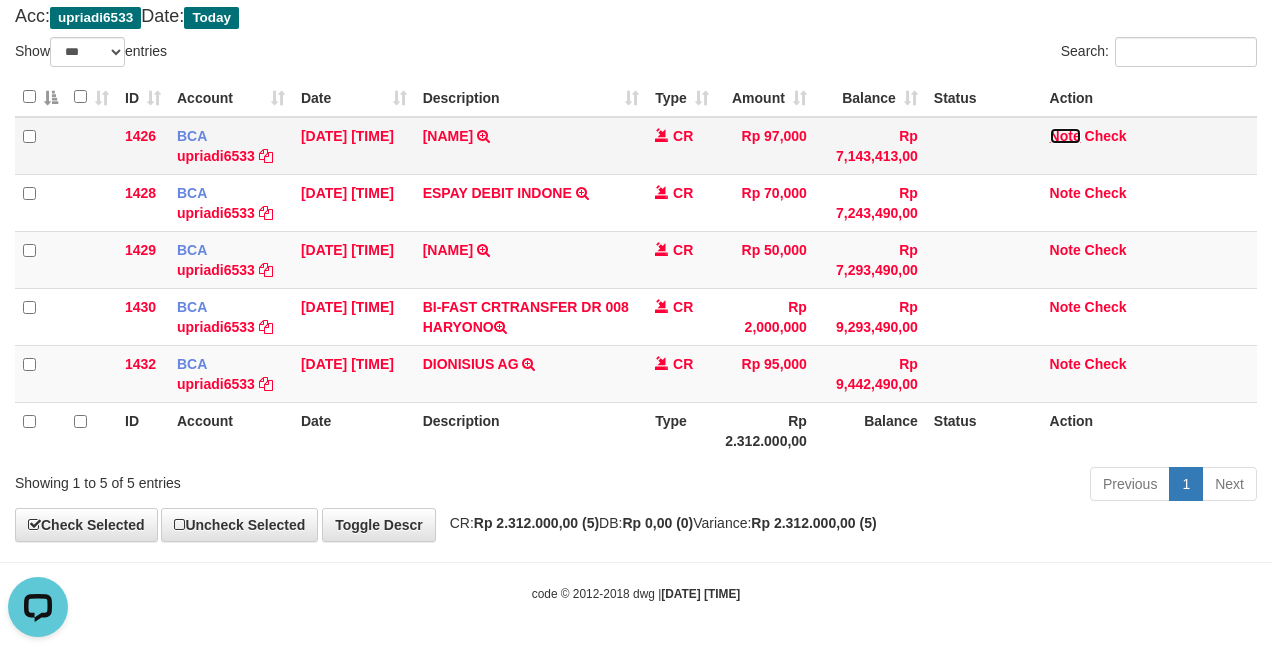 click on "Note" at bounding box center [1065, 136] 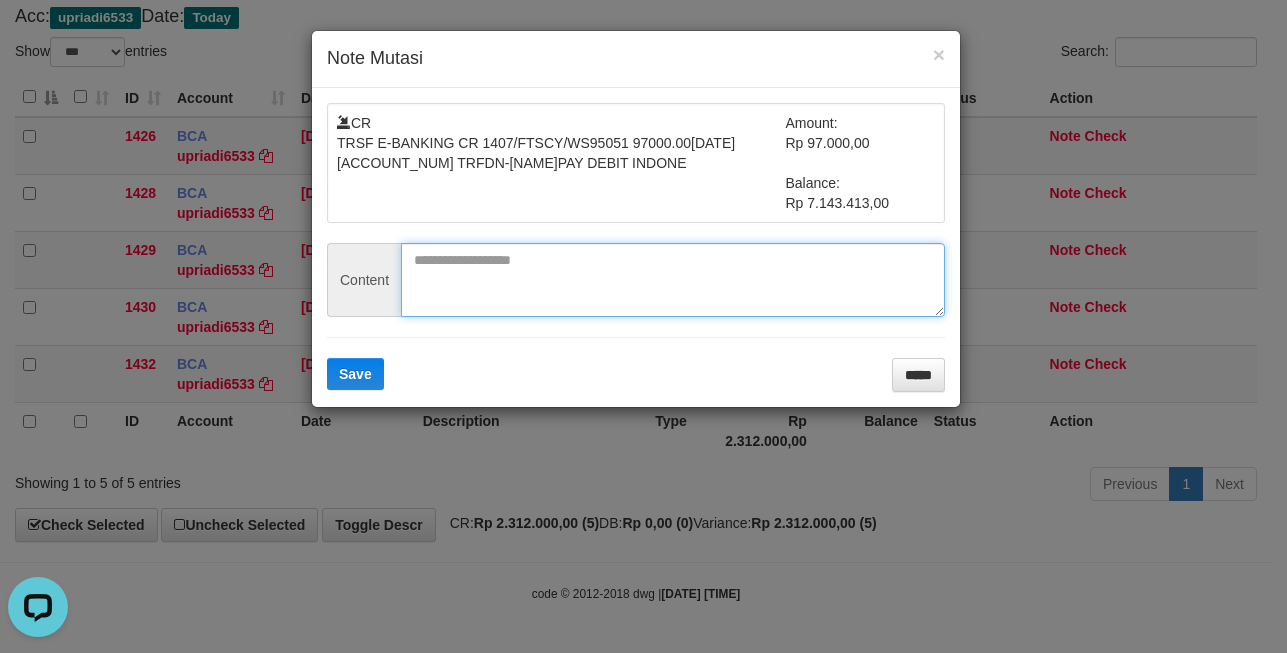 click at bounding box center (673, 280) 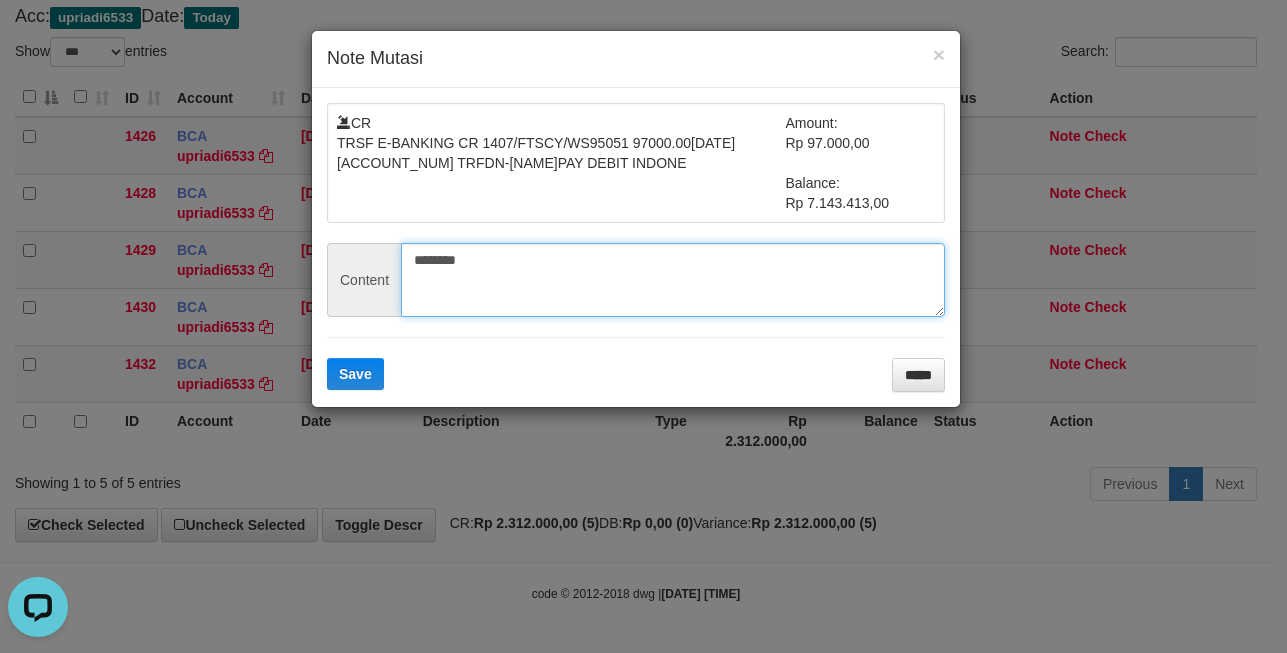 type on "********" 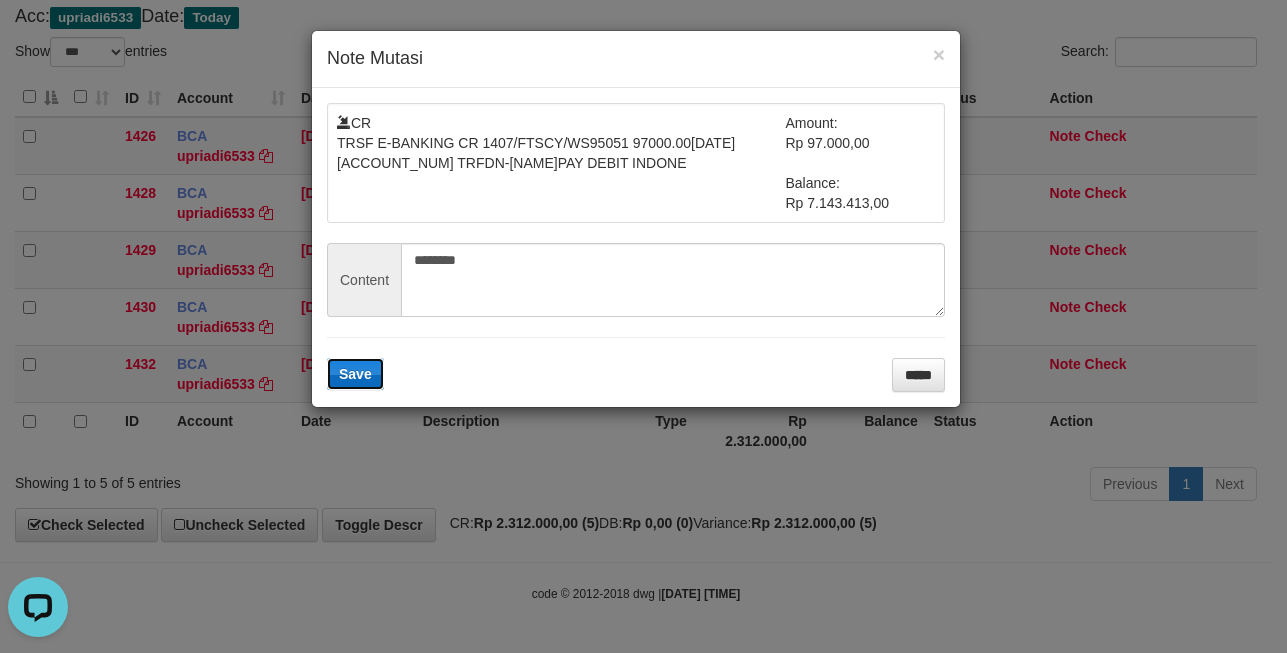 click on "Save" at bounding box center (355, 374) 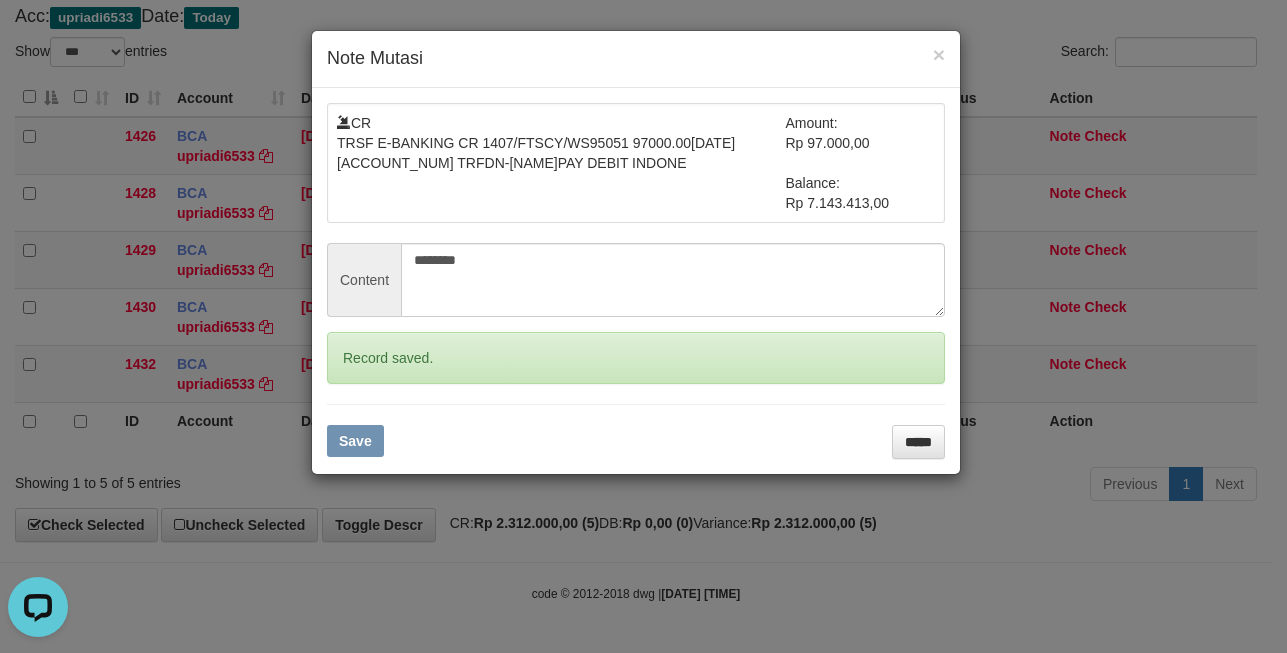 click on "× Note Mutasi
CR
TRSF E-BANKING CR 1407/FTSCY/WS95051
97000.002025071497020880 TRFDN-EKO SUMARSONESPAY DEBIT INDONE
Amount:
Rp 97.000,00
Balance:
Rp 7.143.413,00
Content
********
Record saved.
Save
*****" at bounding box center [643, 326] 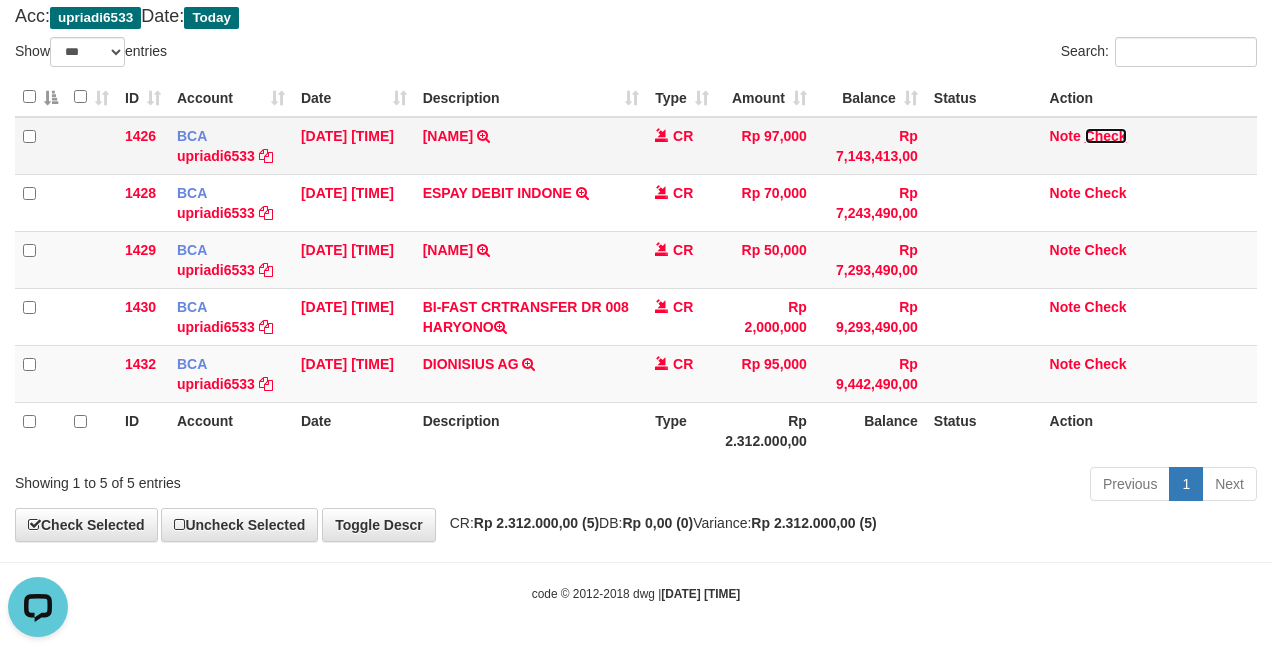 drag, startPoint x: 1095, startPoint y: 138, endPoint x: 722, endPoint y: 219, distance: 381.6936 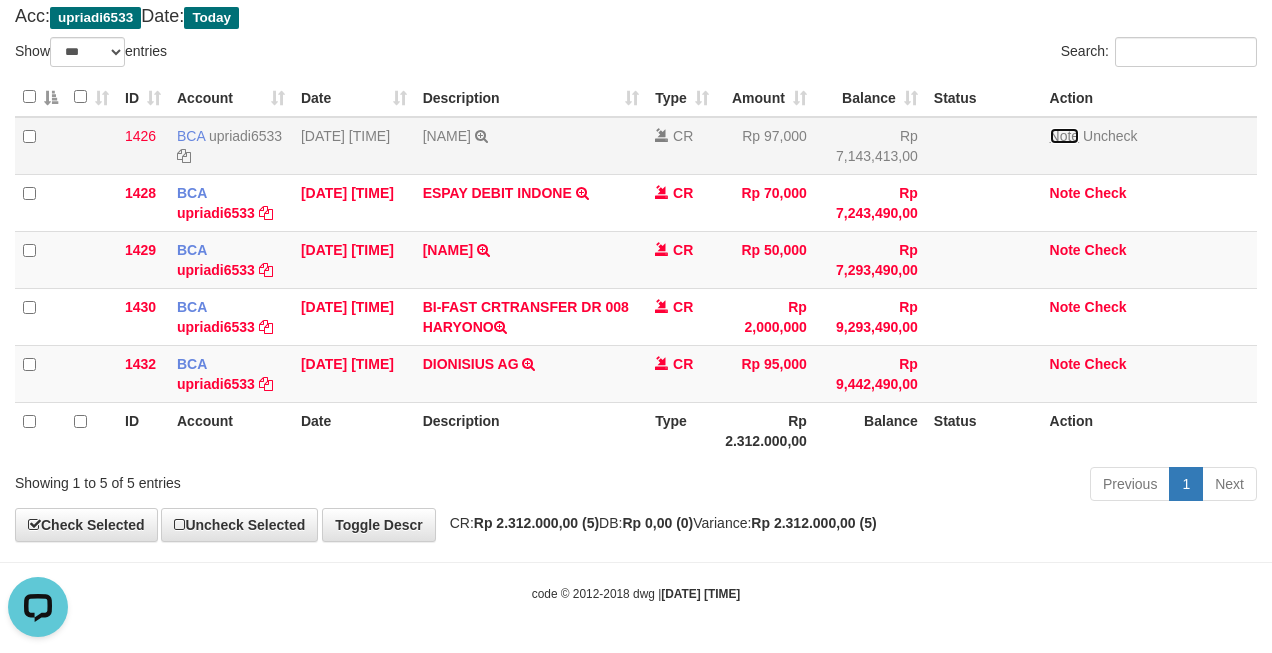 click on "Note" at bounding box center (1065, 136) 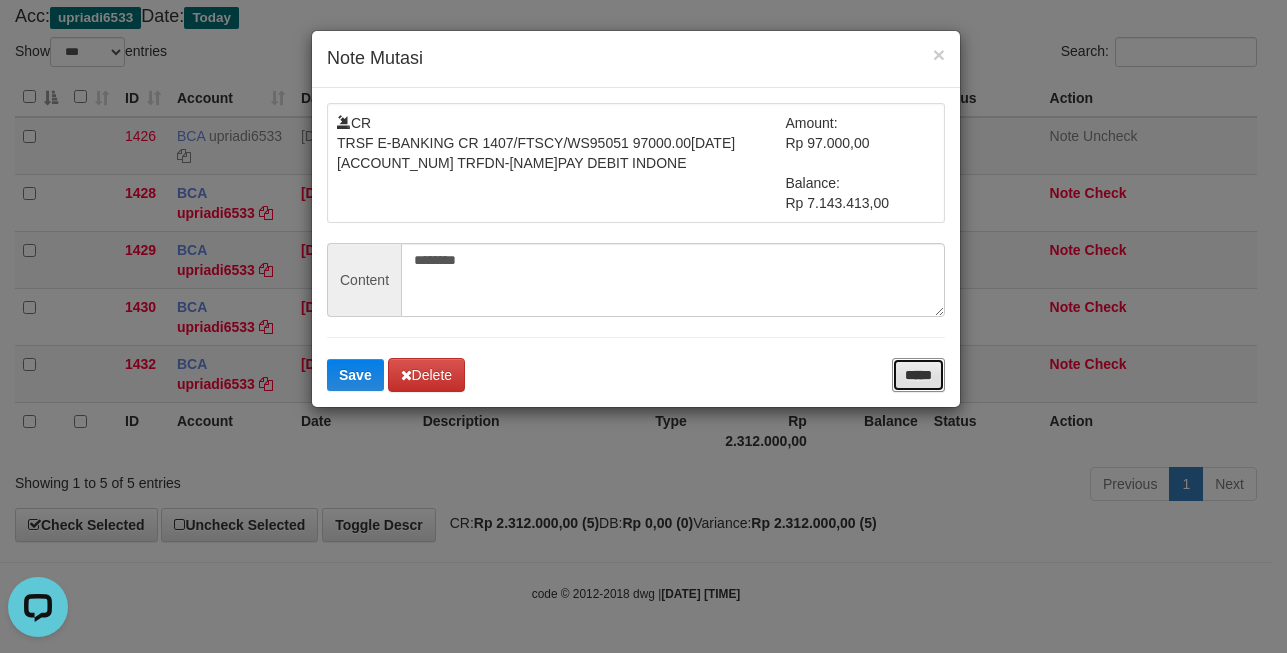drag, startPoint x: 892, startPoint y: 377, endPoint x: 802, endPoint y: 259, distance: 148.40485 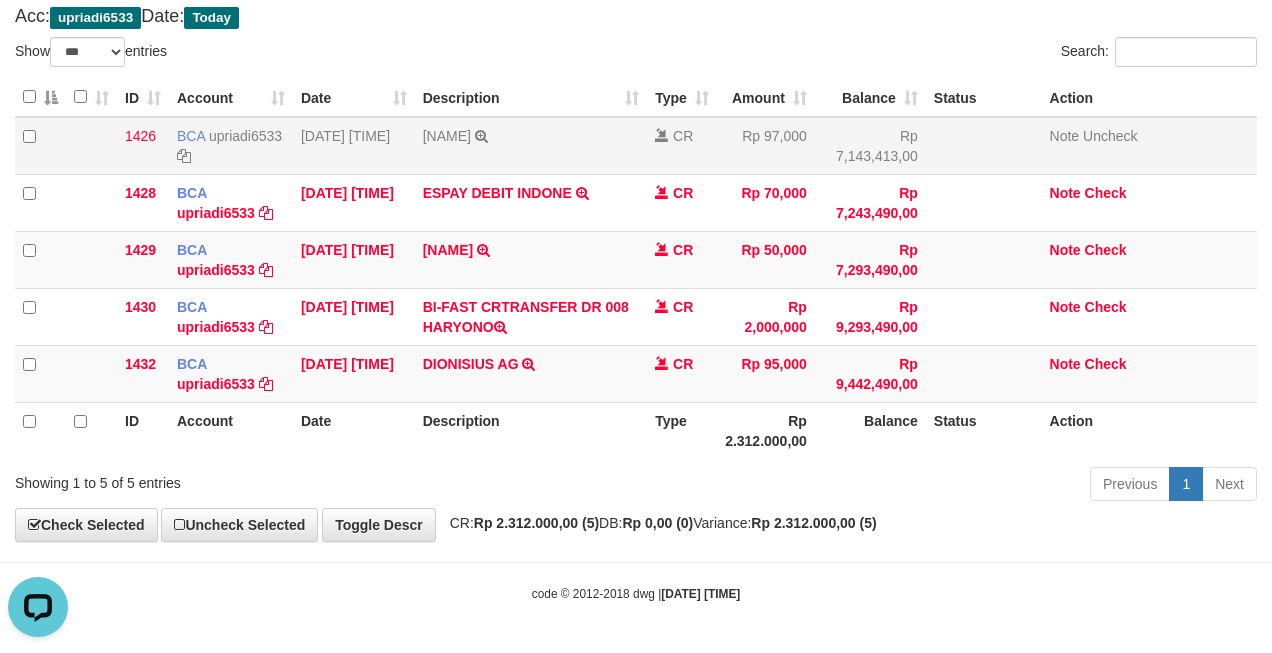 click on "Note
Uncheck" at bounding box center [1149, 146] 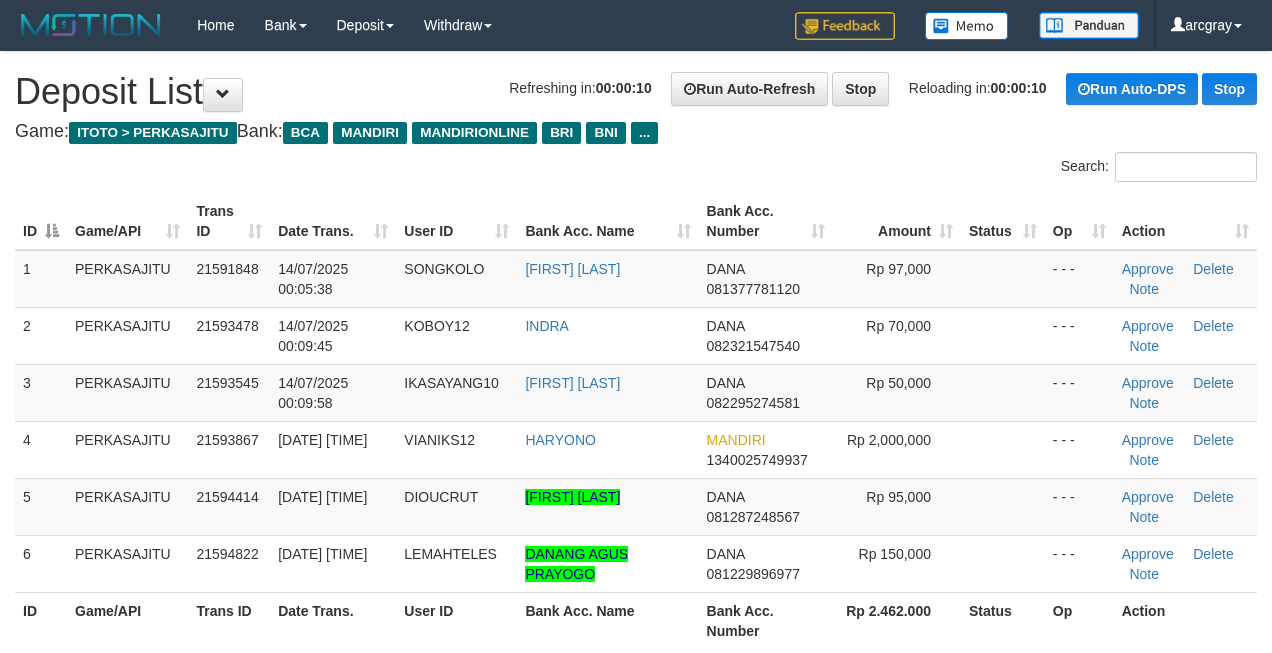 scroll, scrollTop: 0, scrollLeft: 0, axis: both 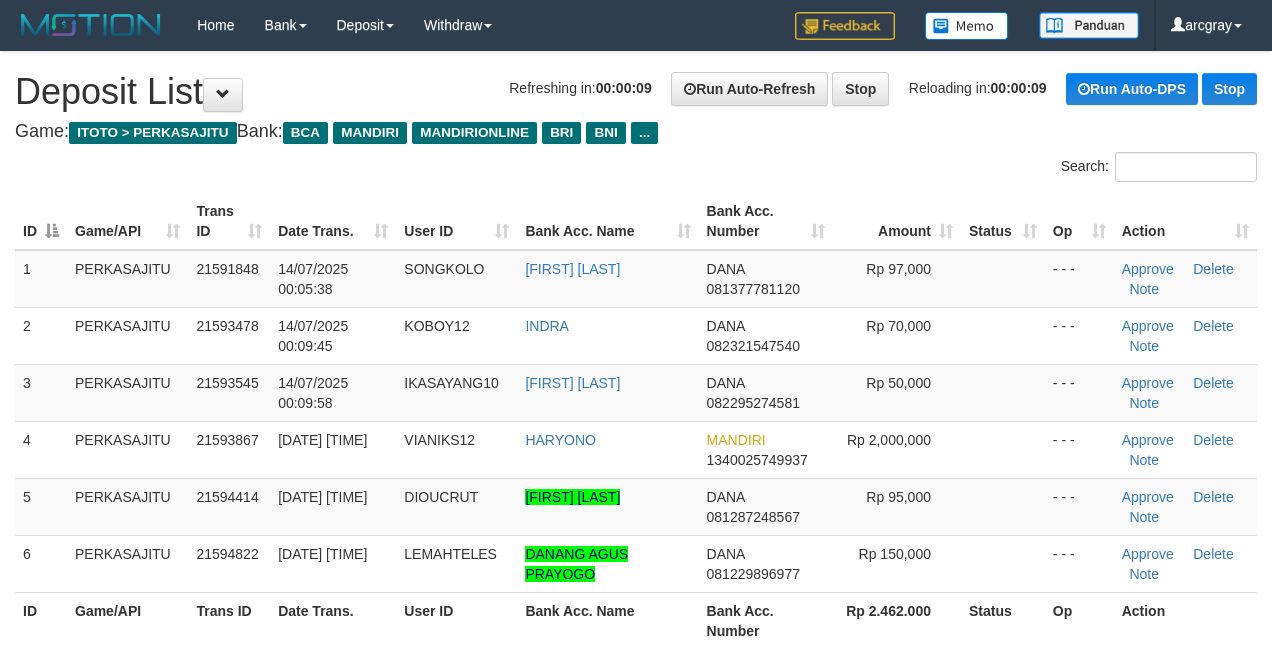 click on "Search:" at bounding box center (636, 169) 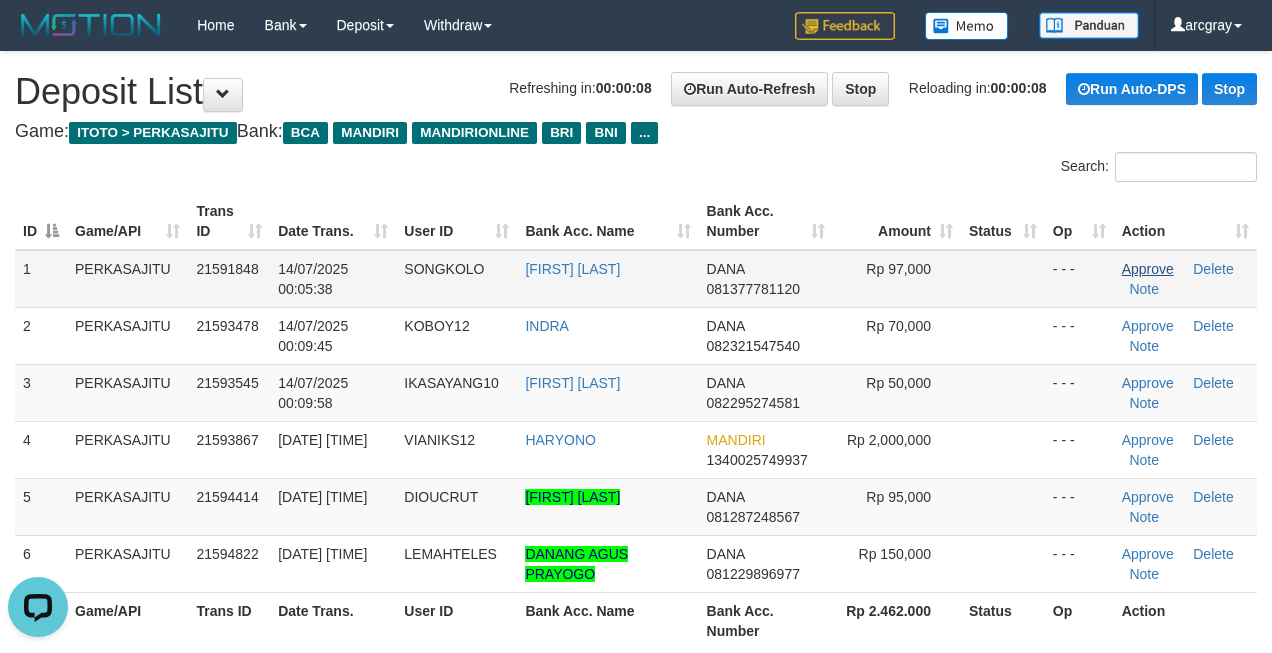 scroll, scrollTop: 0, scrollLeft: 0, axis: both 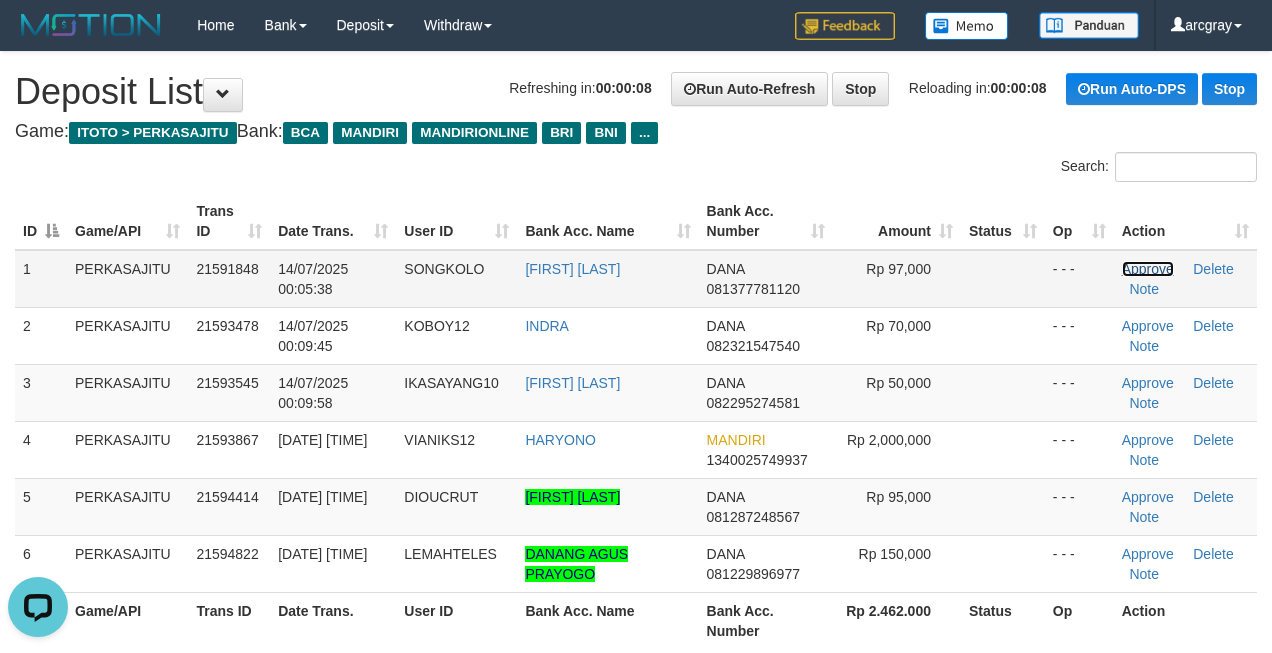 click on "Approve" at bounding box center (1148, 269) 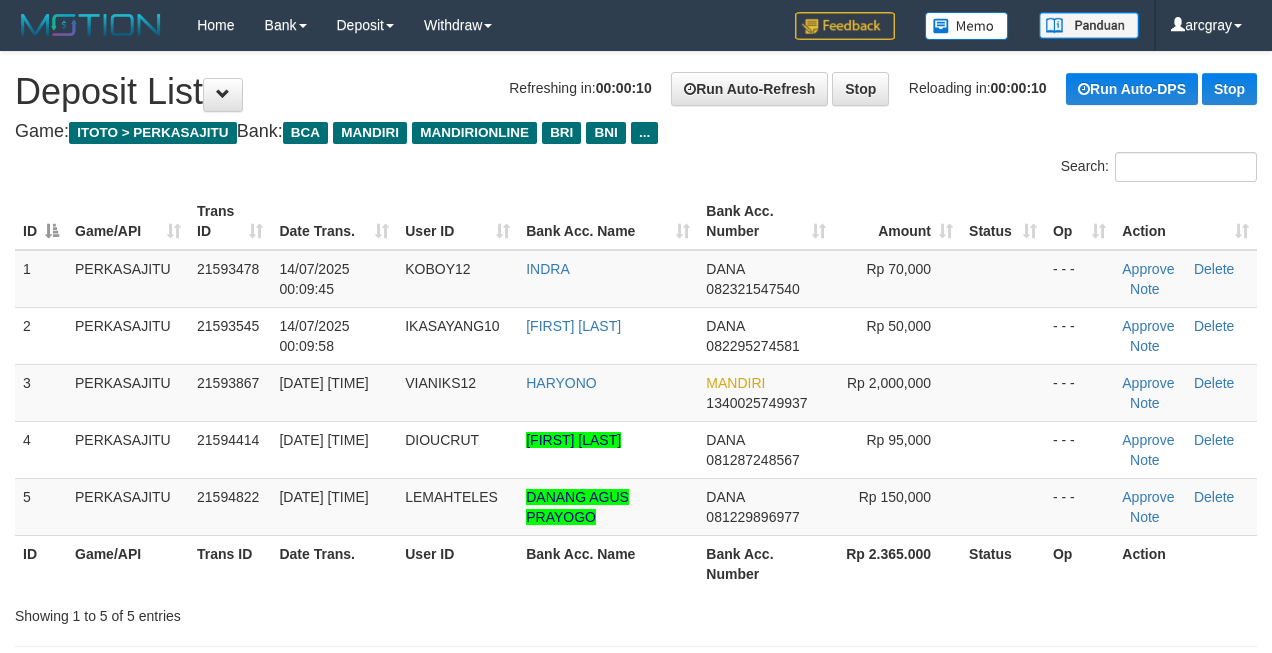 scroll, scrollTop: 0, scrollLeft: 0, axis: both 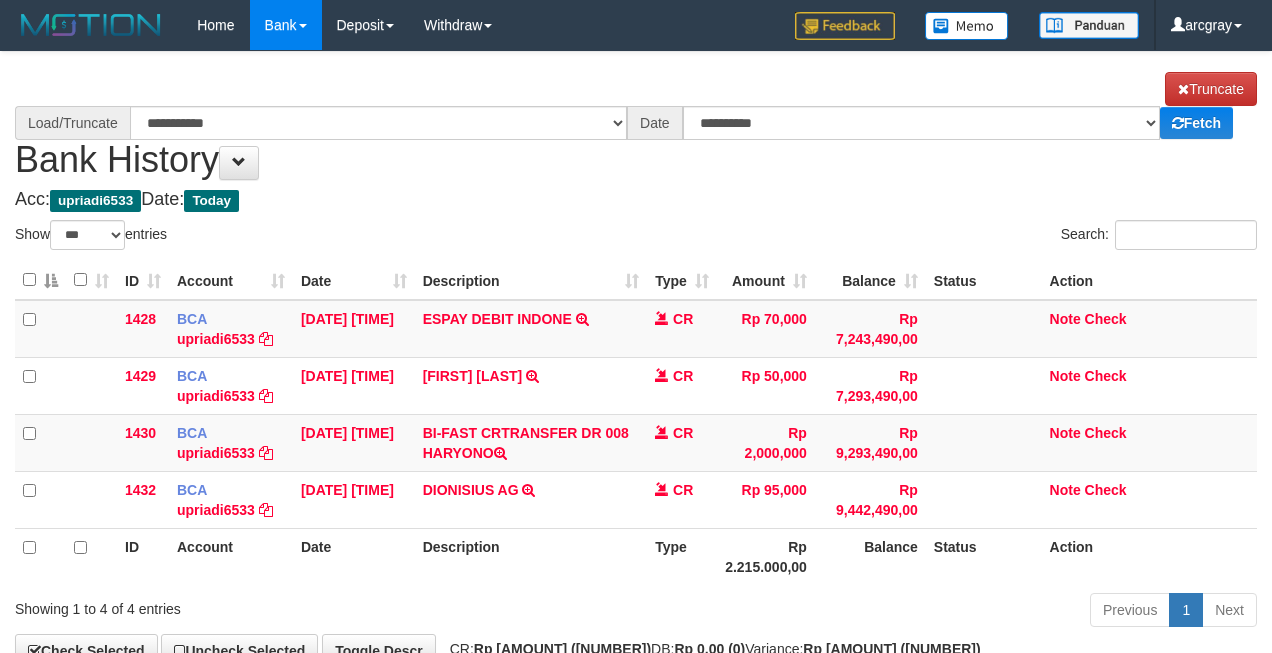 select on "***" 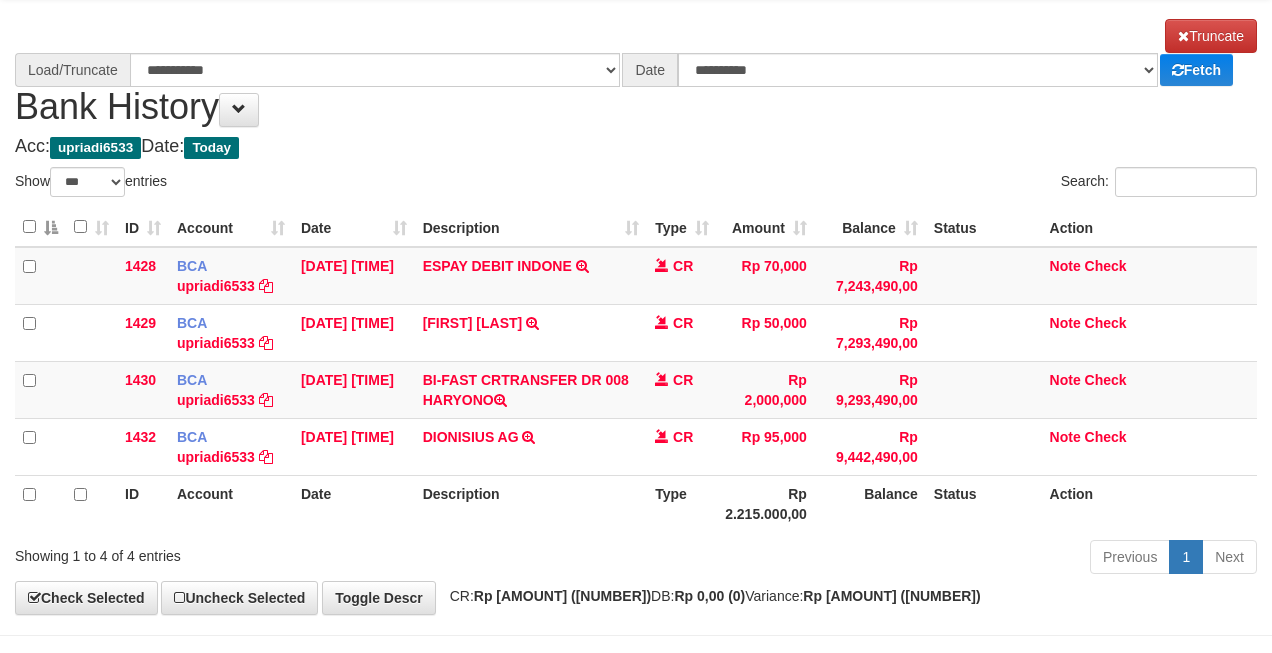 scroll, scrollTop: 100, scrollLeft: 0, axis: vertical 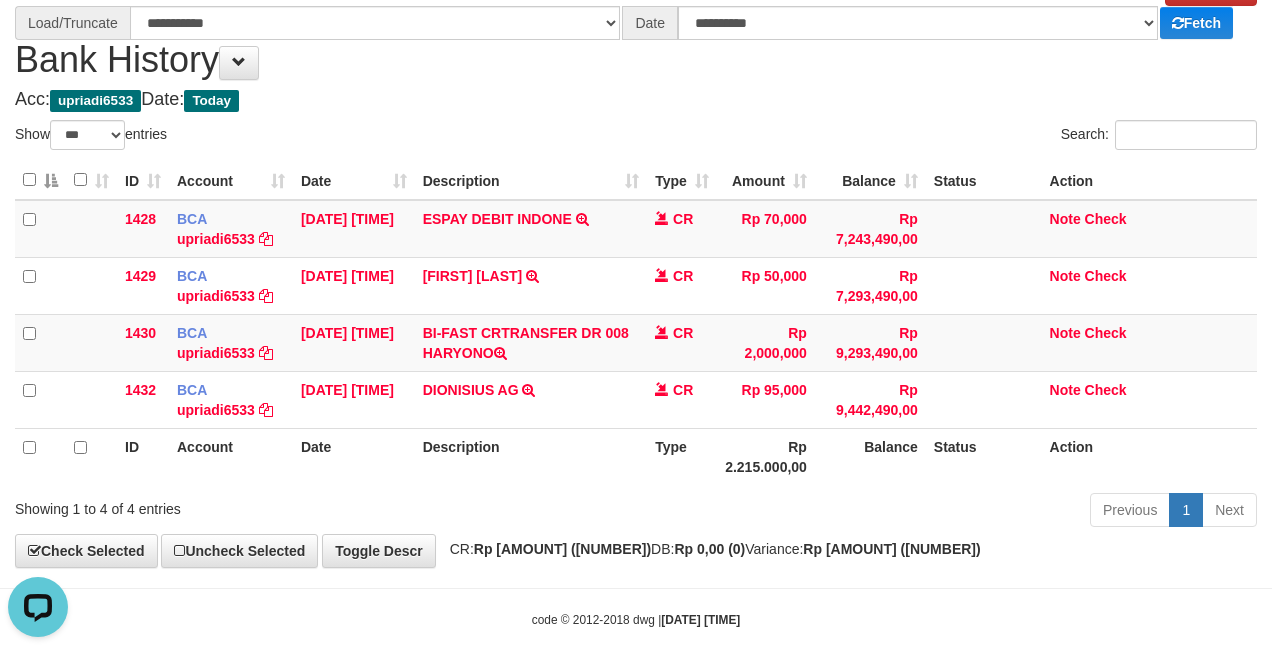 select on "****" 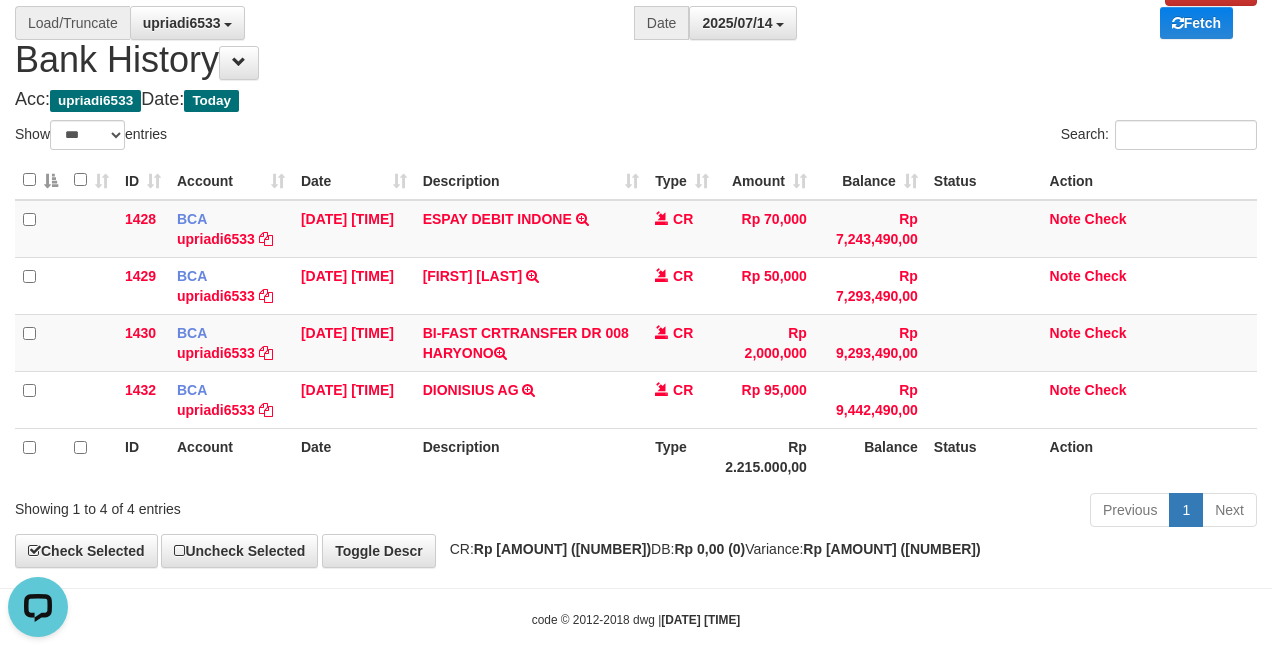 click on "Description" at bounding box center (531, 180) 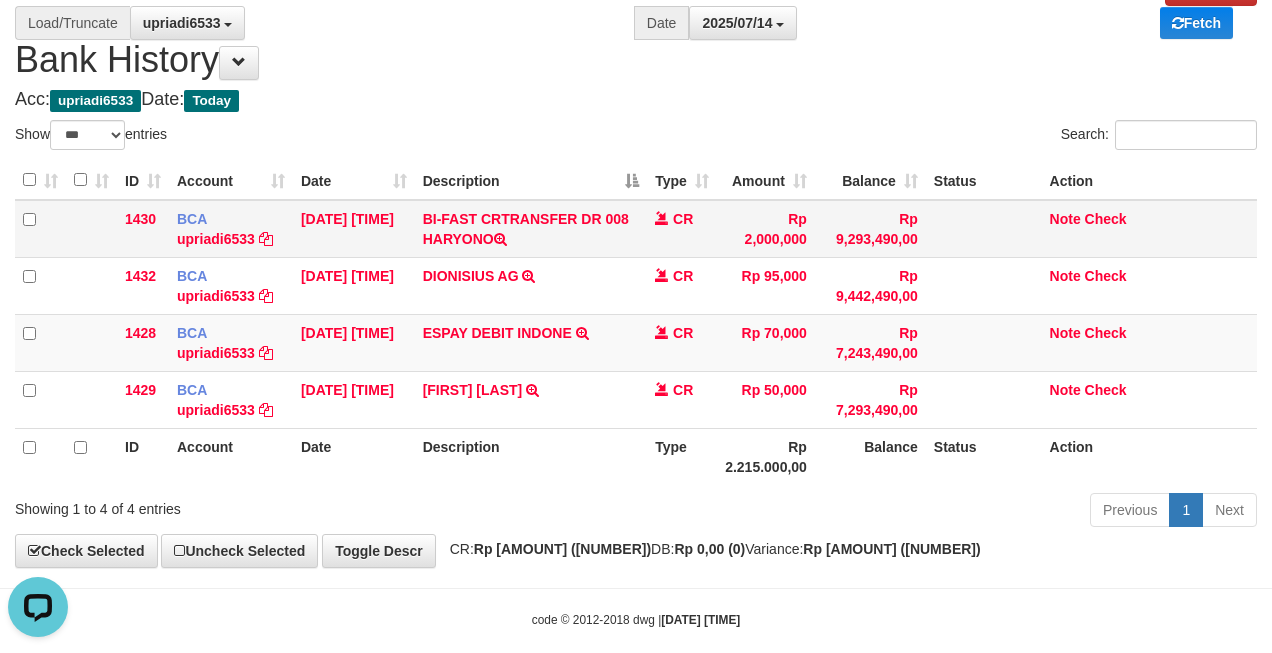 click on "BI-FAST CRTRANSFER DR 008 HARYONO" at bounding box center (531, 229) 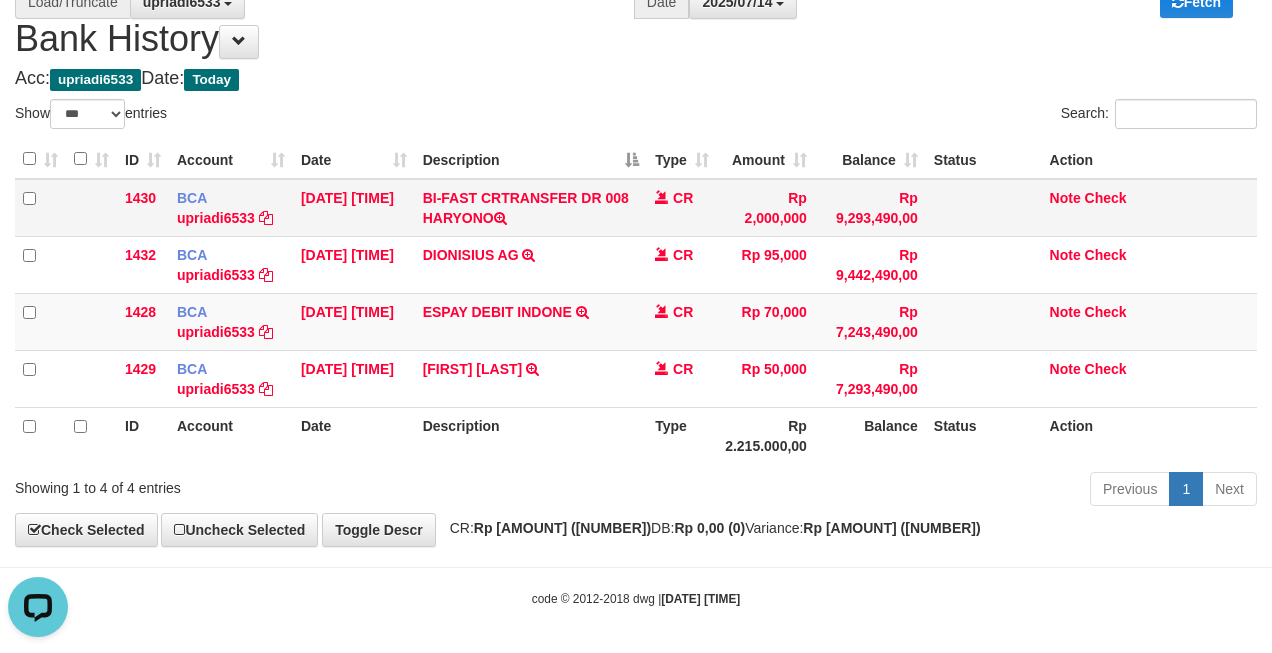 scroll, scrollTop: 126, scrollLeft: 0, axis: vertical 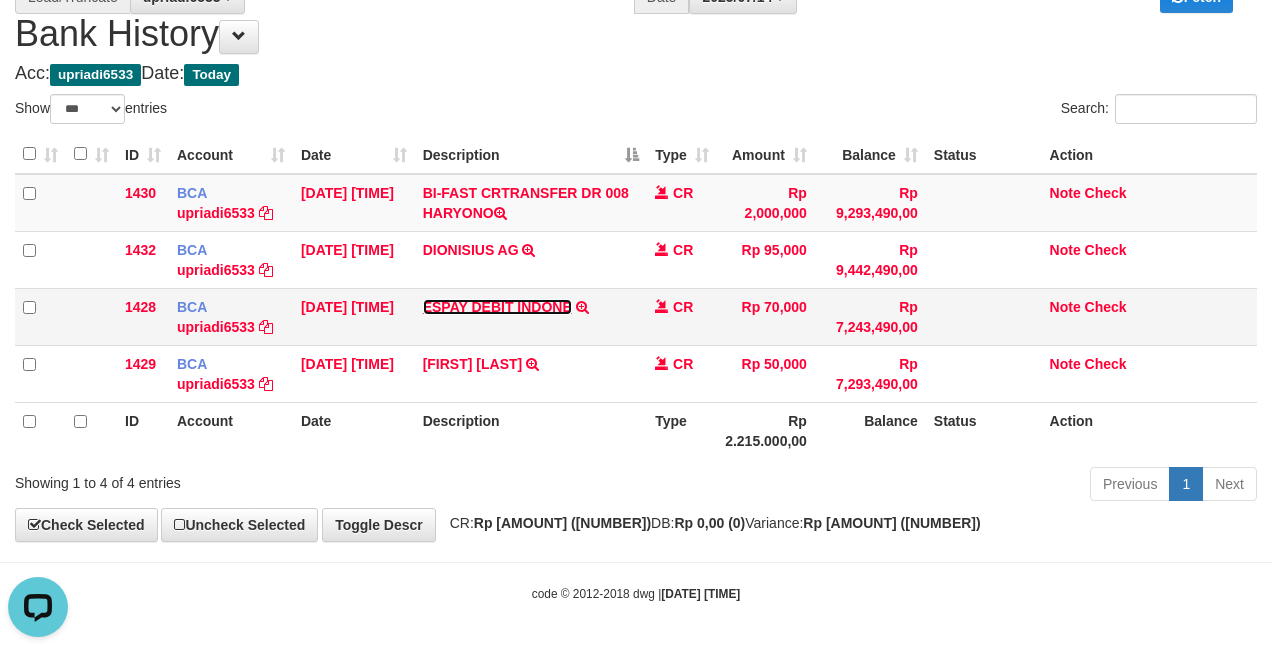 click on "ESPAY DEBIT INDONE" at bounding box center [497, 307] 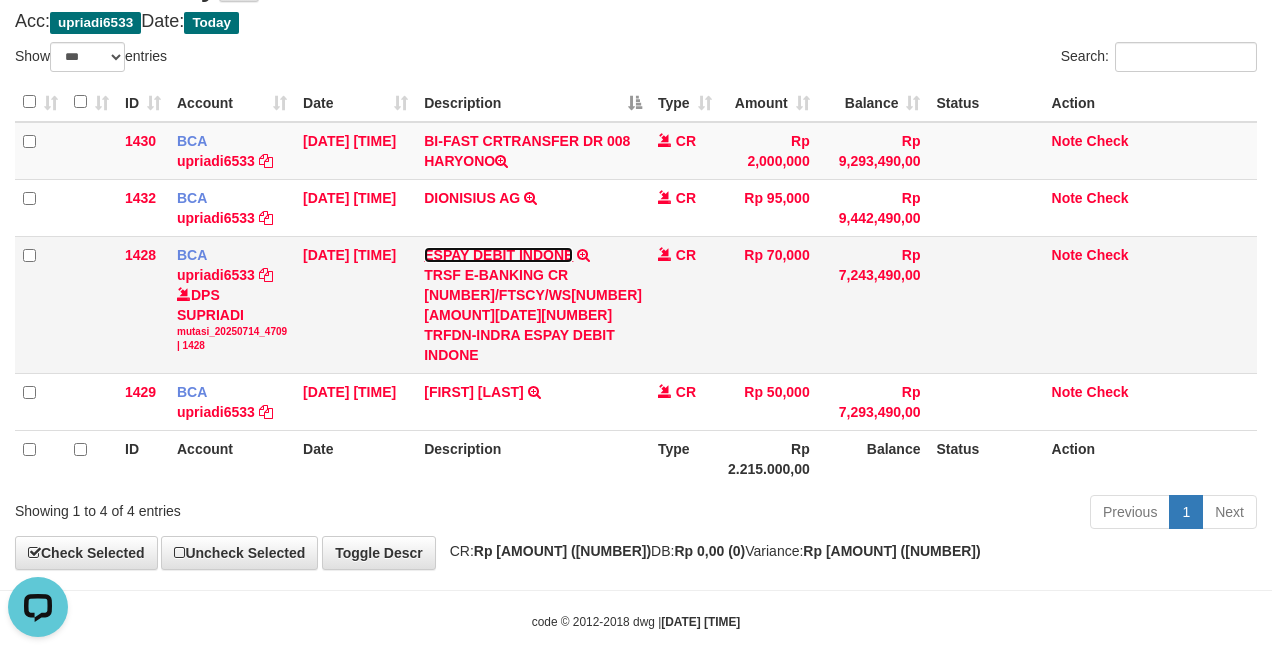 scroll, scrollTop: 206, scrollLeft: 0, axis: vertical 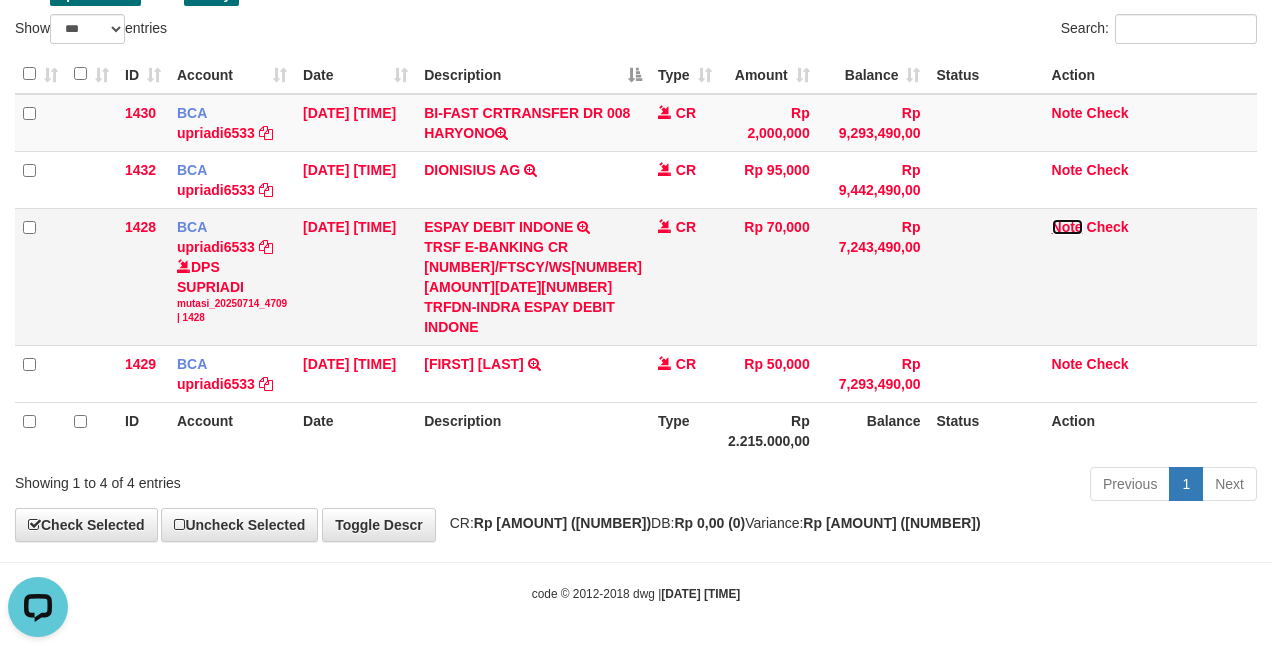 click on "Note" at bounding box center (1067, 227) 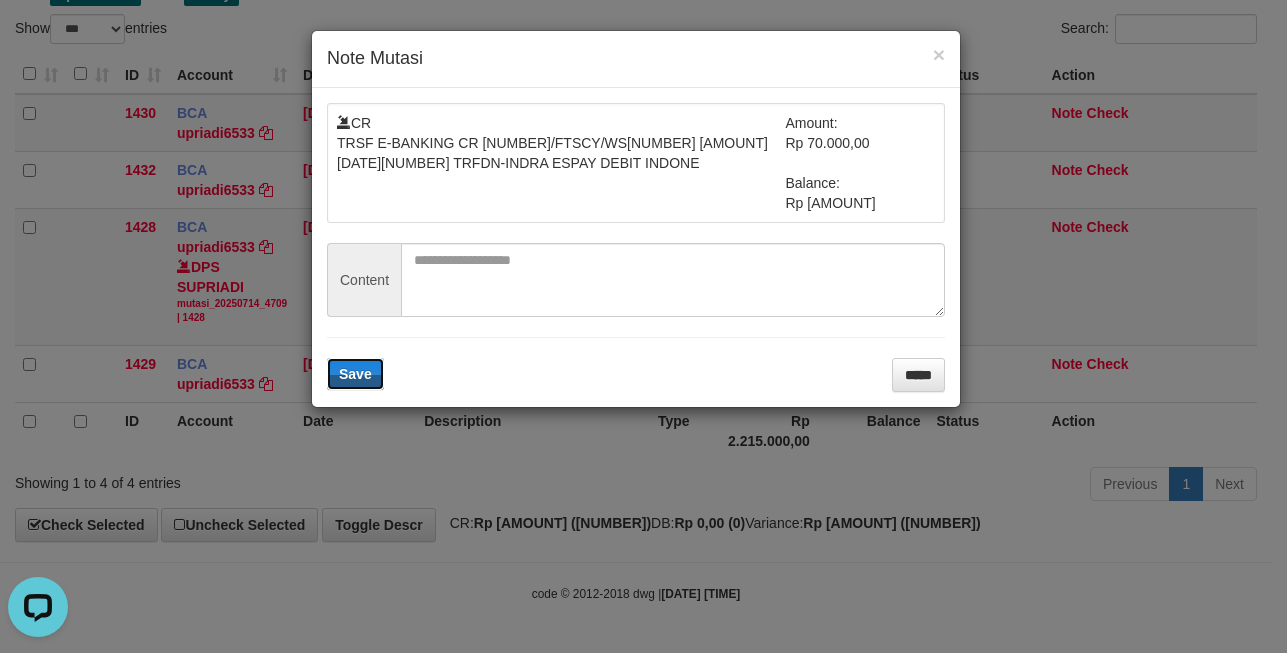 type 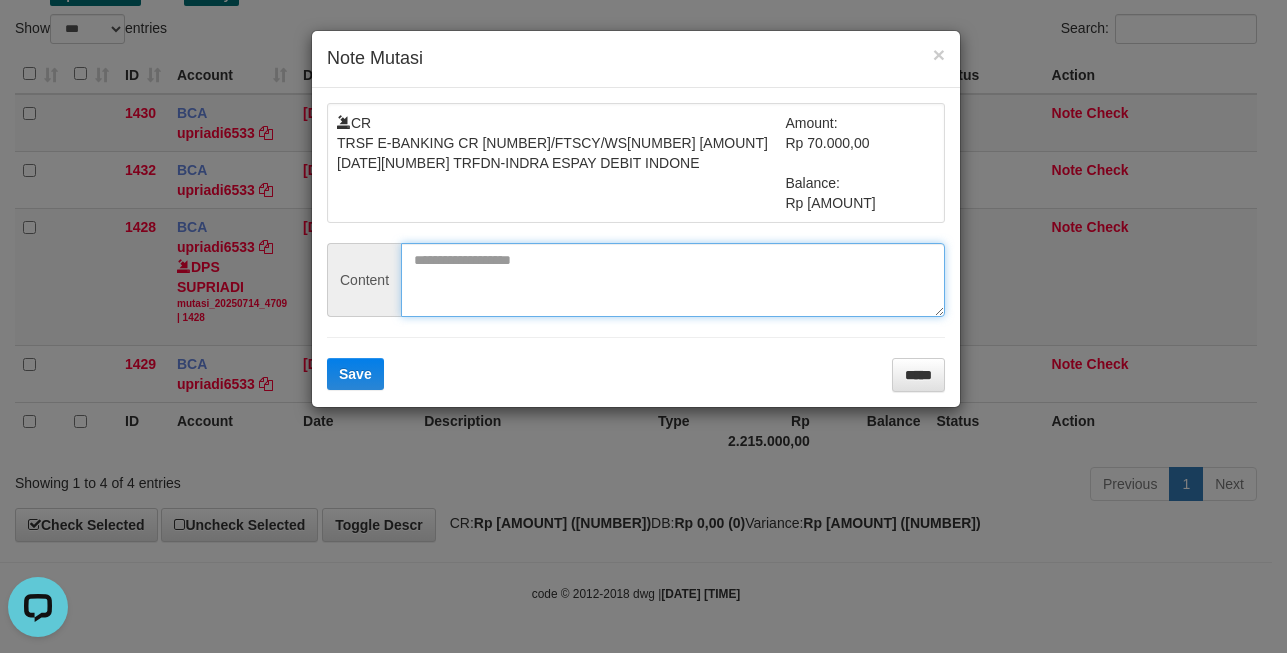 click at bounding box center [673, 280] 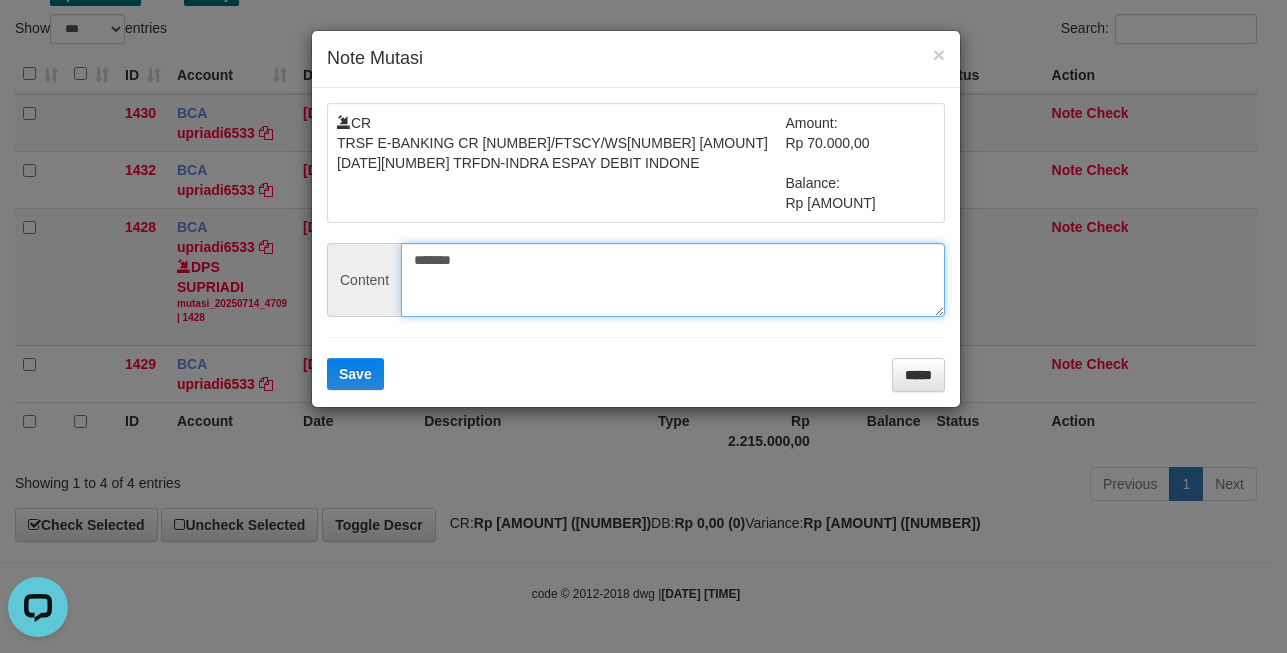 type on "*******" 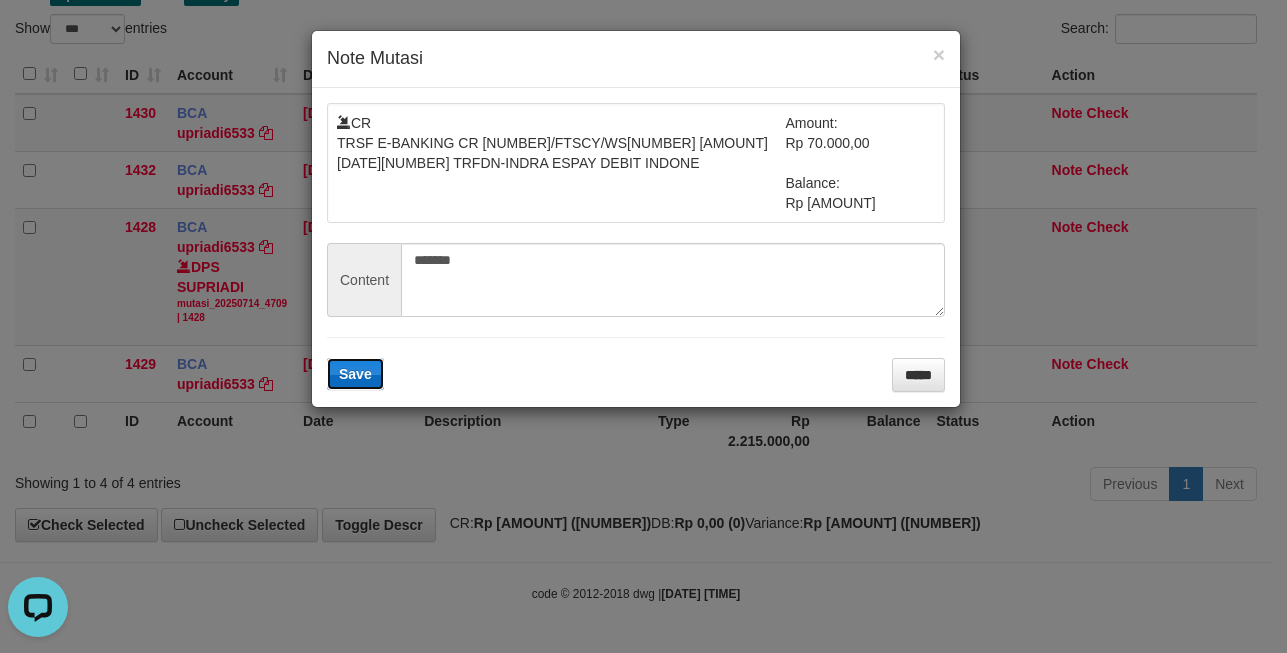click on "Save" at bounding box center [355, 374] 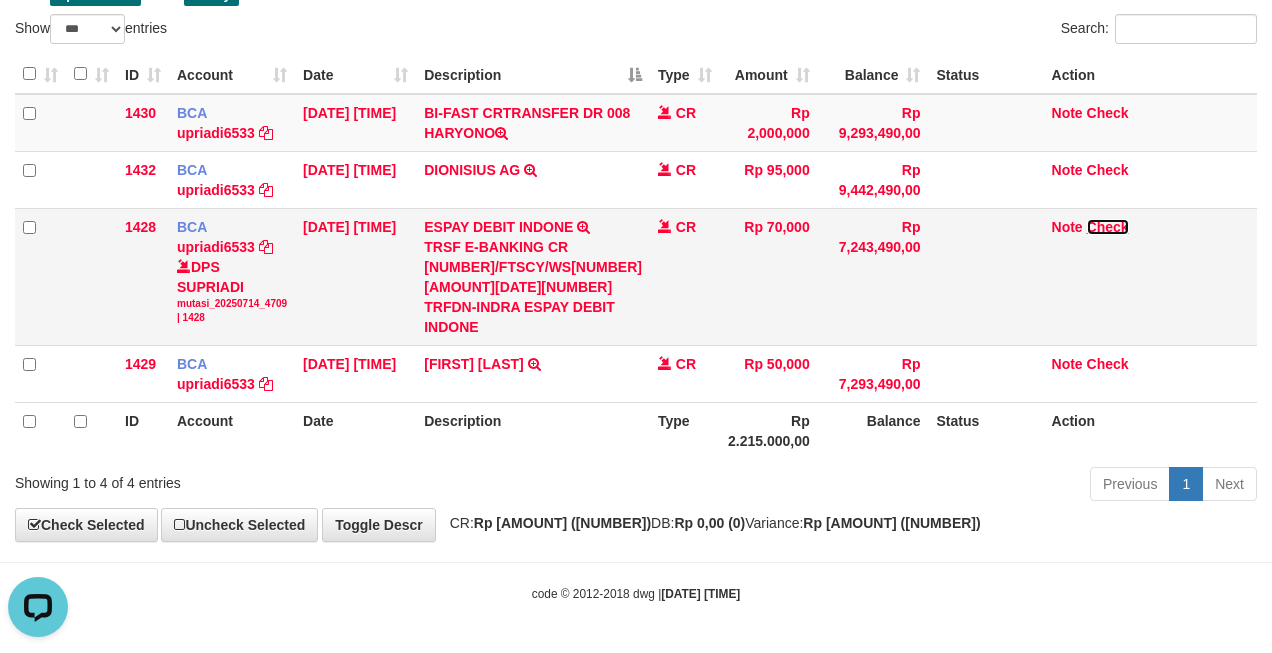 click on "Check" at bounding box center [1108, 227] 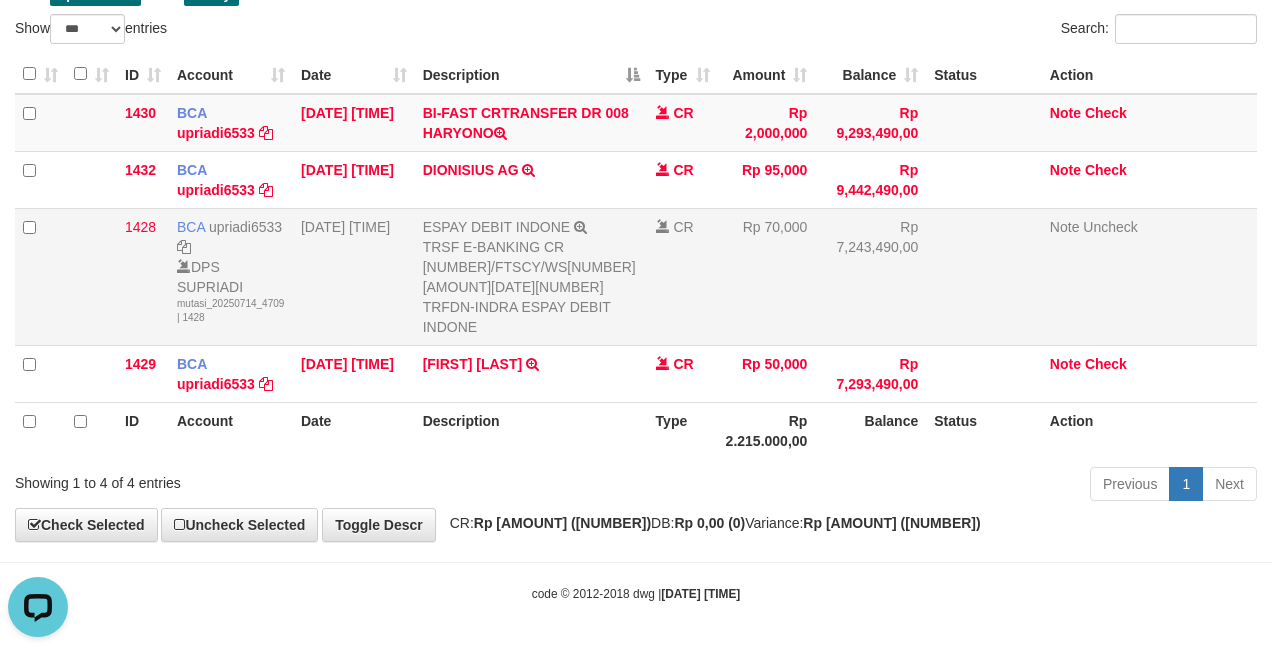 click on "Note
Uncheck" at bounding box center (1149, 276) 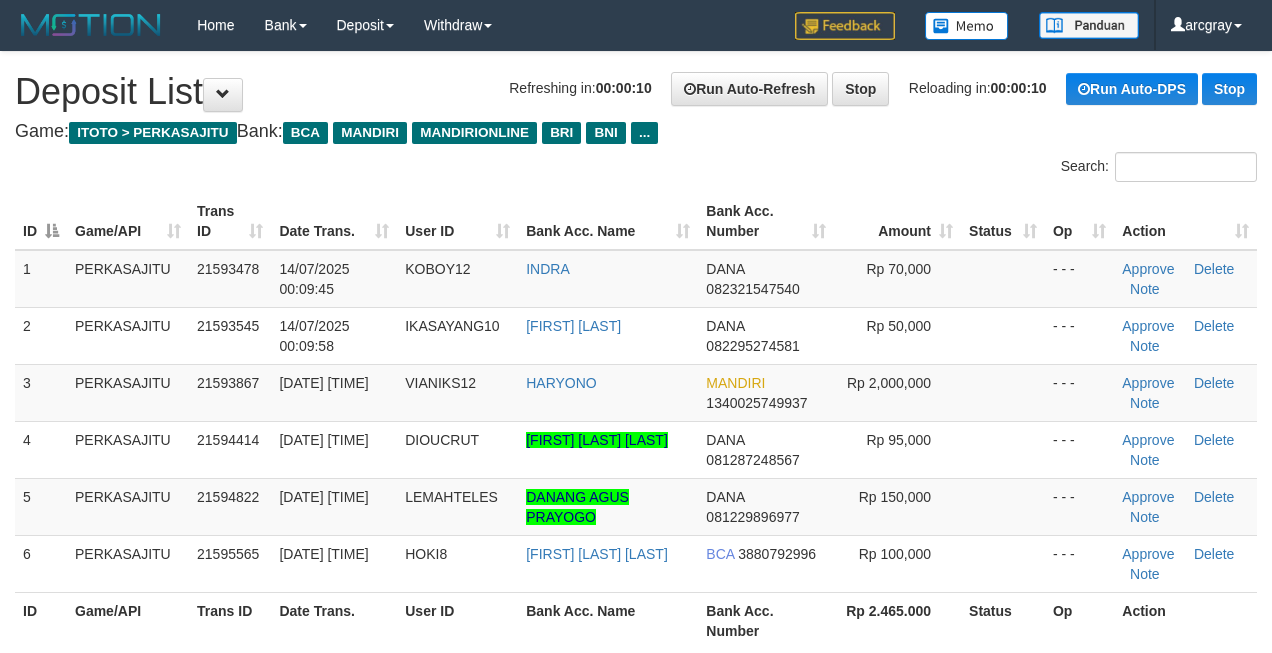 scroll, scrollTop: 0, scrollLeft: 0, axis: both 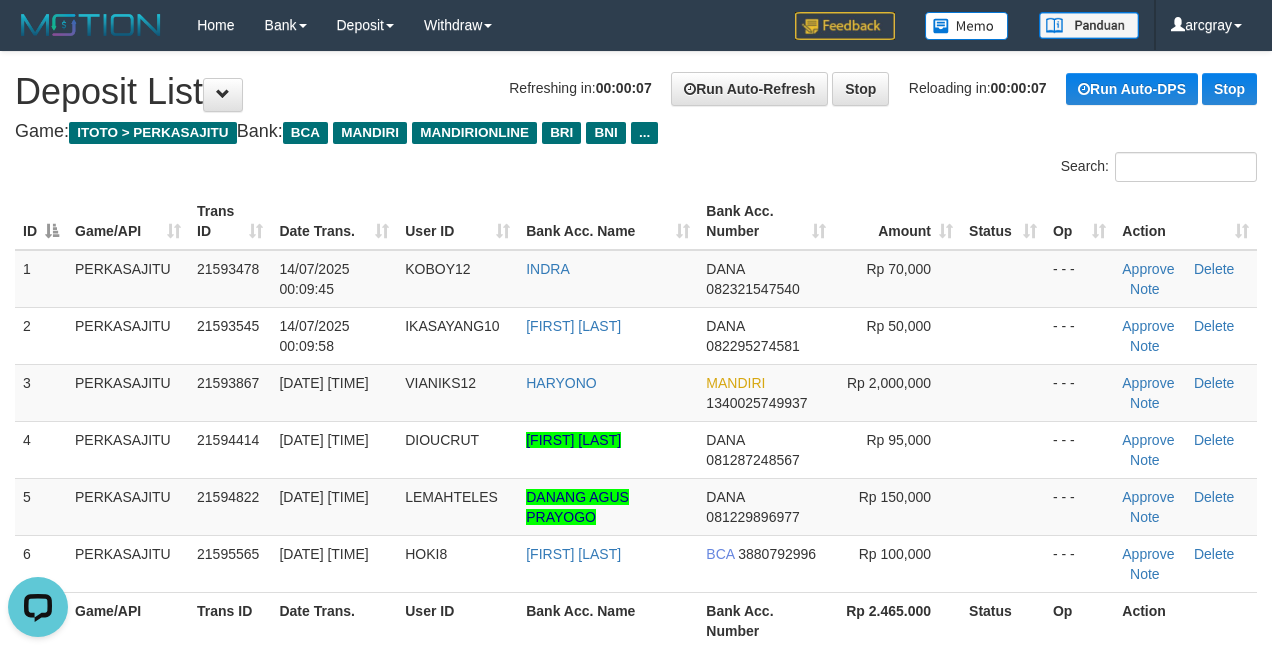 click on "Search:" at bounding box center (954, 169) 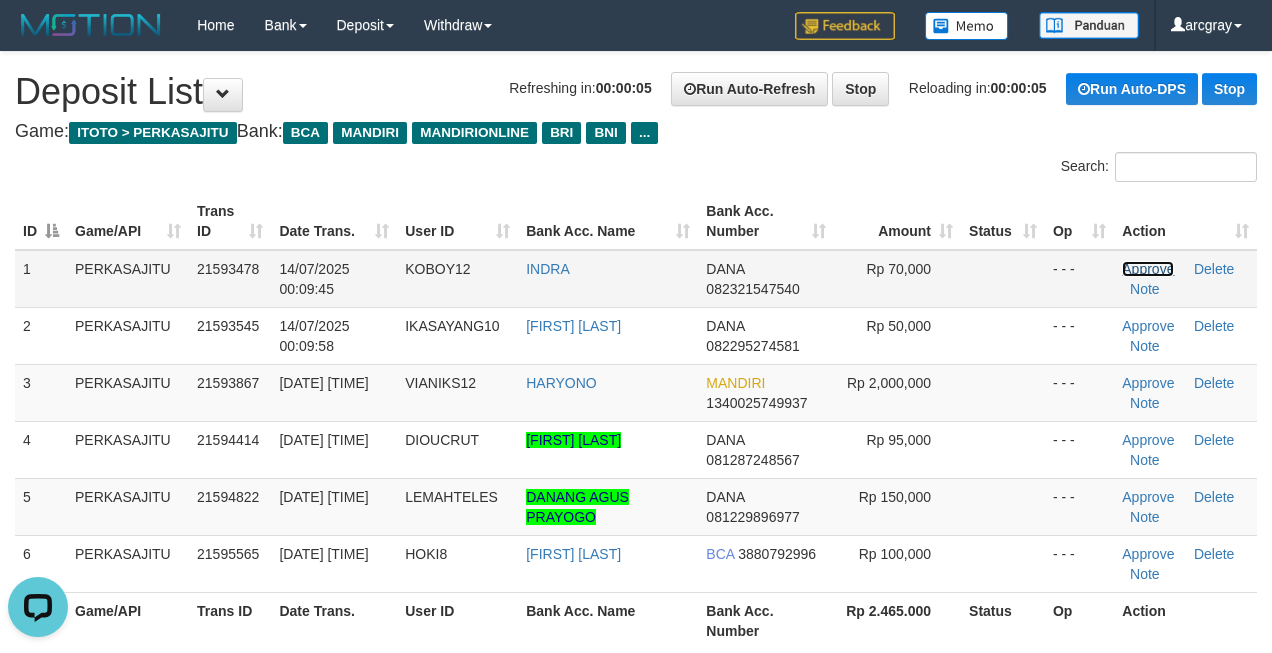 click on "Approve" at bounding box center (1148, 269) 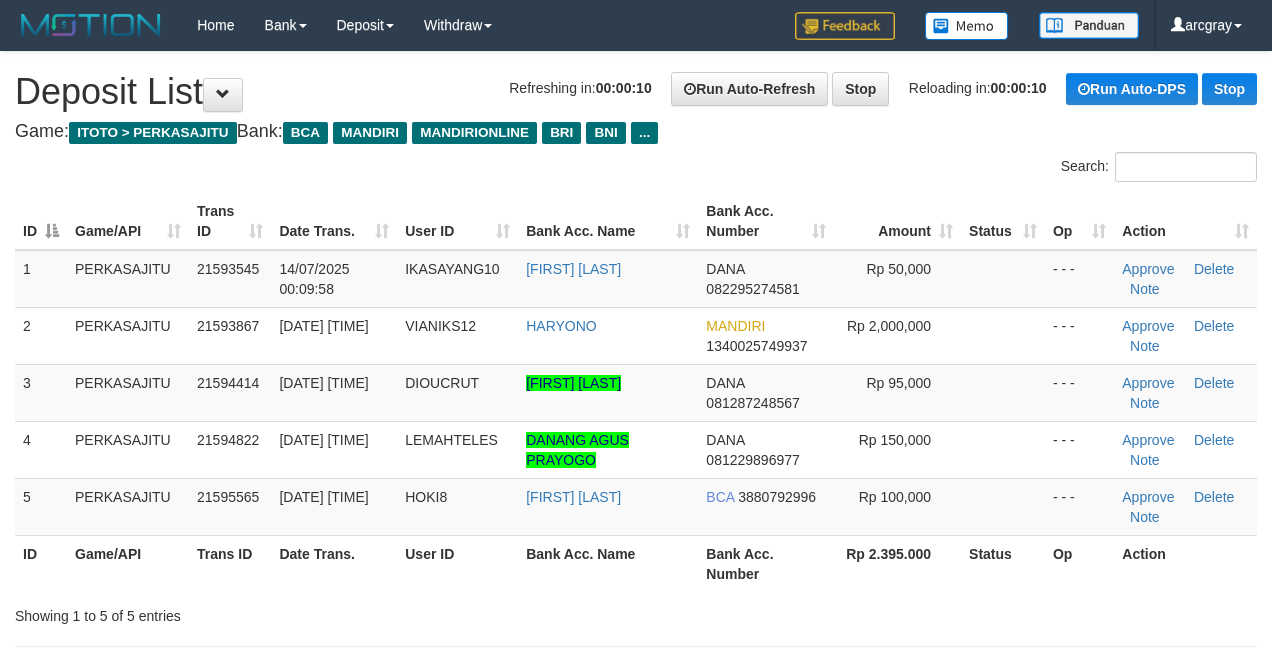 scroll, scrollTop: 0, scrollLeft: 0, axis: both 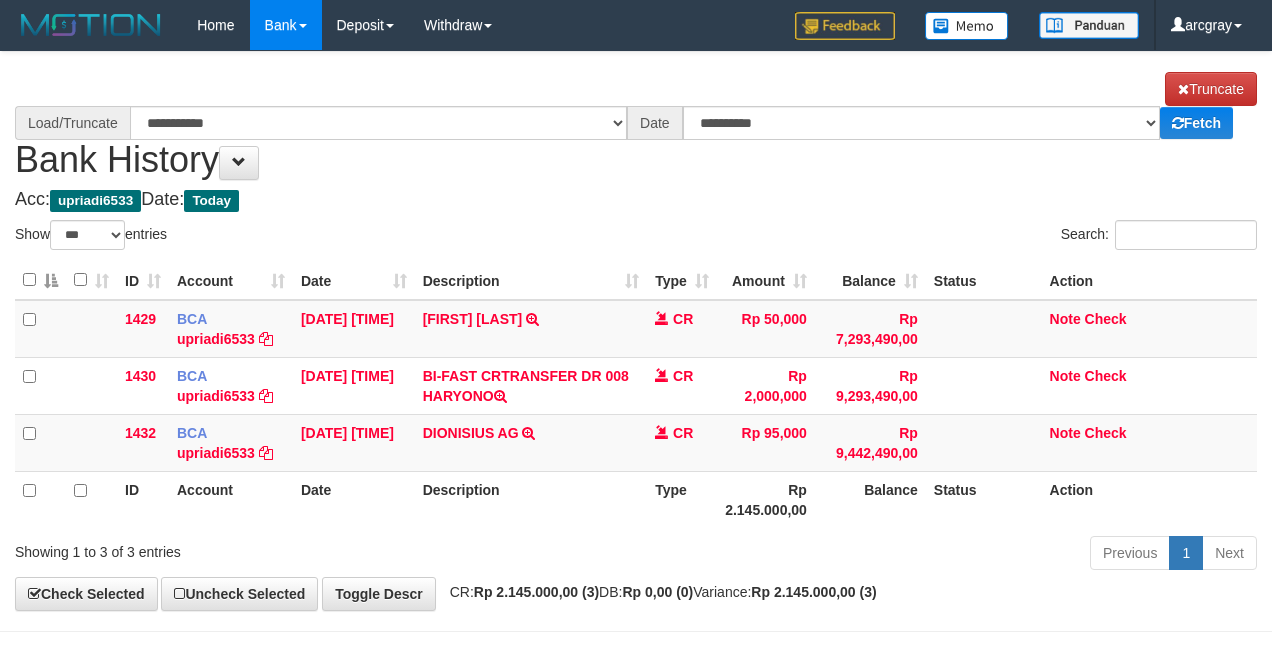 select on "***" 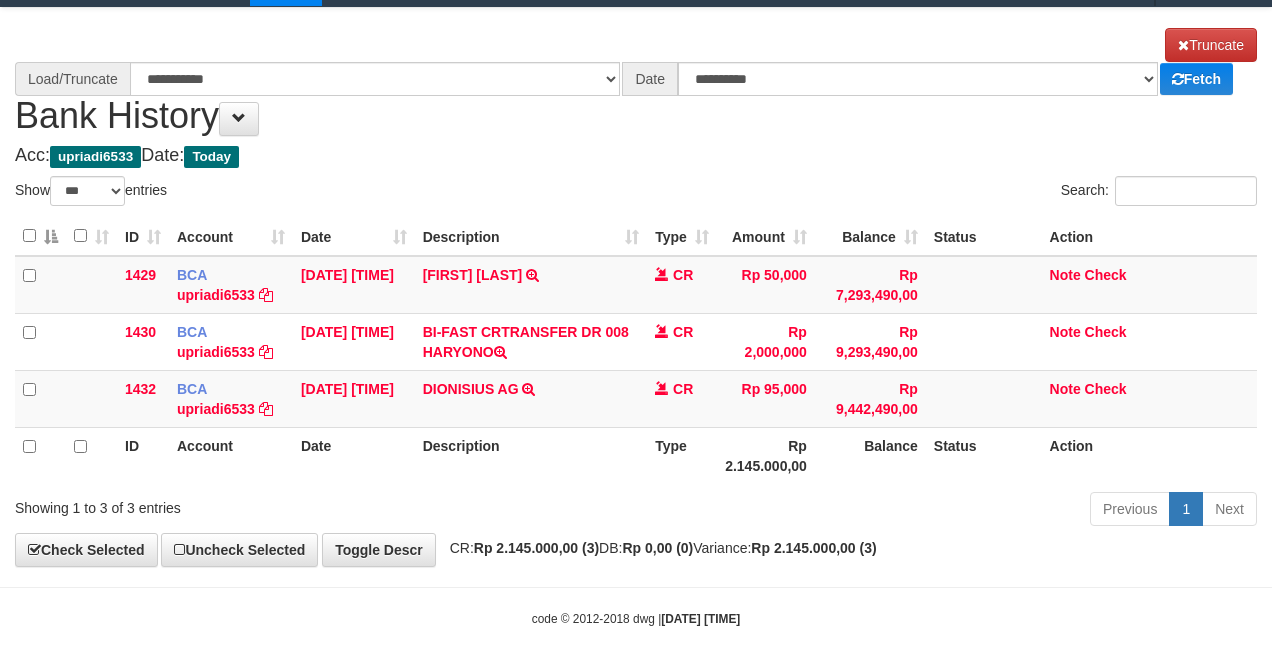 scroll, scrollTop: 69, scrollLeft: 0, axis: vertical 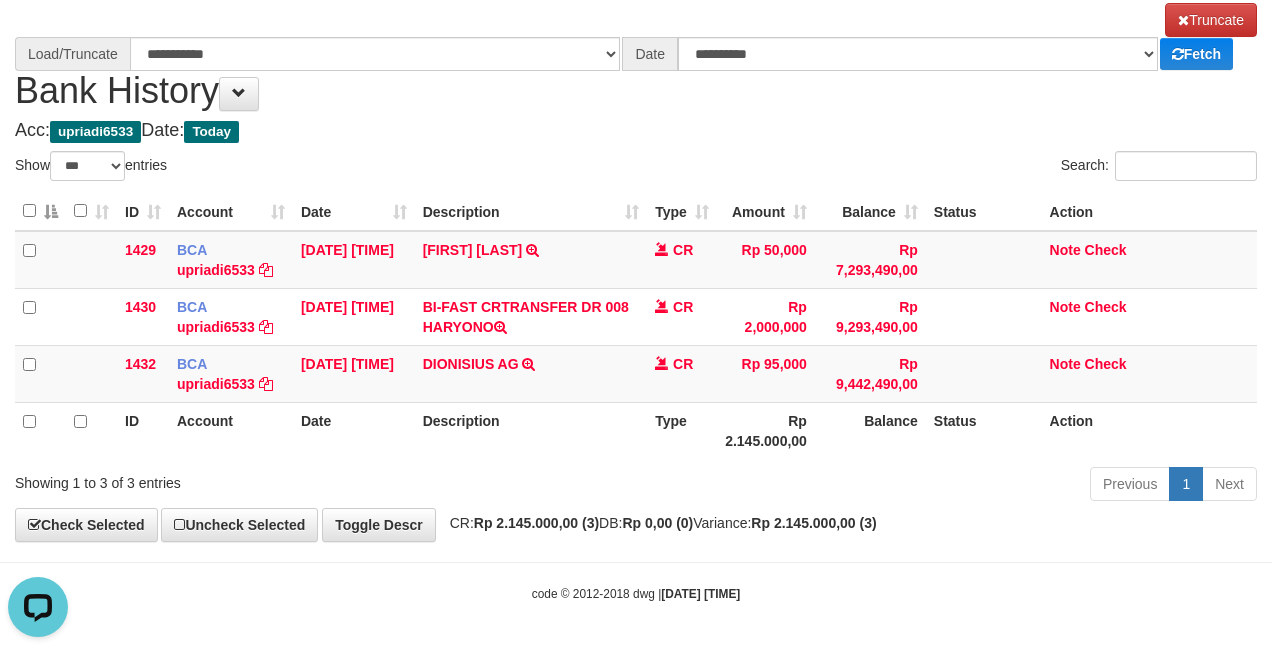 select on "****" 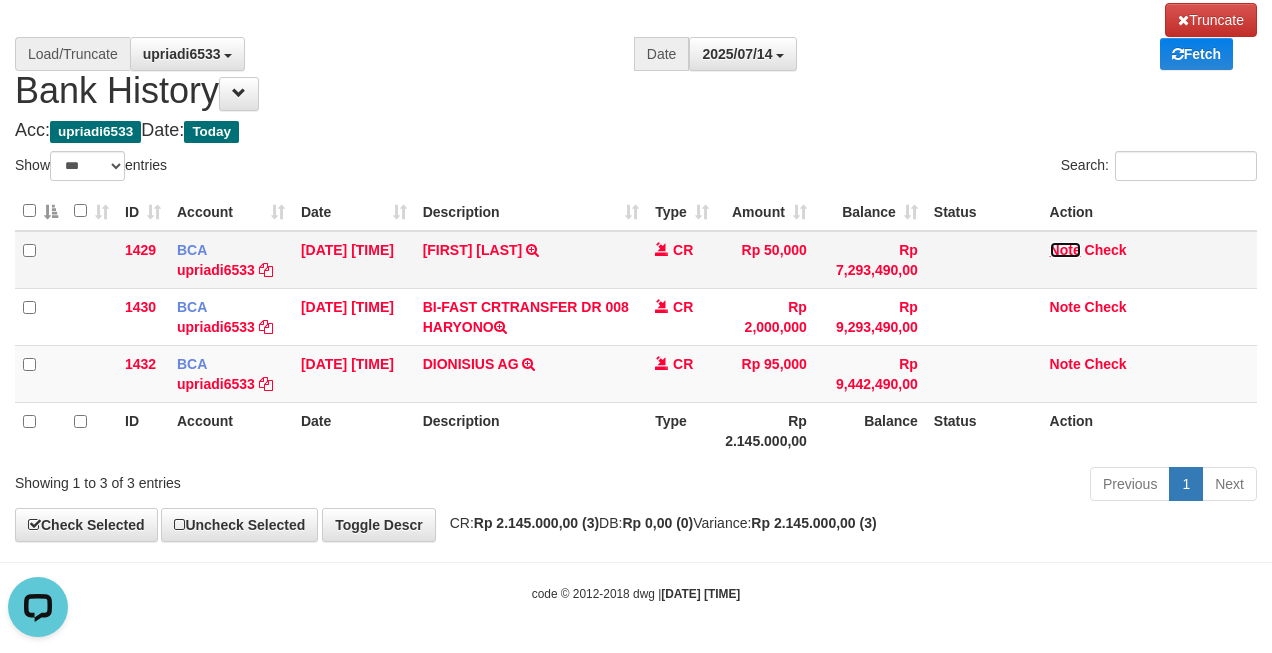 click on "Note" at bounding box center (1065, 250) 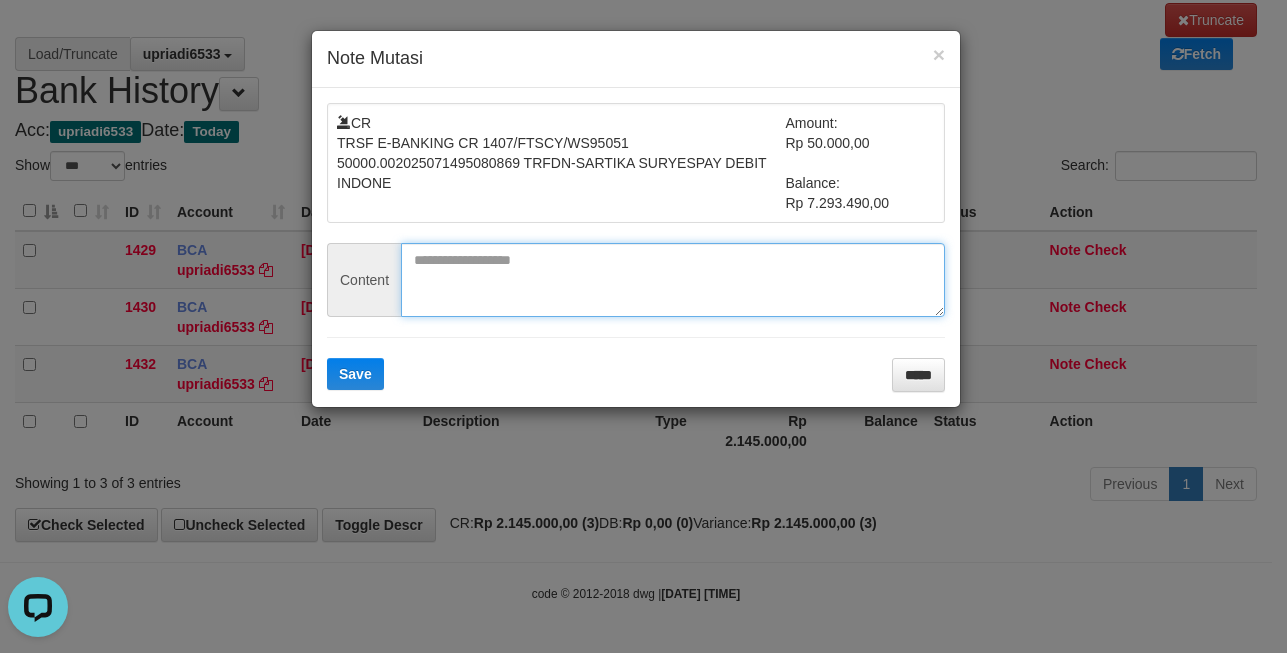 click at bounding box center [673, 280] 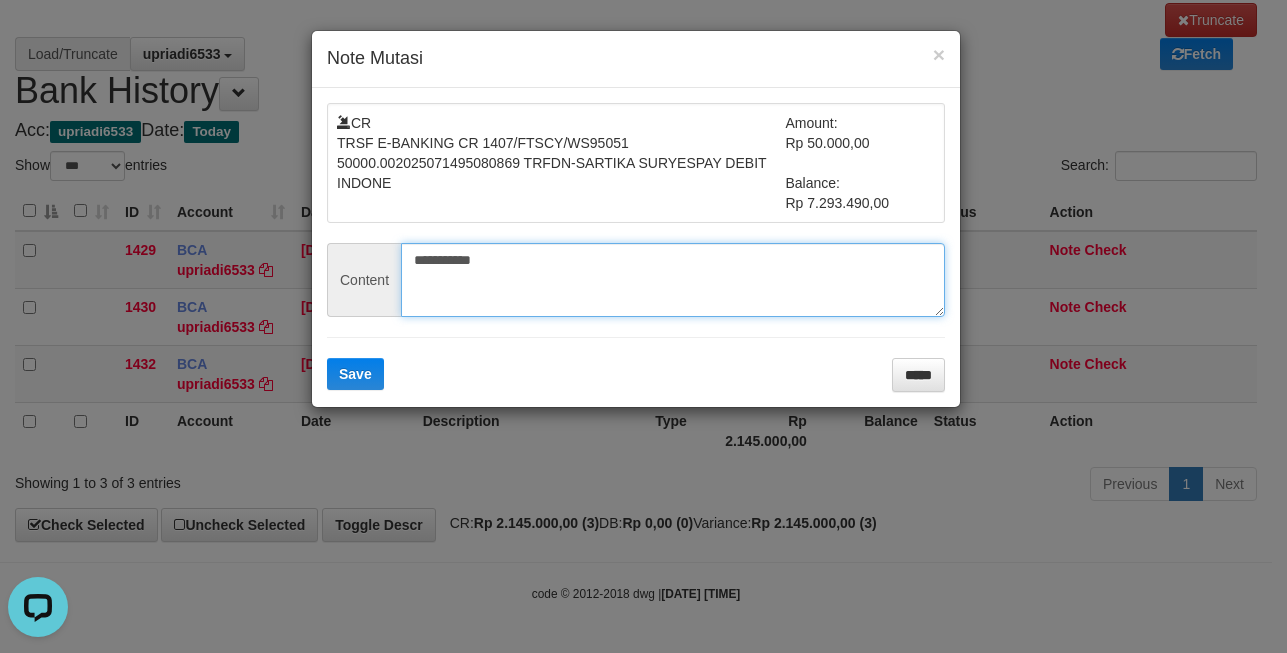 type on "**********" 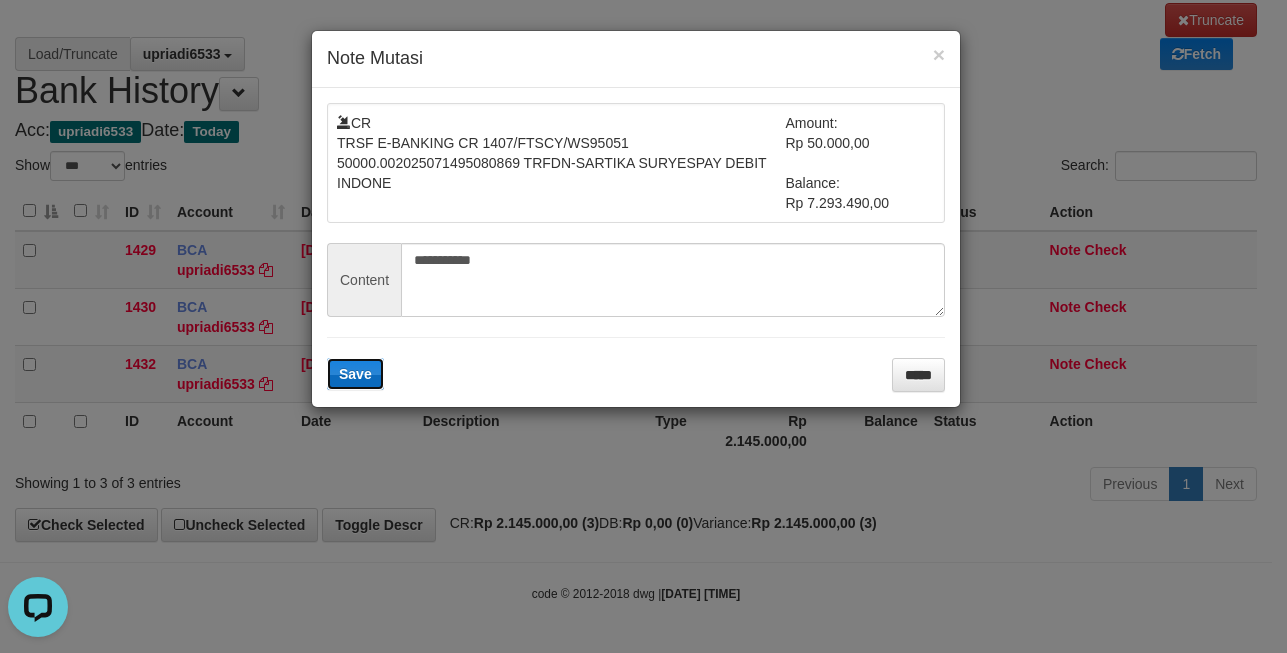 click on "Save" at bounding box center (355, 374) 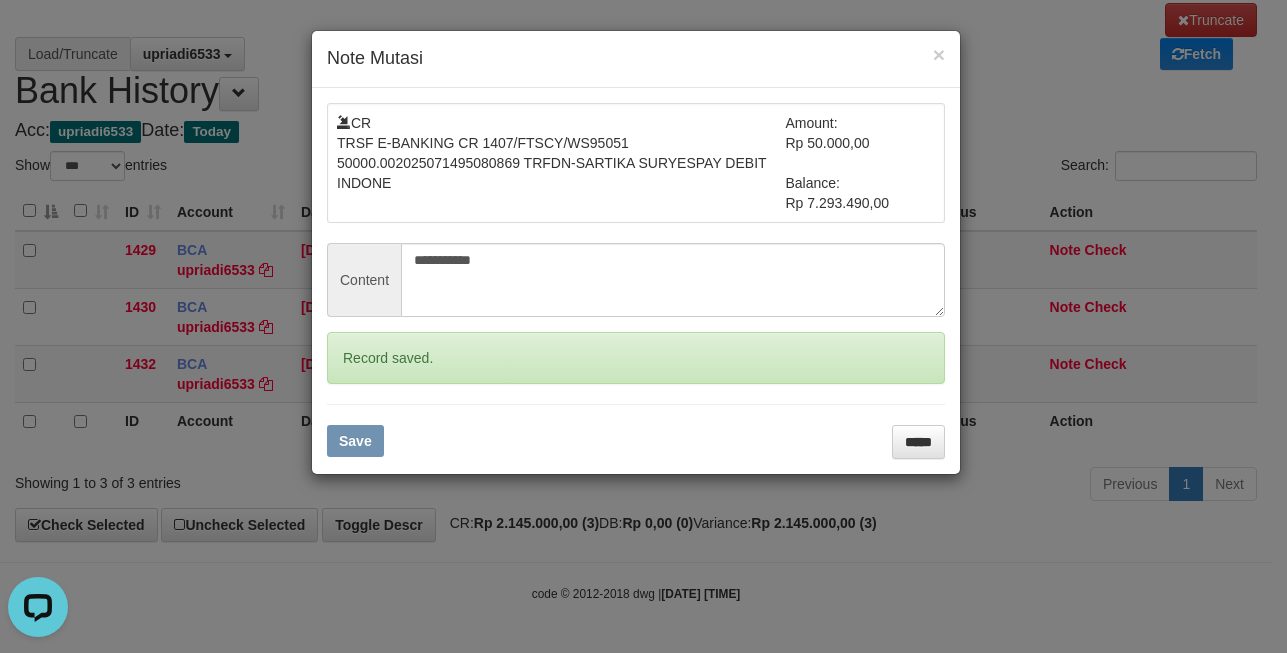 click on "**********" at bounding box center [643, 326] 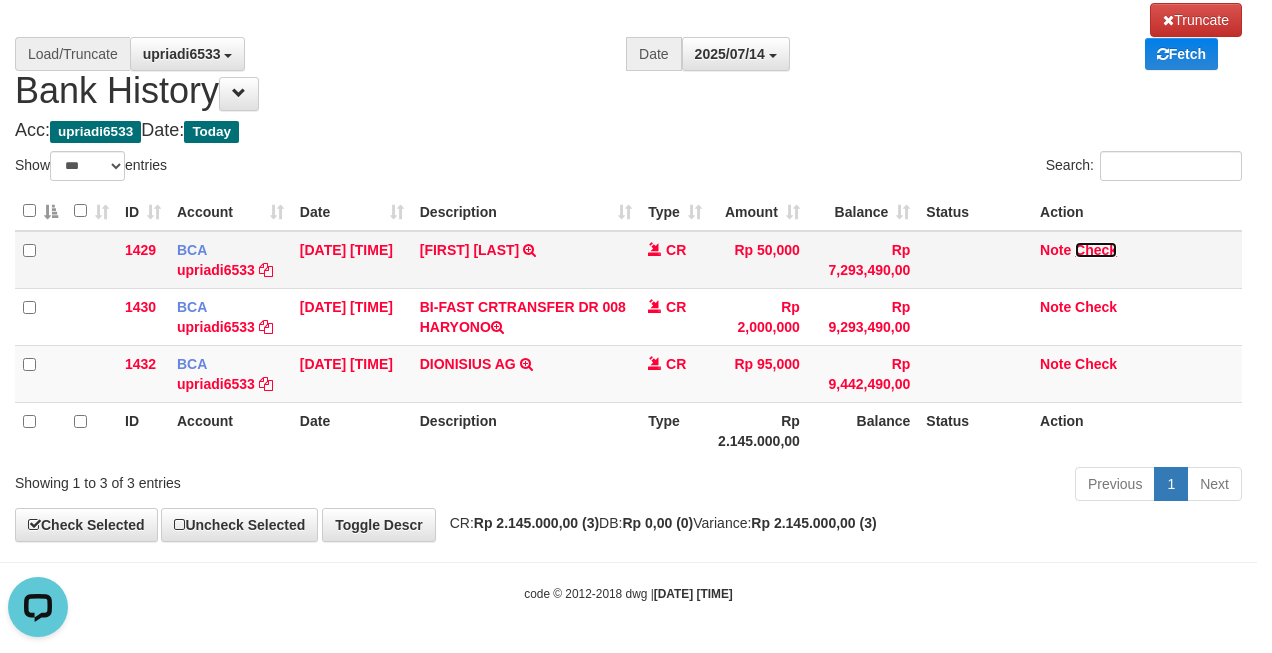click on "Check" at bounding box center [1096, 250] 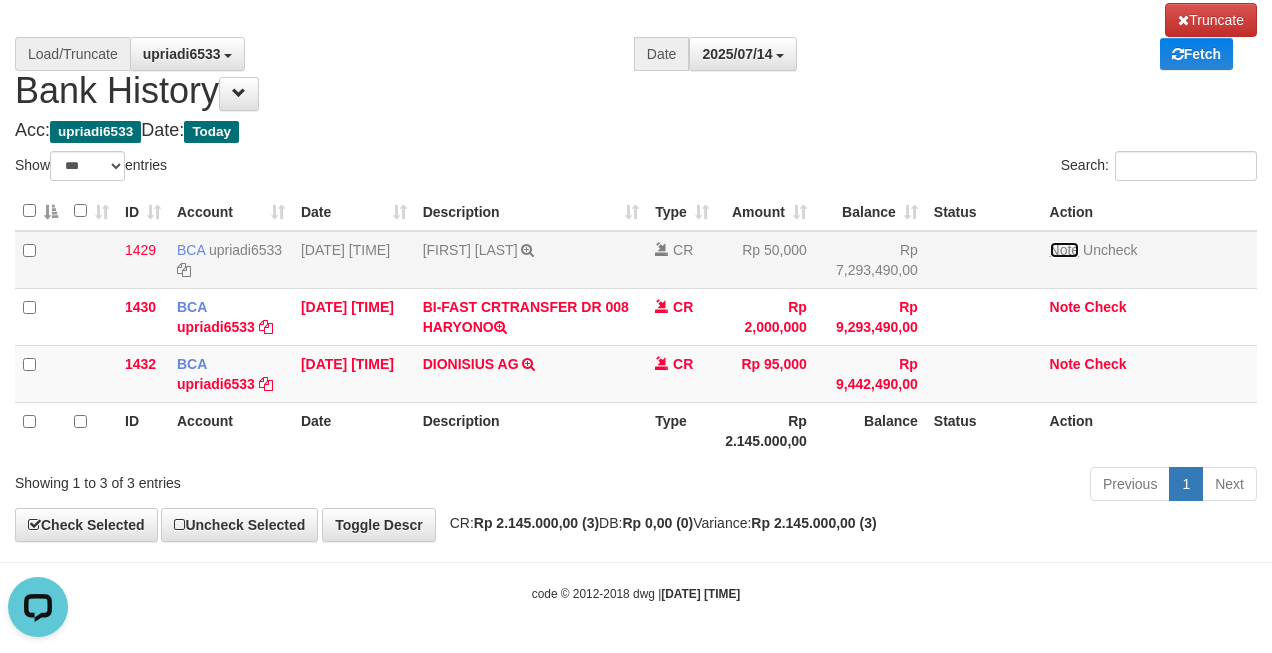 click on "Note" at bounding box center (1065, 250) 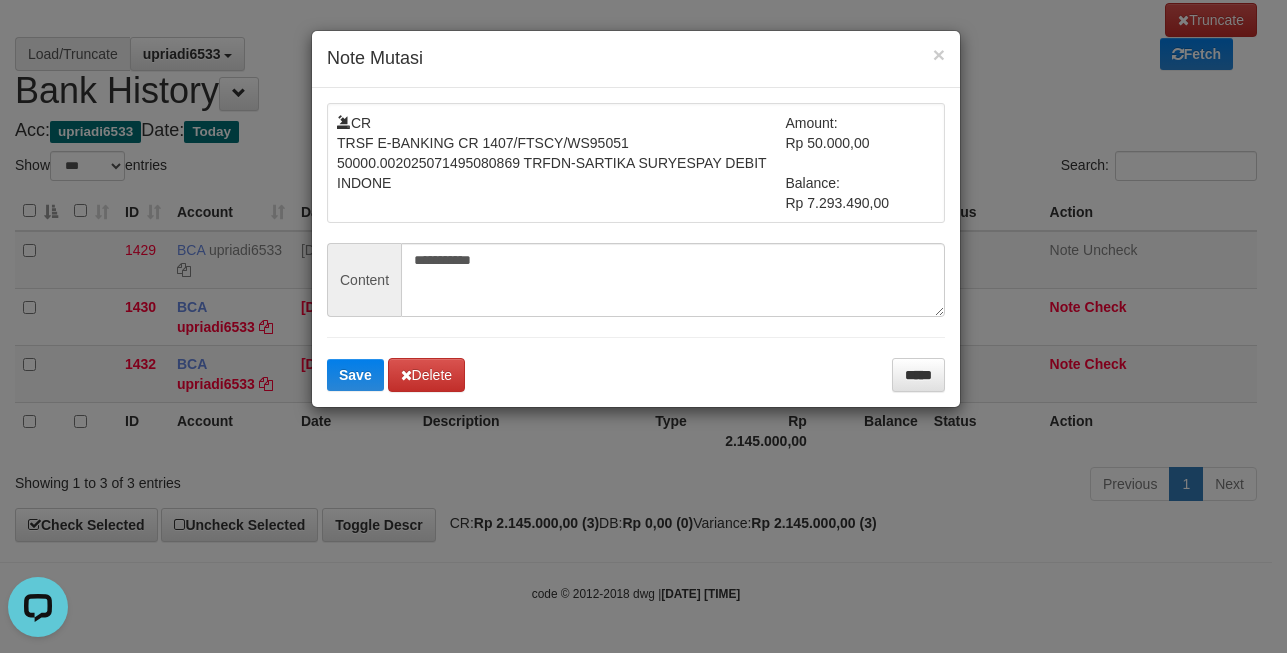 click on "**********" at bounding box center (643, 326) 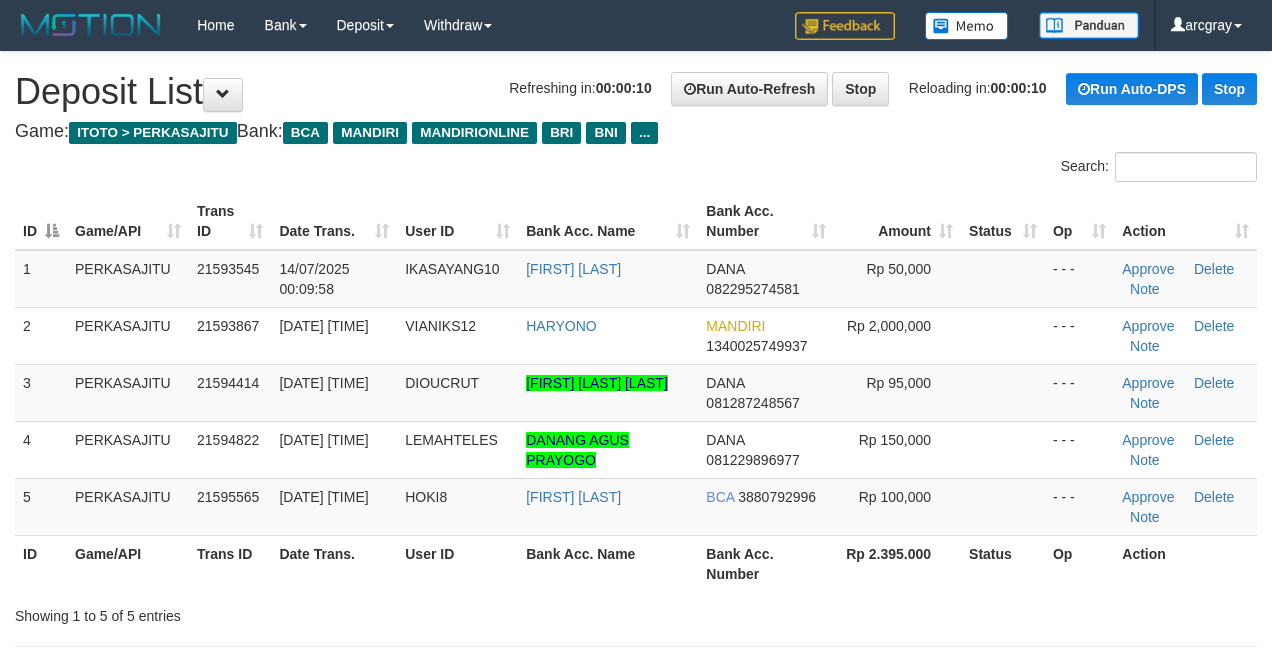 scroll, scrollTop: 0, scrollLeft: 0, axis: both 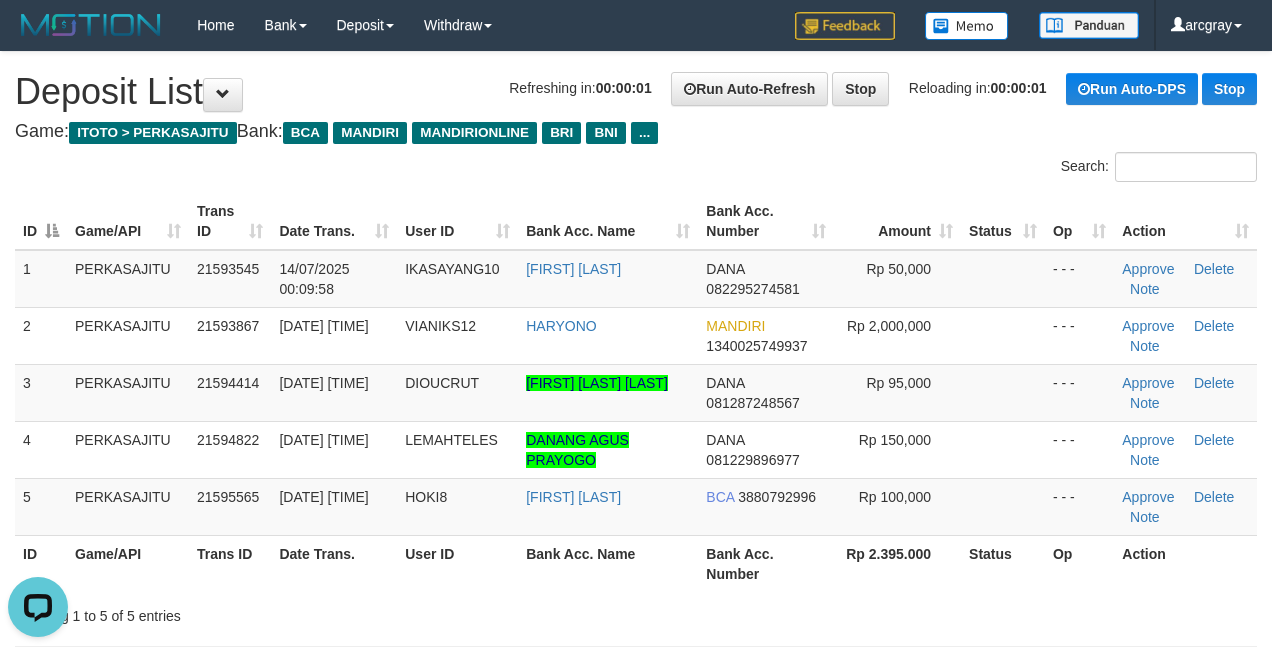 click on "Search:" at bounding box center (954, 169) 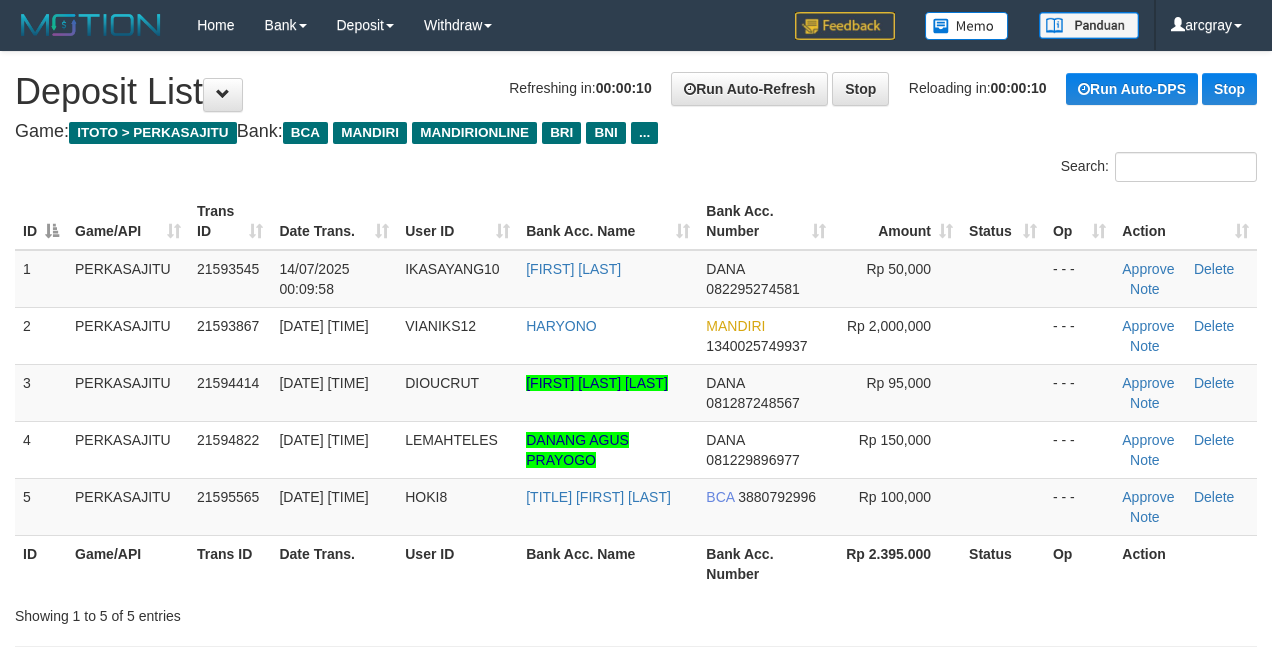 scroll, scrollTop: 0, scrollLeft: 0, axis: both 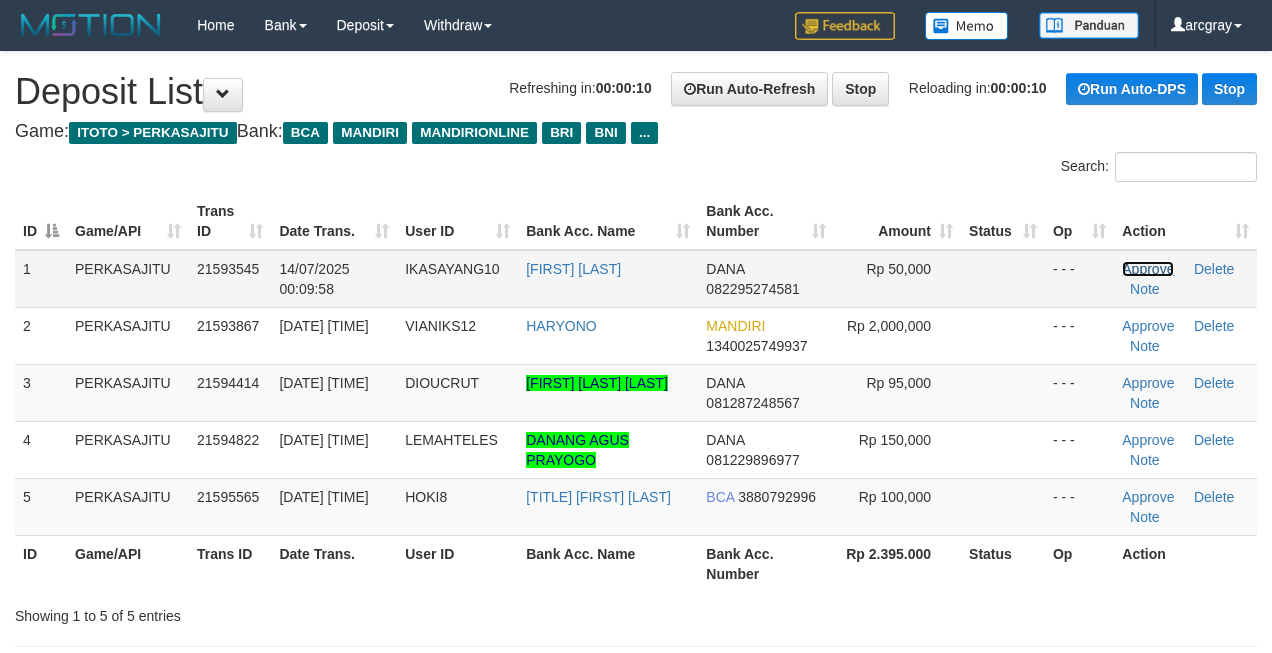 click on "Approve" at bounding box center [1148, 269] 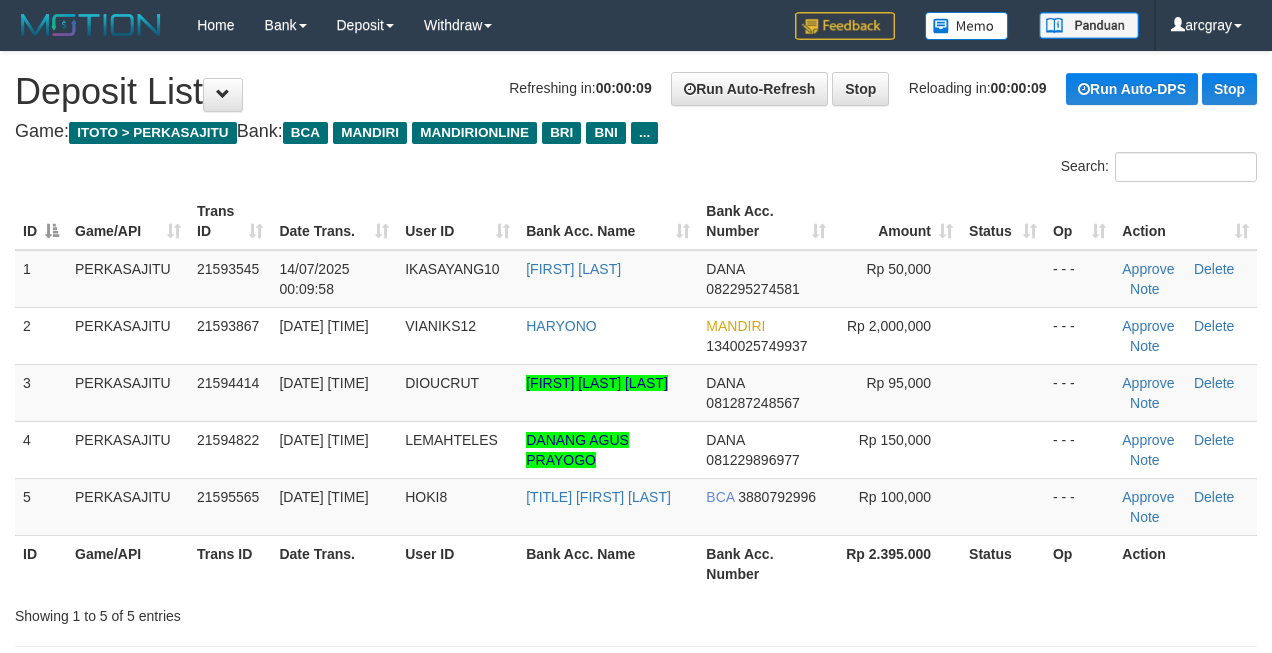 click on "Search:" at bounding box center (954, 169) 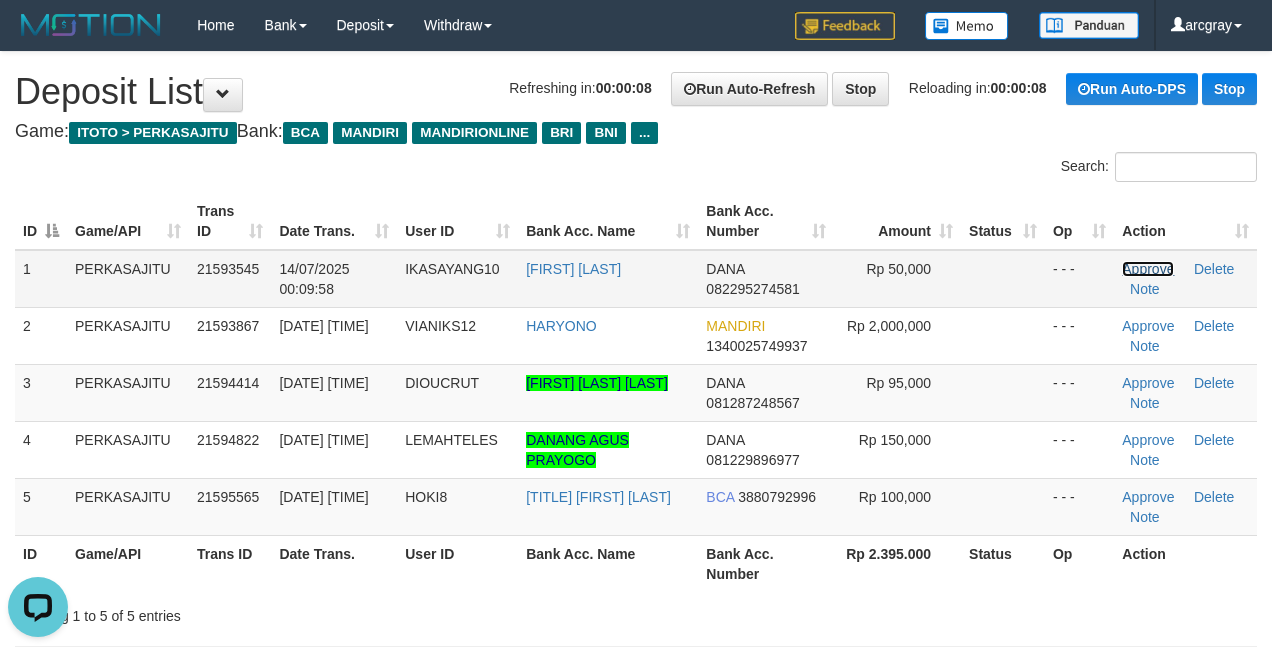 scroll, scrollTop: 0, scrollLeft: 0, axis: both 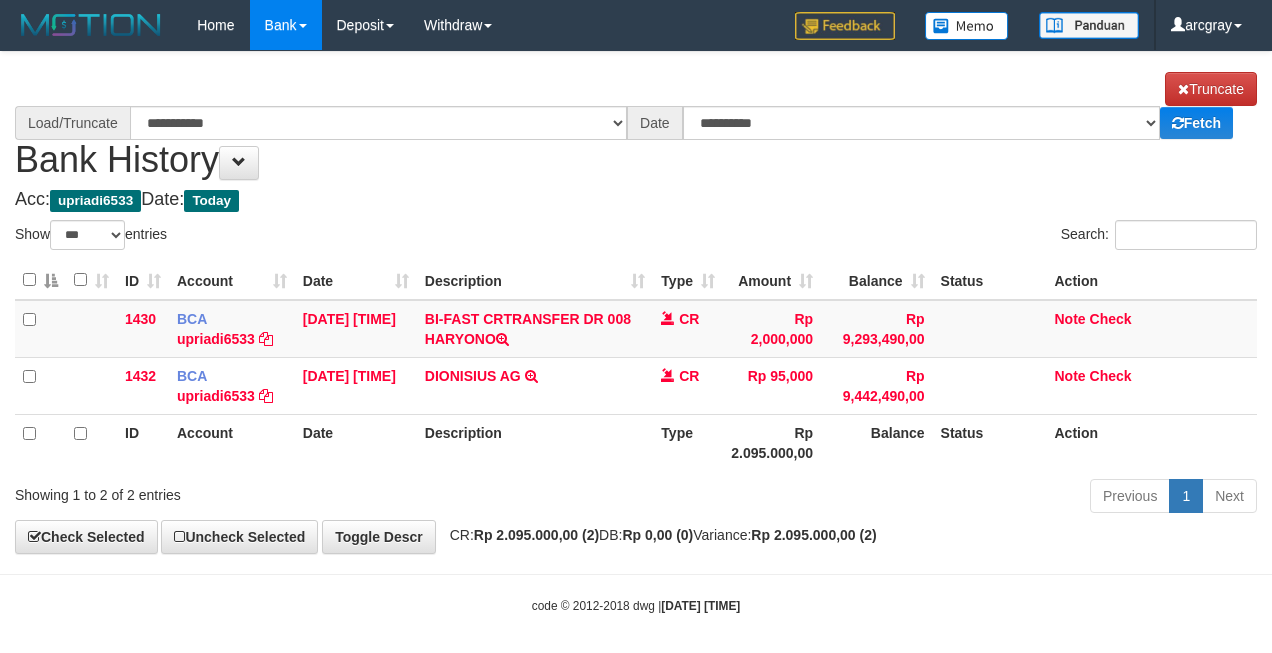 select on "***" 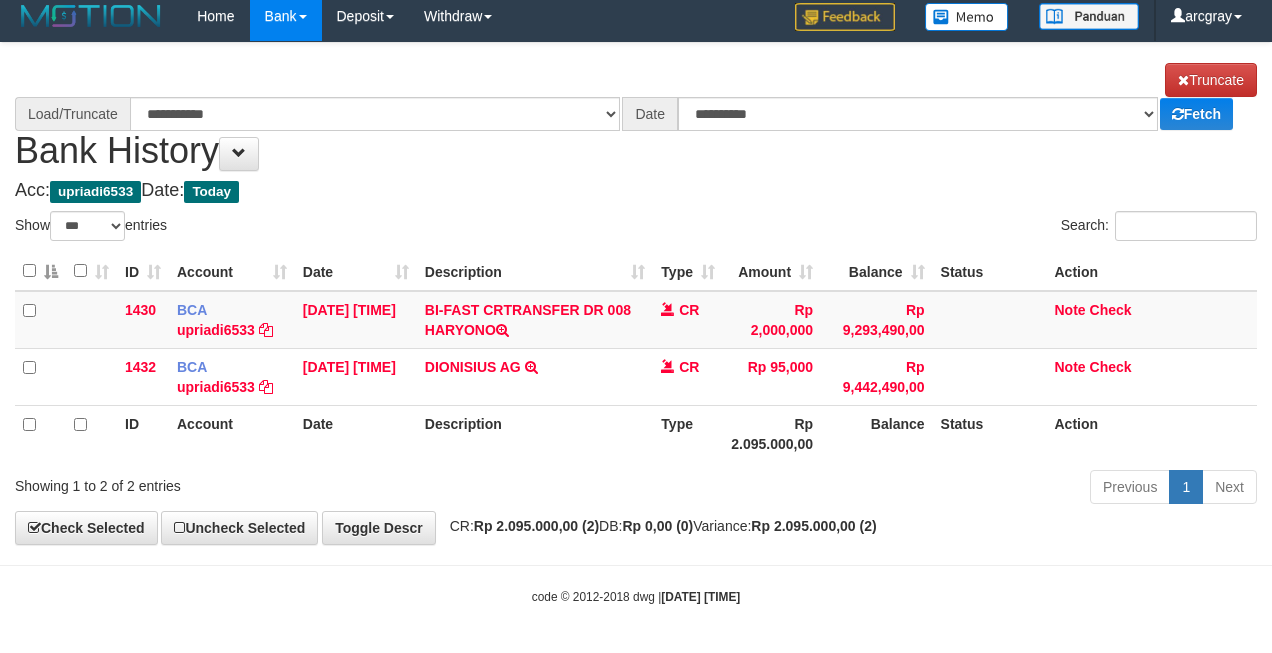 scroll, scrollTop: 12, scrollLeft: 0, axis: vertical 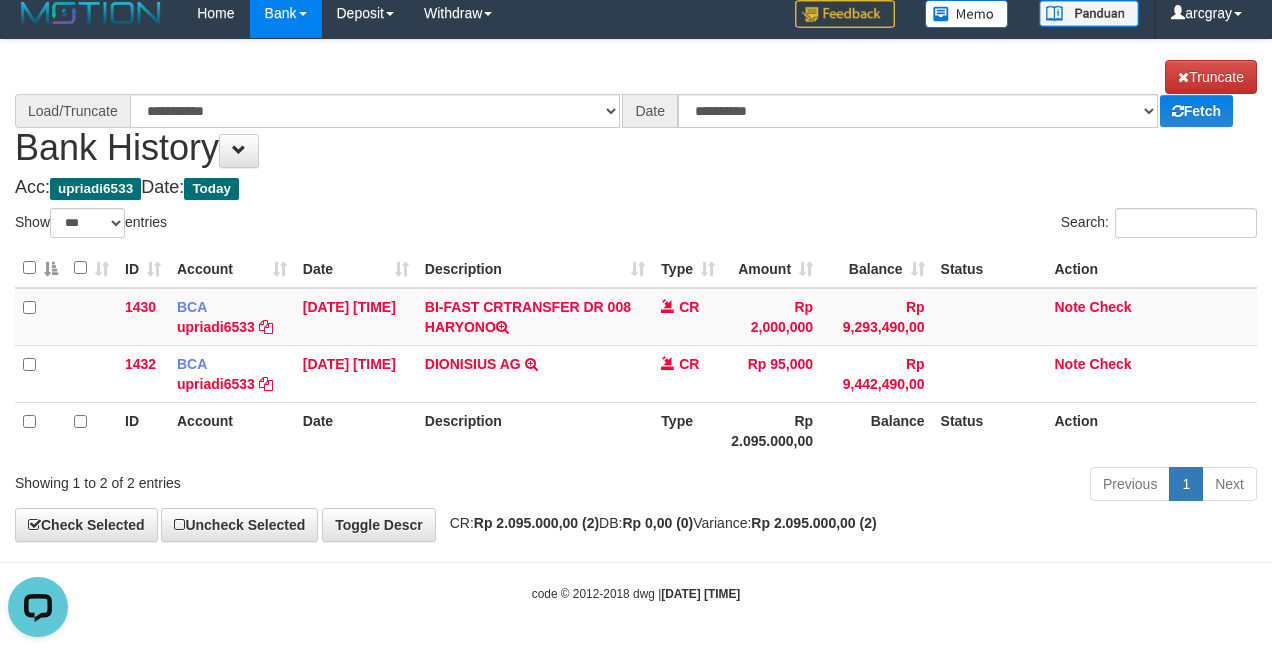 select on "****" 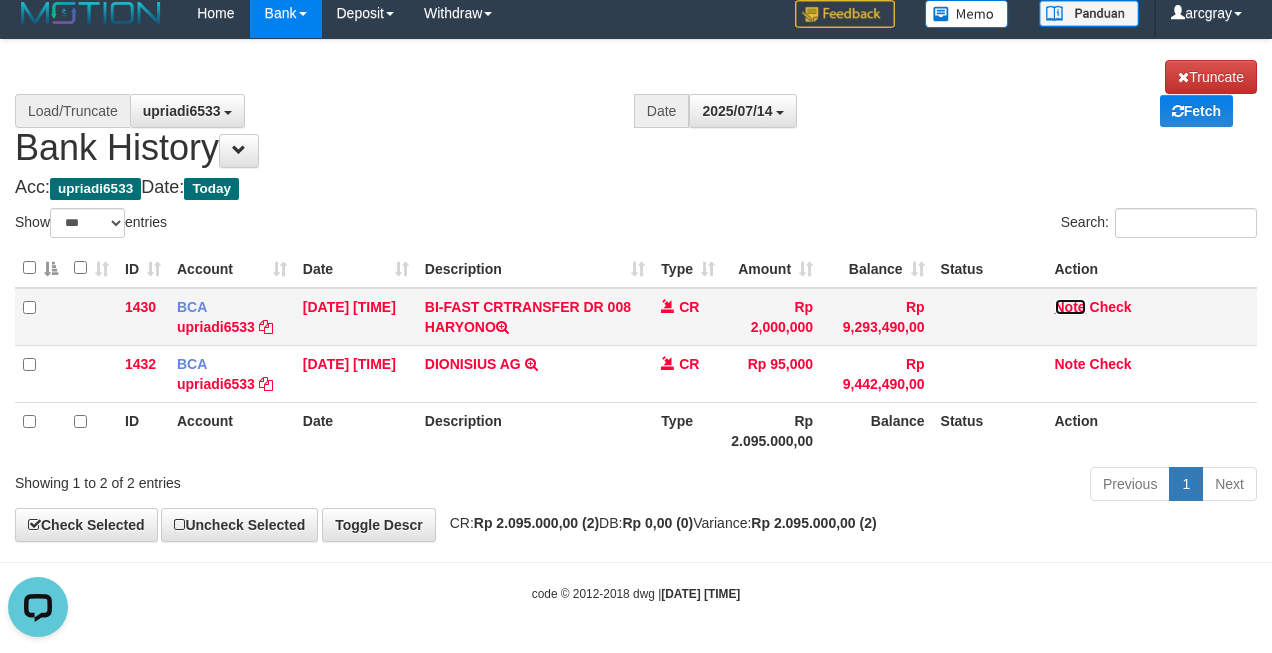 click on "Note" at bounding box center (1070, 307) 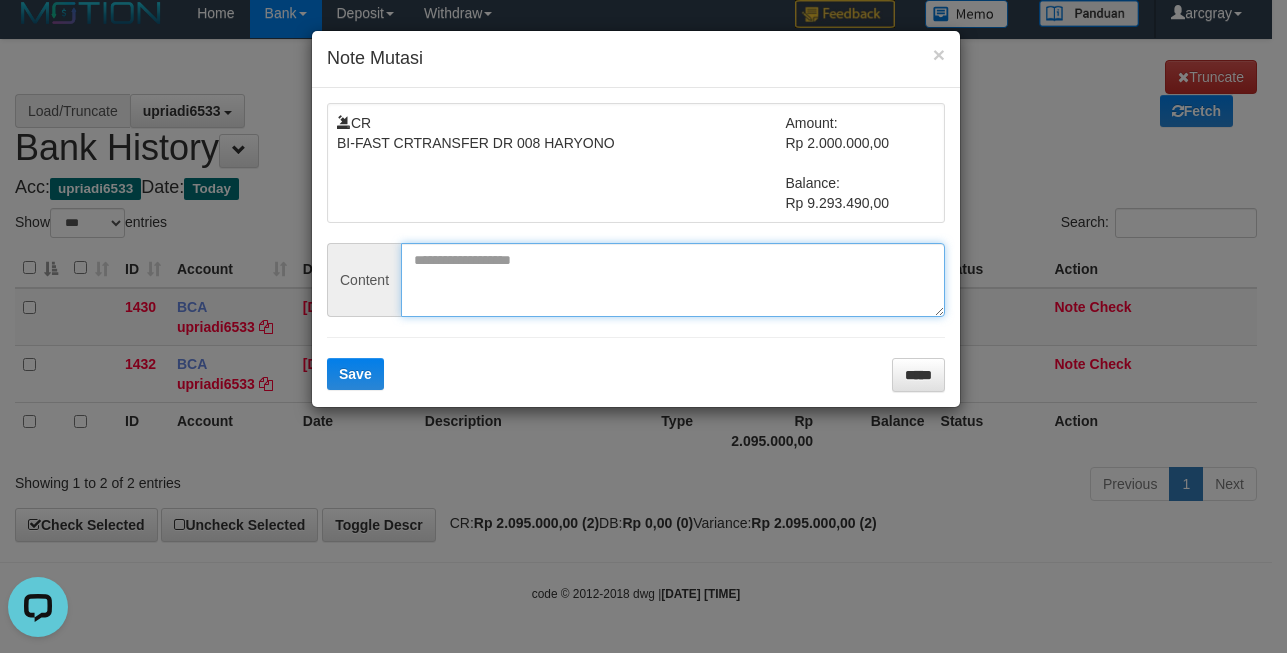 click at bounding box center (673, 280) 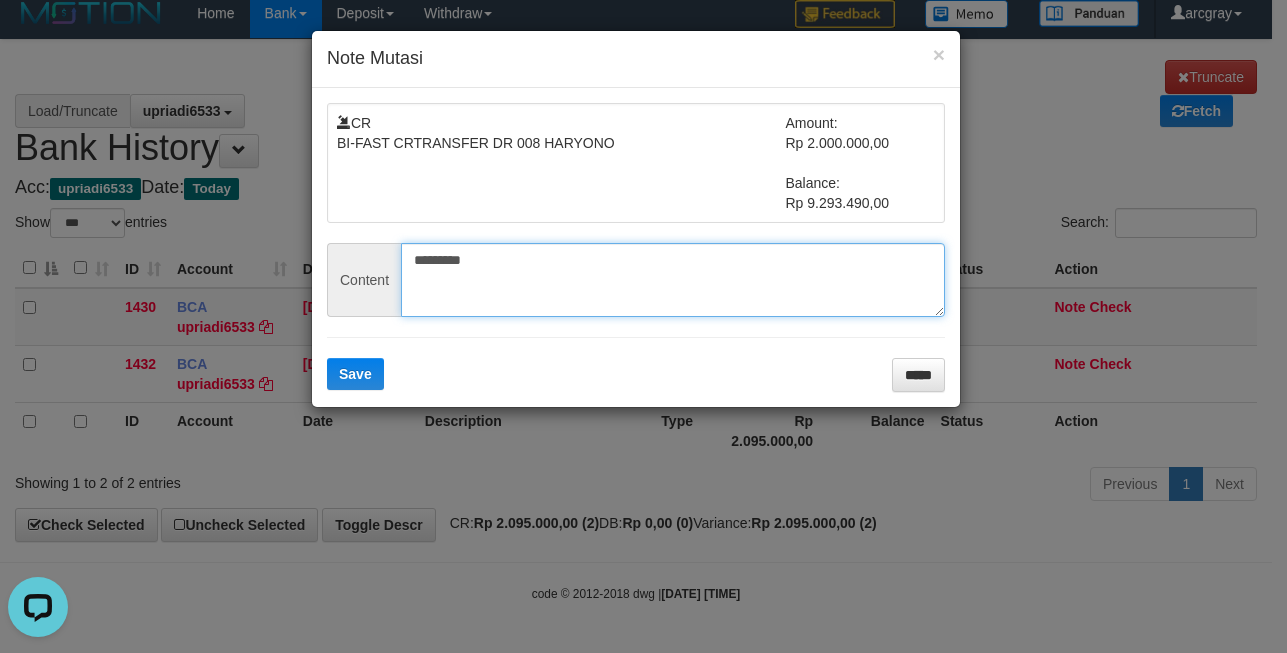 type on "*********" 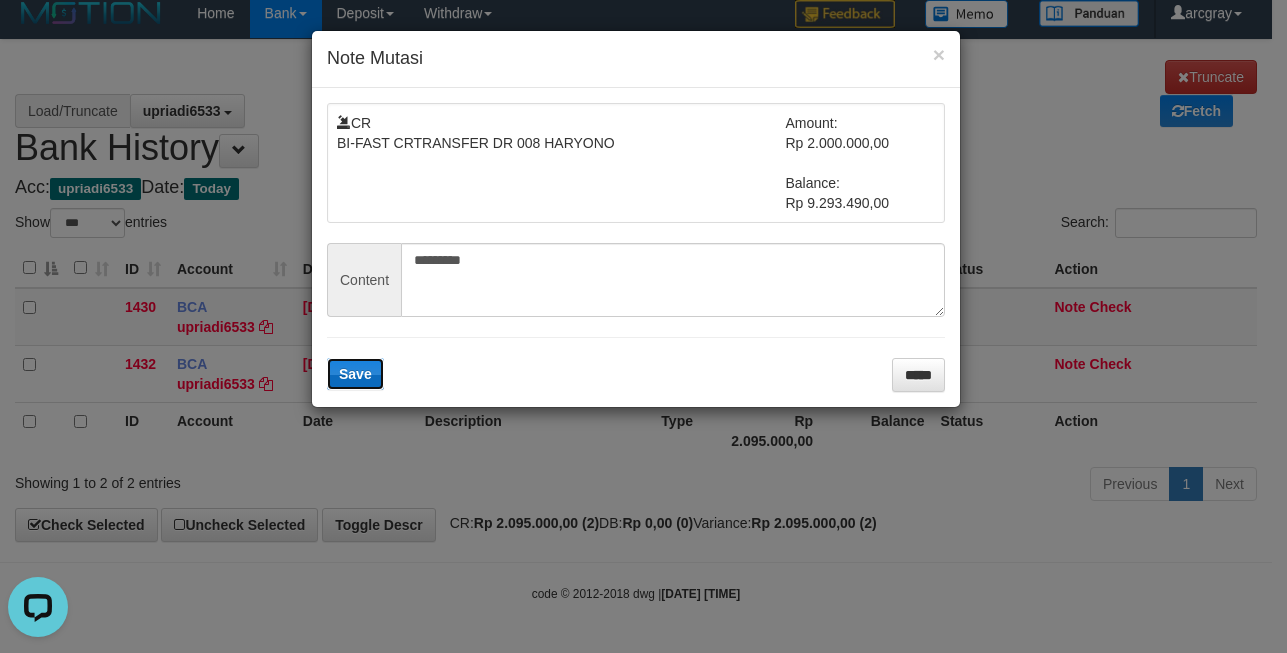 click on "Save" at bounding box center [355, 374] 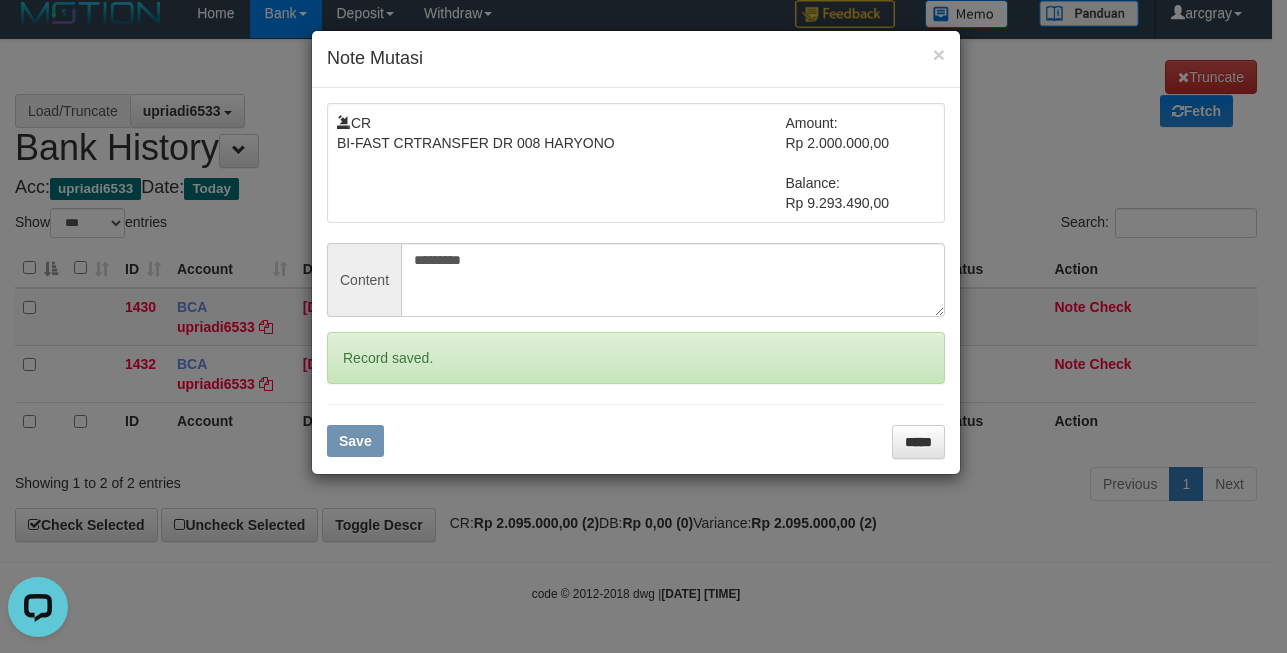 click on "× Note Mutasi
CR
BI-FAST CRTRANSFER DR 008 HARYONO
Amount:
Rp 2.000.000,00
Balance:
Rp 9.293.490,00
Content
*********
Record saved.
Save
*****" at bounding box center [643, 326] 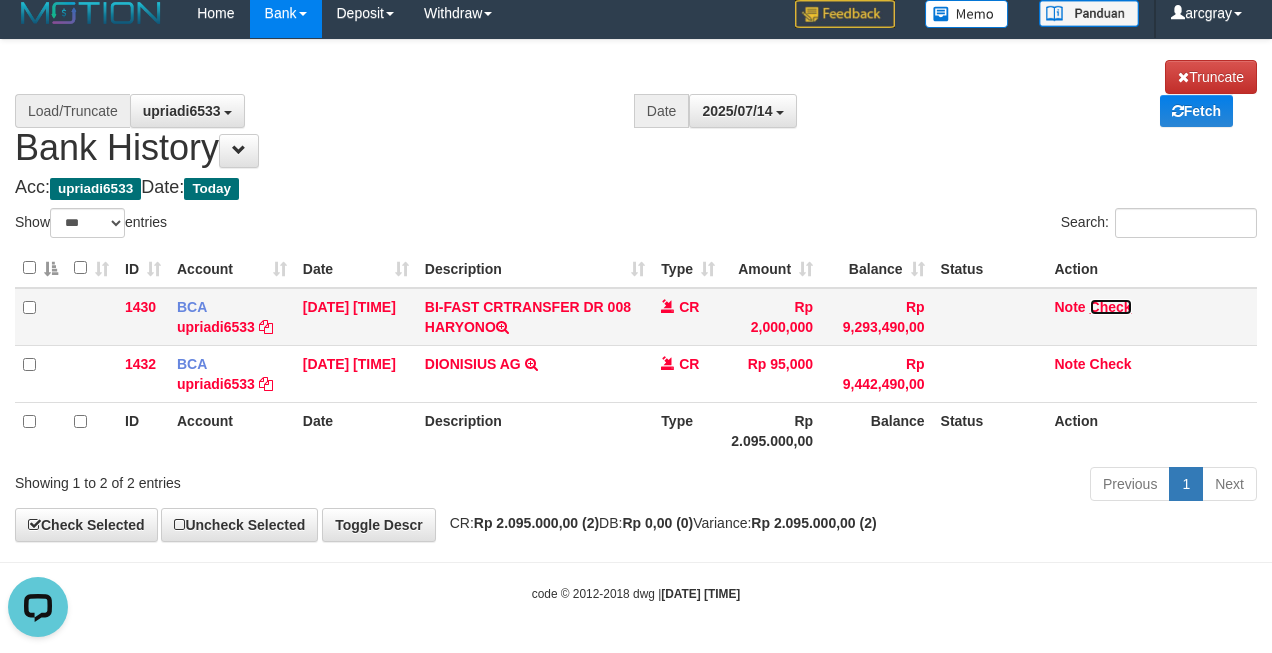 click on "Check" at bounding box center (1111, 307) 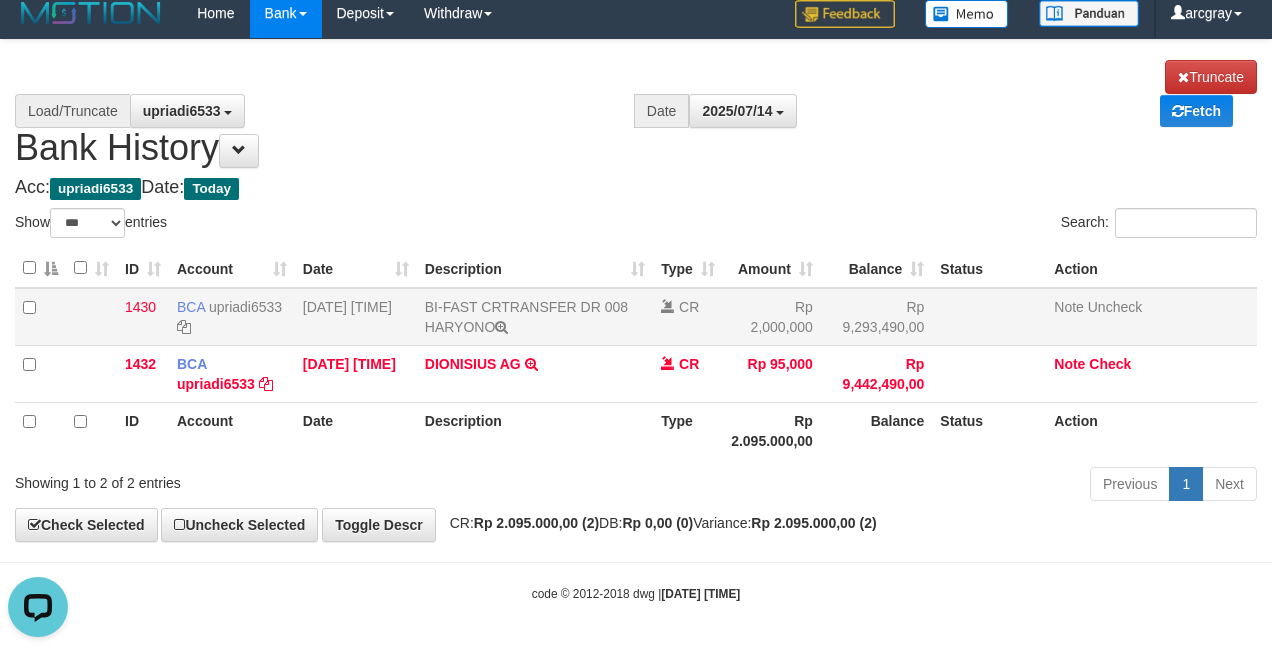 click on "Note
Uncheck" at bounding box center [1151, 317] 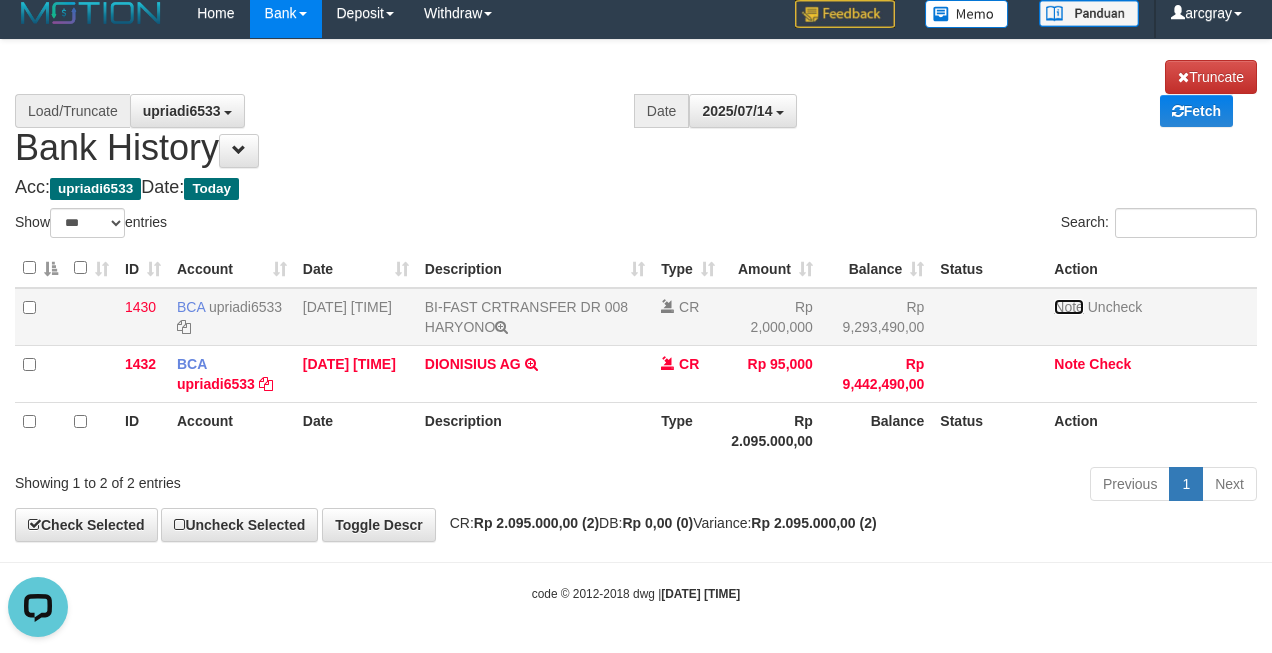 click on "Note" at bounding box center (1069, 307) 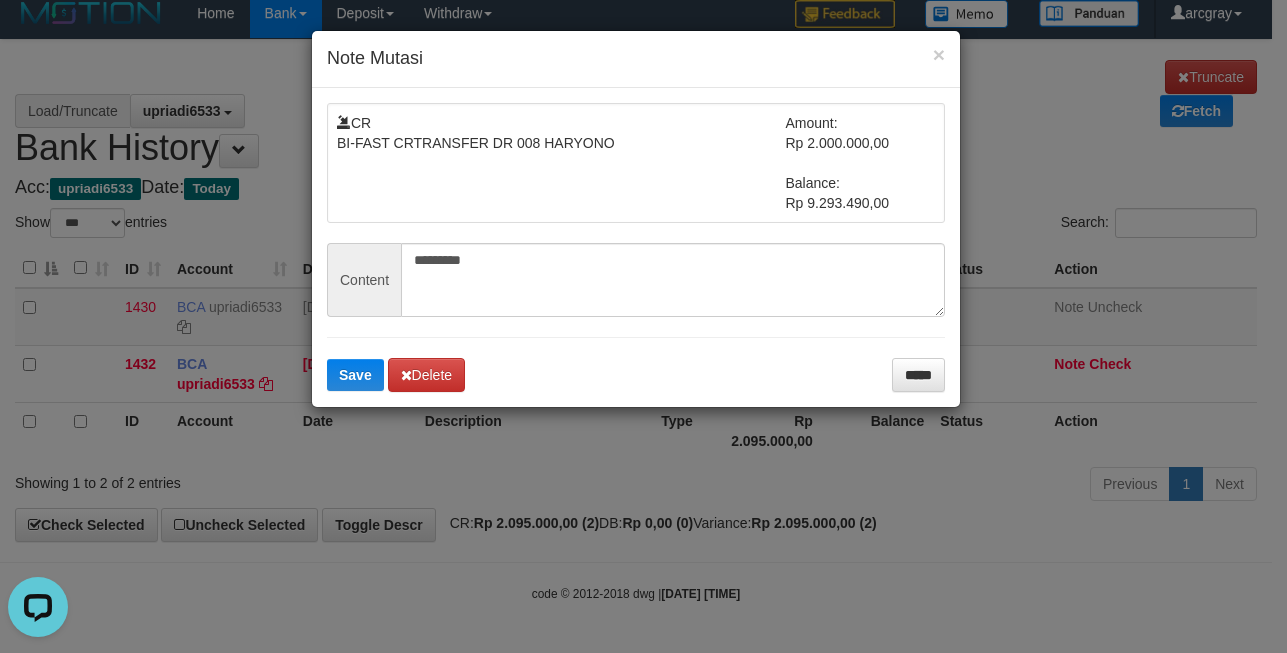 click on "× Note Mutasi
CR
BI-FAST CRTRANSFER DR 008 HARYONO
Amount:
Rp 2.000.000,00
Balance:
Rp 9.293.490,00
Content
*********
Save
Delete
*****" at bounding box center [643, 326] 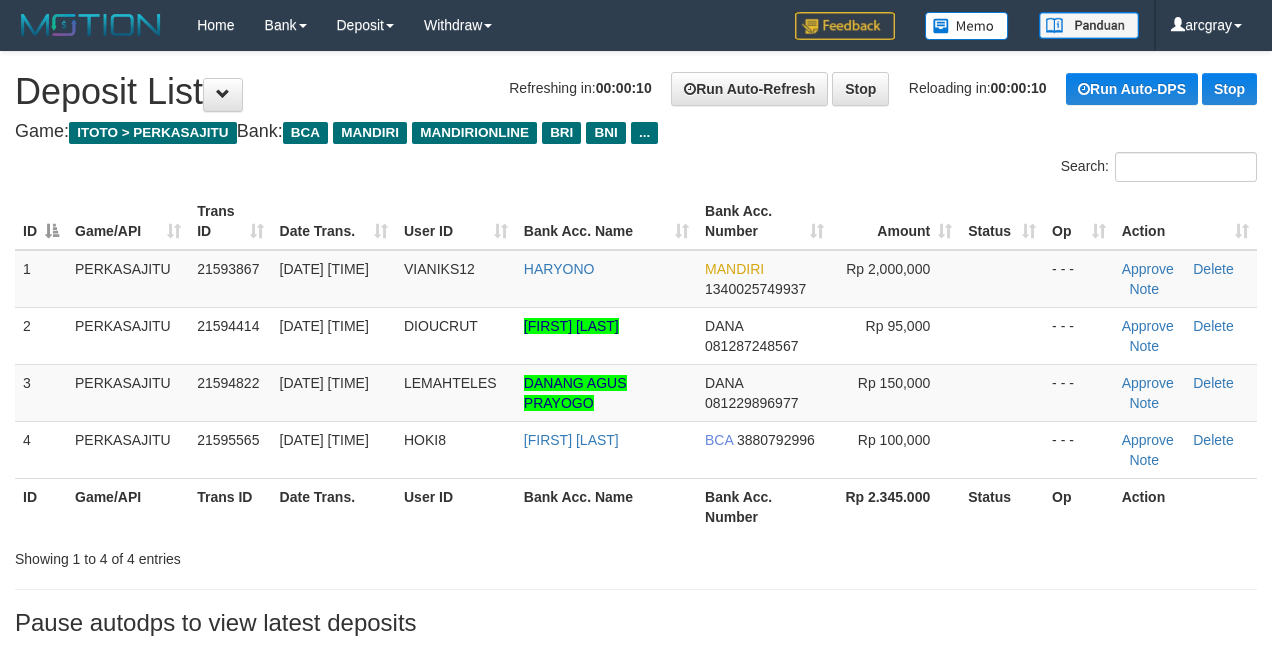 scroll, scrollTop: 0, scrollLeft: 0, axis: both 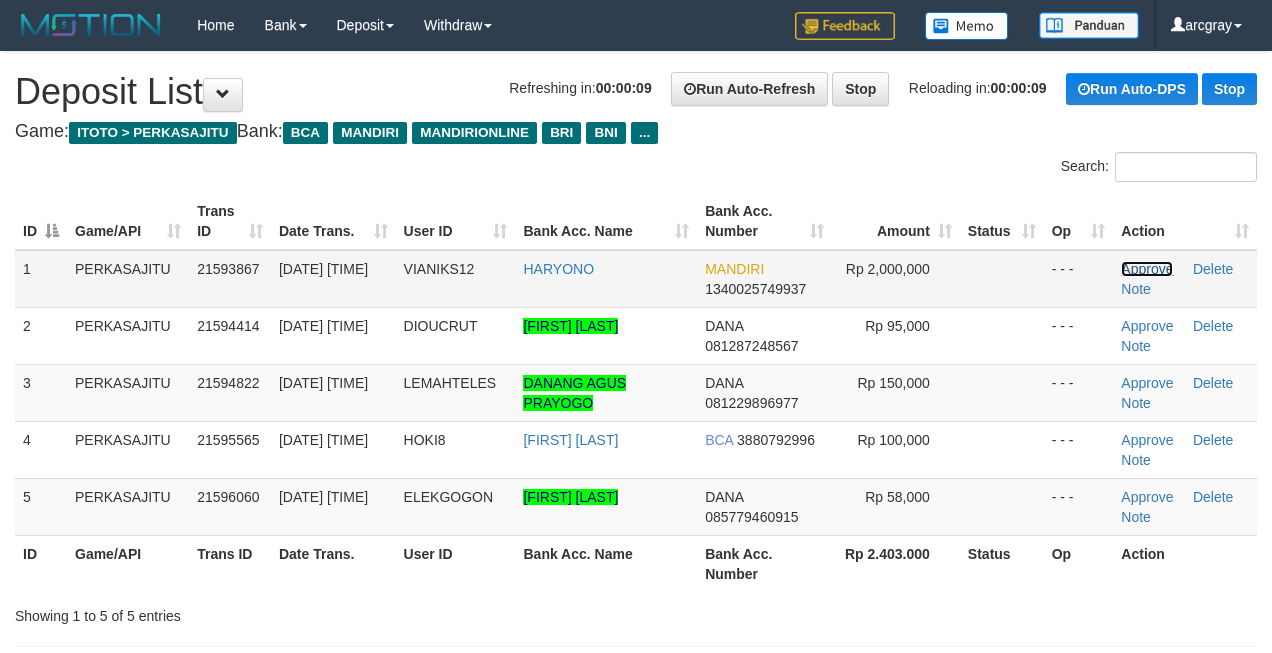 click on "Approve" at bounding box center [1147, 269] 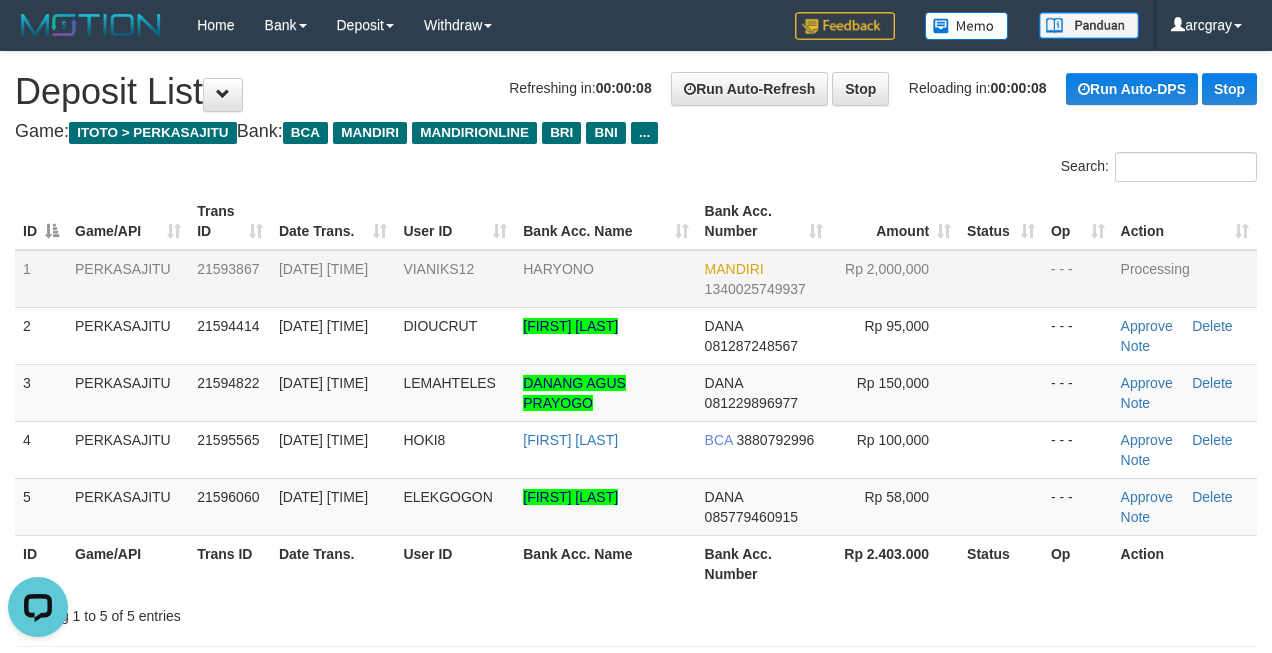 scroll, scrollTop: 0, scrollLeft: 0, axis: both 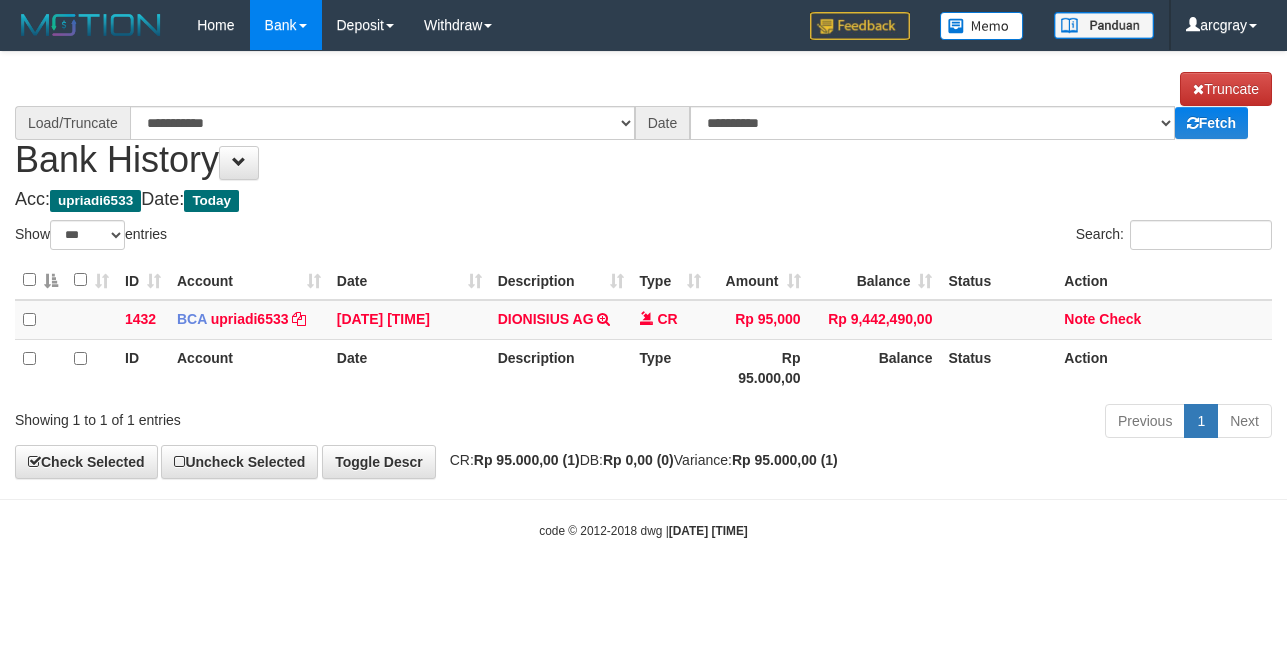select on "***" 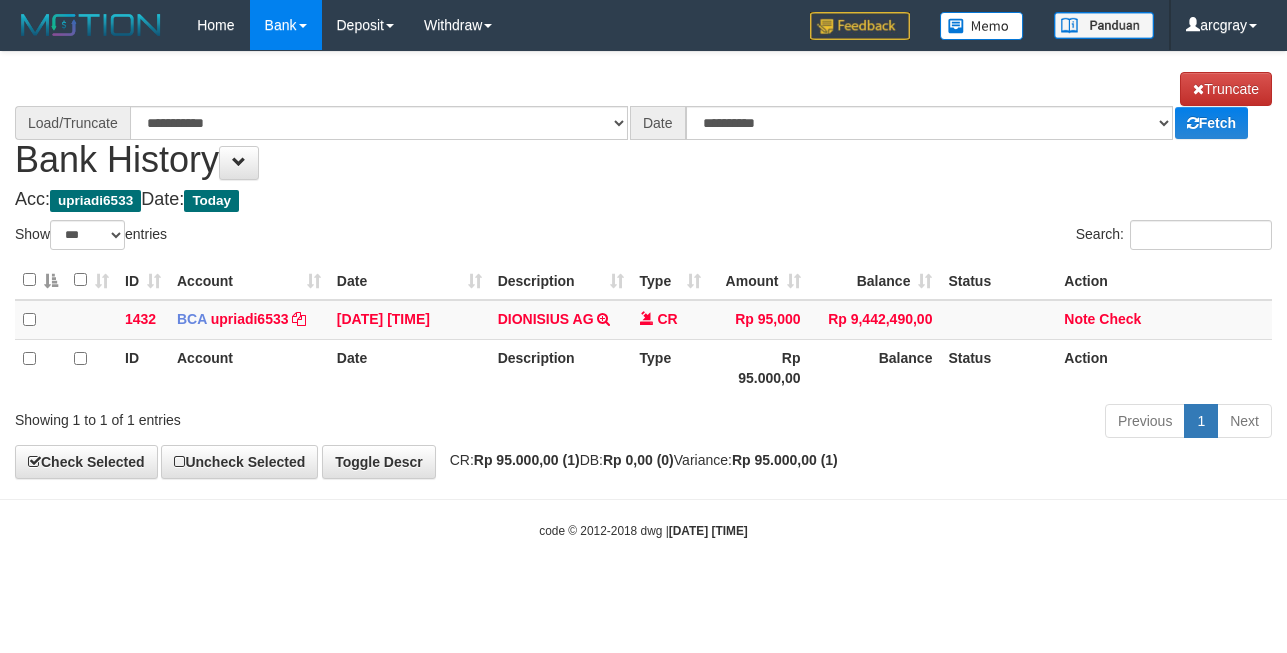 scroll, scrollTop: 0, scrollLeft: 0, axis: both 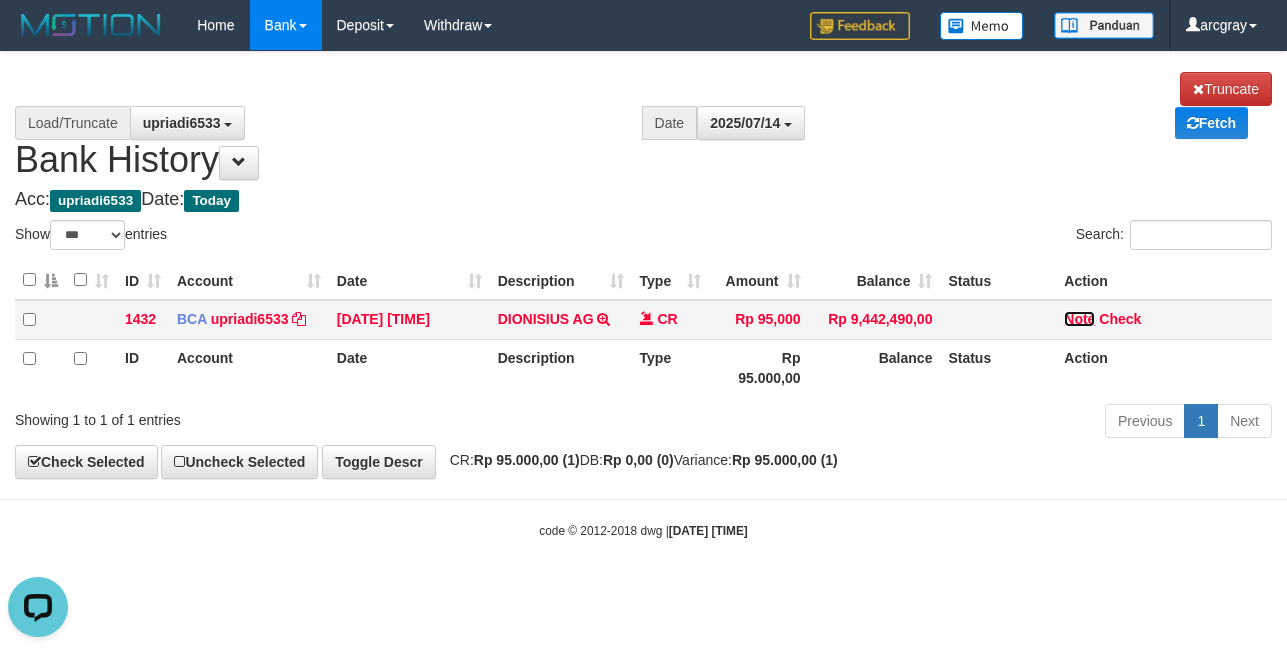 drag, startPoint x: 1081, startPoint y: 321, endPoint x: 1065, endPoint y: 321, distance: 16 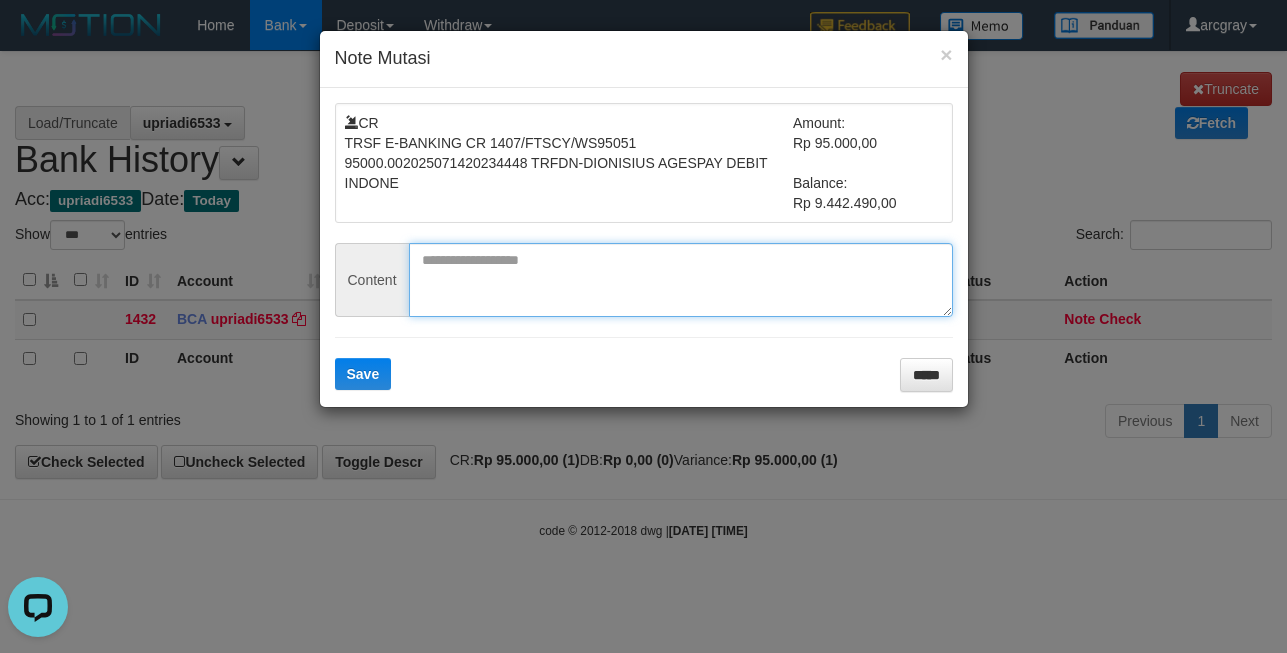 click at bounding box center [681, 280] 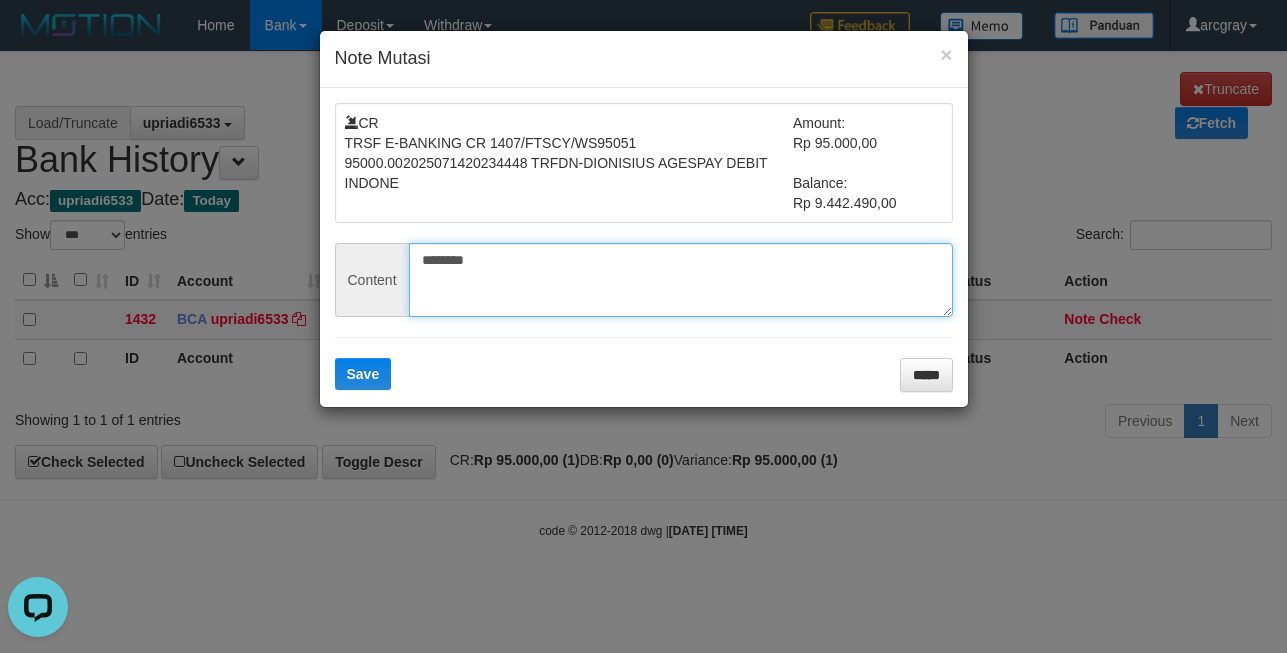 paste on "********" 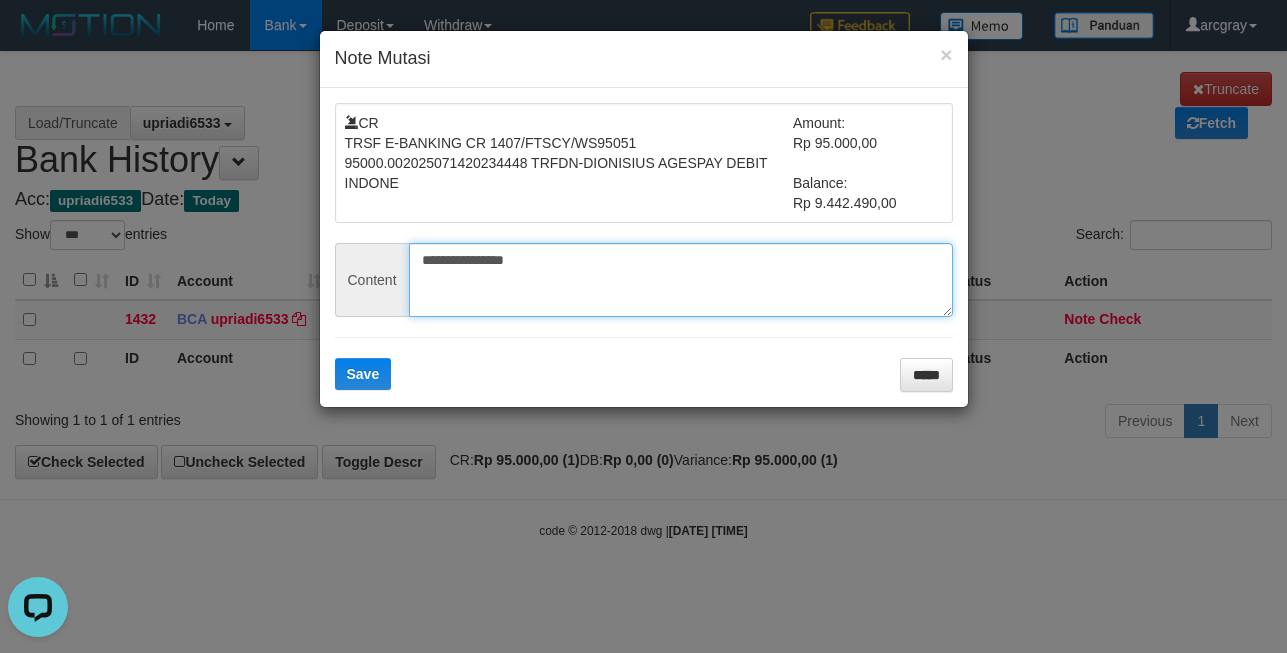 click on "**********" at bounding box center [681, 280] 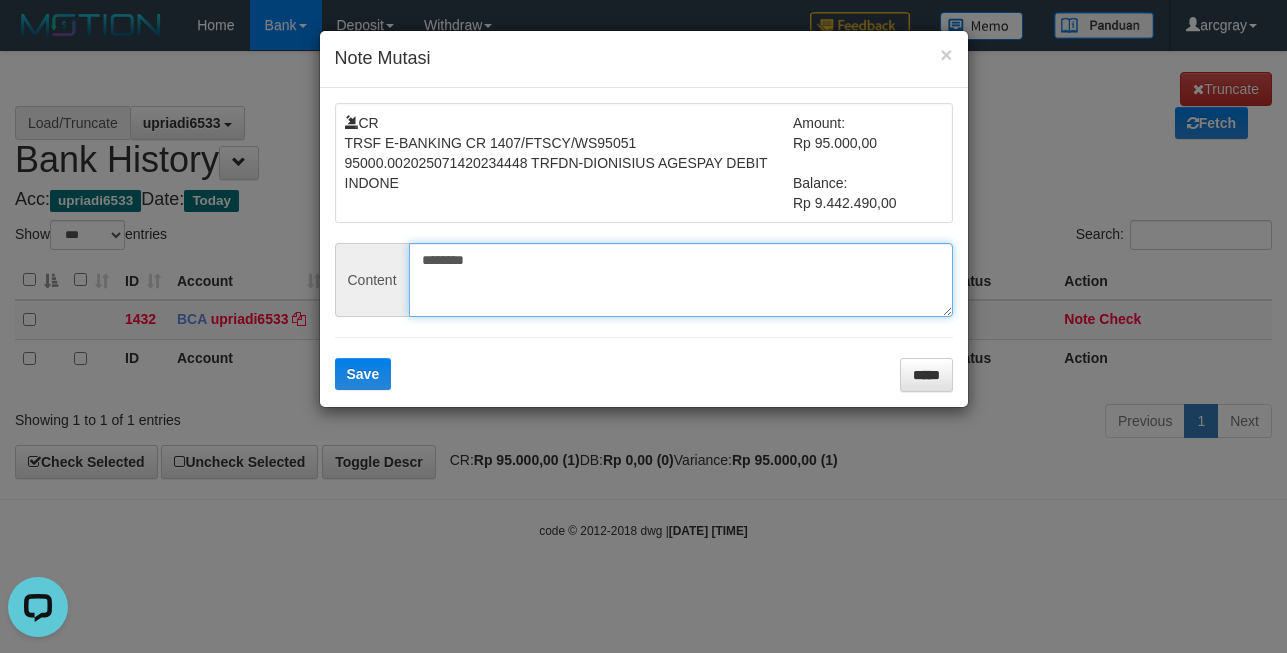 type on "********" 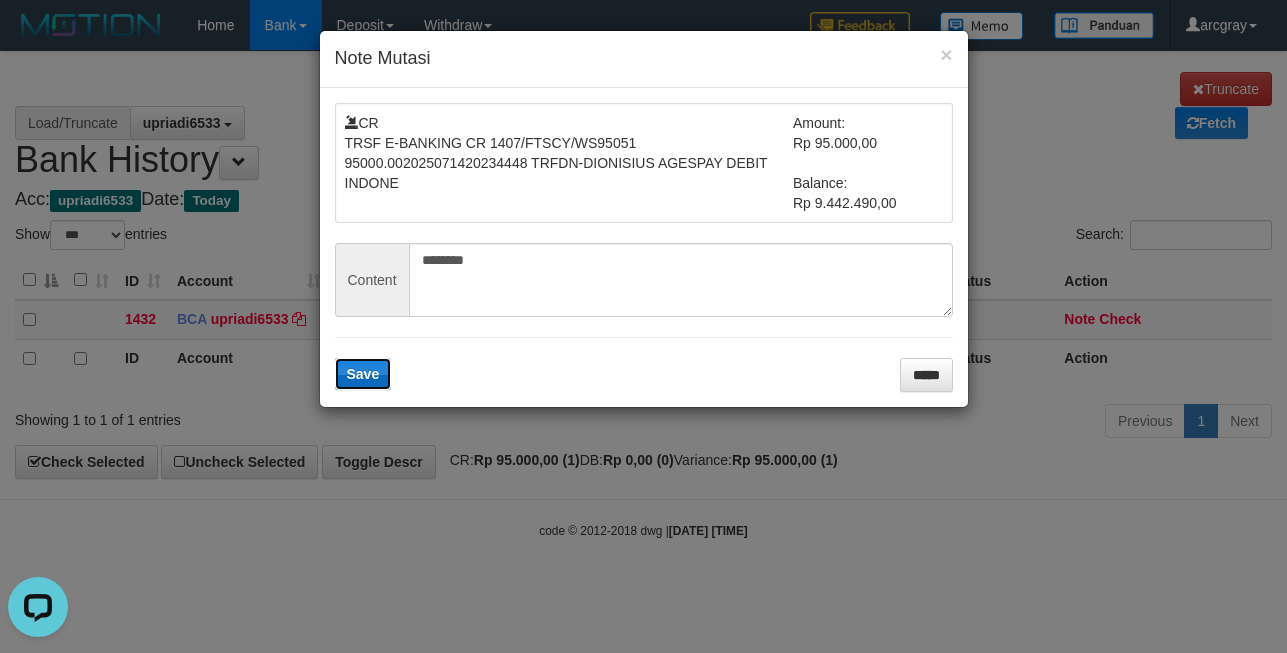 click on "Save" at bounding box center (363, 374) 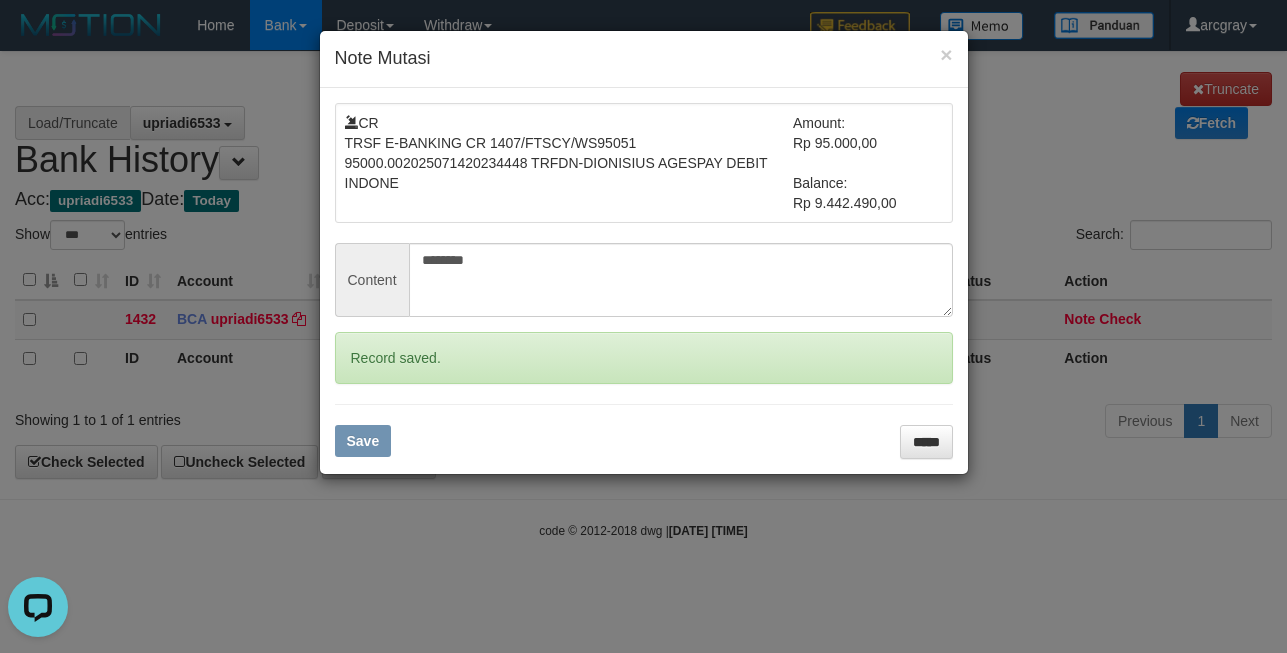 click on "× Note Mutasi
CR
TRSF E-BANKING CR 1407/FTSCY/WS95051
95000.002025071420234448 TRFDN-DIONISIUS AGESPAY DEBIT INDONE
Amount:
Rp 95.000,00
Balance:
Rp 9.442.490,00
Content
********
Record saved.
Save
*****" at bounding box center (643, 326) 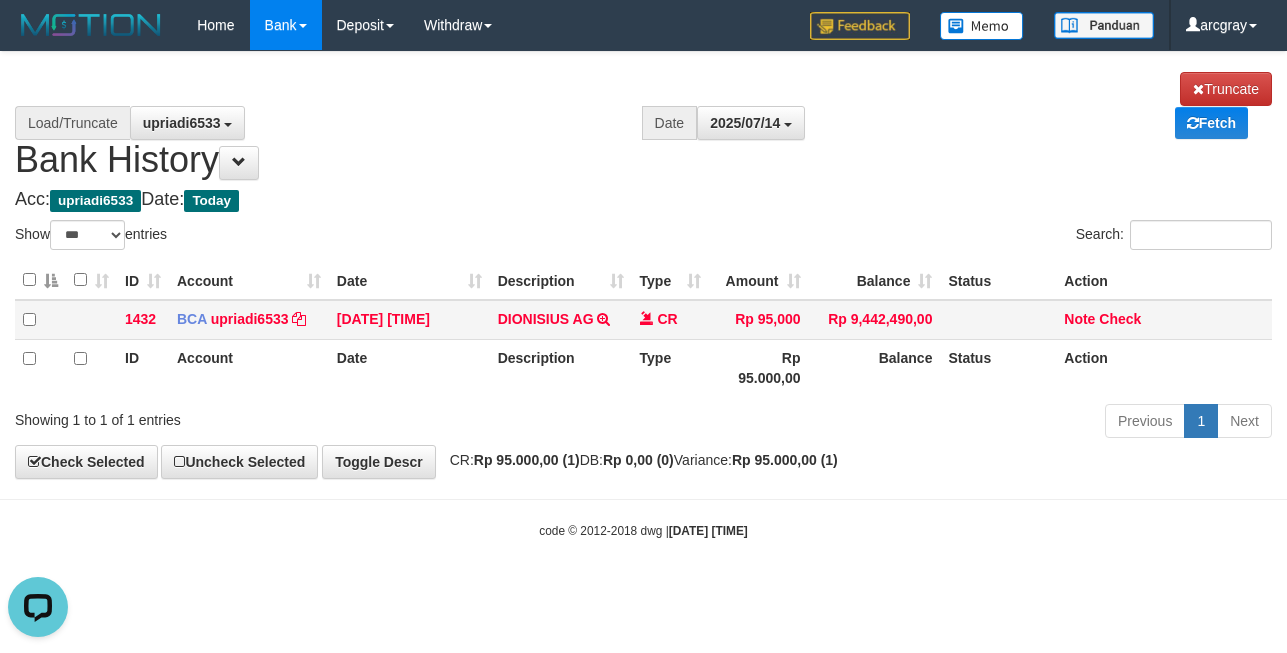 click on "Note
Check" at bounding box center [1164, 320] 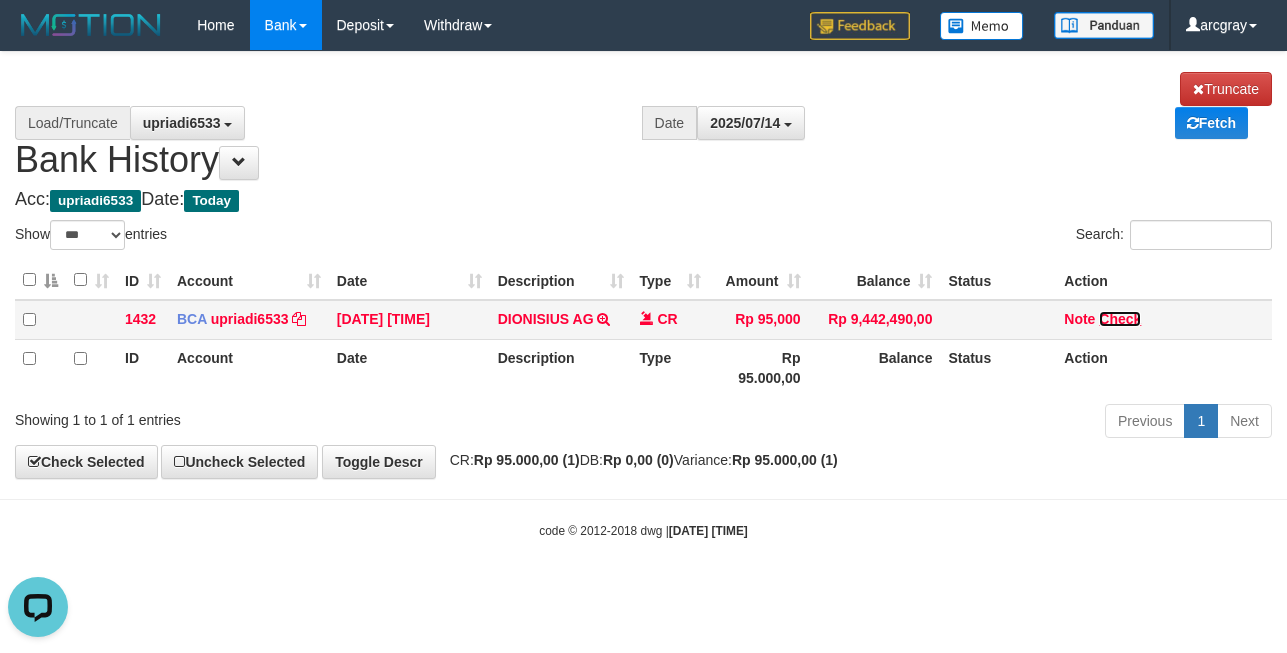 click on "Check" at bounding box center (1120, 319) 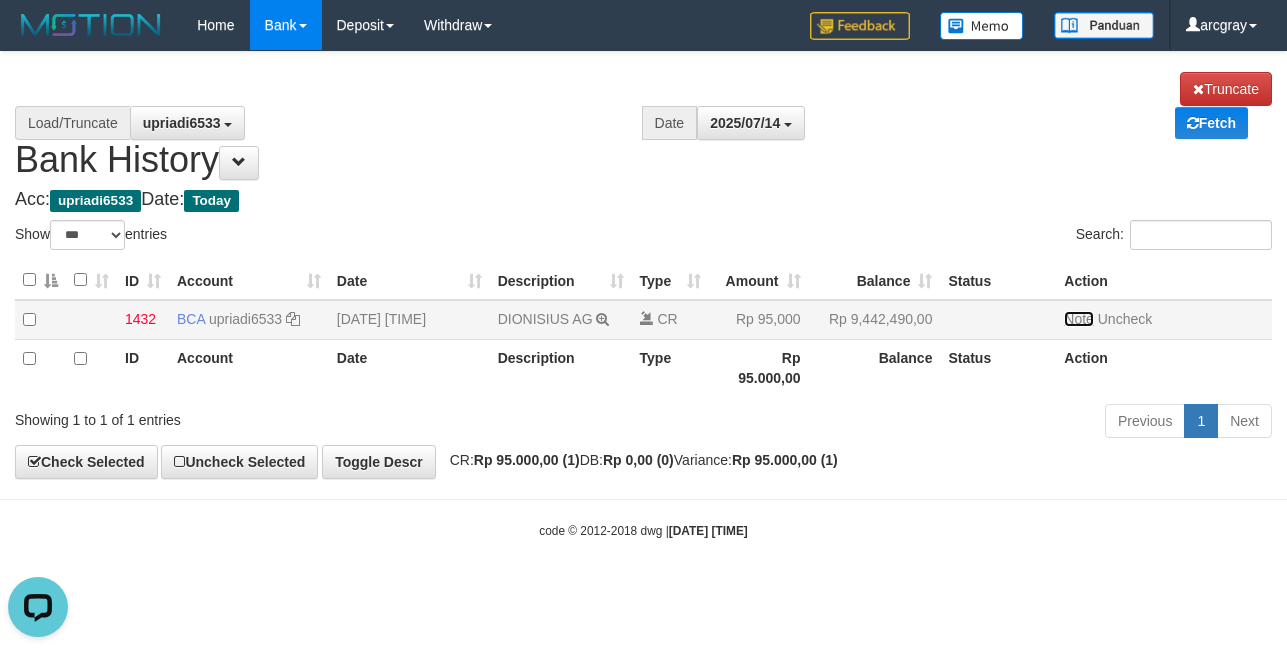 click on "Note" at bounding box center (1079, 319) 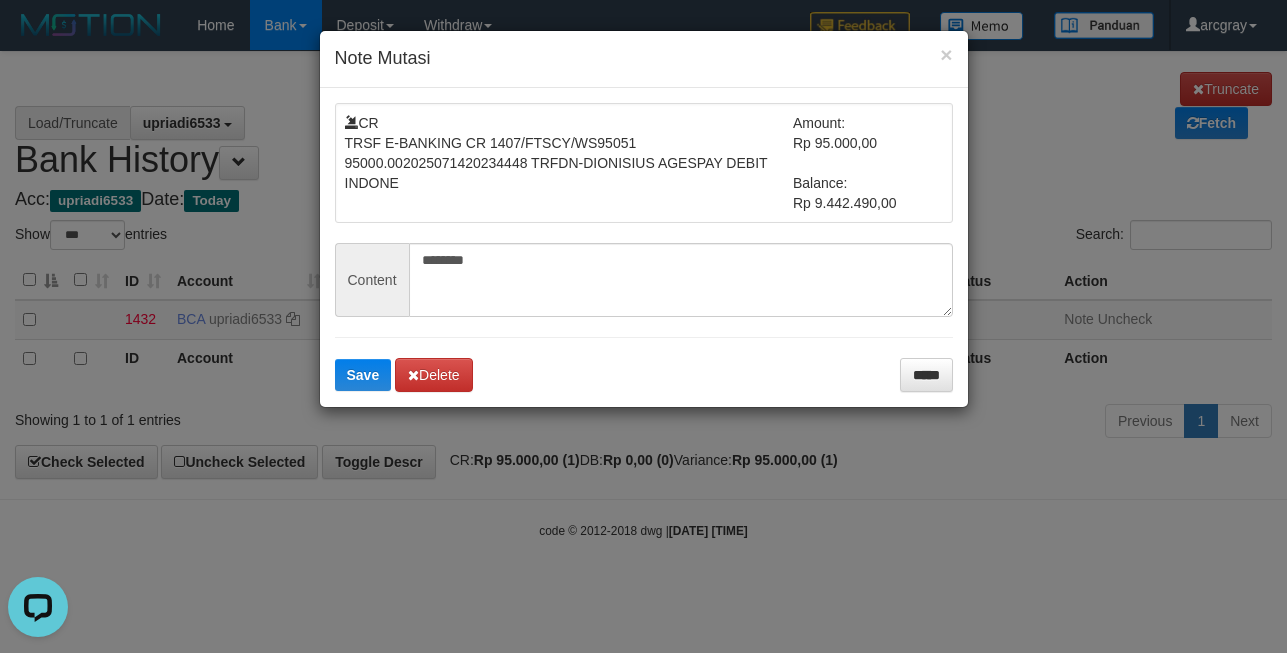 click on "× Note Mutasi
CR
TRSF E-BANKING CR 1407/FTSCY/WS95051
95000.002025071420234448 TRFDN-DIONISIUS AGESPAY DEBIT INDONE
Amount:
Rp 95.000,00
Balance:
Rp 9.442.490,00
Content
********
Save
Delete
*****" at bounding box center (643, 326) 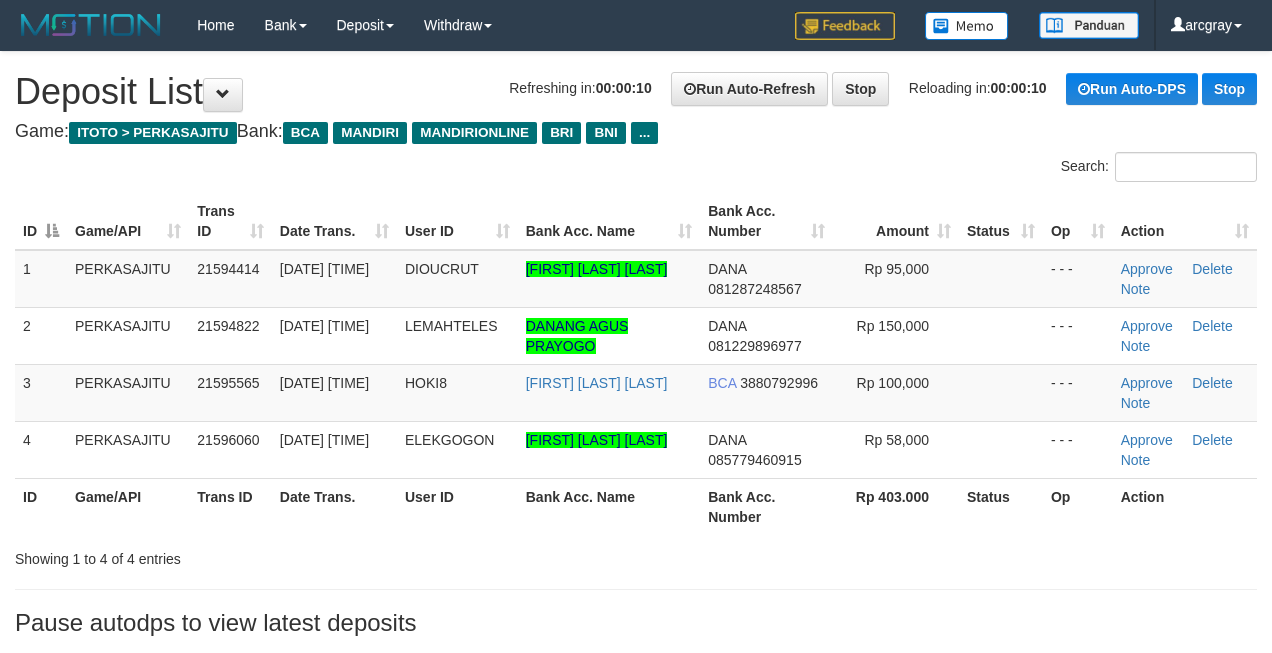 scroll, scrollTop: 0, scrollLeft: 0, axis: both 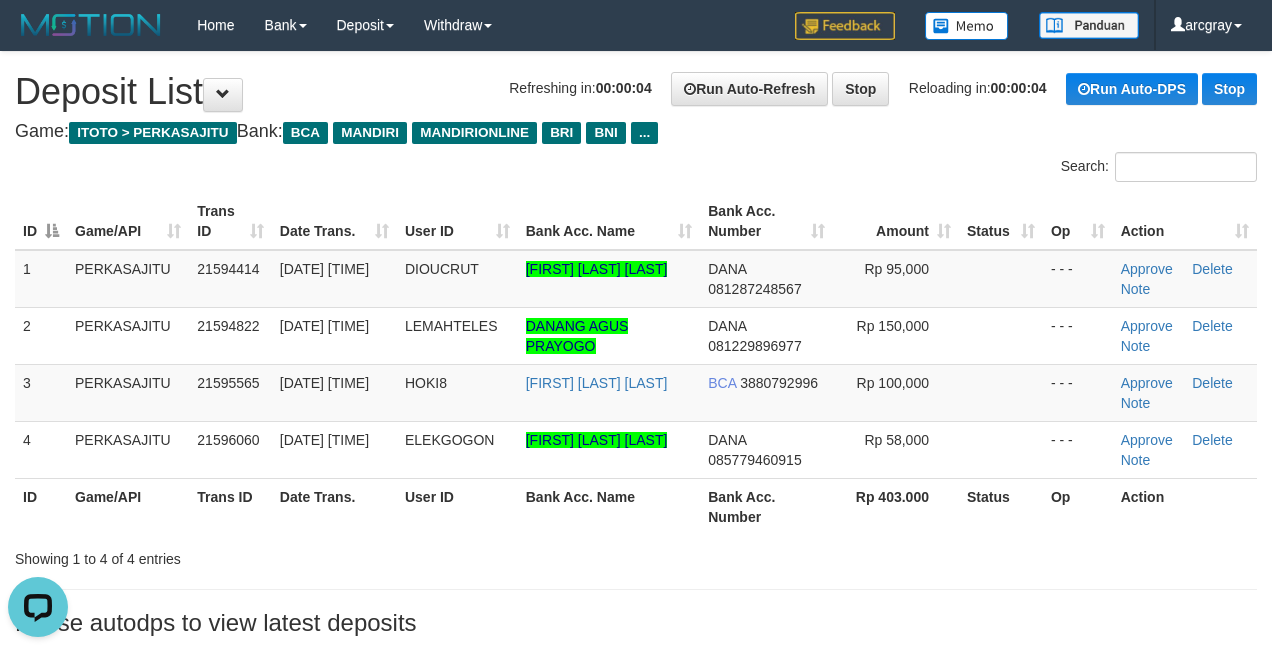 click on "Search:" at bounding box center [954, 169] 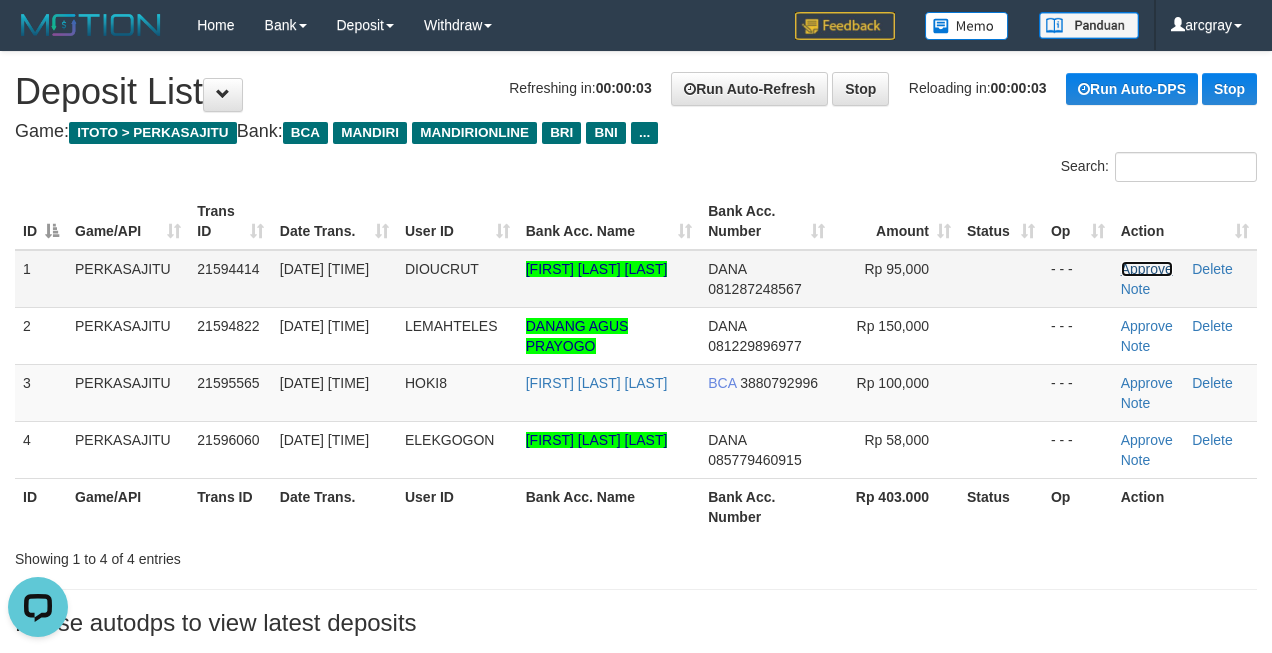 click on "Approve" at bounding box center [1147, 269] 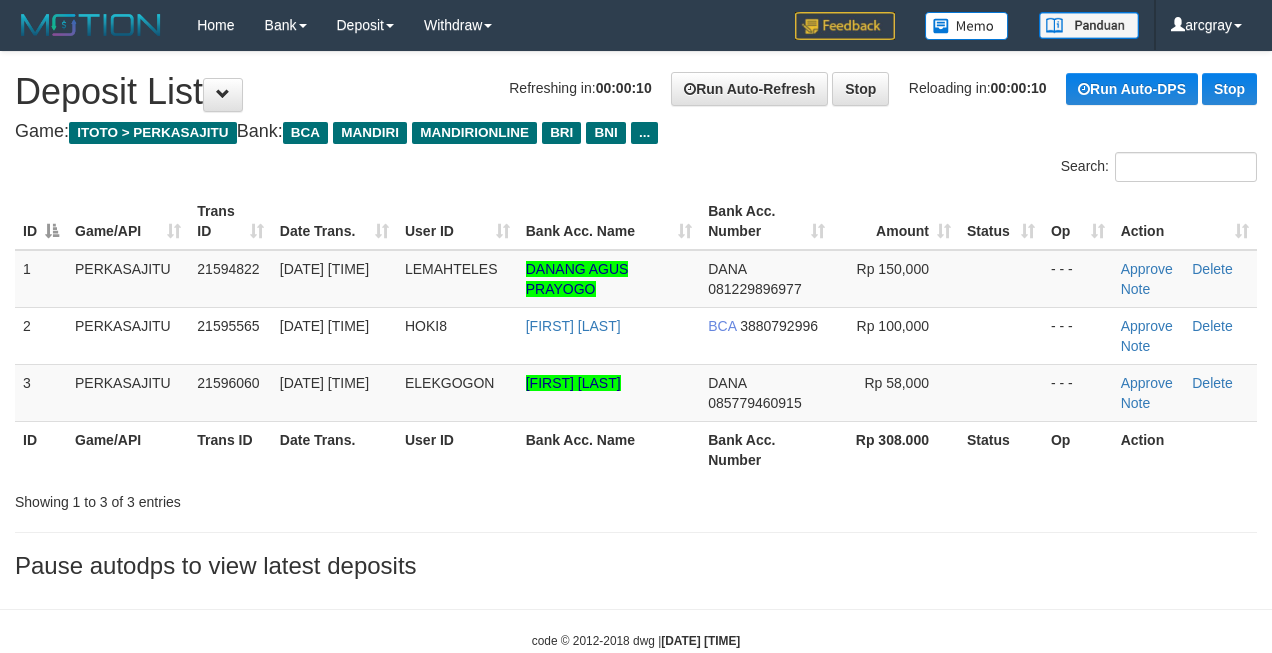 scroll, scrollTop: 0, scrollLeft: 0, axis: both 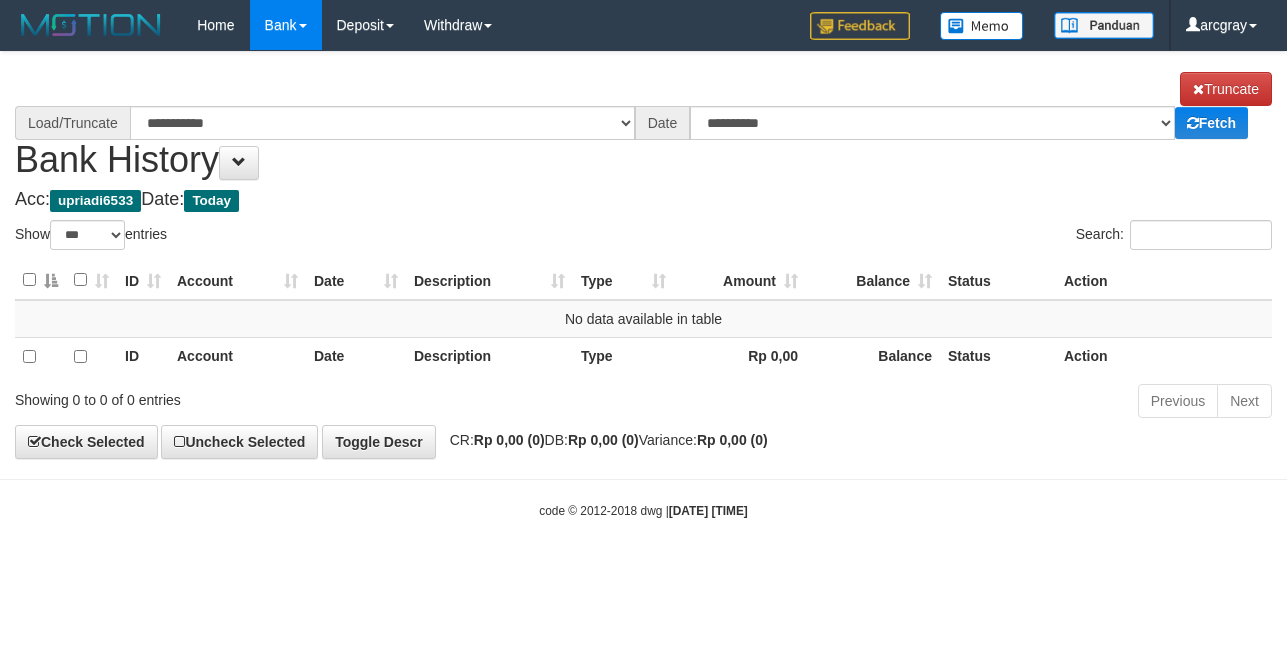 select on "***" 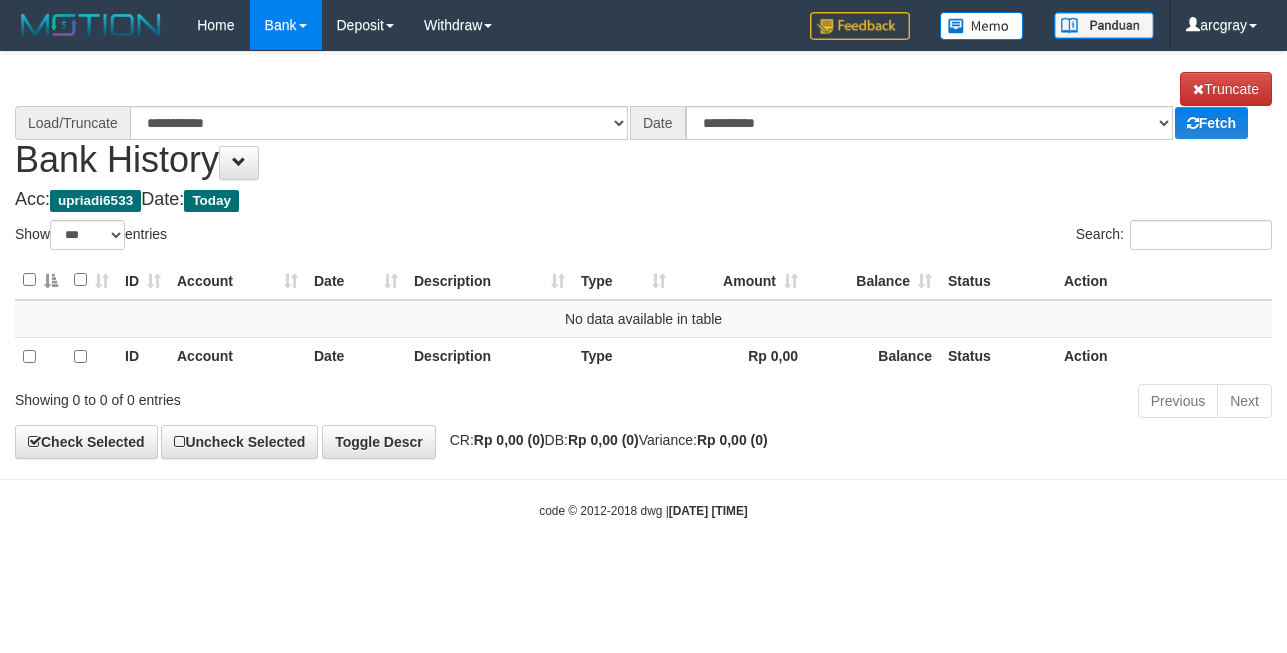 scroll, scrollTop: 0, scrollLeft: 0, axis: both 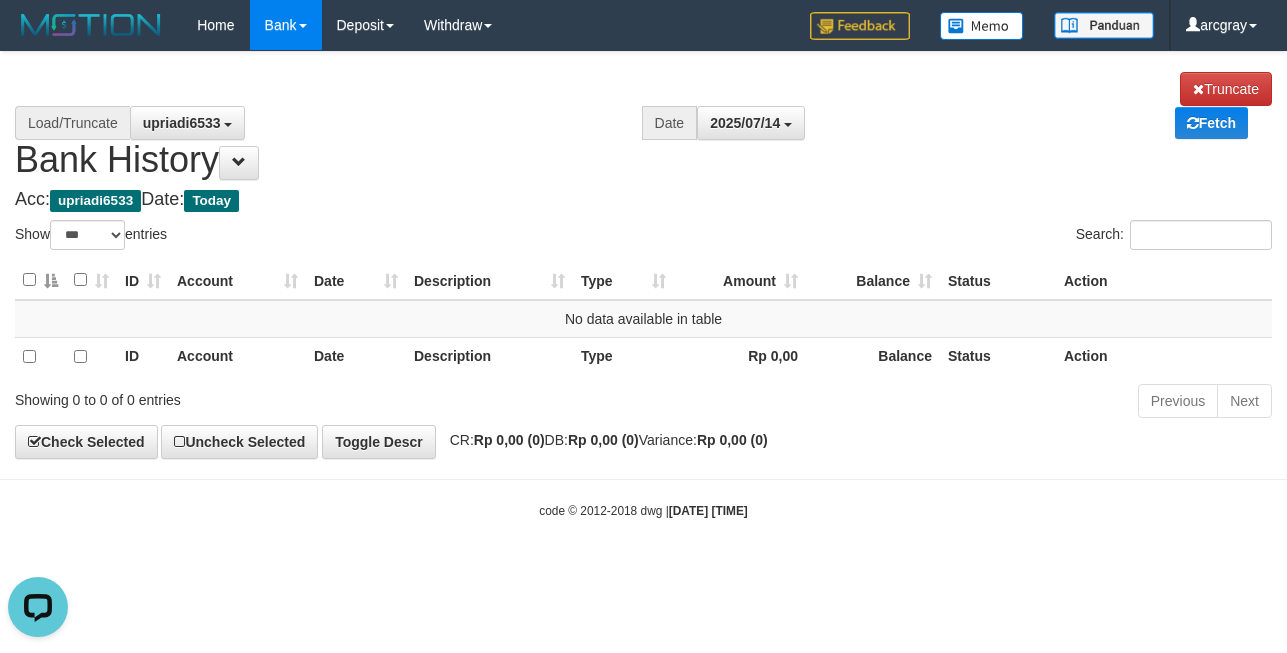 click on "Show  ** ** ** ***  entries" at bounding box center (322, 237) 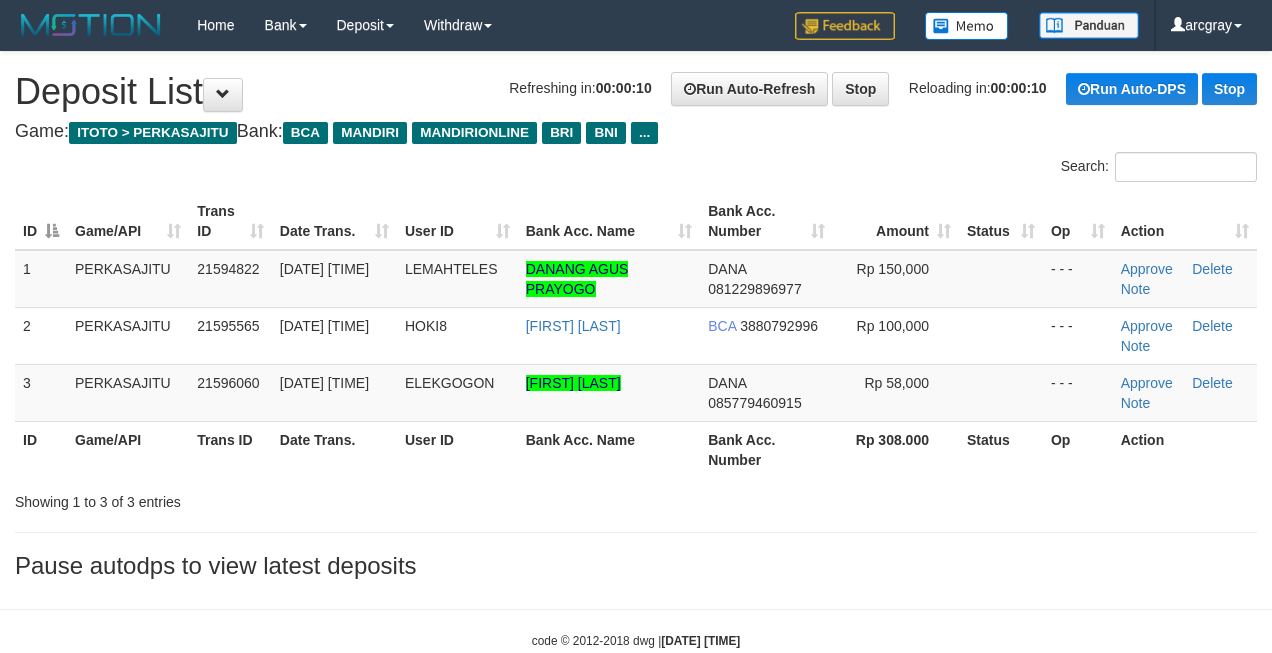 scroll, scrollTop: 0, scrollLeft: 0, axis: both 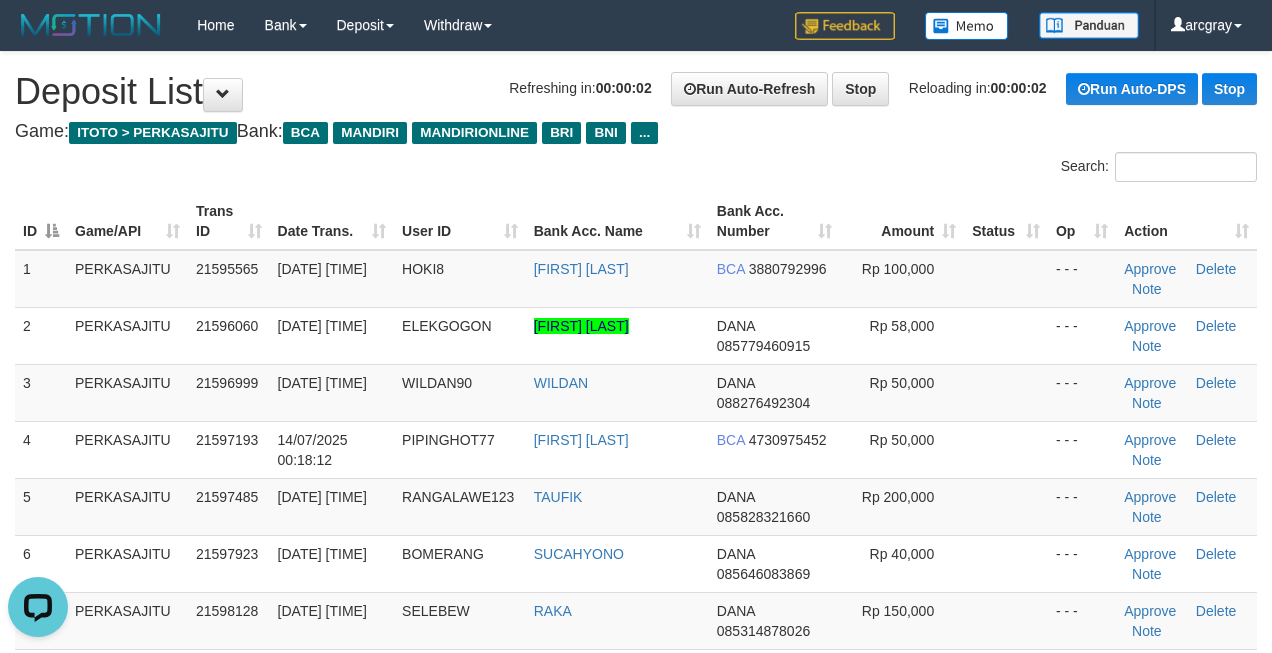 click on "Search:" at bounding box center [954, 169] 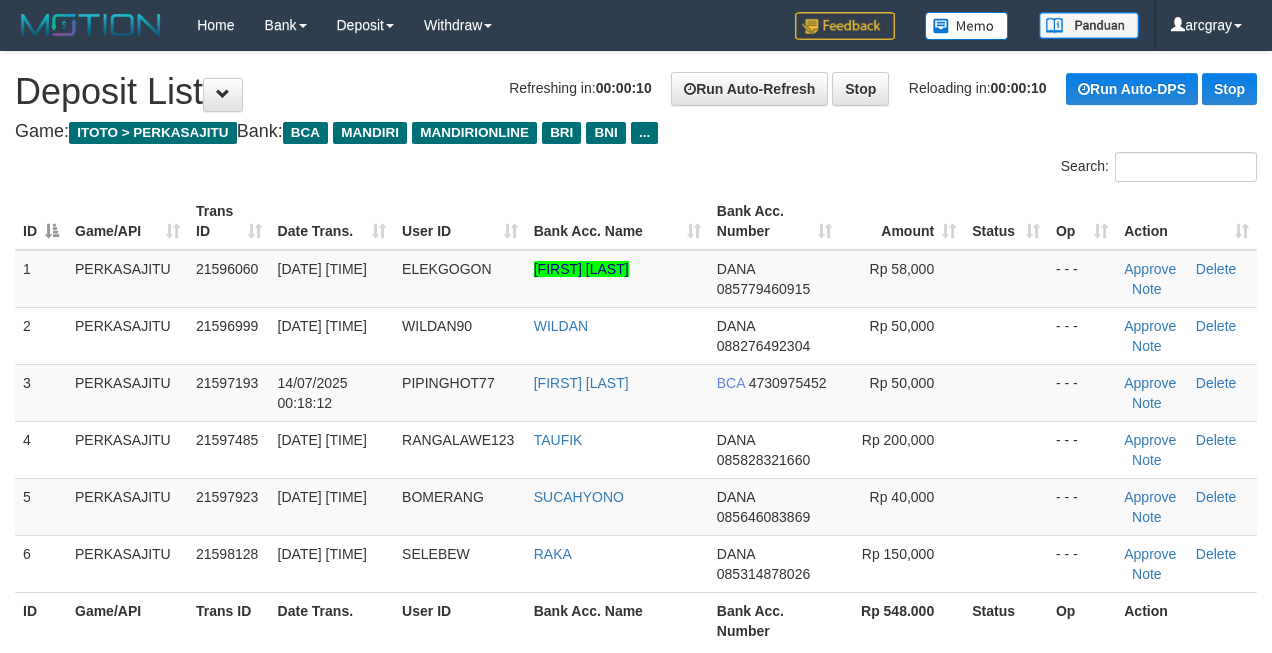 scroll, scrollTop: 0, scrollLeft: 0, axis: both 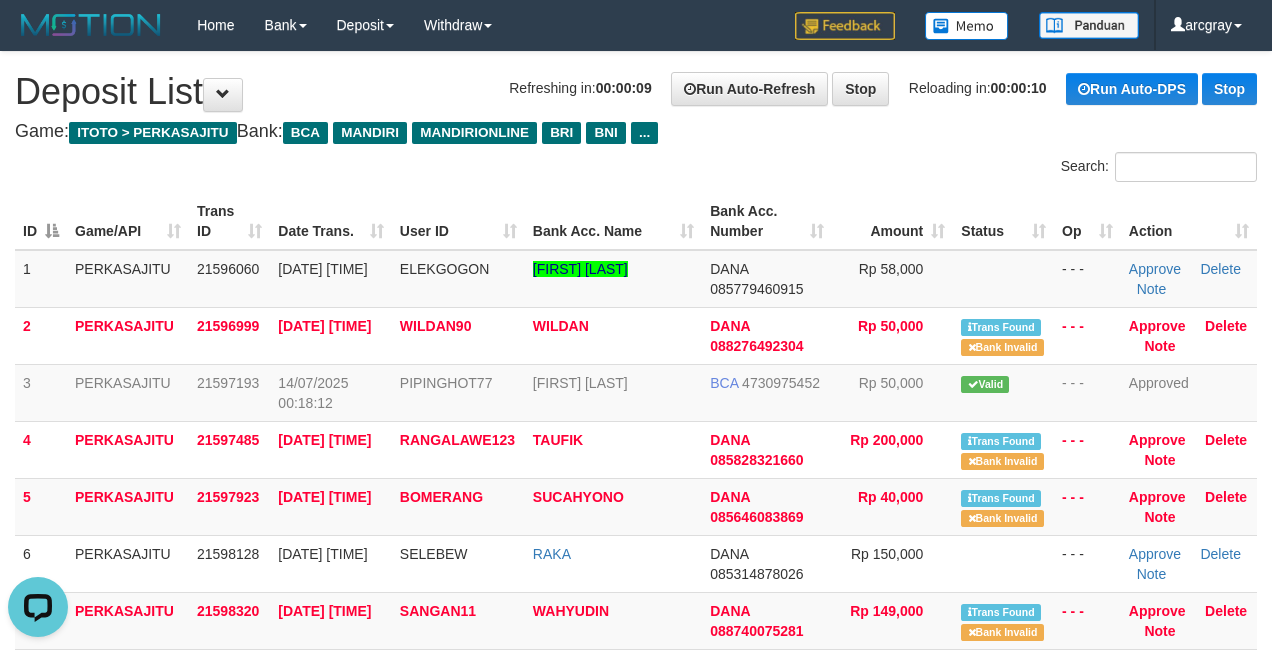 click on "Search:" at bounding box center (954, 169) 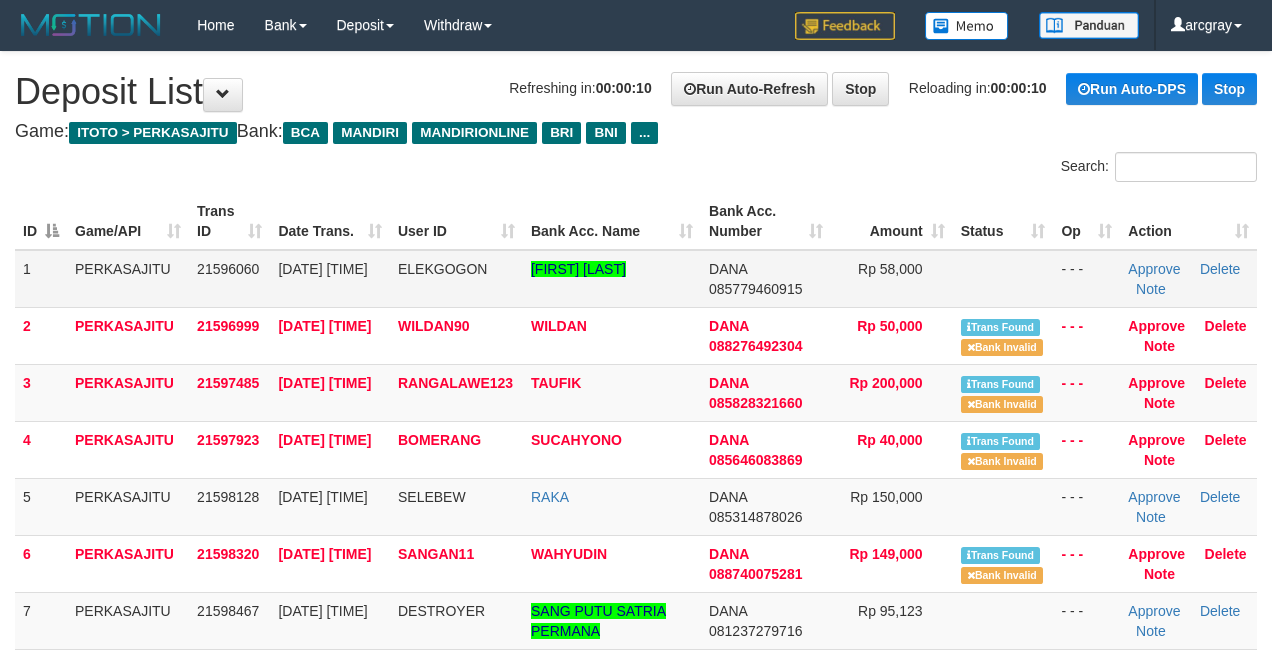 scroll, scrollTop: 0, scrollLeft: 0, axis: both 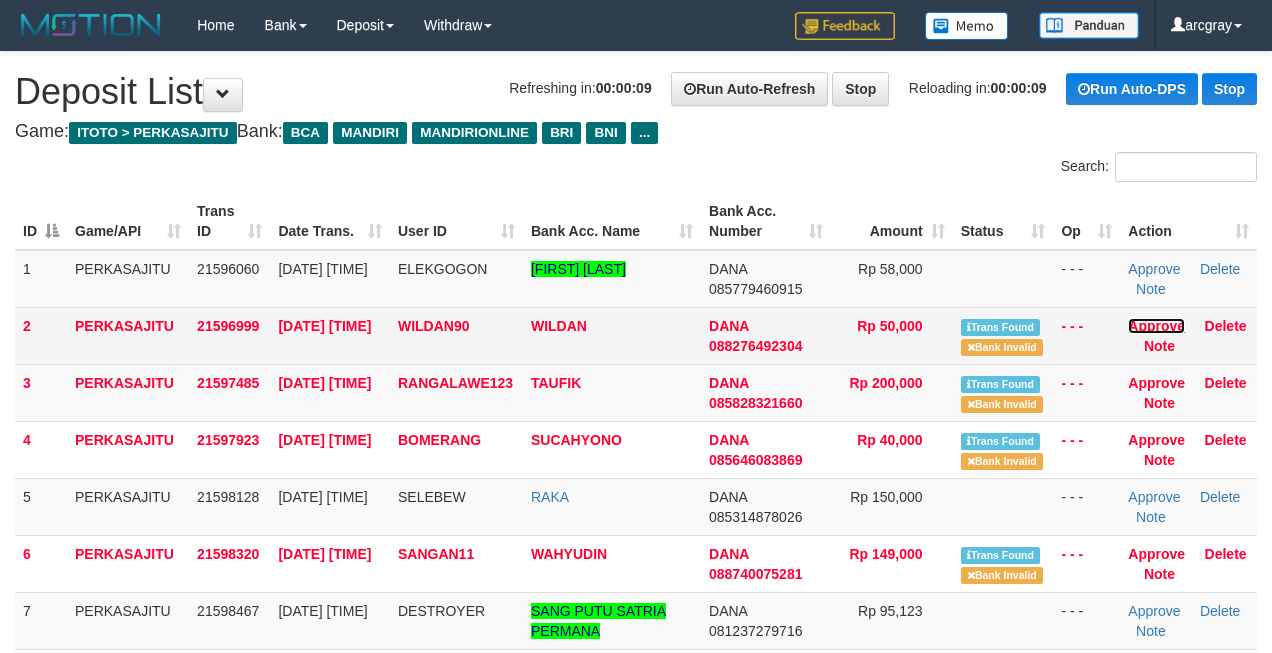 click on "Approve" at bounding box center (1156, 326) 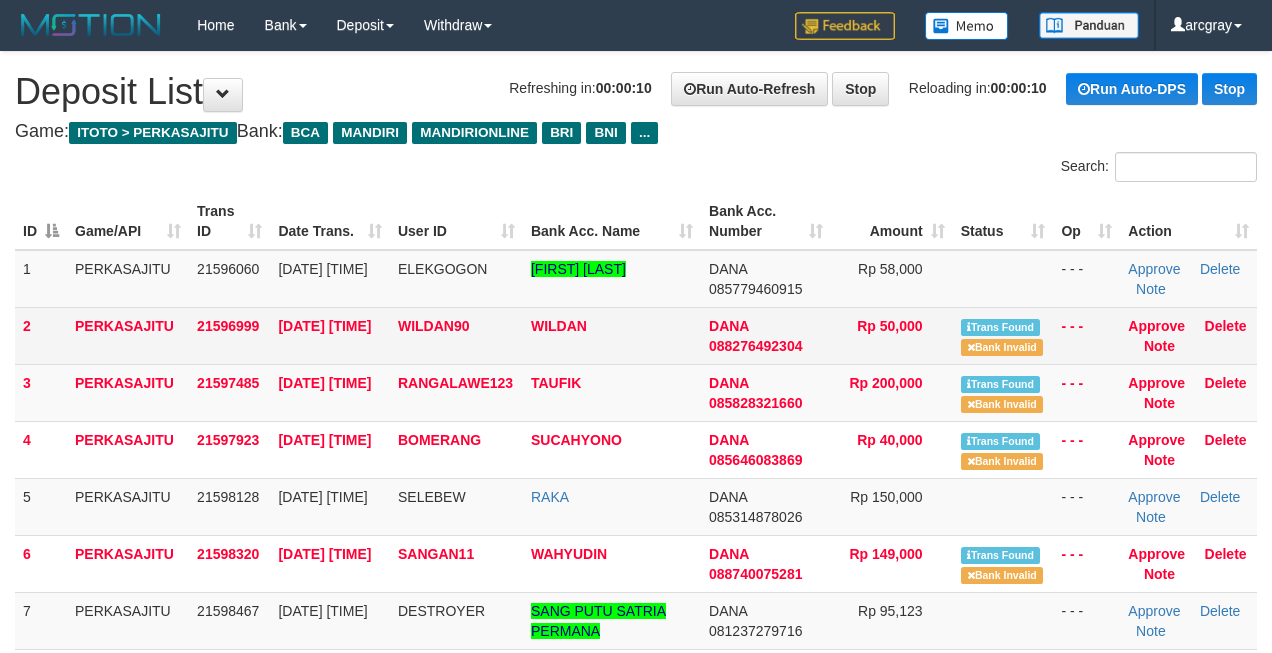 scroll, scrollTop: 0, scrollLeft: 0, axis: both 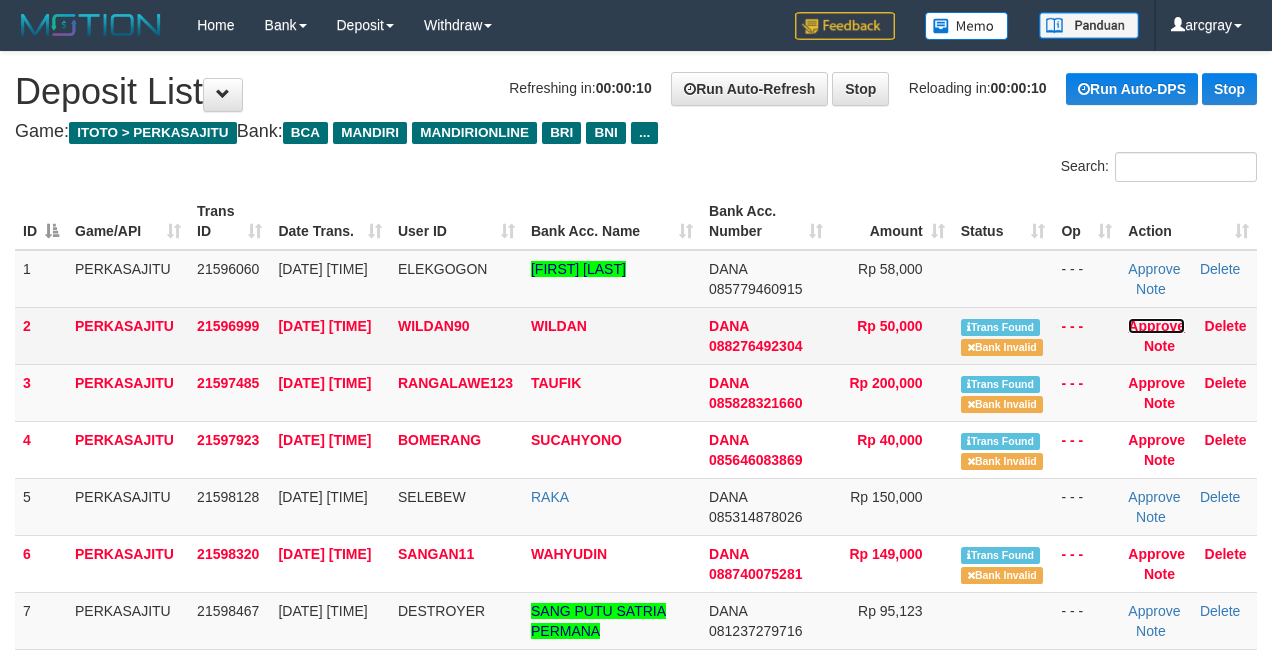 click on "Approve" at bounding box center (1156, 326) 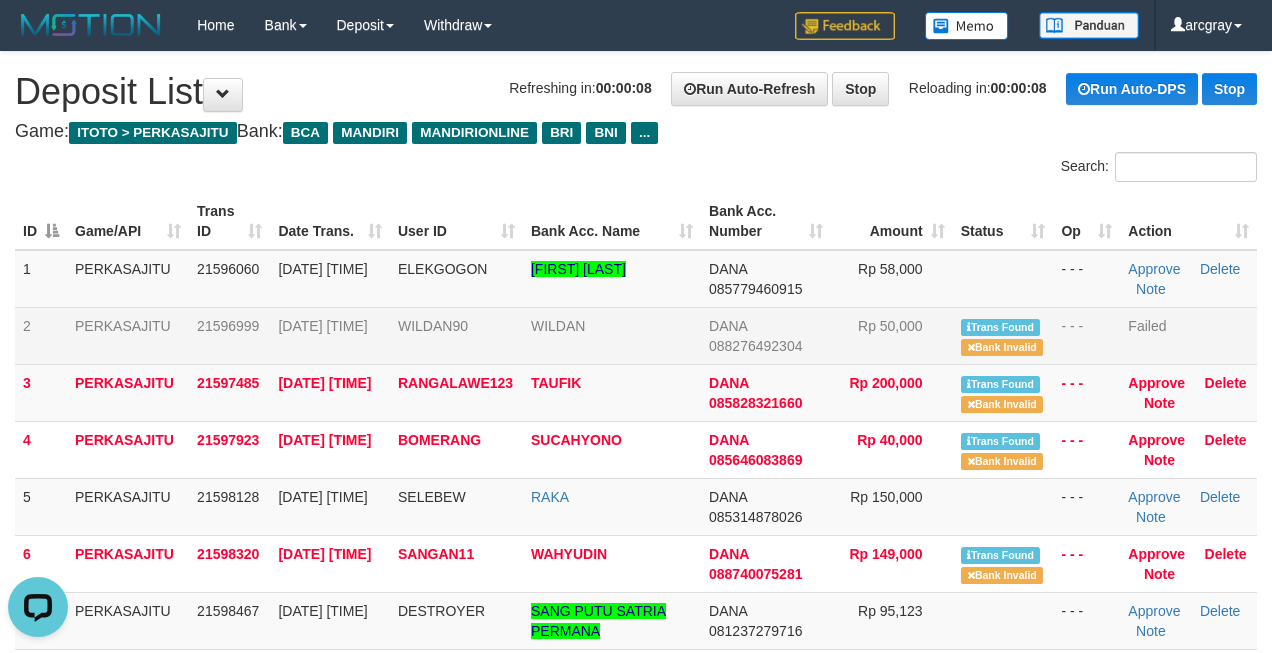 scroll, scrollTop: 0, scrollLeft: 0, axis: both 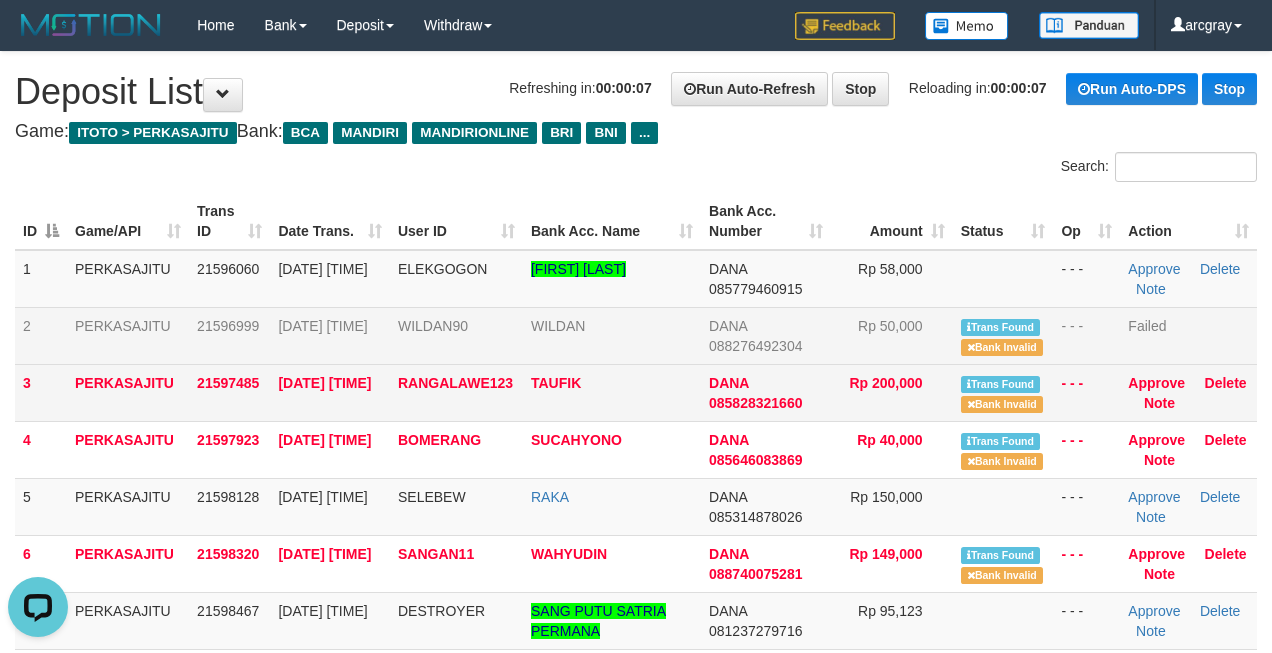click on "Approve
Delete
Note" at bounding box center (1188, 392) 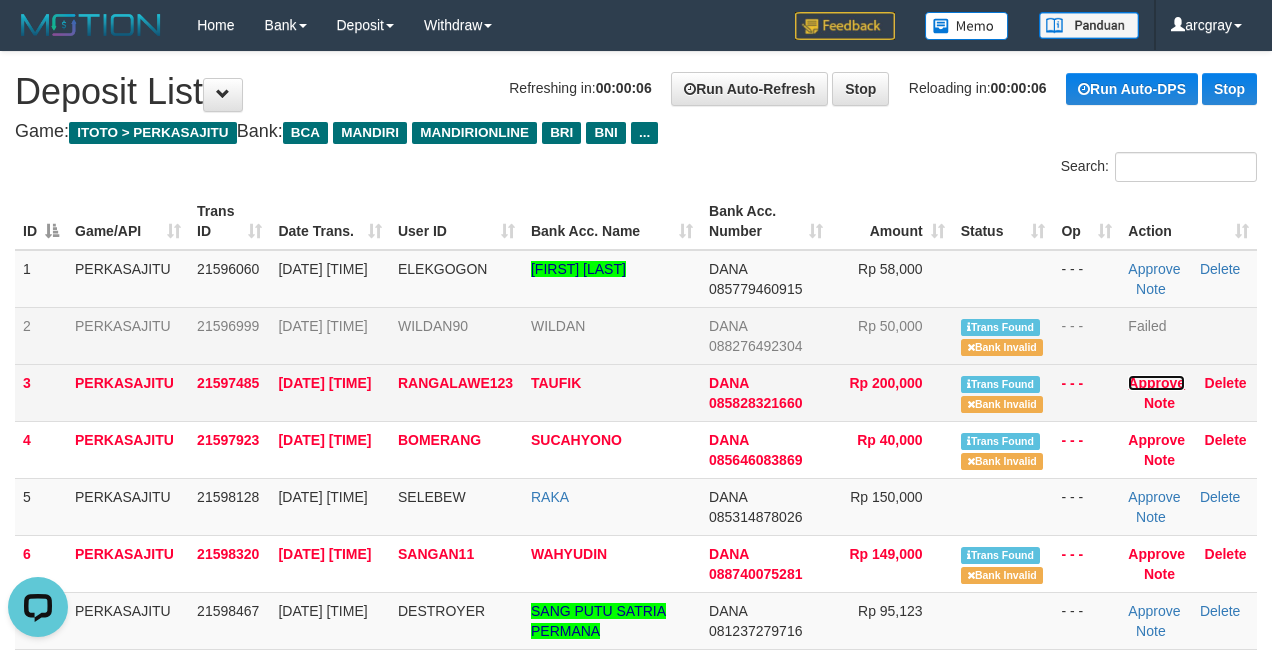 click on "Approve" at bounding box center [1156, 383] 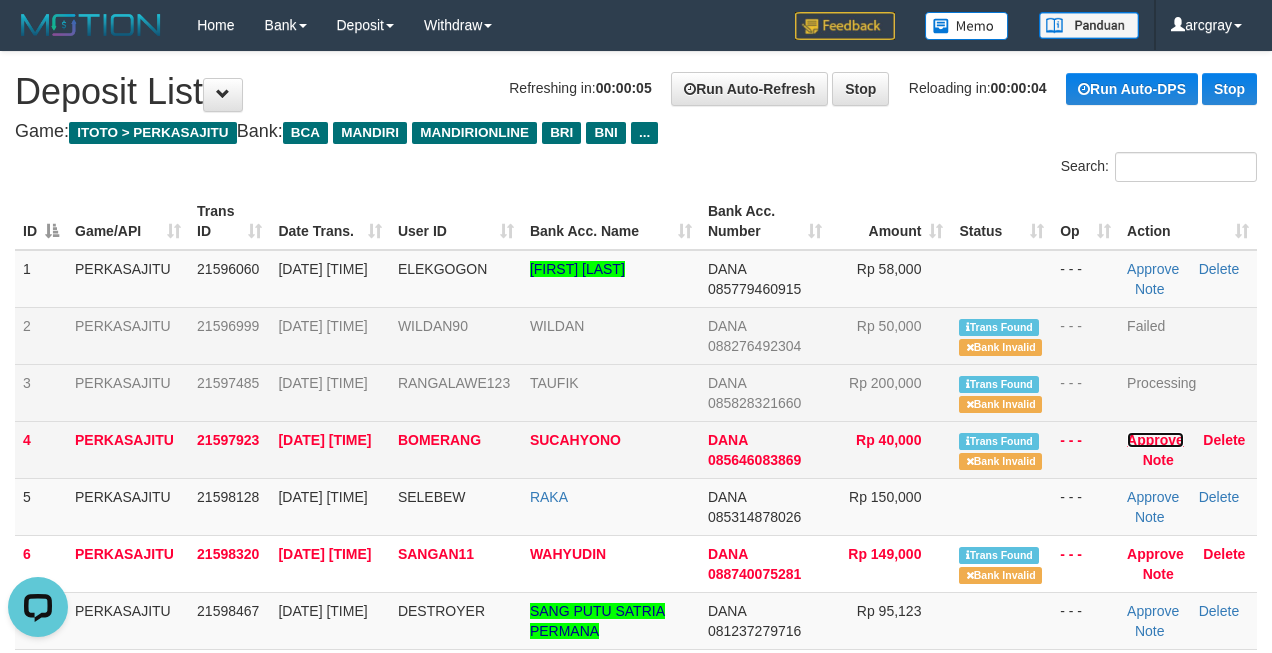drag, startPoint x: 1162, startPoint y: 435, endPoint x: 762, endPoint y: 241, distance: 444.5627 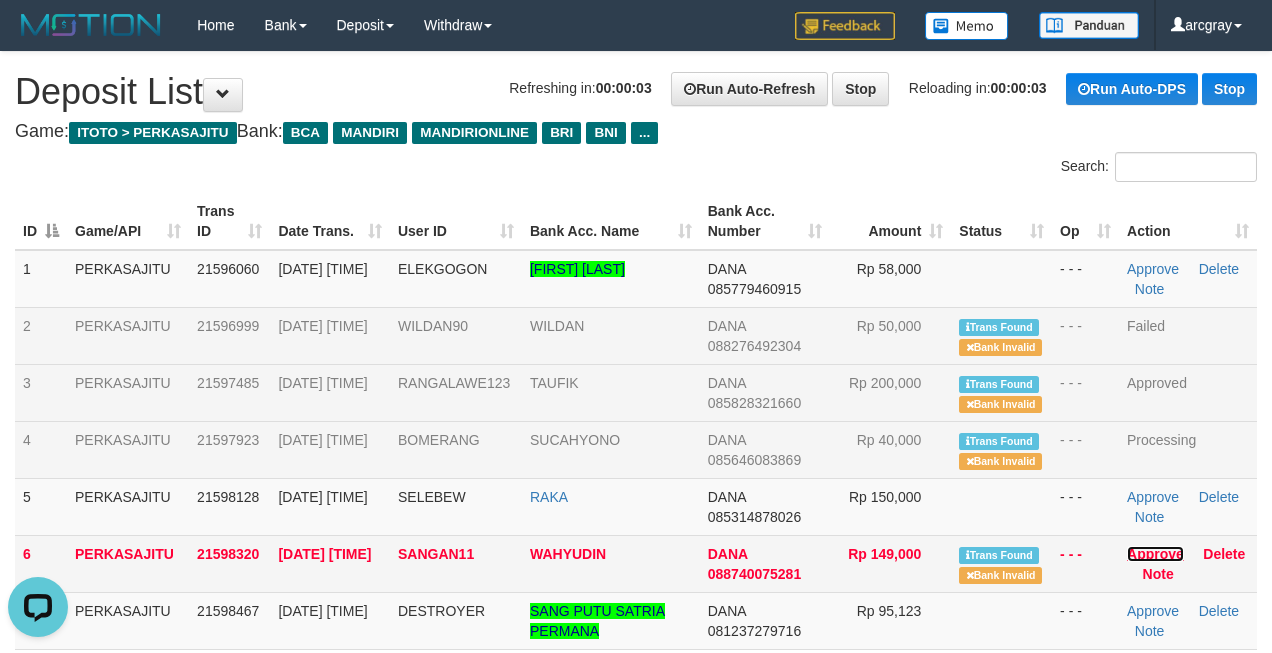 click on "Approve" at bounding box center (1155, 554) 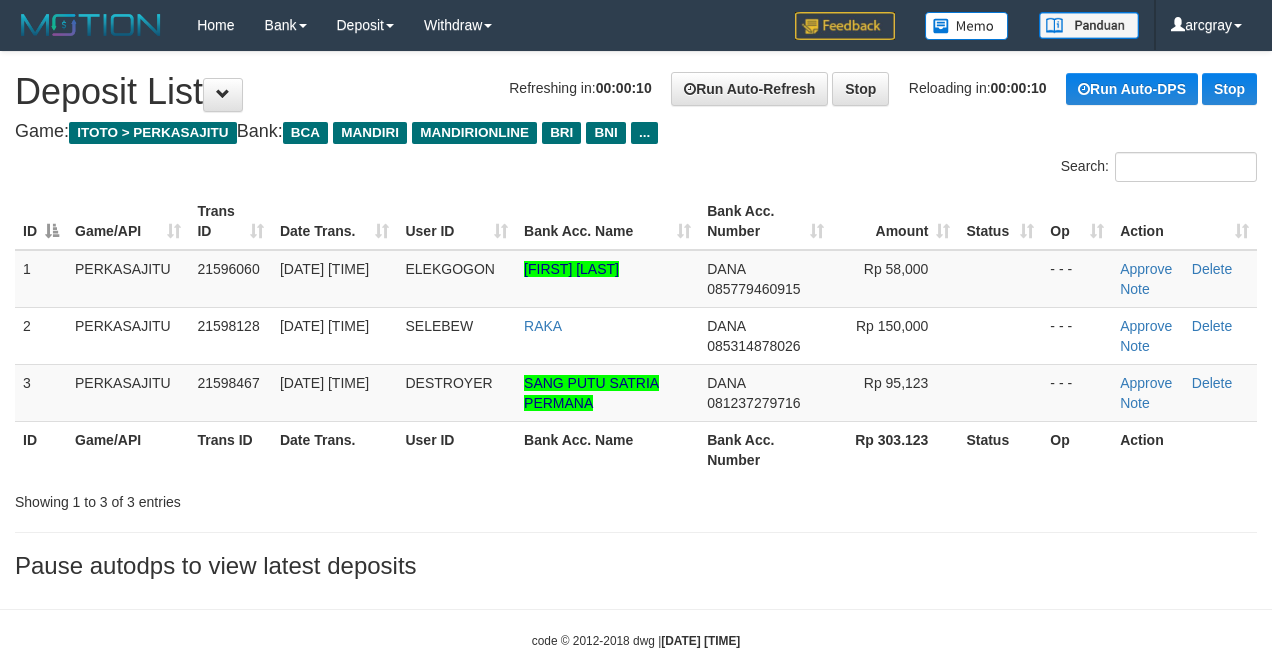 scroll, scrollTop: 0, scrollLeft: 0, axis: both 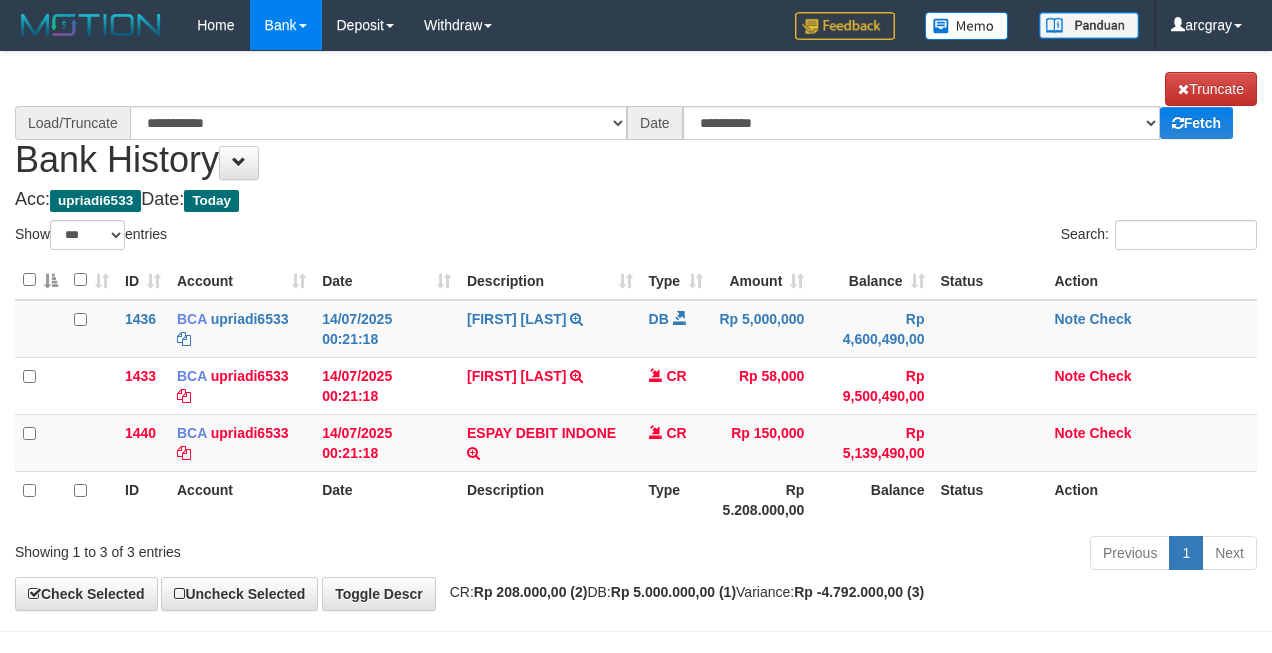 select on "***" 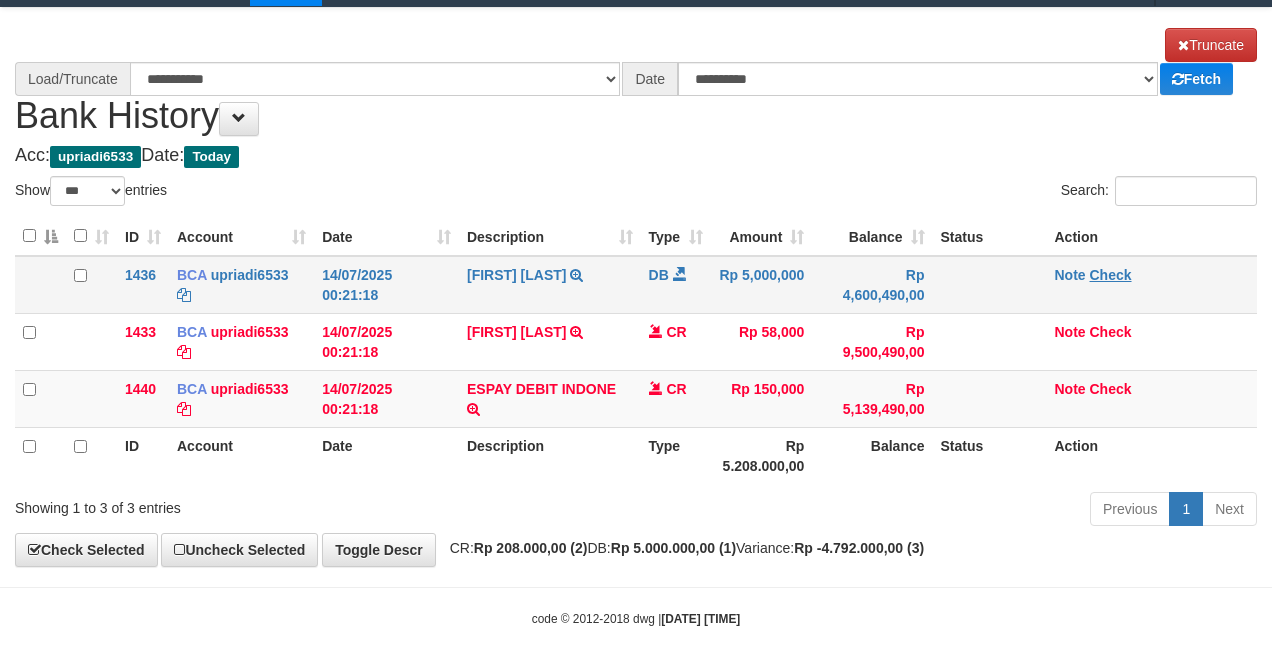 scroll, scrollTop: 69, scrollLeft: 0, axis: vertical 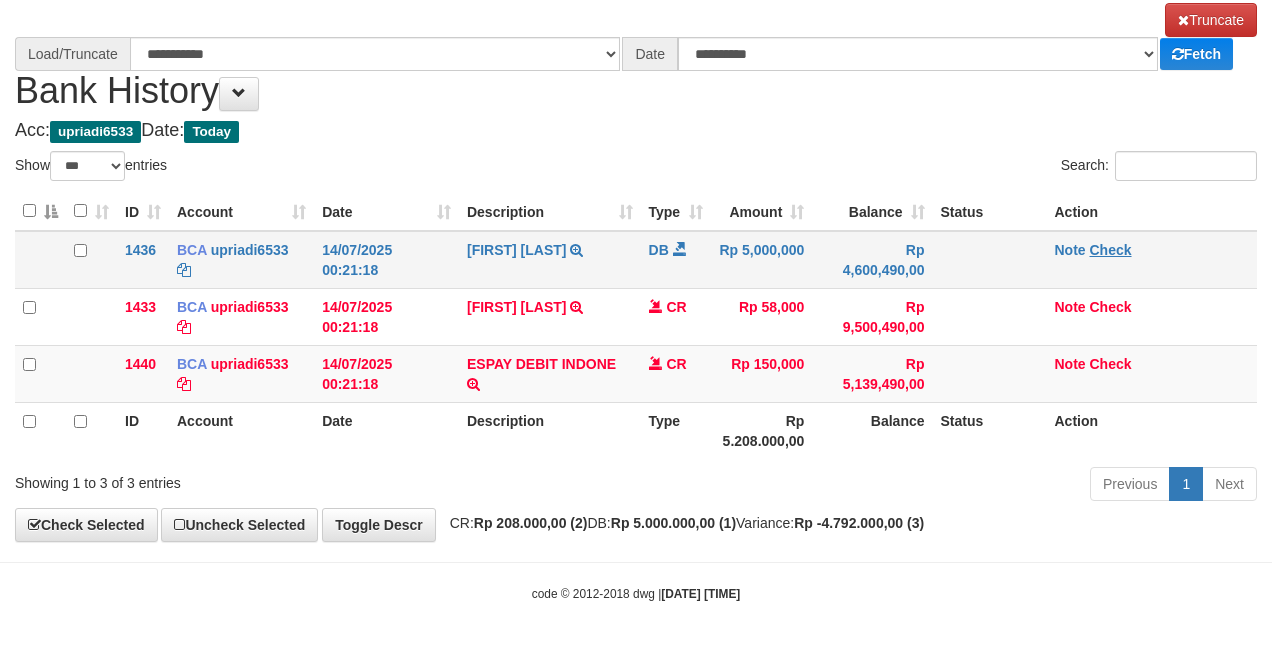 select on "****" 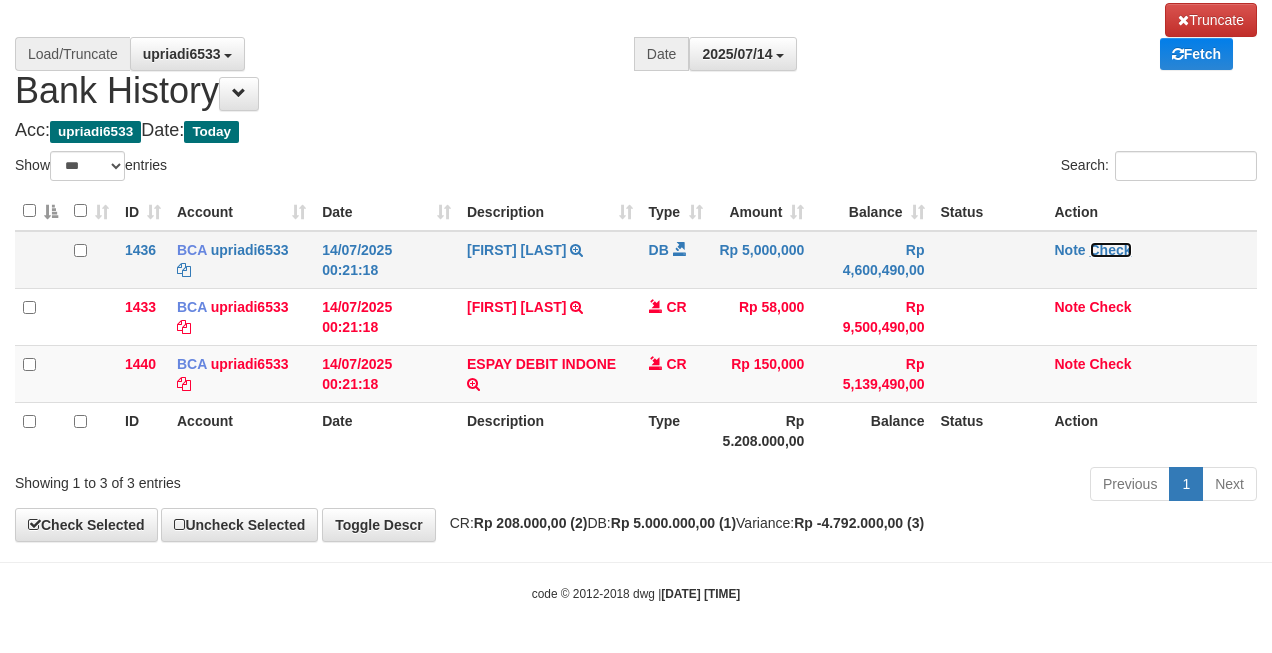 click on "Check" at bounding box center (1111, 250) 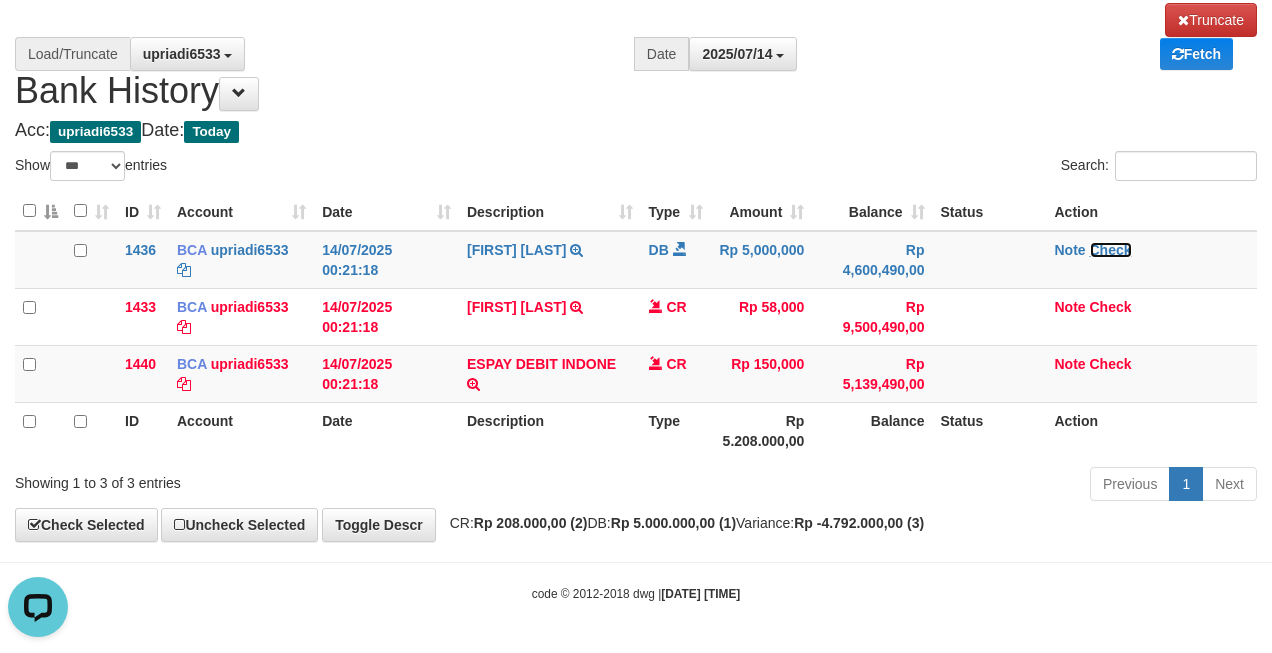 scroll, scrollTop: 0, scrollLeft: 0, axis: both 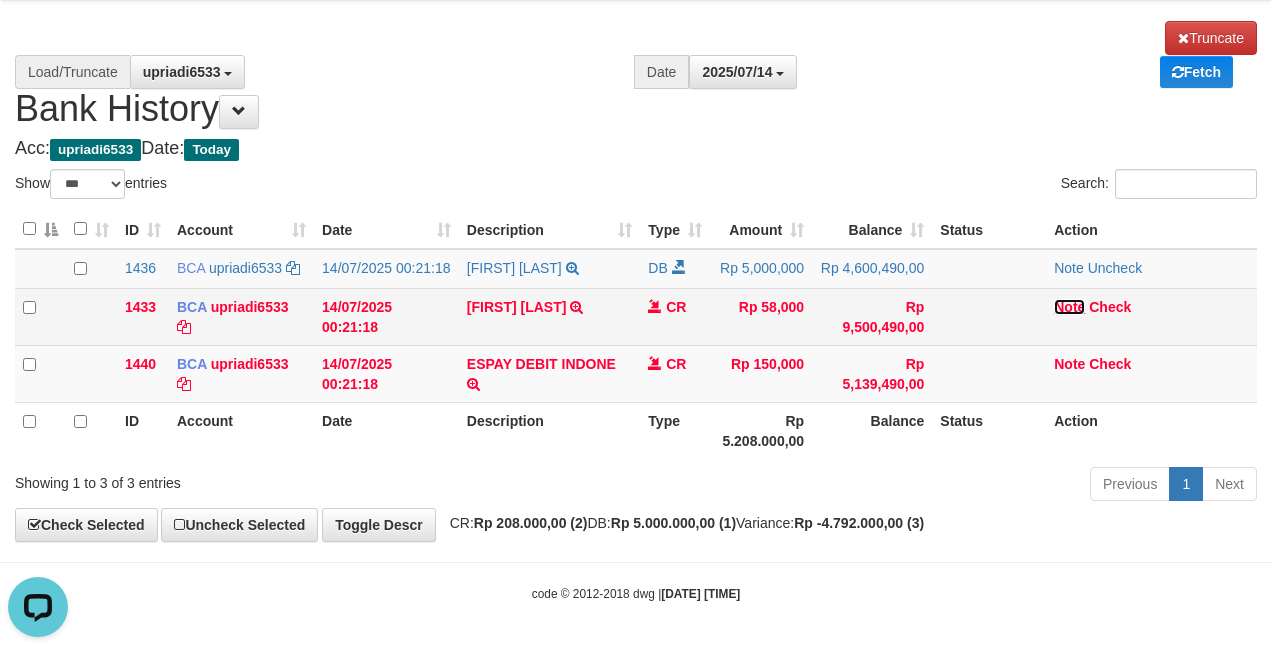 click on "Note" at bounding box center [1069, 307] 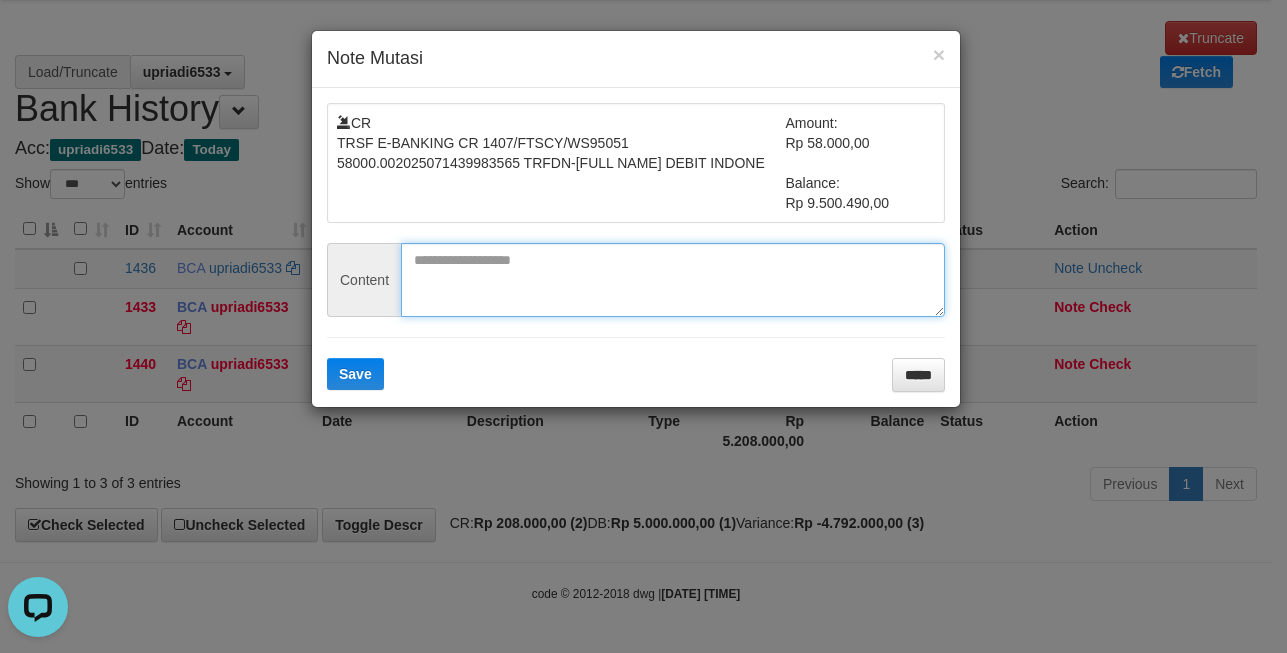 click at bounding box center (673, 280) 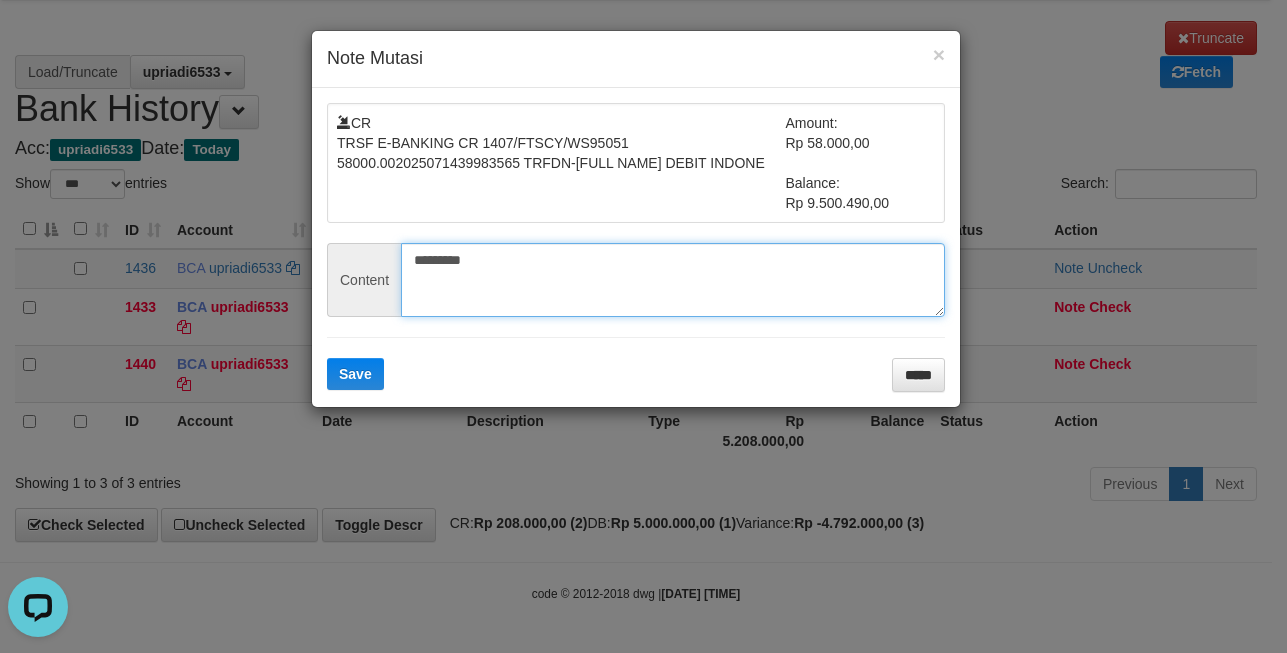 type on "*********" 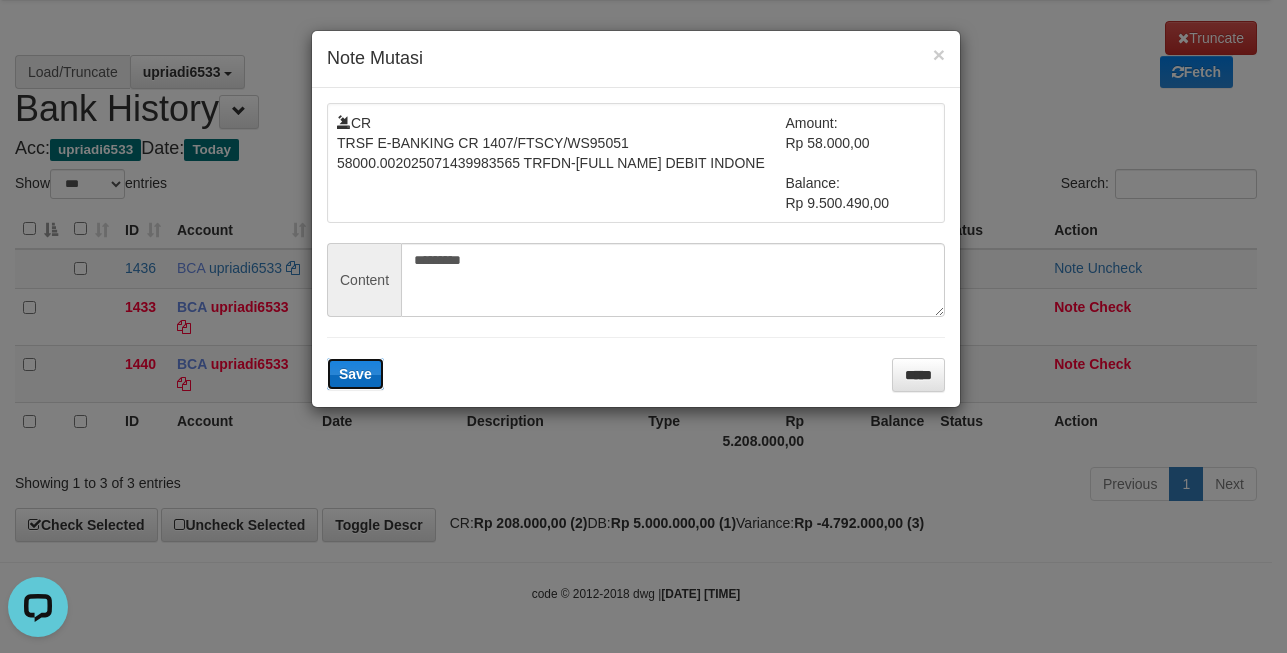 click on "Save" at bounding box center [355, 374] 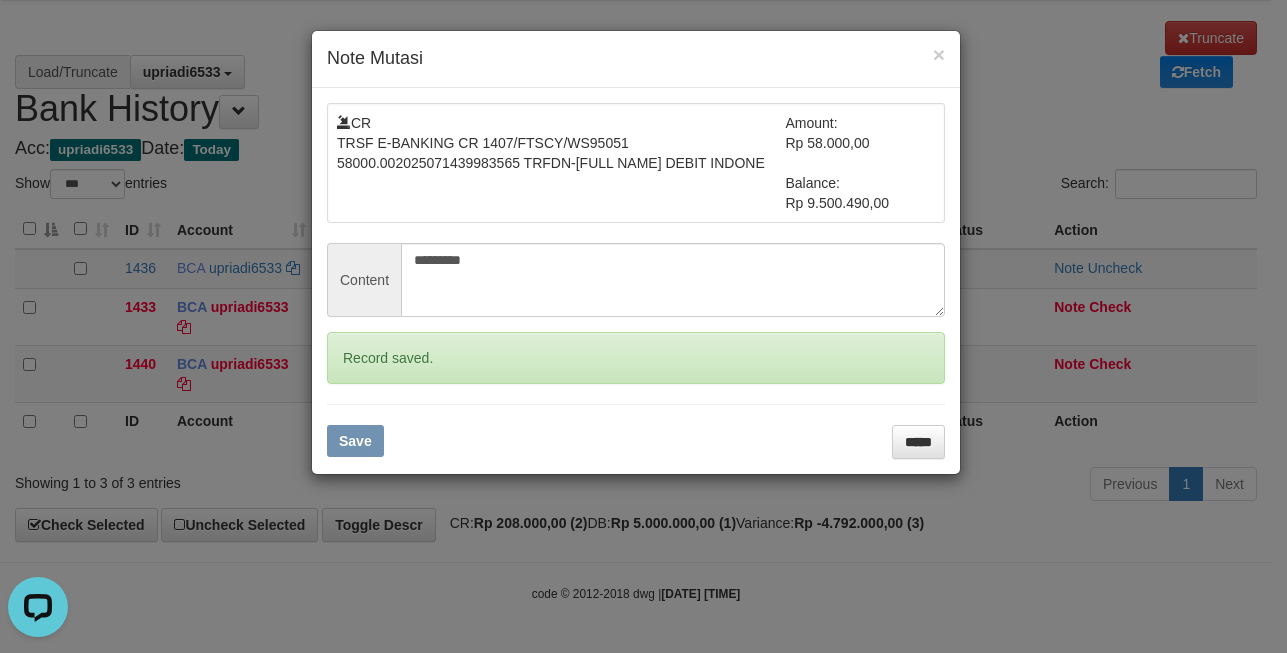 click on "× Note Mutasi
CR
TRSF E-BANKING CR 1407/FTSCY/WS95051
58000.002025071439983565 TRFDN-MUHAMMAD KHOESPAY DEBIT INDONE
Amount:
Rp 58.000,00
Balance:
Rp 9.500.490,00
Content
*********
Record saved.
Save
*****" at bounding box center (643, 326) 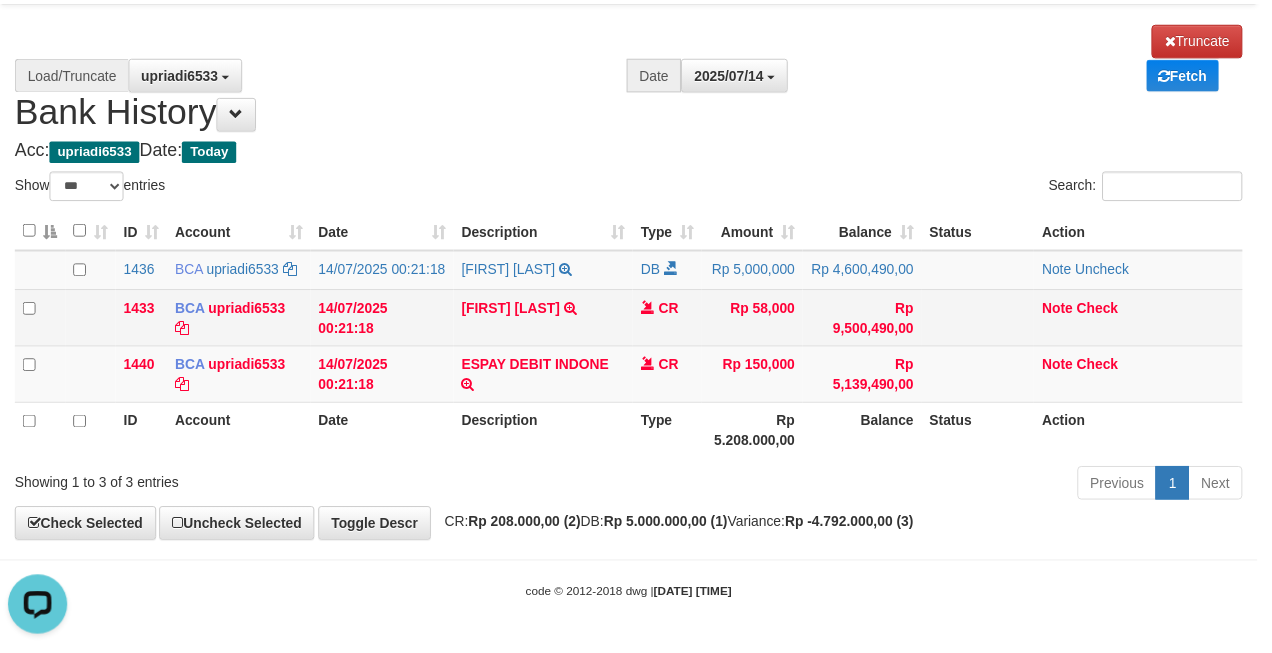 scroll, scrollTop: 15, scrollLeft: 0, axis: vertical 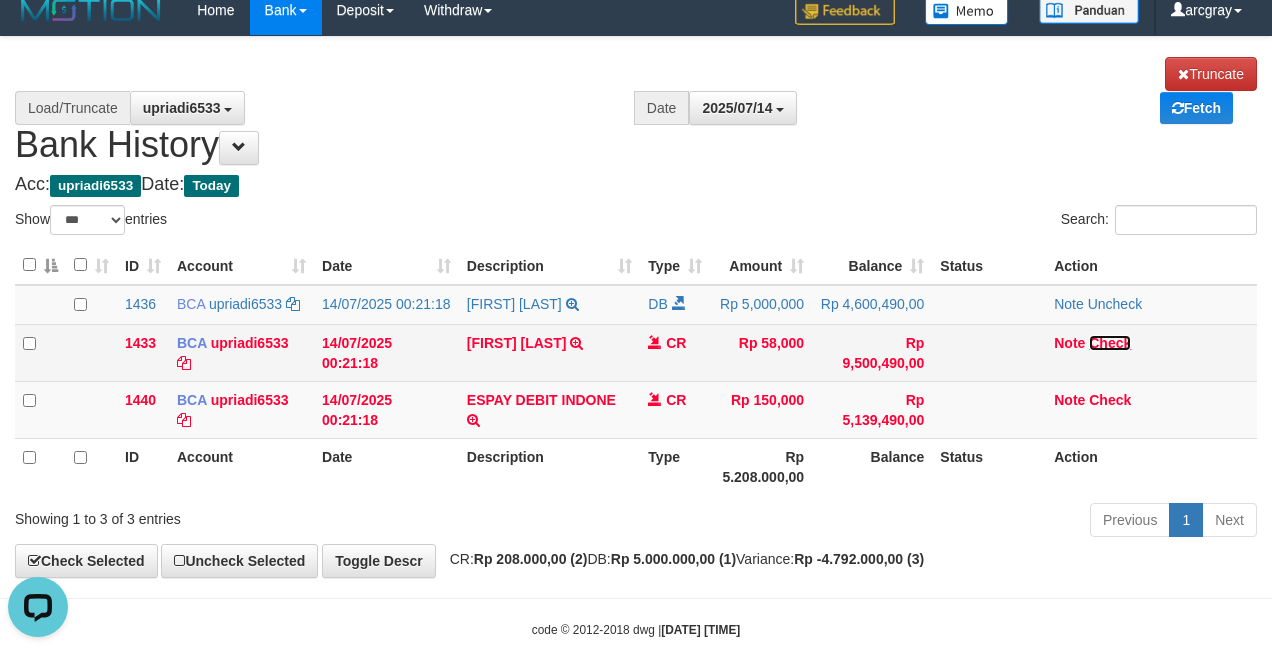 click on "Check" at bounding box center (1110, 343) 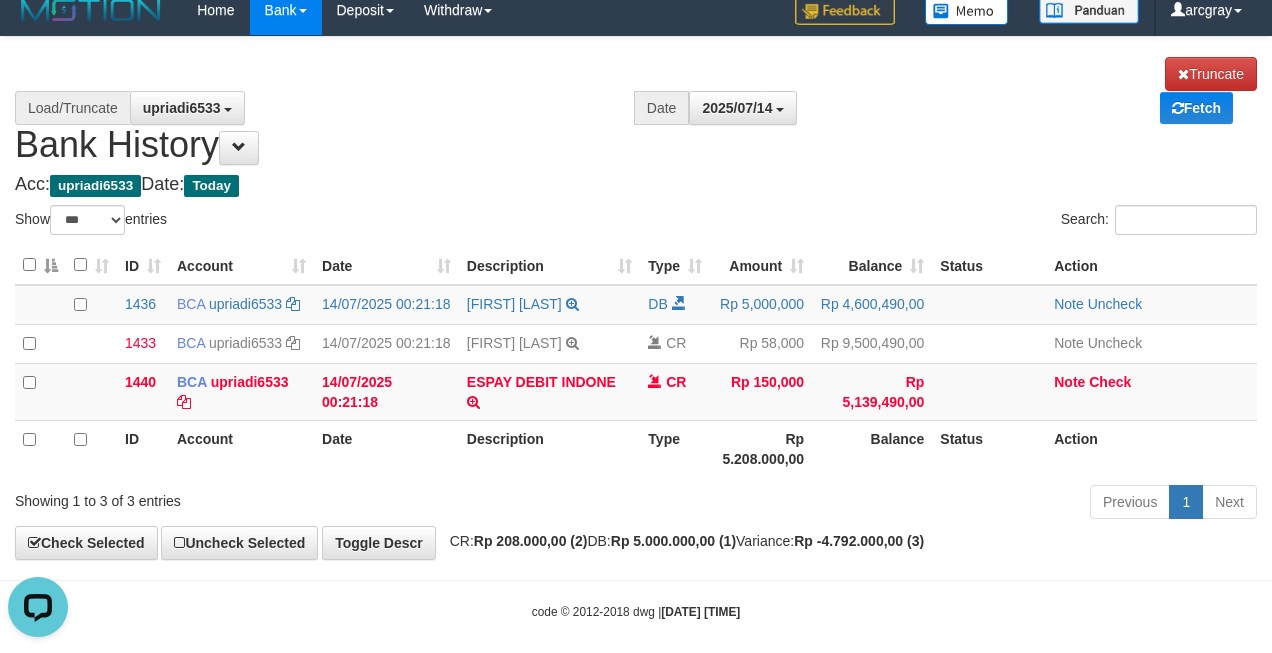 click on "**********" at bounding box center [636, 298] 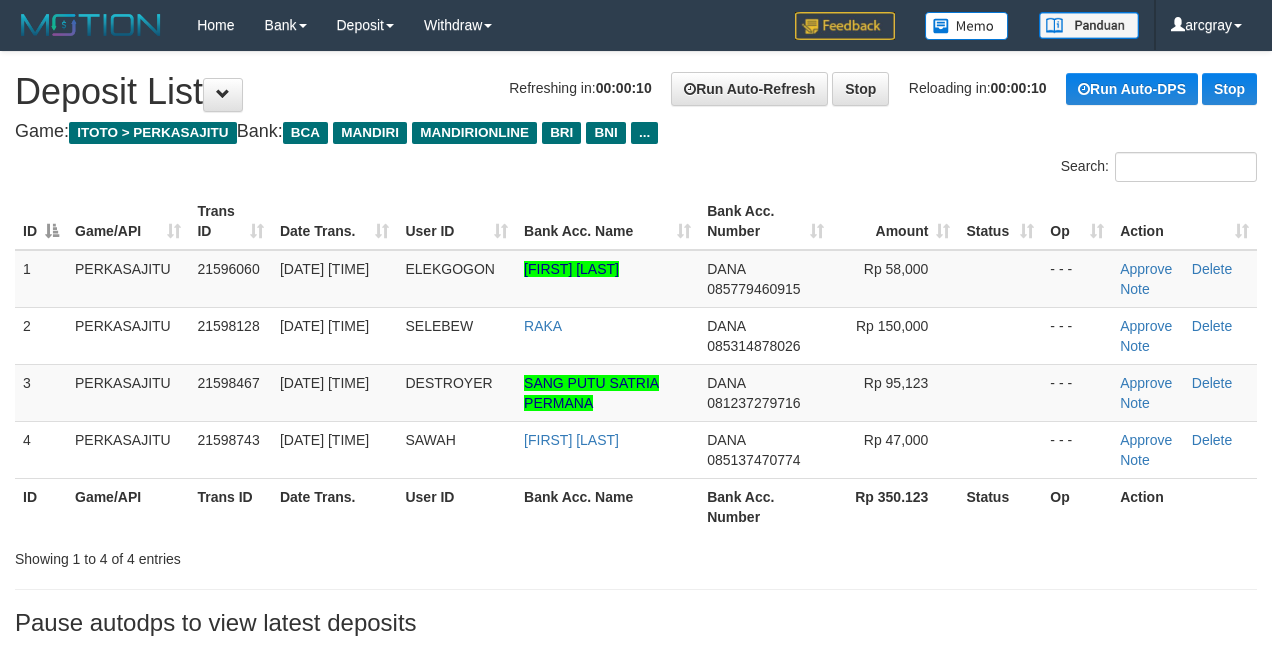 scroll, scrollTop: 0, scrollLeft: 0, axis: both 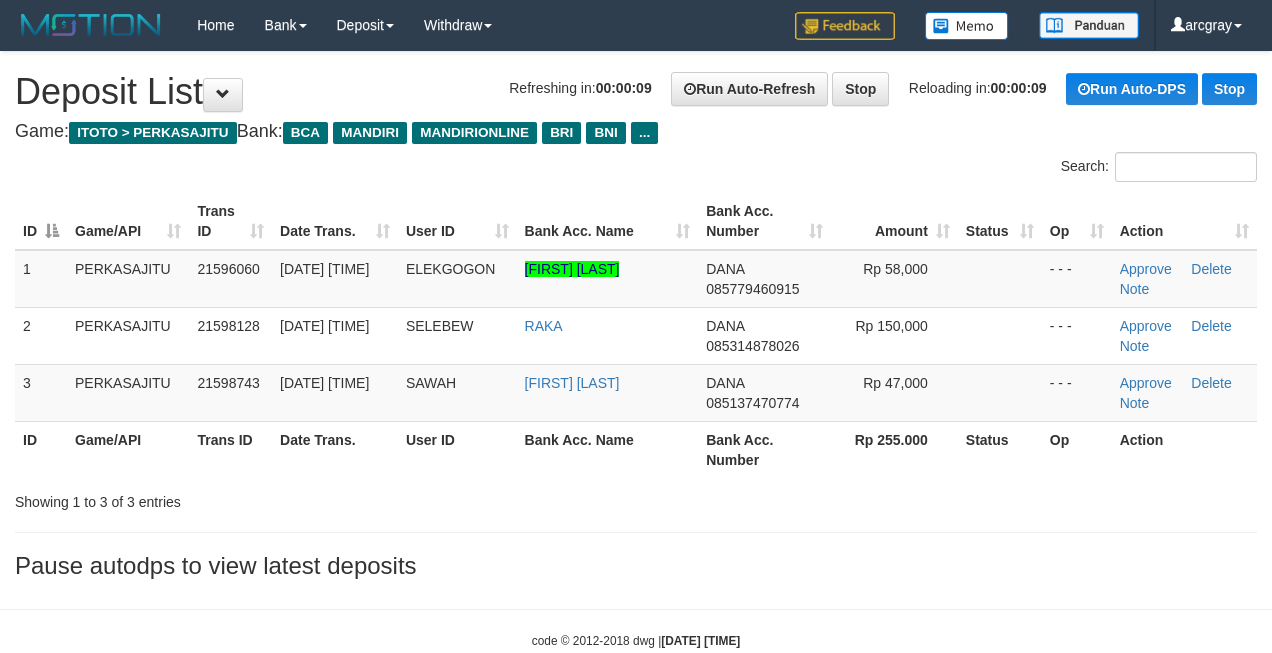 click on "Game:   ITOTO > PERKASAJITU    		Bank:   BCA   MANDIRI   MANDIRIONLINE   BRI   BNI   ..." at bounding box center (636, 132) 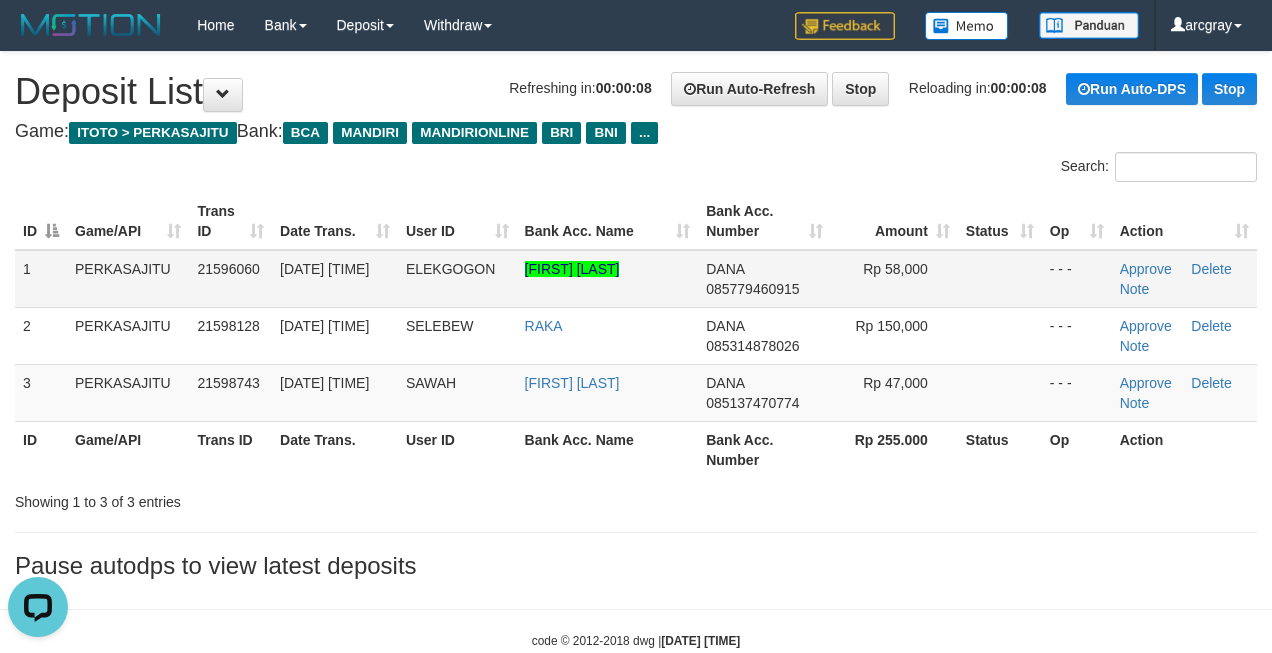 scroll, scrollTop: 0, scrollLeft: 0, axis: both 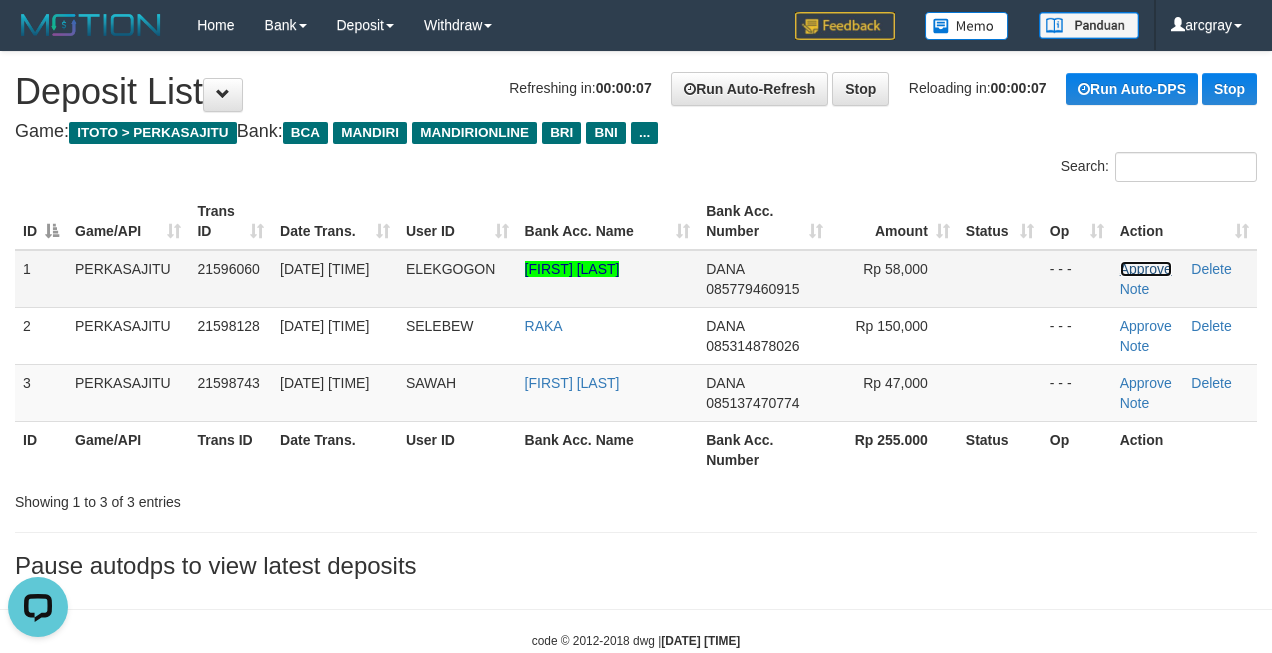 click on "Approve" at bounding box center [1146, 269] 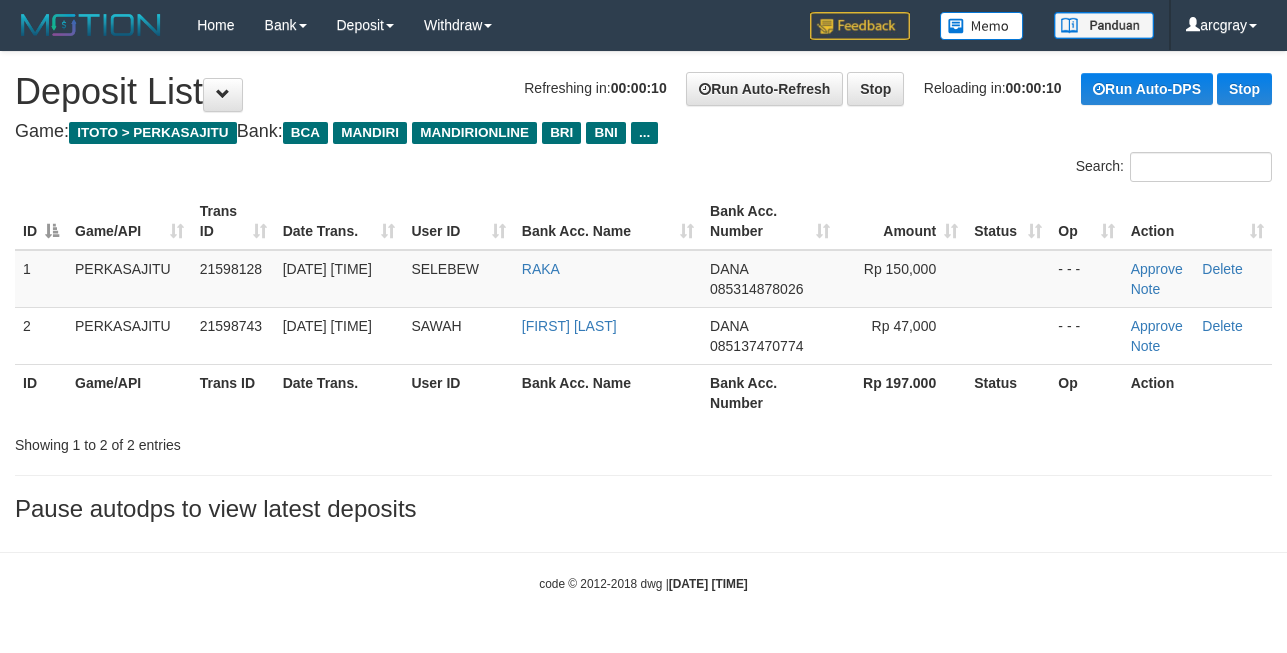 scroll, scrollTop: 0, scrollLeft: 0, axis: both 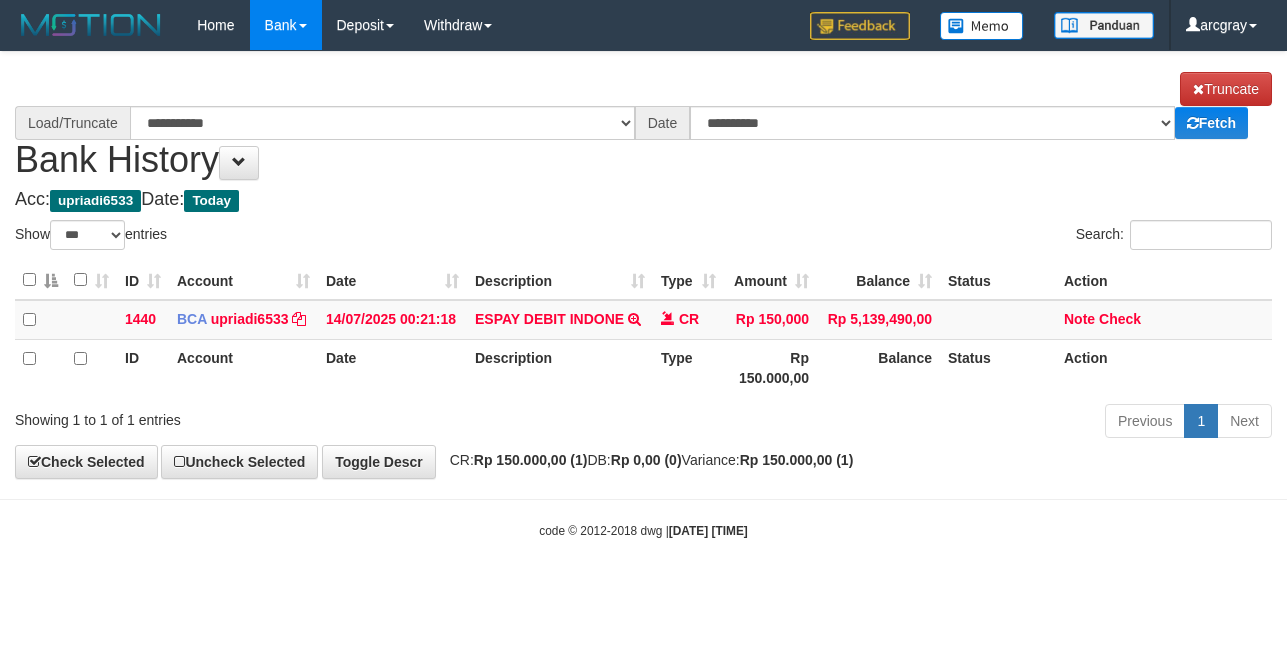 select on "***" 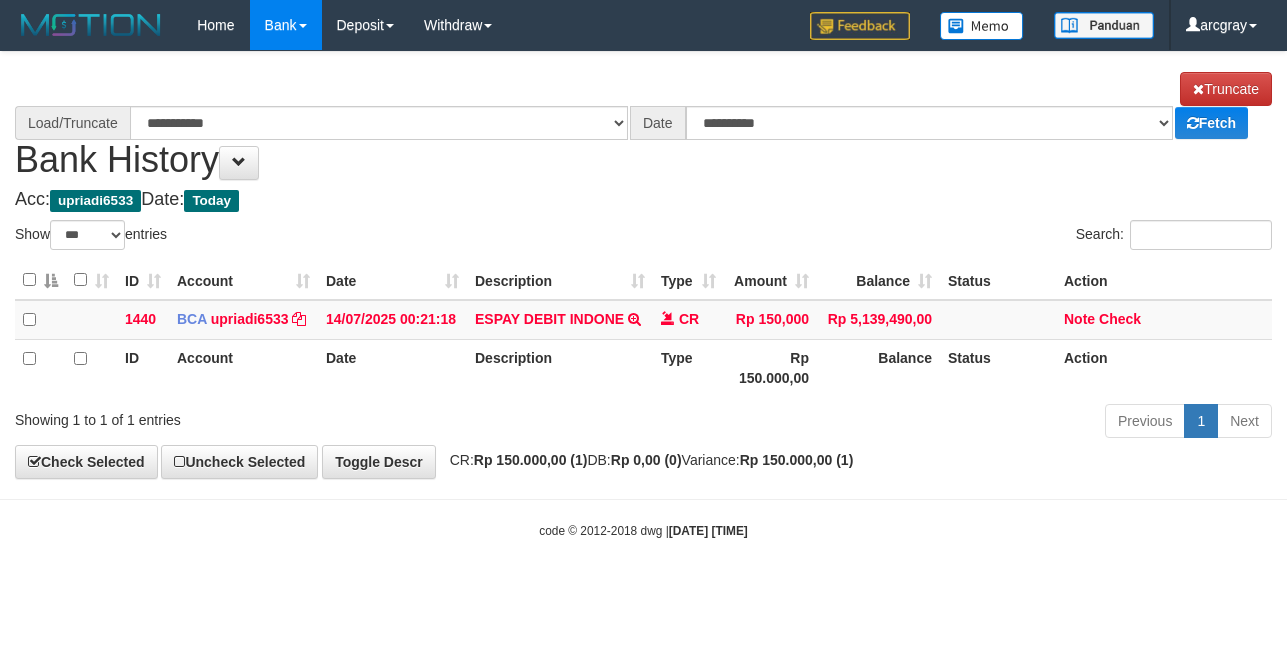 scroll, scrollTop: 0, scrollLeft: 0, axis: both 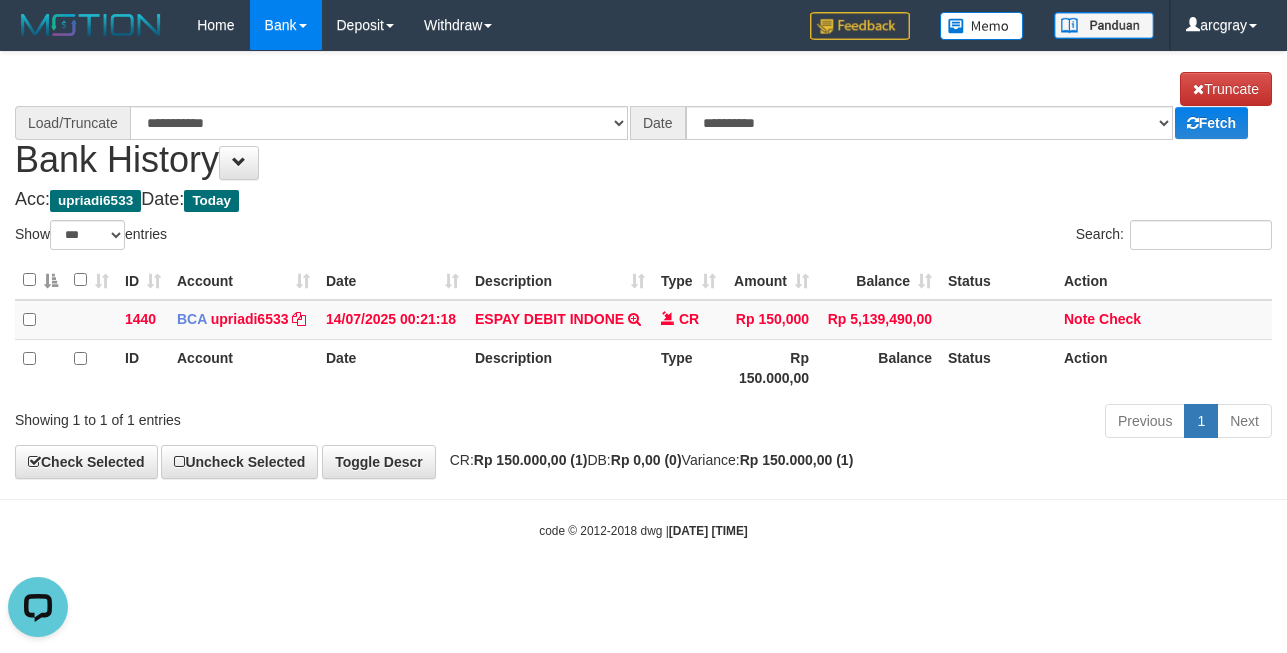 select on "****" 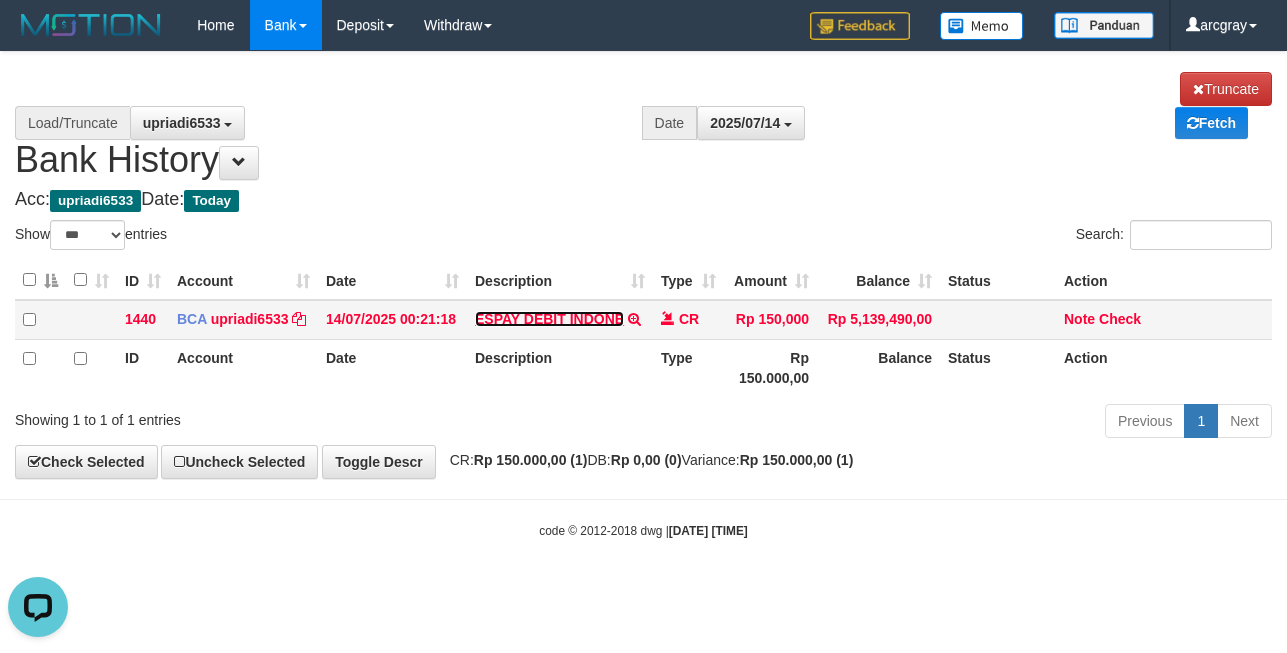 click on "ESPAY DEBIT INDONE" at bounding box center (549, 319) 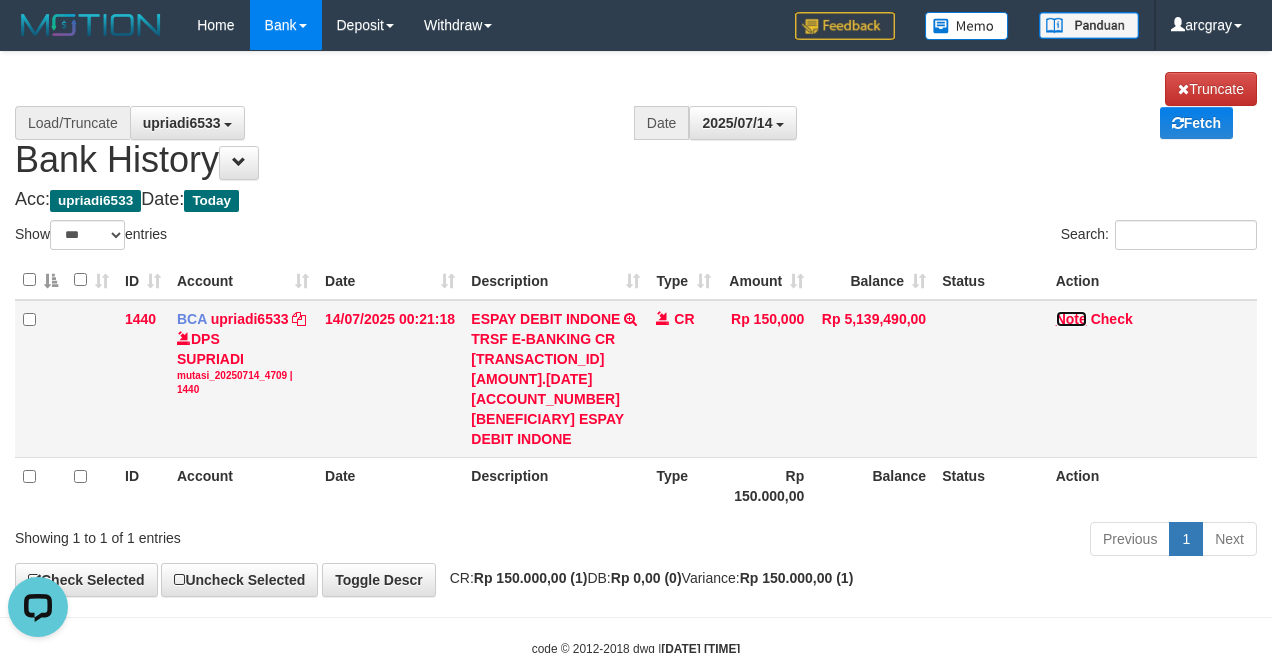 click on "Note" at bounding box center (1071, 319) 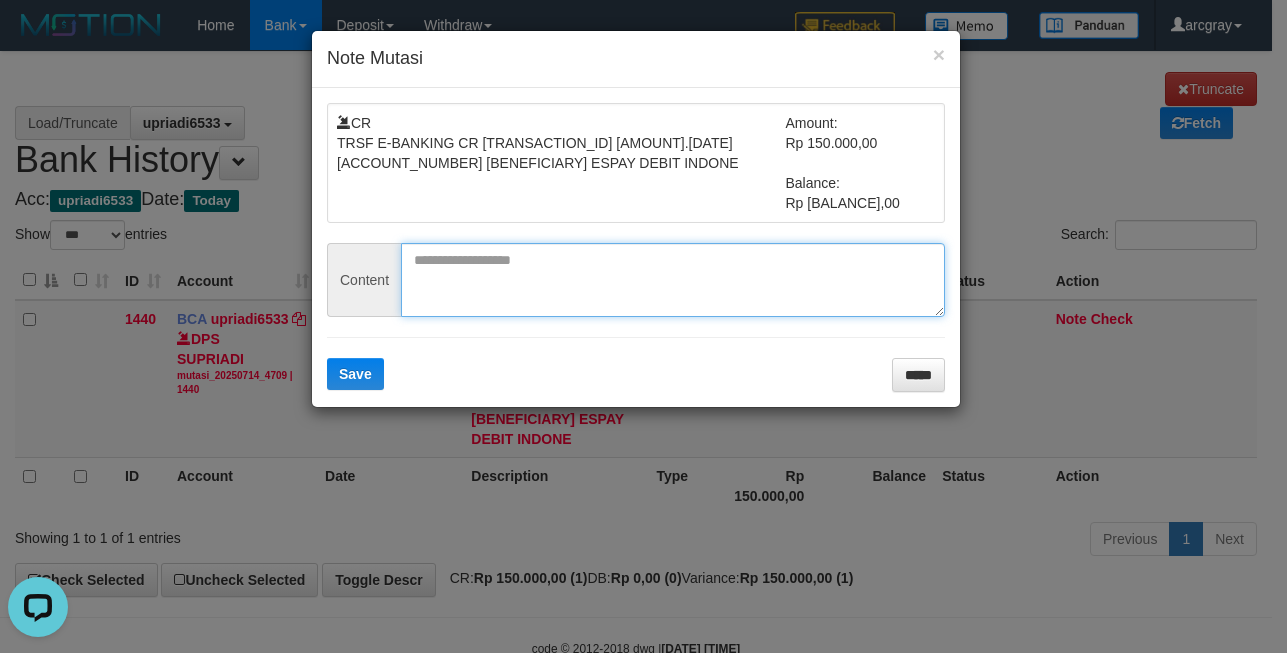 click at bounding box center [673, 280] 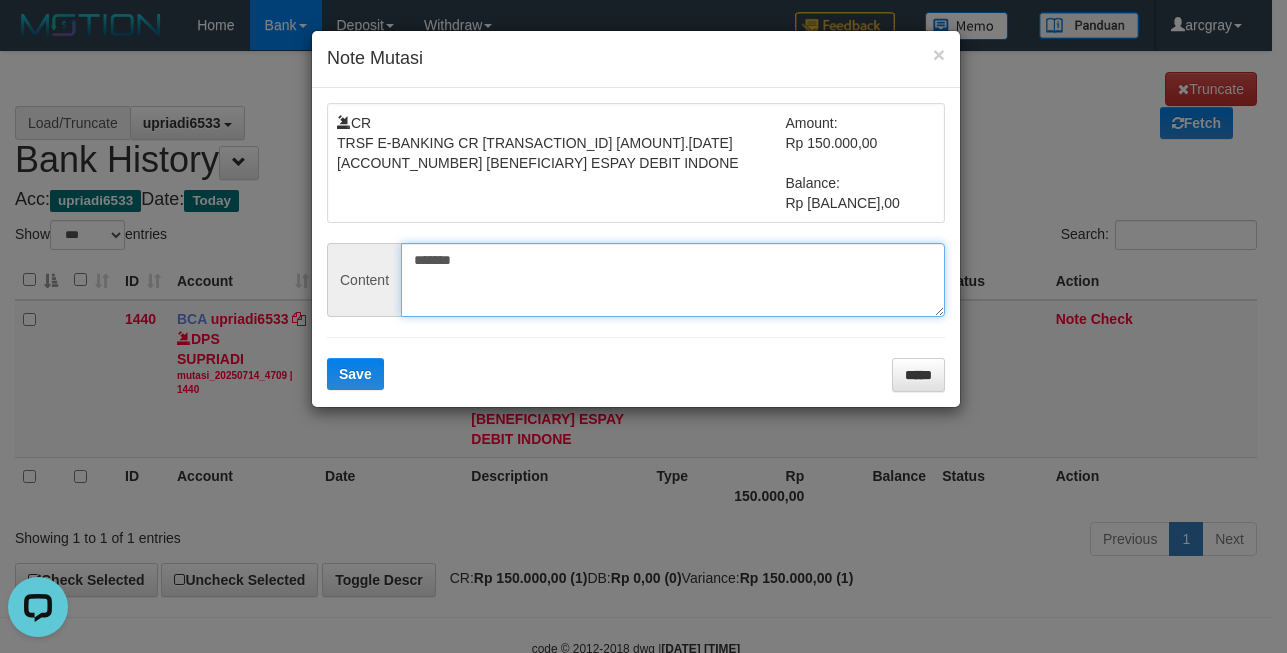type on "*******" 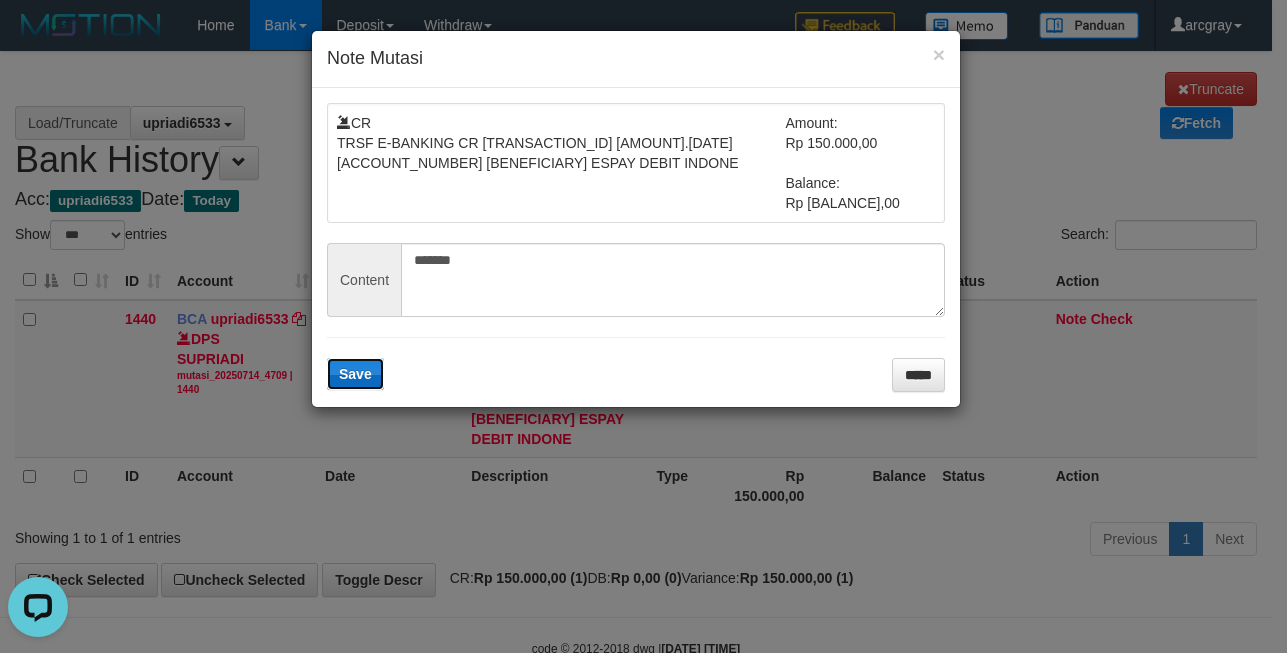 click on "Save" at bounding box center (355, 374) 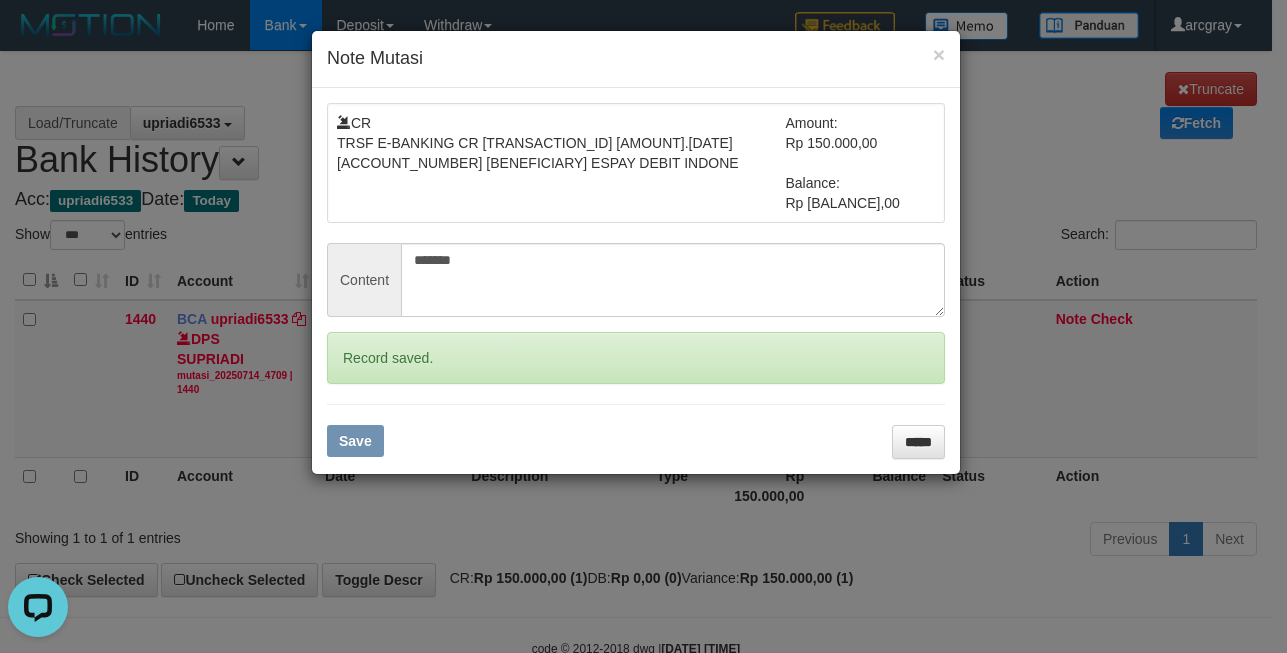 click on "× Note Mutasi
CR
TRSF E-BANKING CR 1407/FTSCY/WS95051
150000.002025071482129593 TRFDN-RAKA
ESPAY DEBIT INDONE
Amount:
Rp 150.000,00
Balance:
Rp 5.139.490,00
Content
*******
Record saved.
Save
*****" at bounding box center (643, 326) 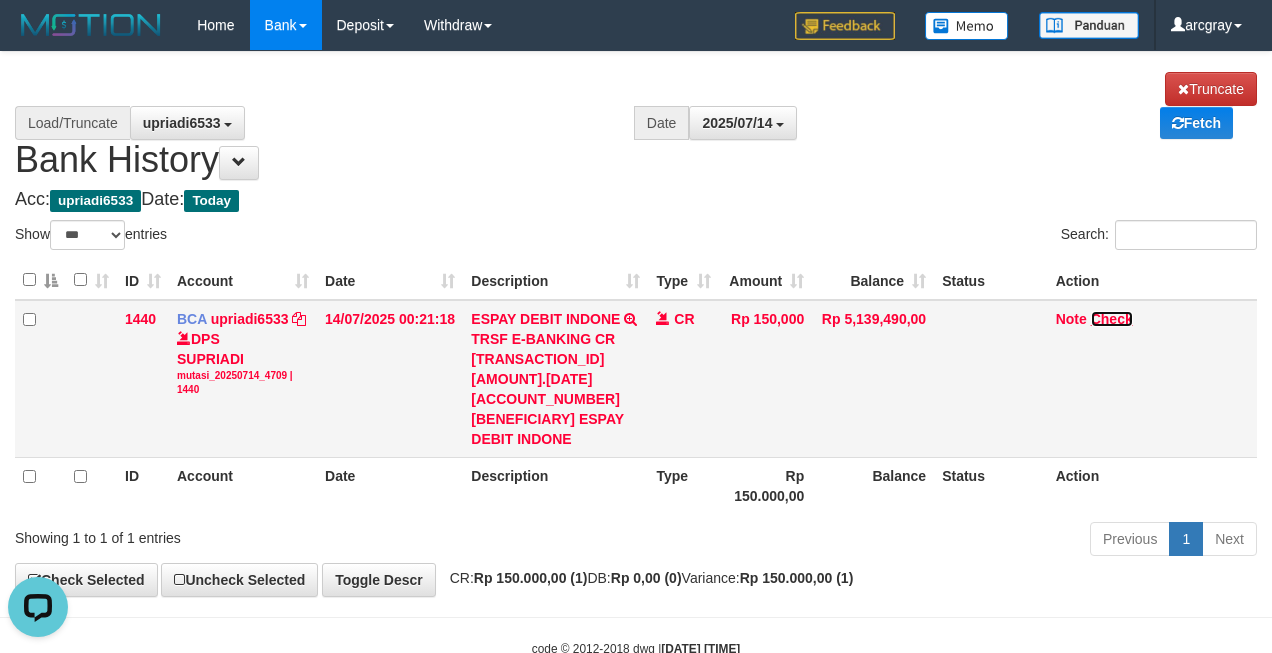 click on "Check" at bounding box center (1112, 319) 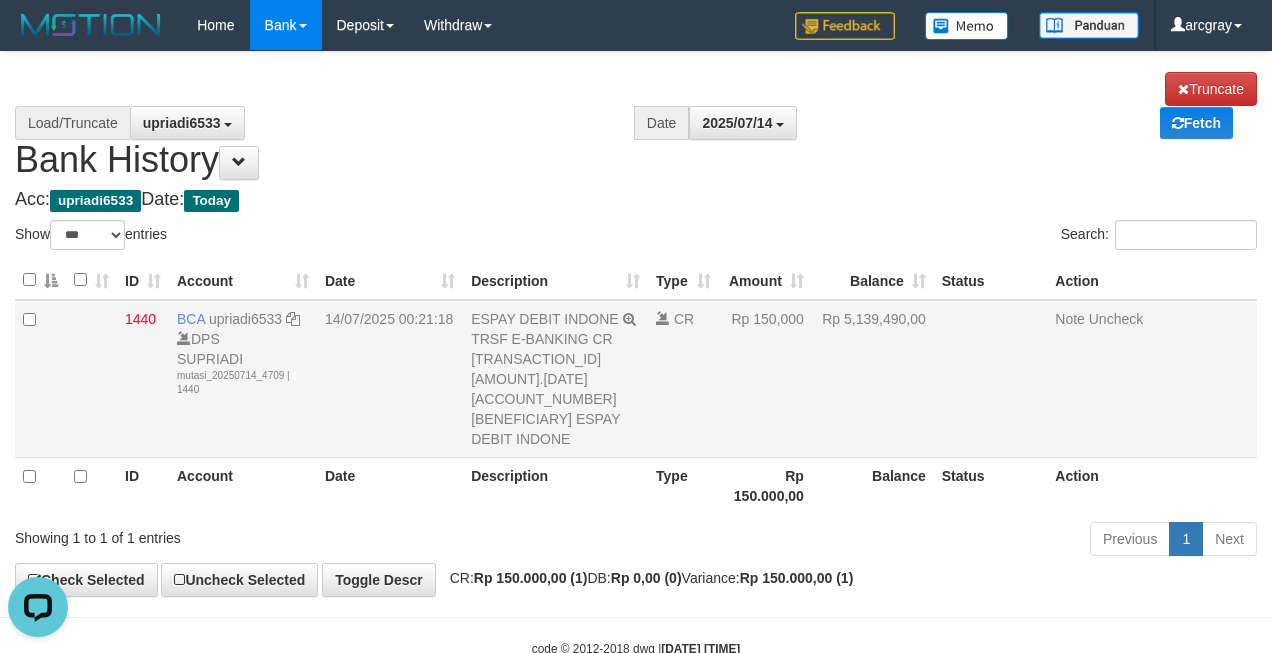 click on "Note
Uncheck" at bounding box center (1152, 379) 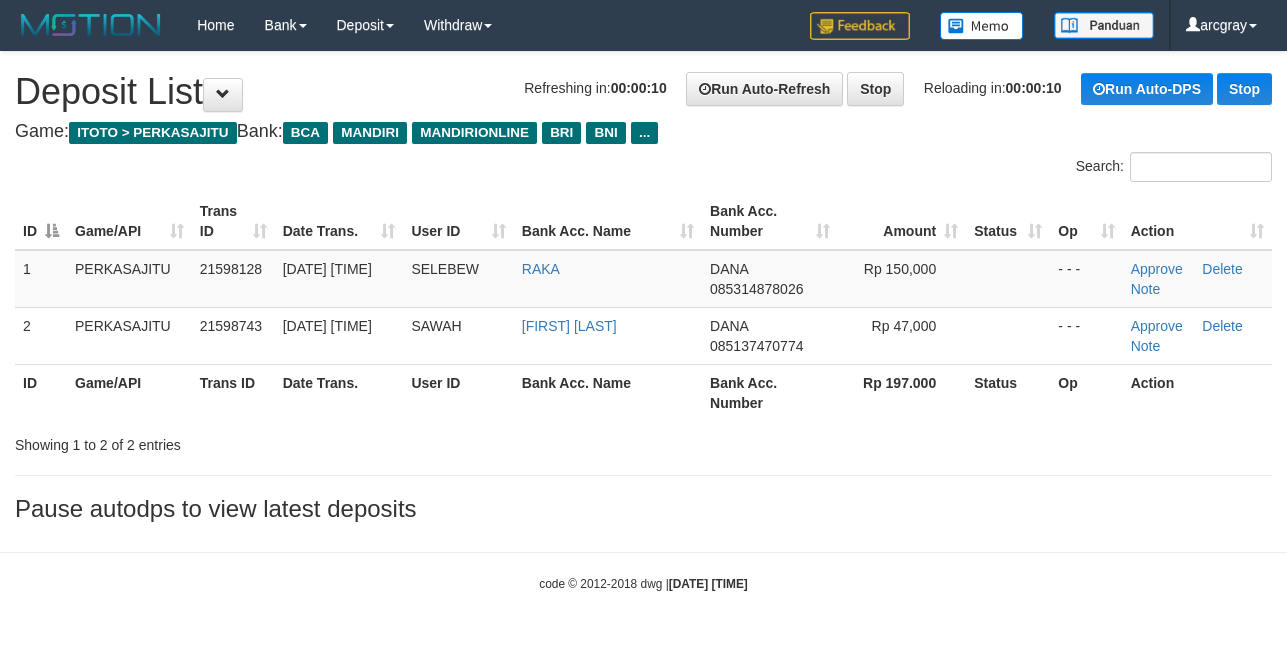 scroll, scrollTop: 0, scrollLeft: 0, axis: both 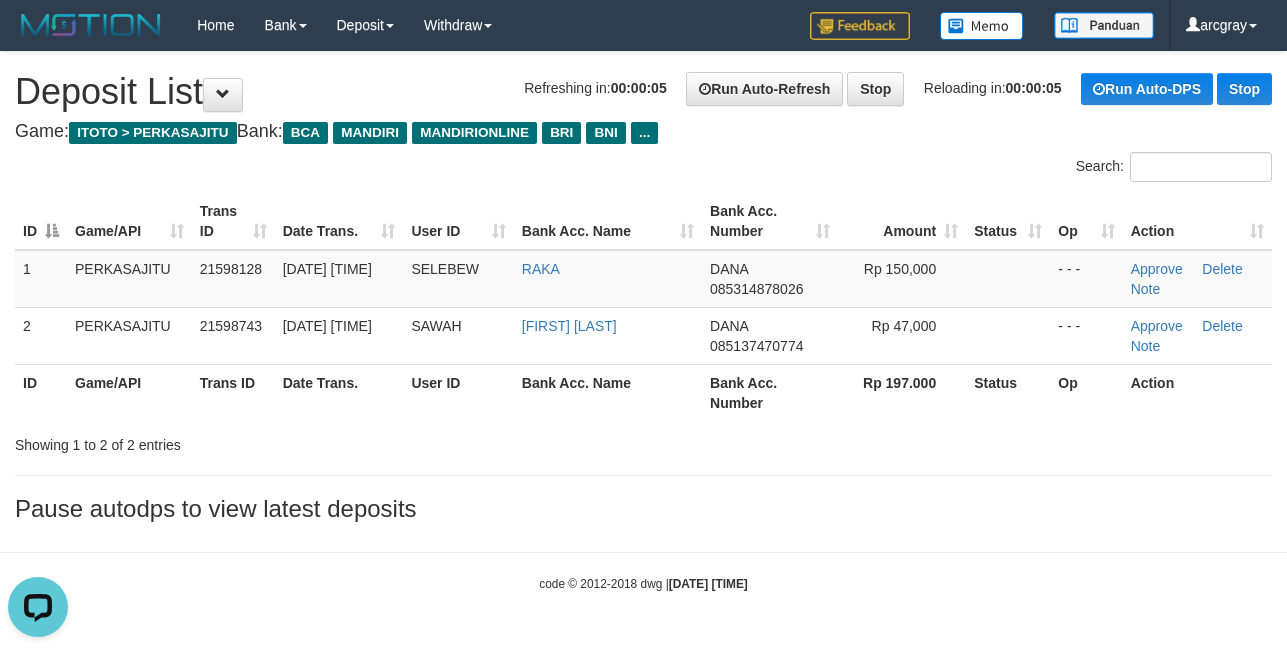 click on "**********" at bounding box center [643, 292] 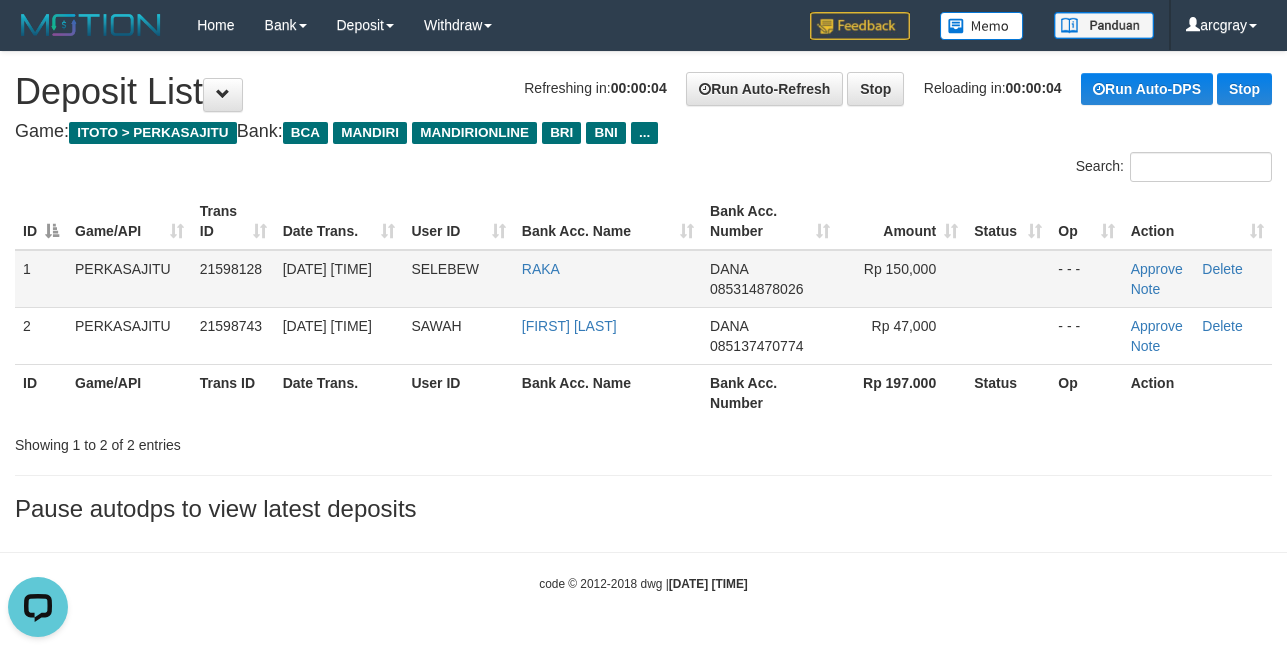 click on "Approve
Delete
Note" at bounding box center [1197, 279] 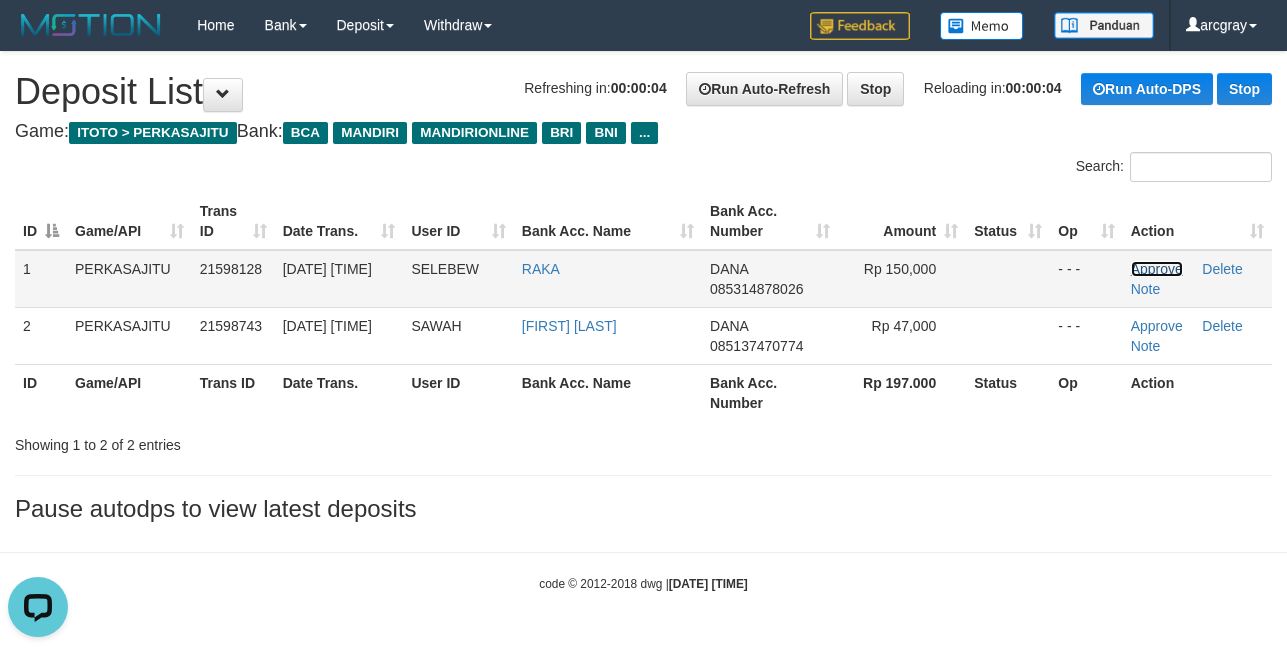 click on "Approve" at bounding box center [1157, 269] 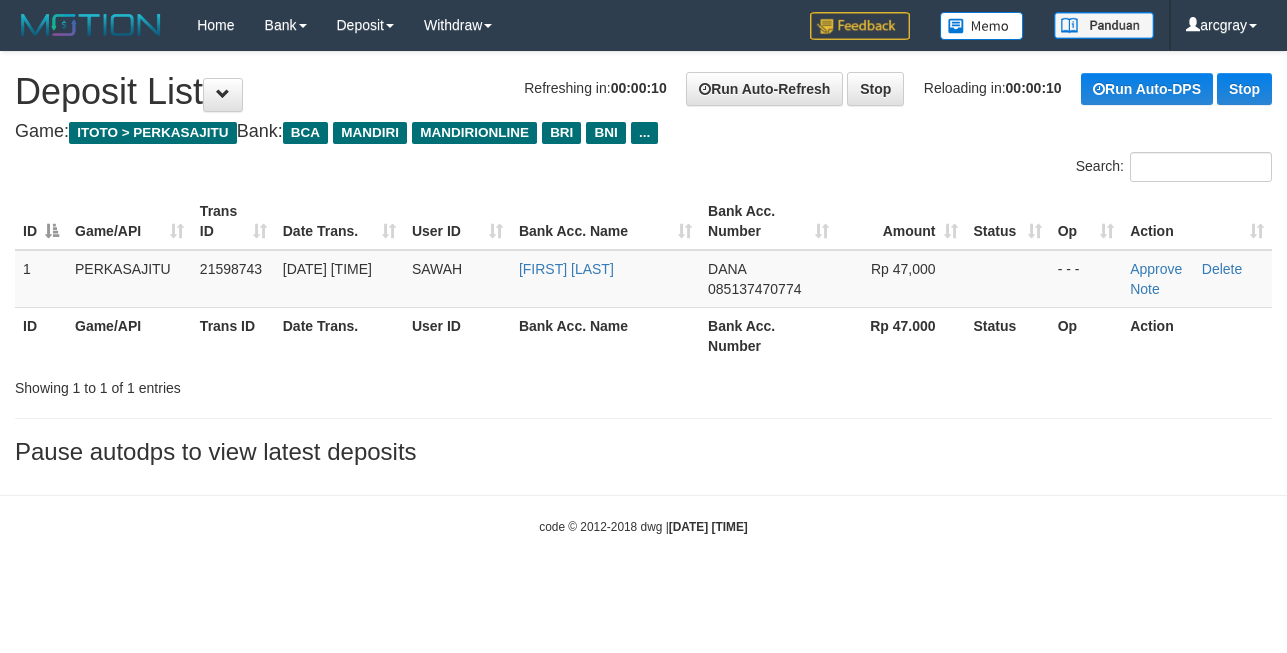 scroll, scrollTop: 0, scrollLeft: 0, axis: both 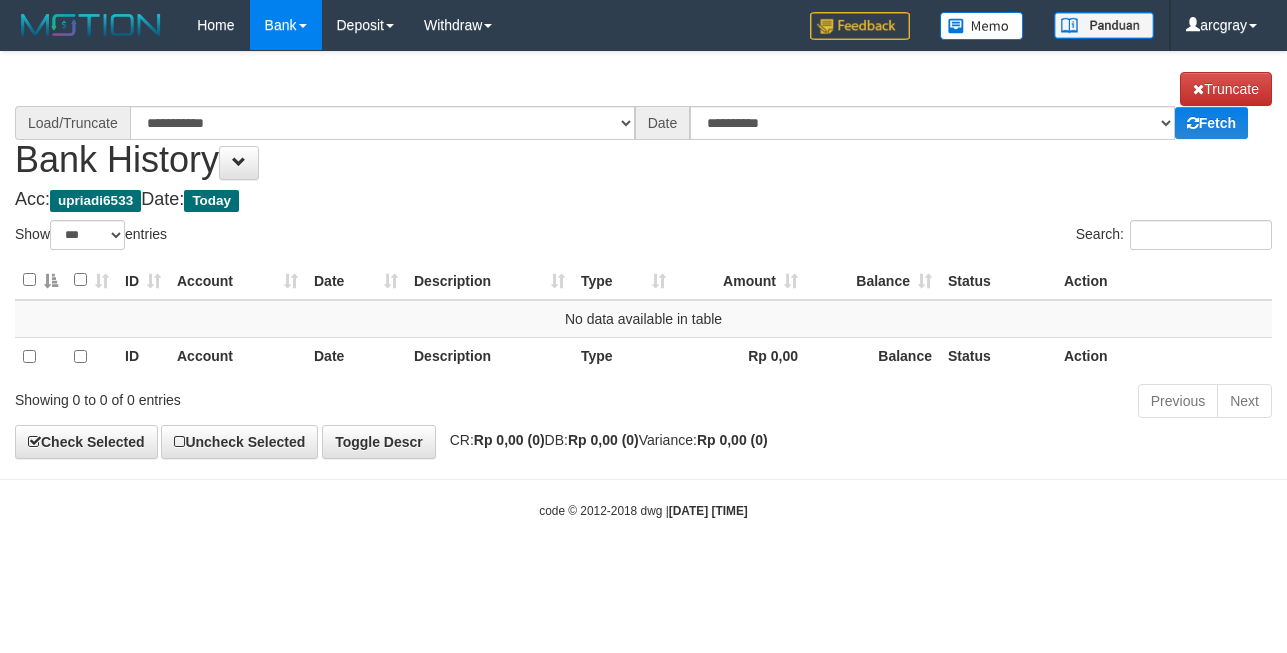 select on "***" 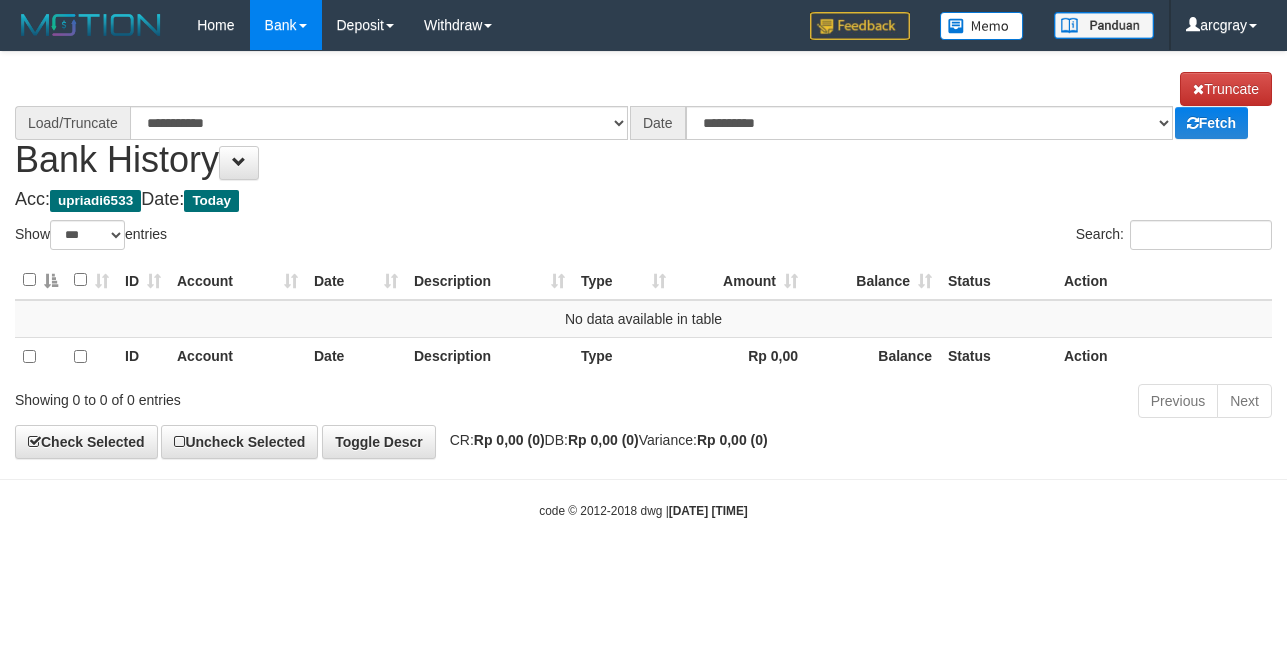 scroll, scrollTop: 0, scrollLeft: 0, axis: both 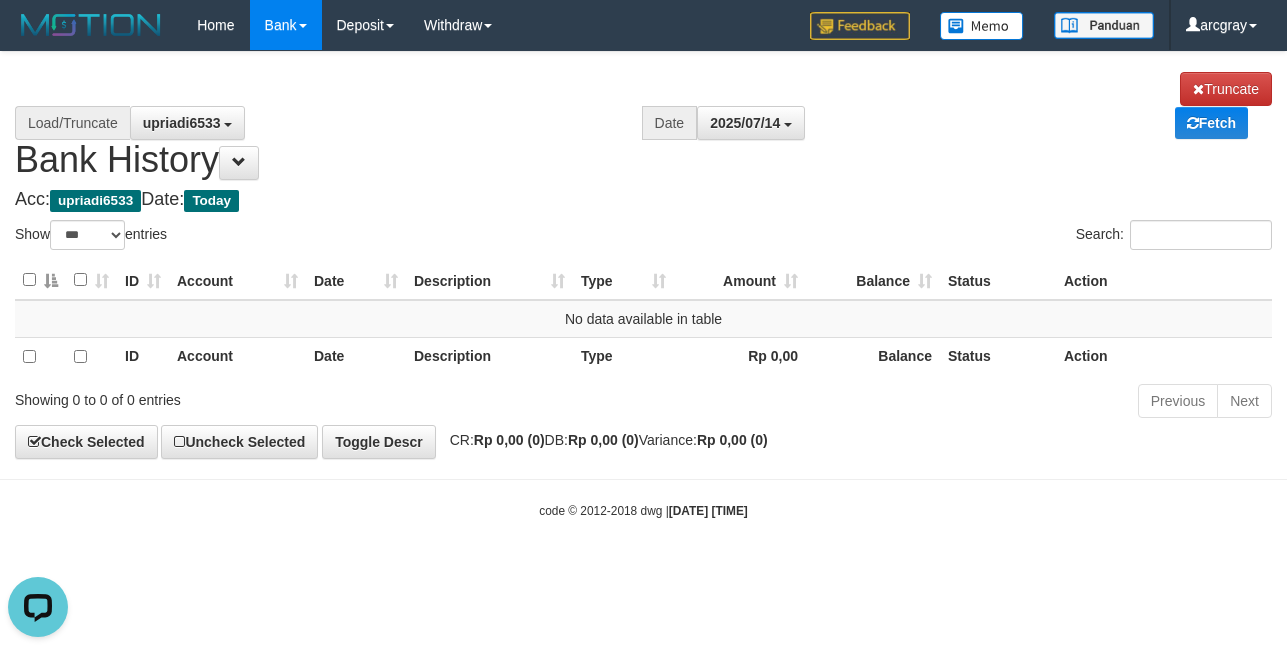 click on "Account" at bounding box center [237, 356] 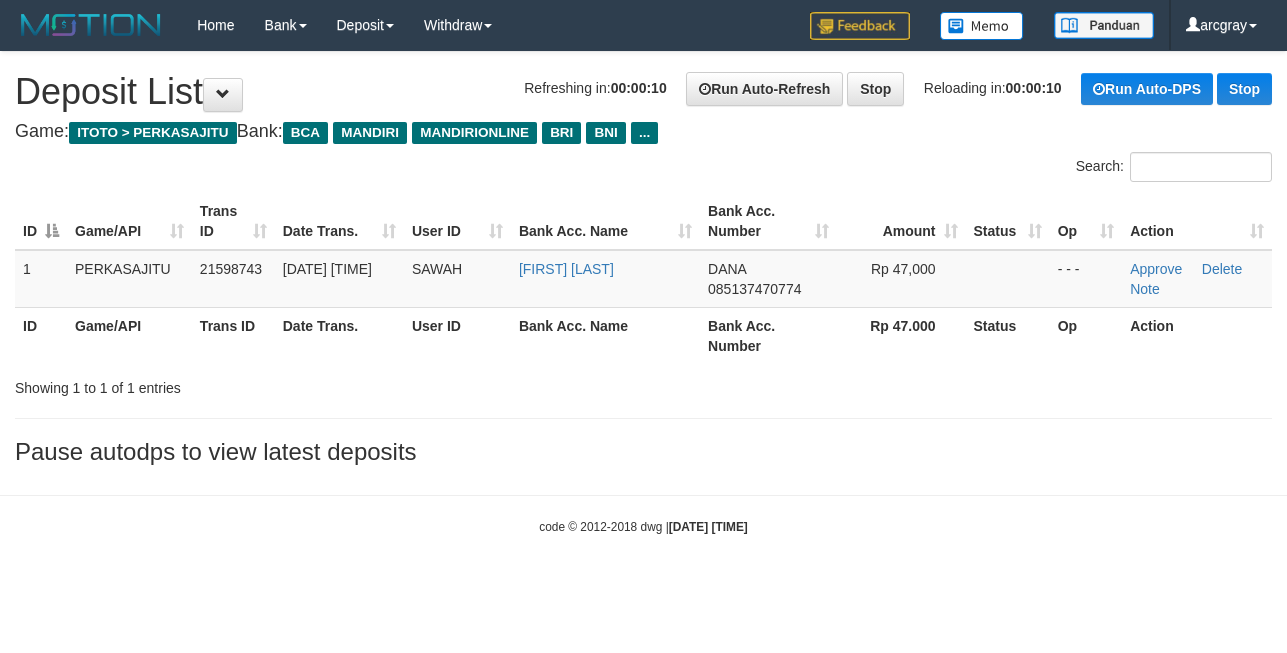 scroll, scrollTop: 0, scrollLeft: 0, axis: both 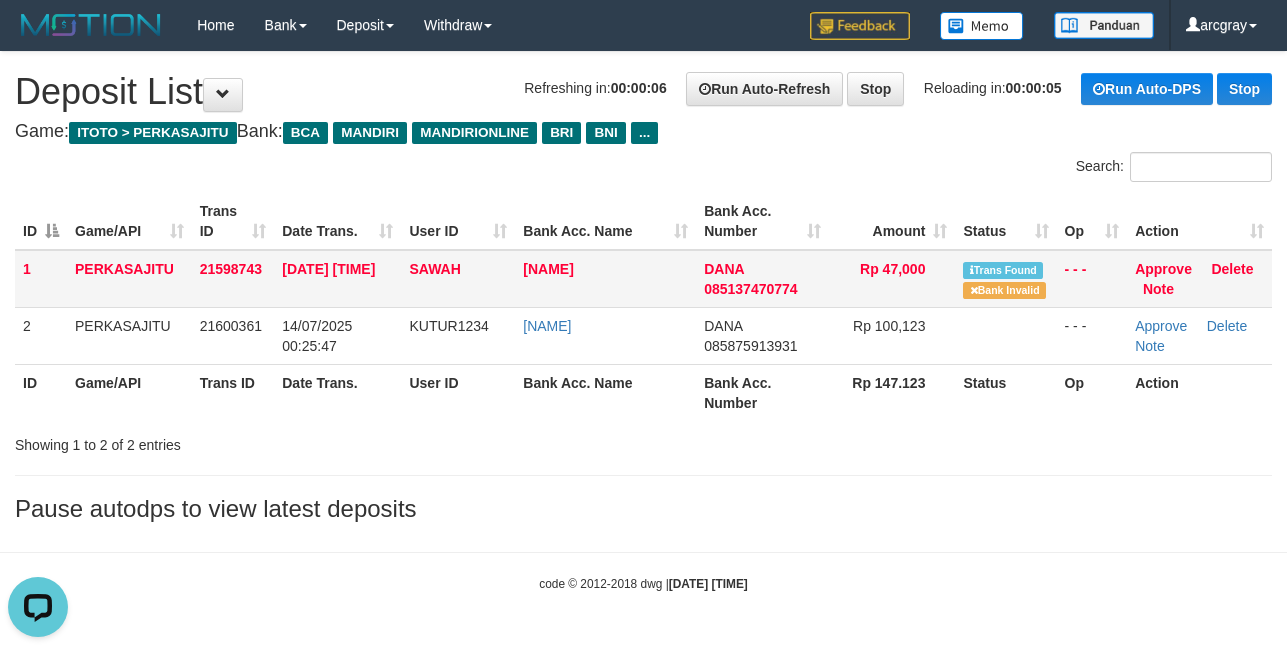 click on "Approve
Delete
Note" at bounding box center [1199, 279] 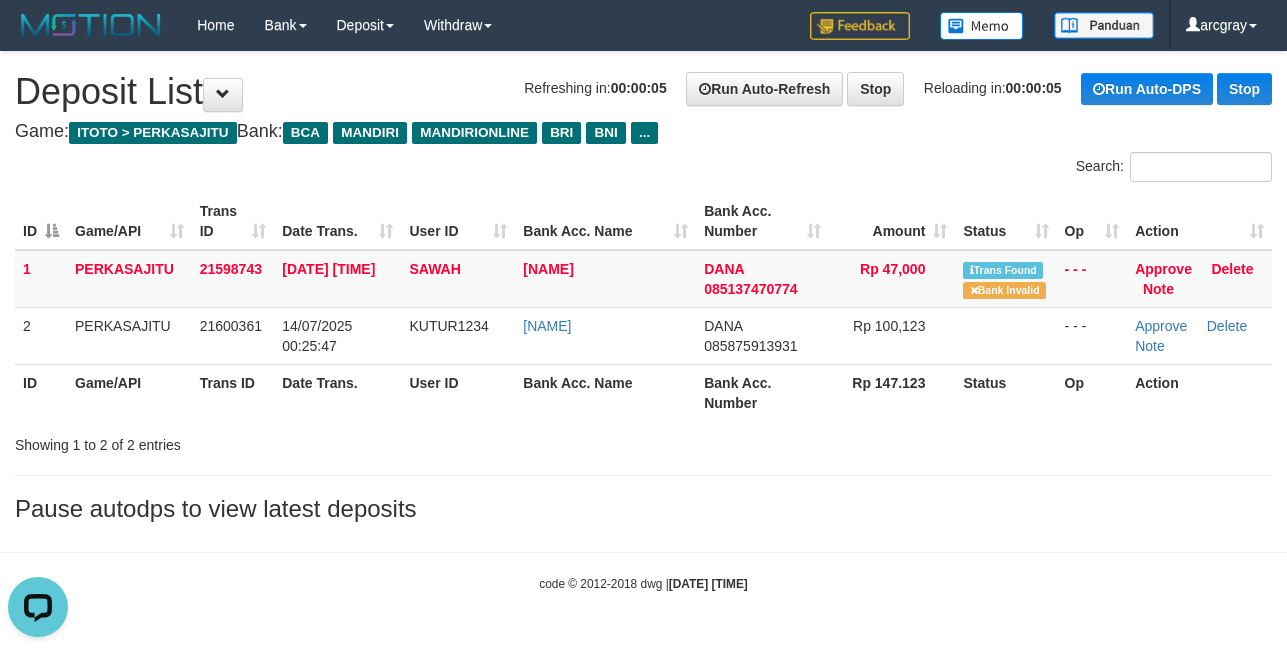 drag, startPoint x: 1150, startPoint y: 249, endPoint x: 1154, endPoint y: 302, distance: 53.15073 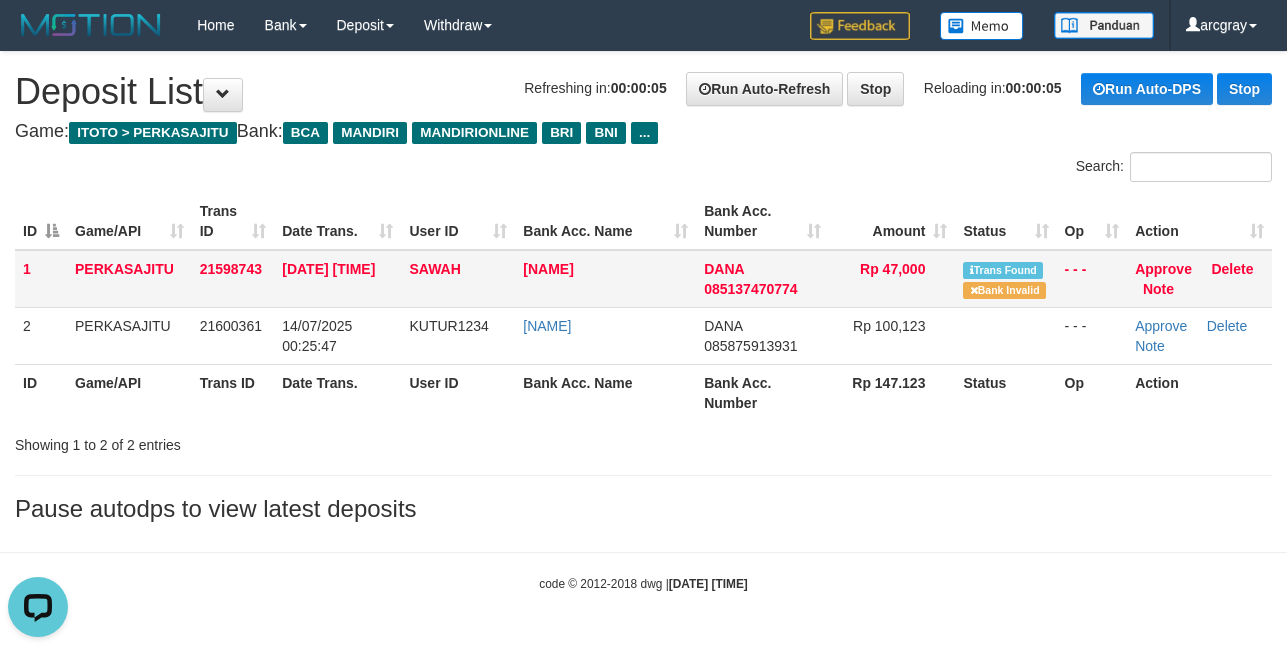 click on "ID Game/API Trans ID Date Trans. User ID Bank Acc. Name Bank Acc. Number Amount Status Op Action
1
PERKASAJITU
21598743
14/07/2025 00:21:45
SAWAH
ABDUL ROKHIM
DANA
085137470774
Rp 47,000
Trans Found
Bank Invalid
- - -
Approve
Delete
Note
2
PERKASAJITU
21600361
14/07/2025 00:25:47
KUTUR1234
AGUS MANSUR
DANA" at bounding box center (643, 307) 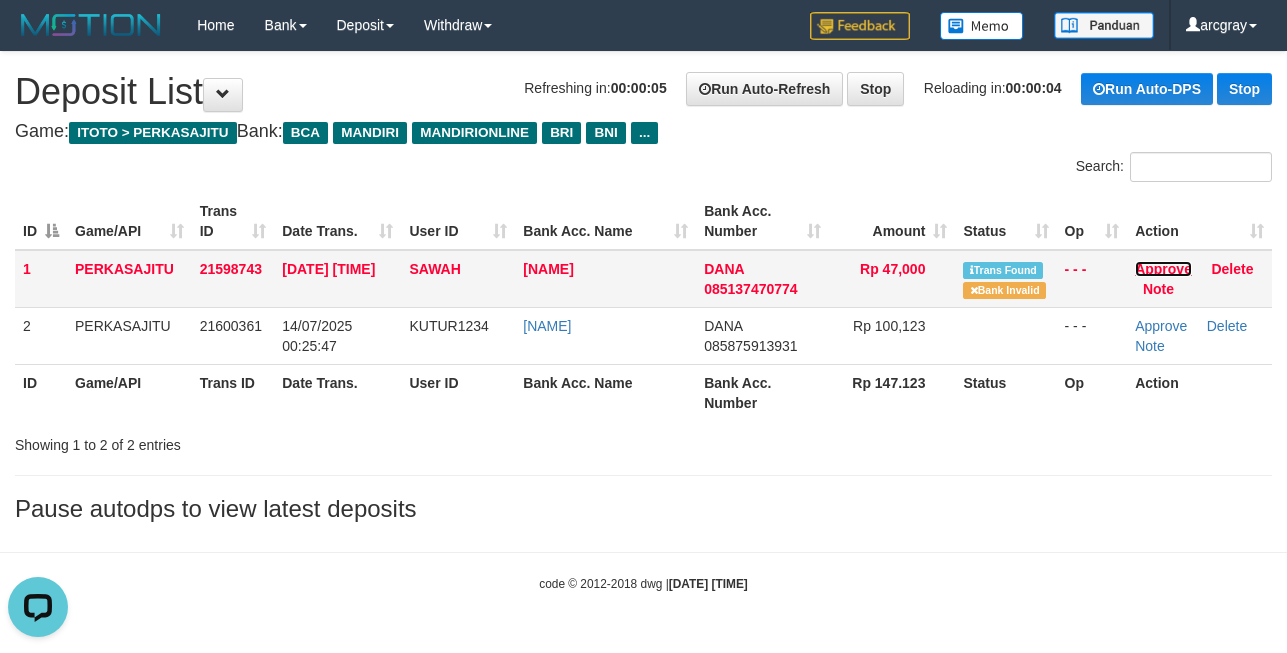 click on "Approve" at bounding box center (1163, 269) 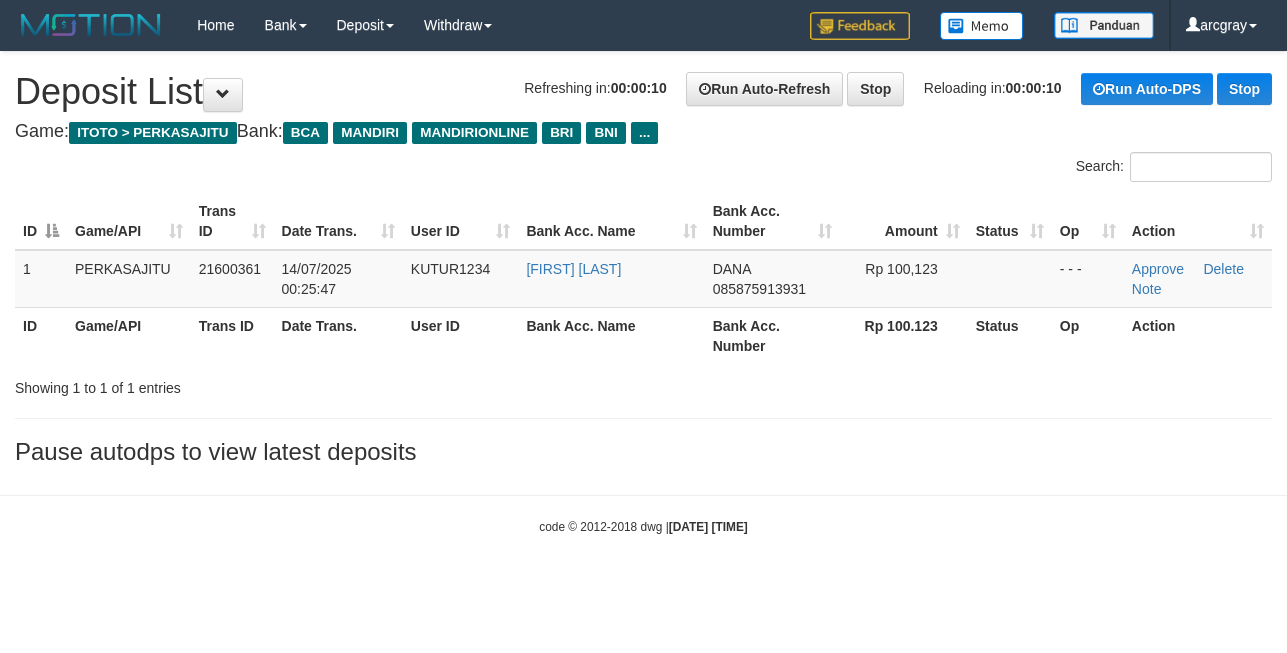 scroll, scrollTop: 0, scrollLeft: 0, axis: both 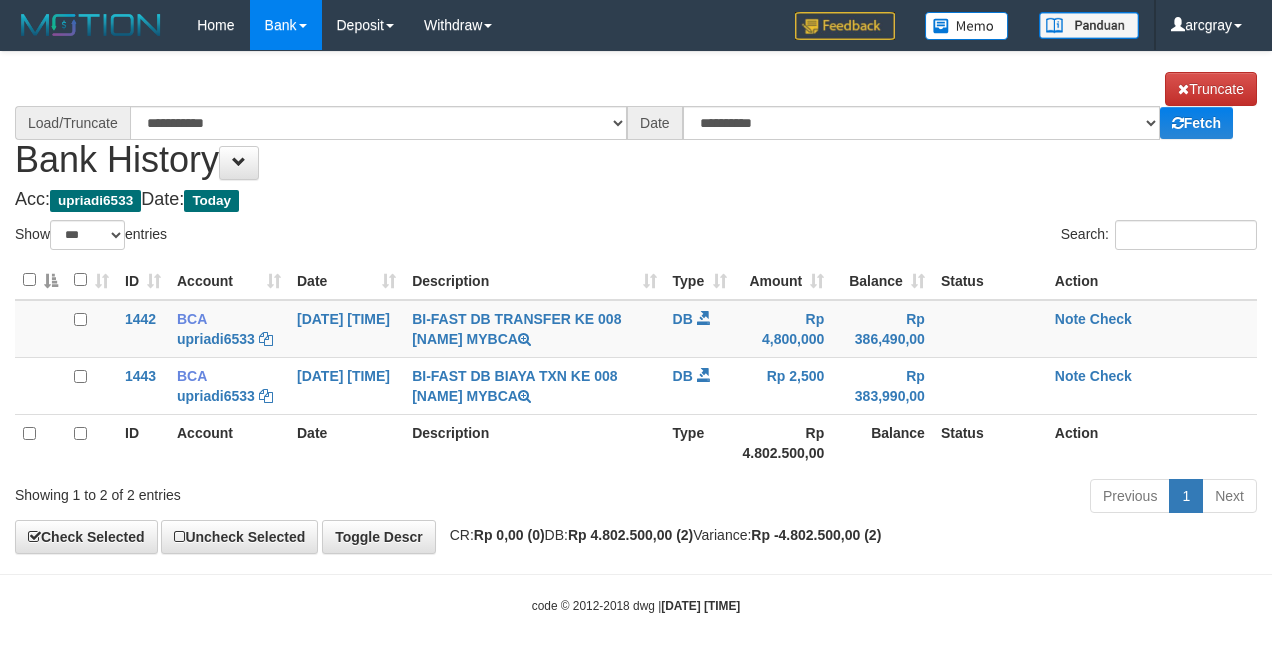 select on "***" 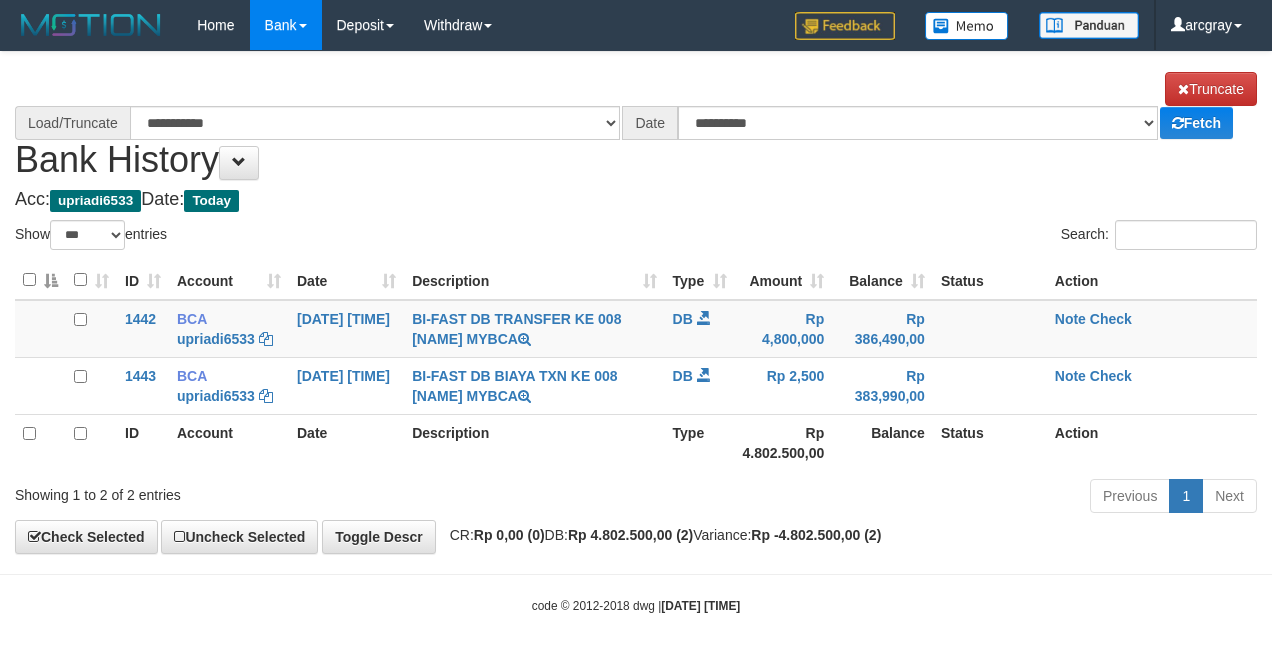scroll, scrollTop: 0, scrollLeft: 0, axis: both 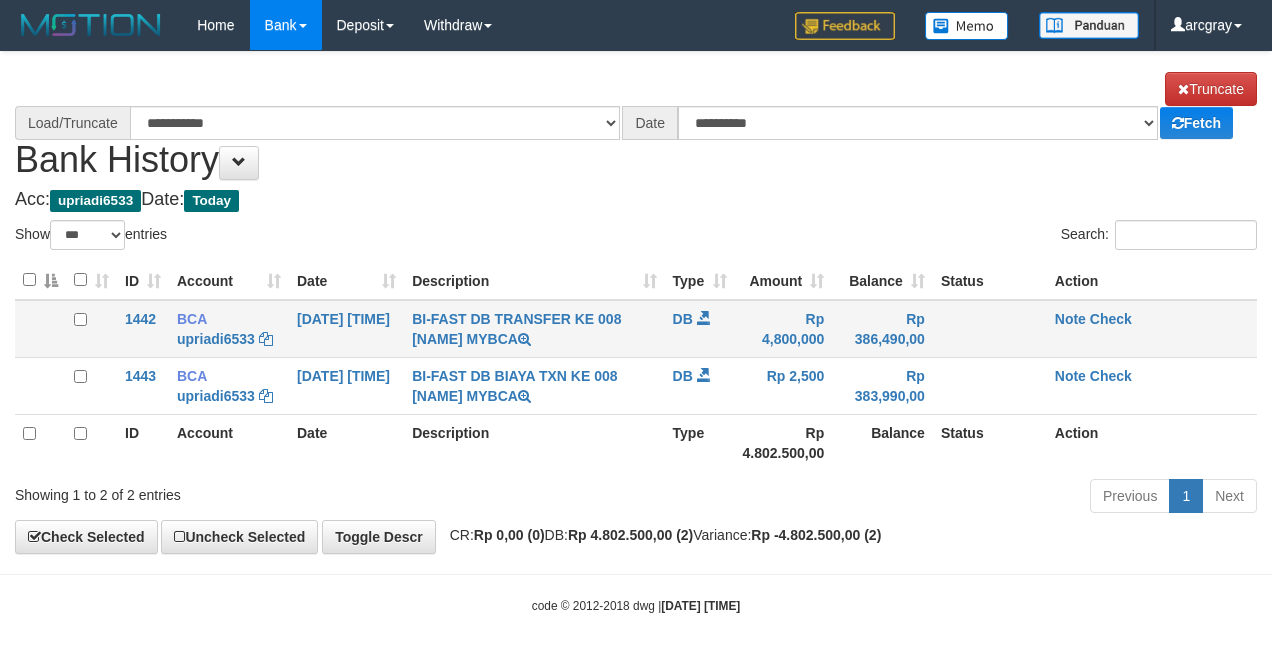 click on "Note
Check" at bounding box center (1152, 329) 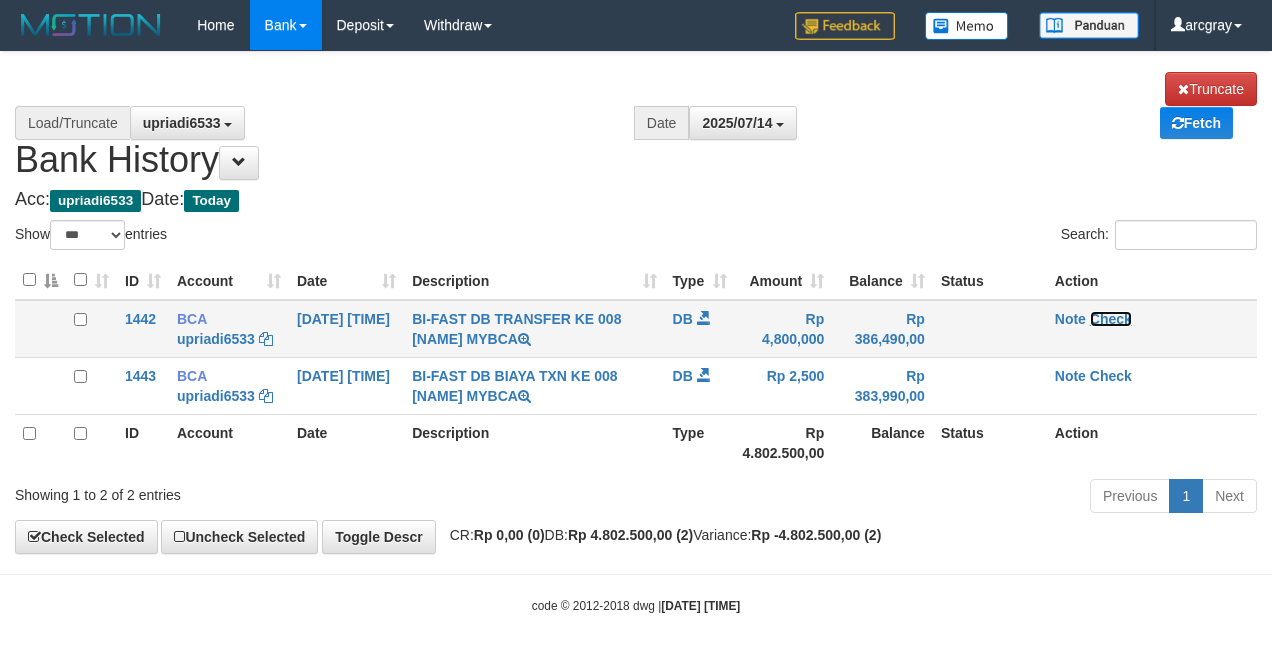 click on "Check" at bounding box center (1111, 319) 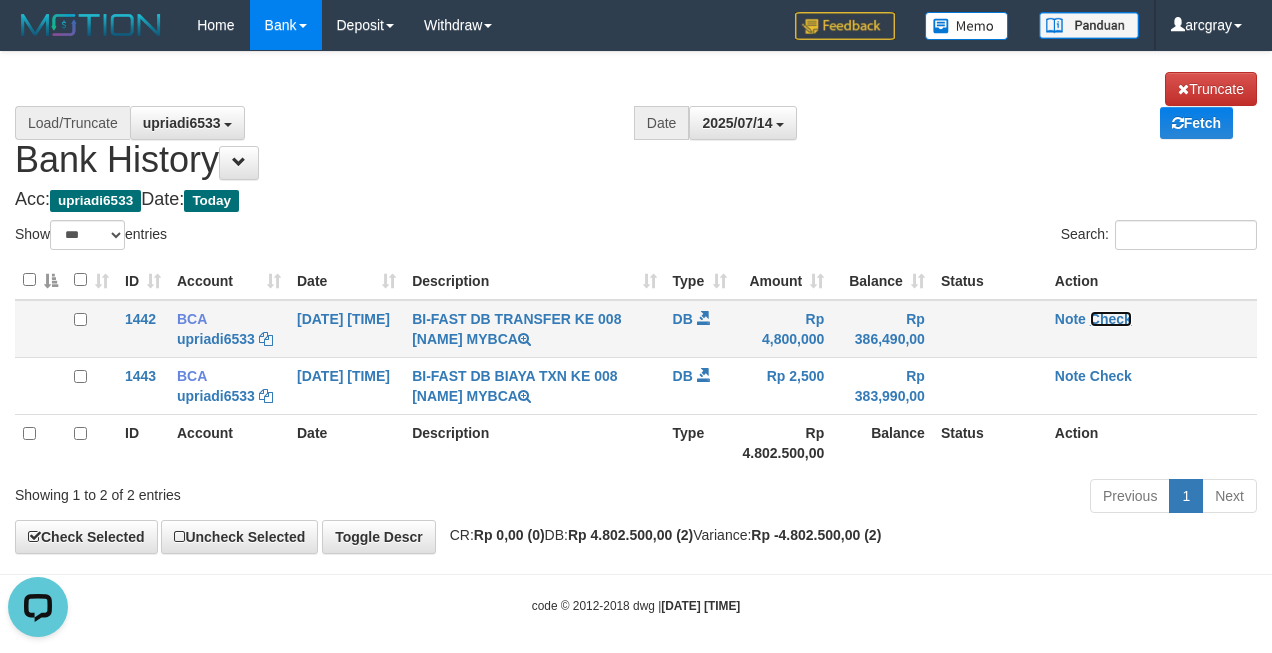 scroll, scrollTop: 0, scrollLeft: 0, axis: both 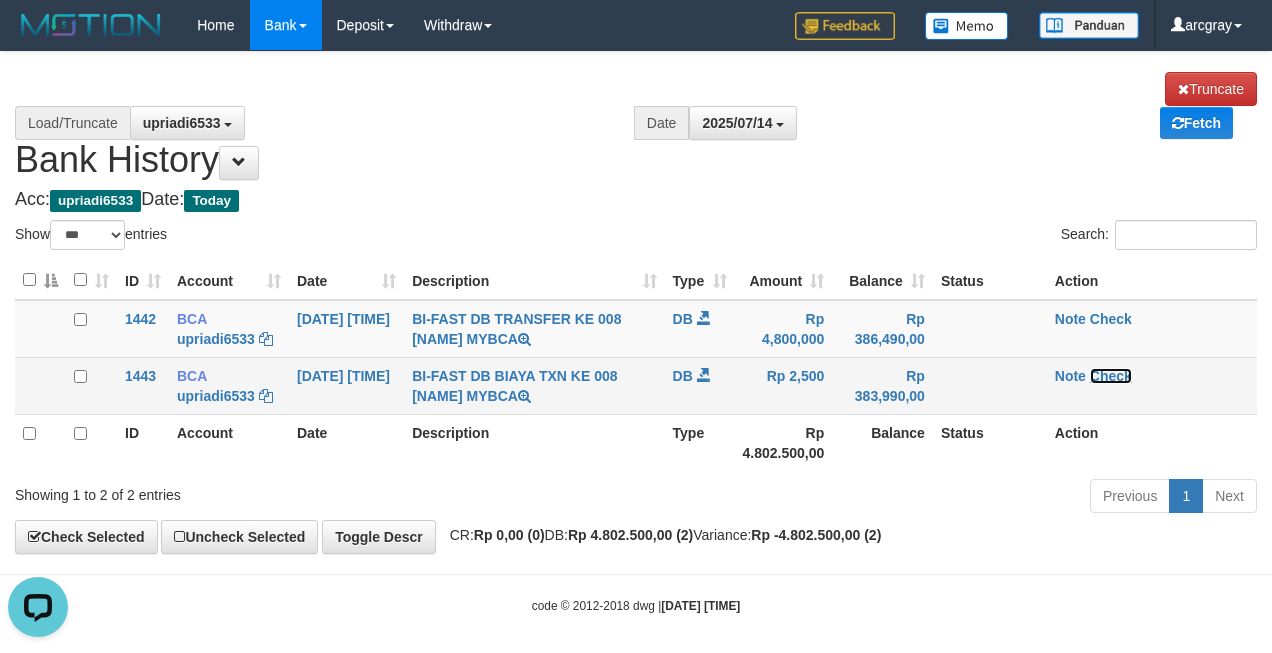 click on "Check" at bounding box center [1111, 376] 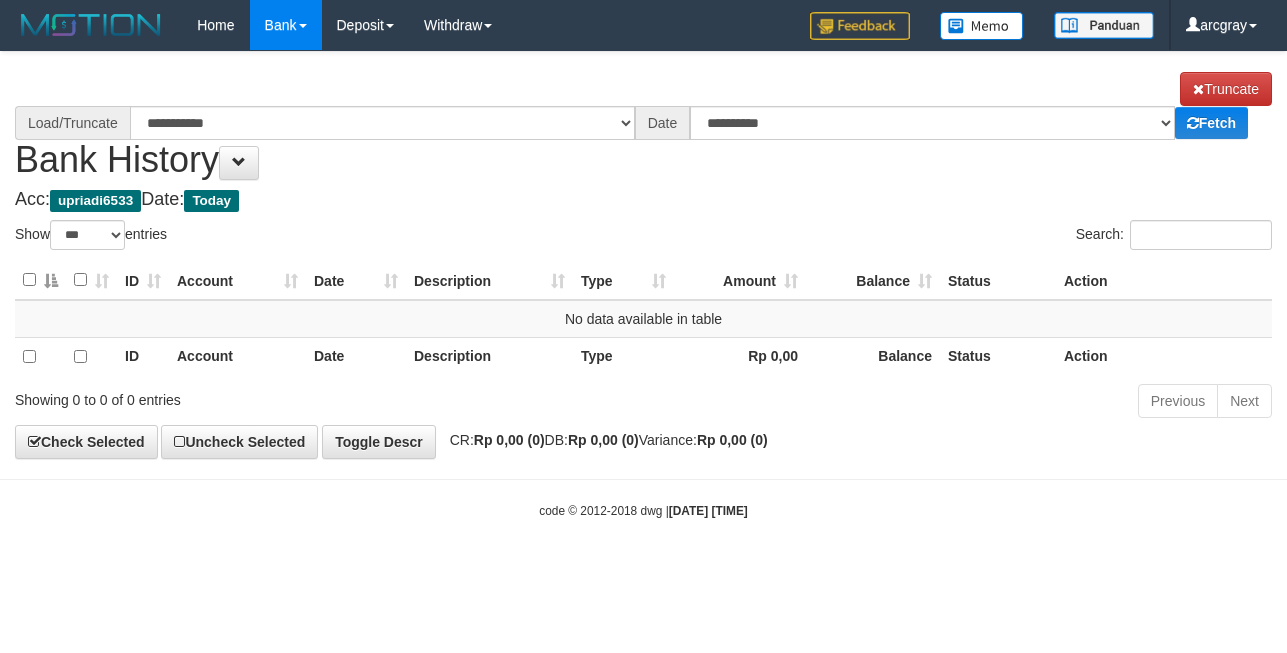 select on "***" 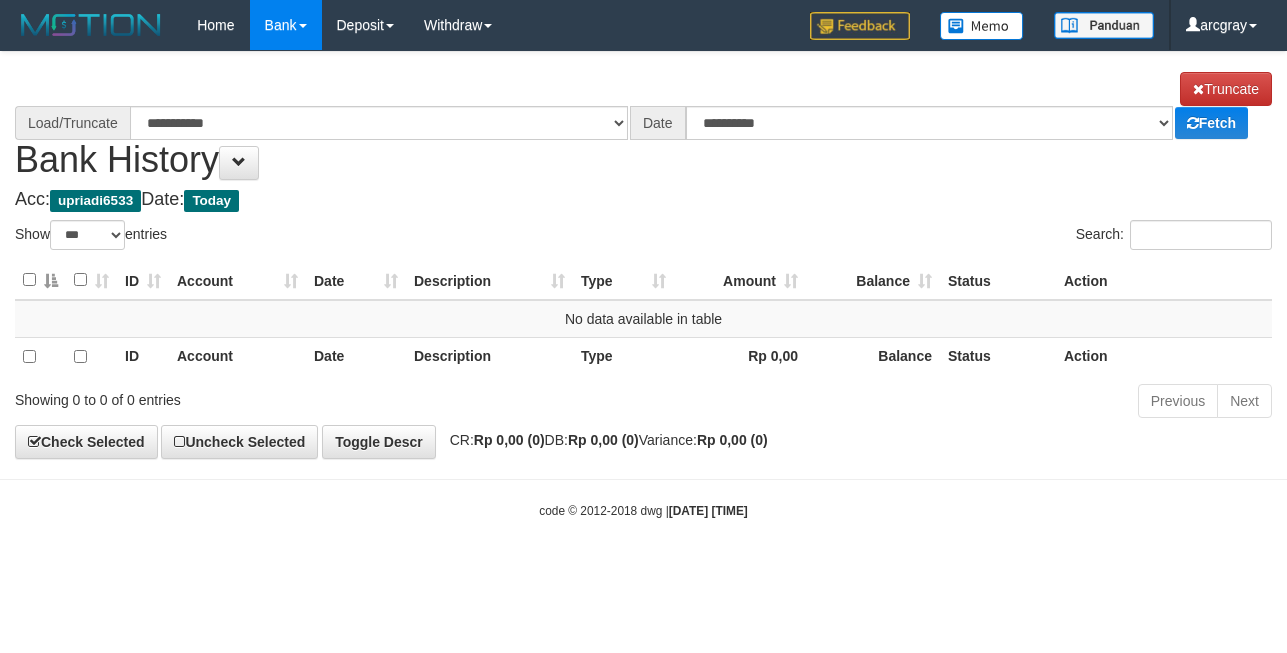 scroll, scrollTop: 0, scrollLeft: 0, axis: both 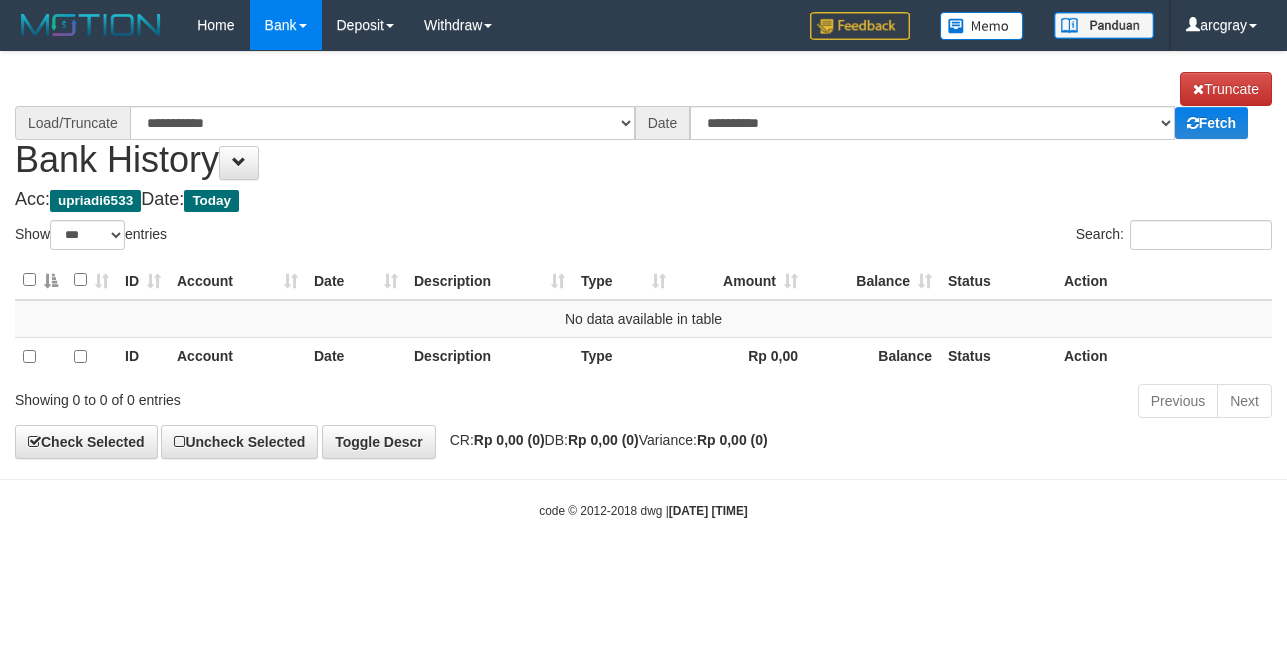 select on "***" 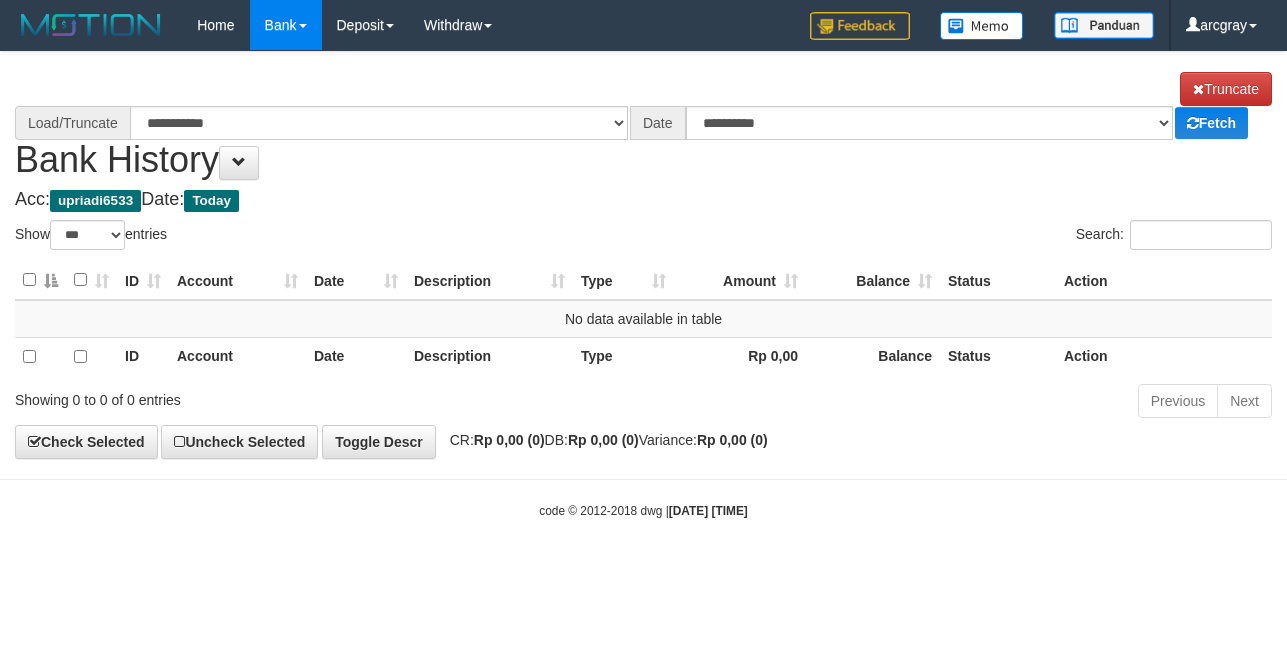 scroll, scrollTop: 0, scrollLeft: 0, axis: both 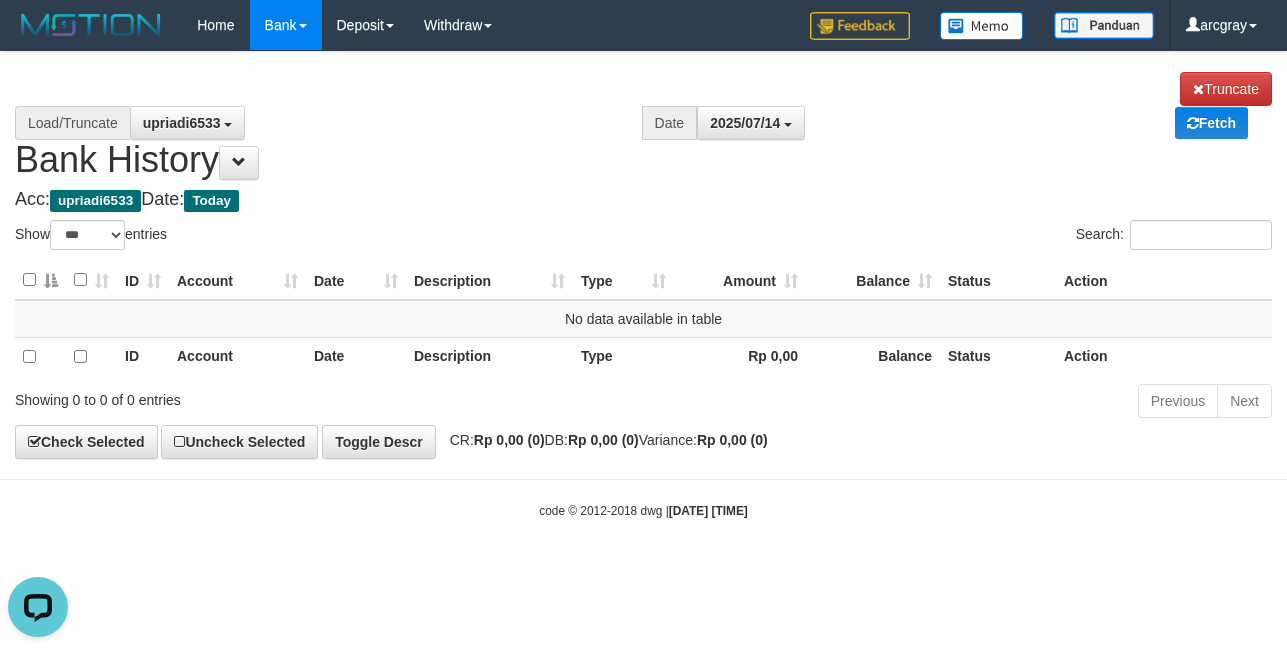 click on "Show  ** ** ** ***  entries" at bounding box center (322, 237) 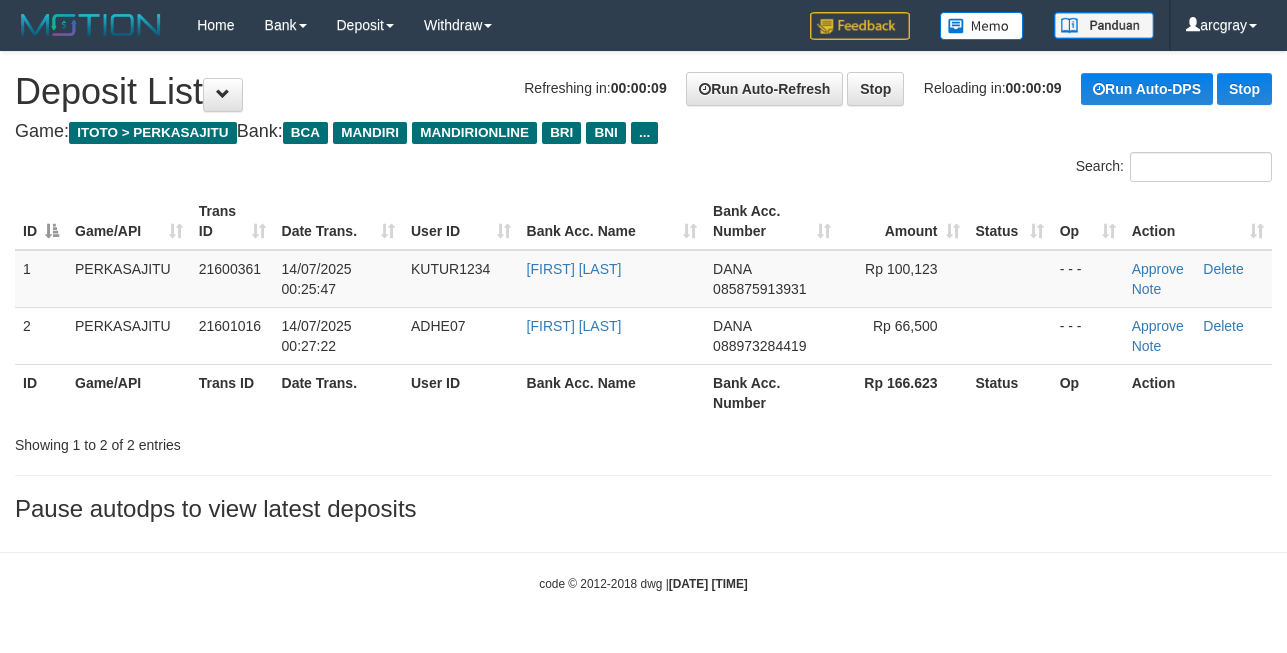 scroll, scrollTop: 0, scrollLeft: 0, axis: both 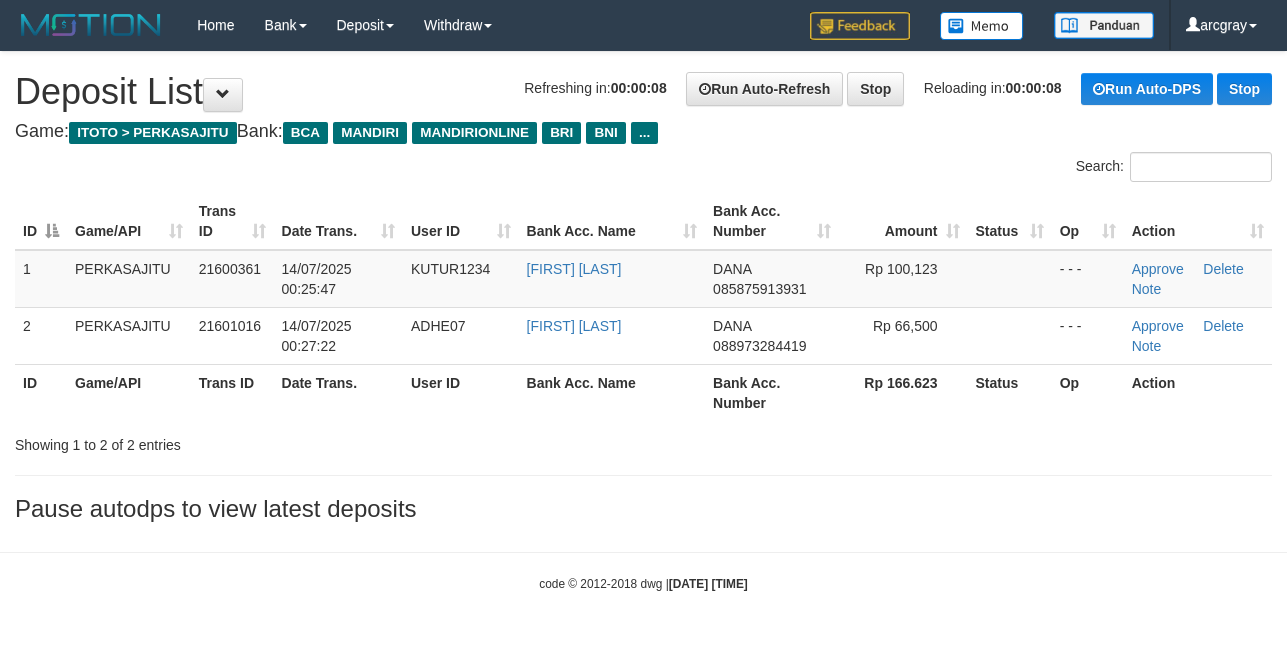 click on "Search:" at bounding box center [966, 169] 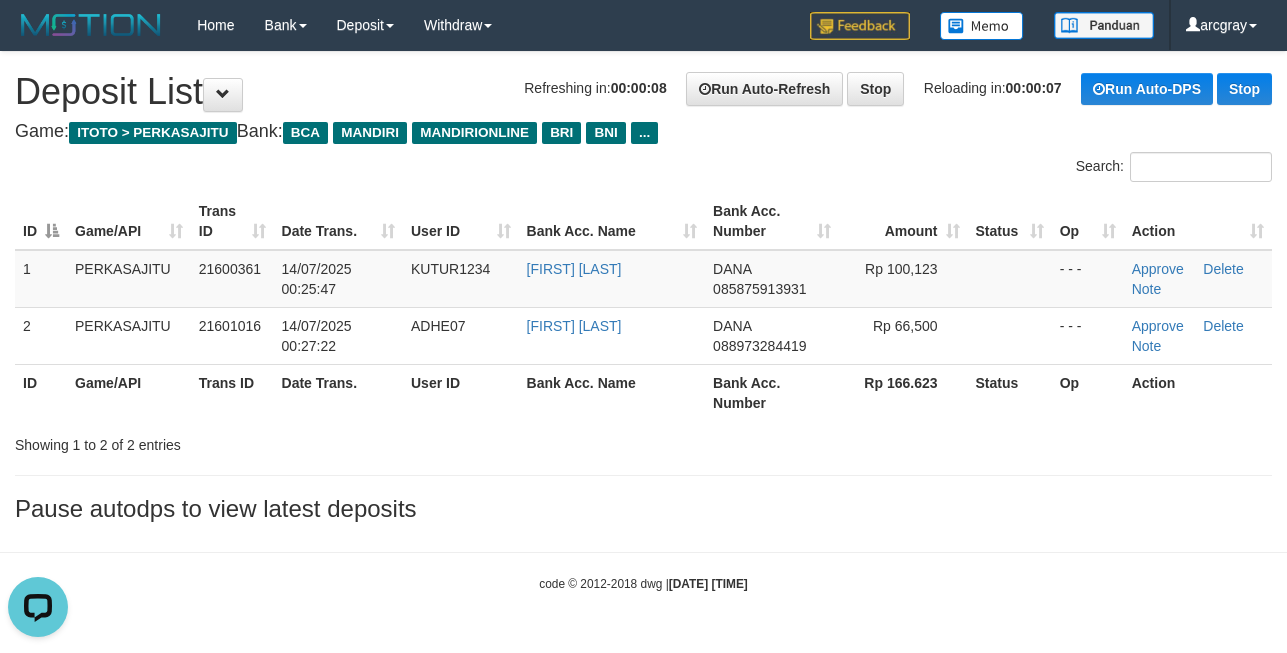 scroll, scrollTop: 0, scrollLeft: 0, axis: both 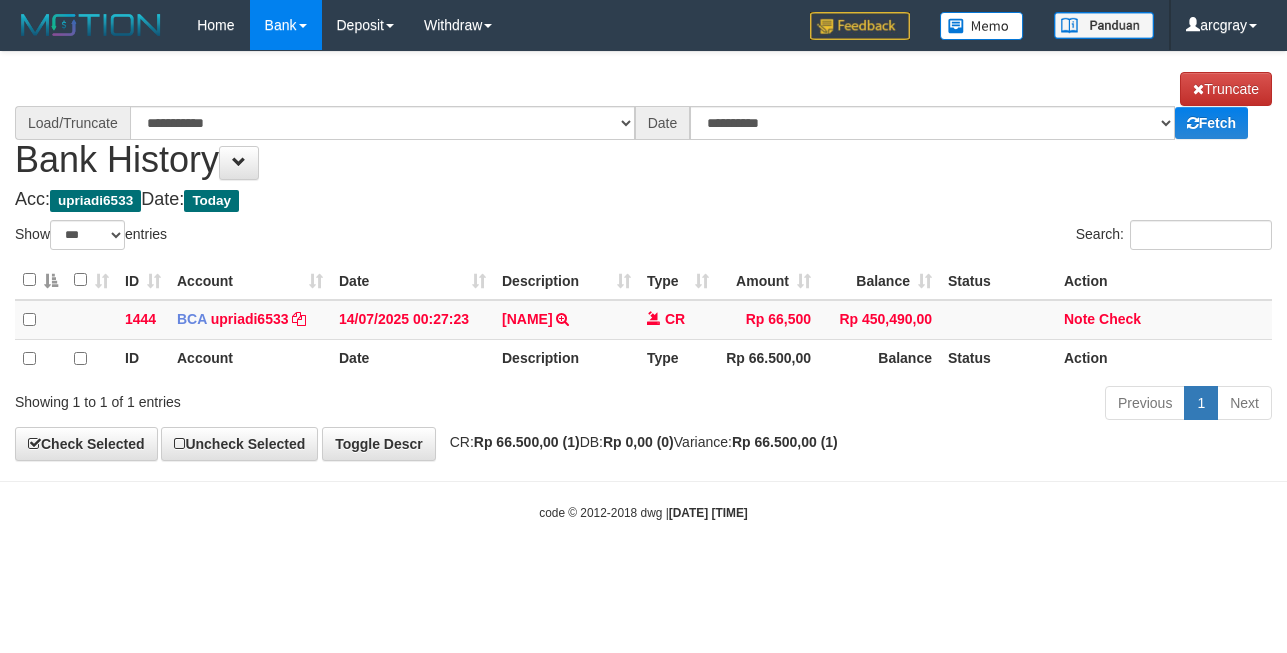 select on "***" 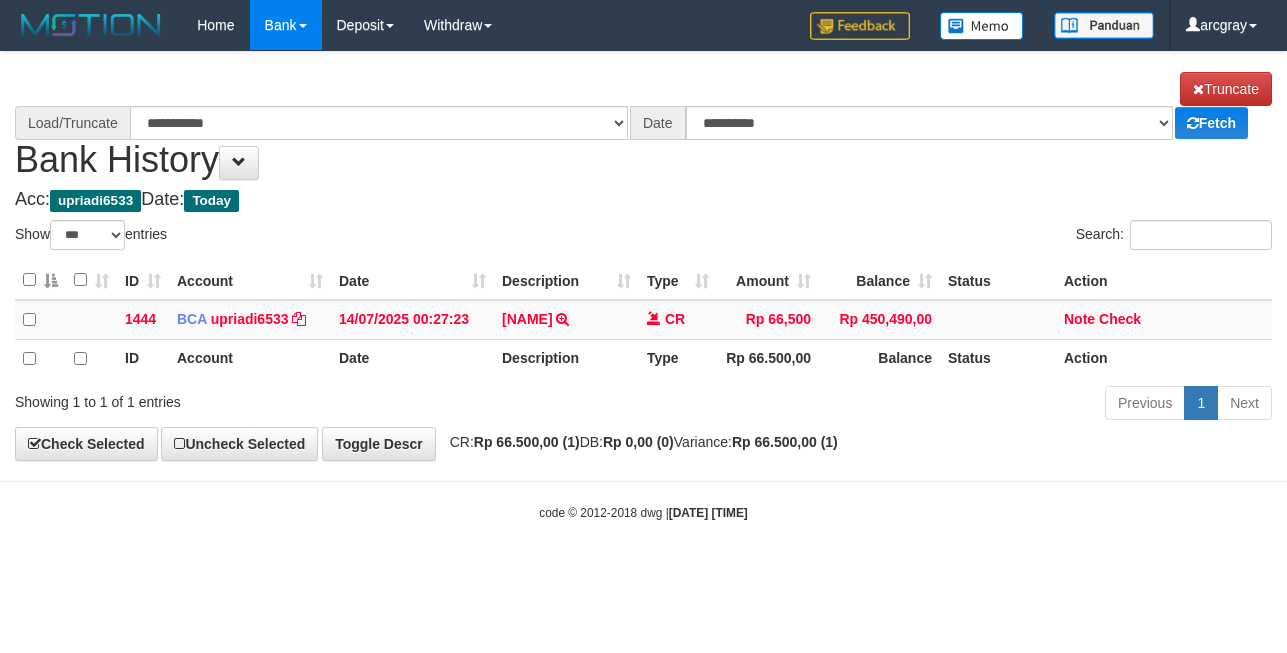 scroll, scrollTop: 0, scrollLeft: 0, axis: both 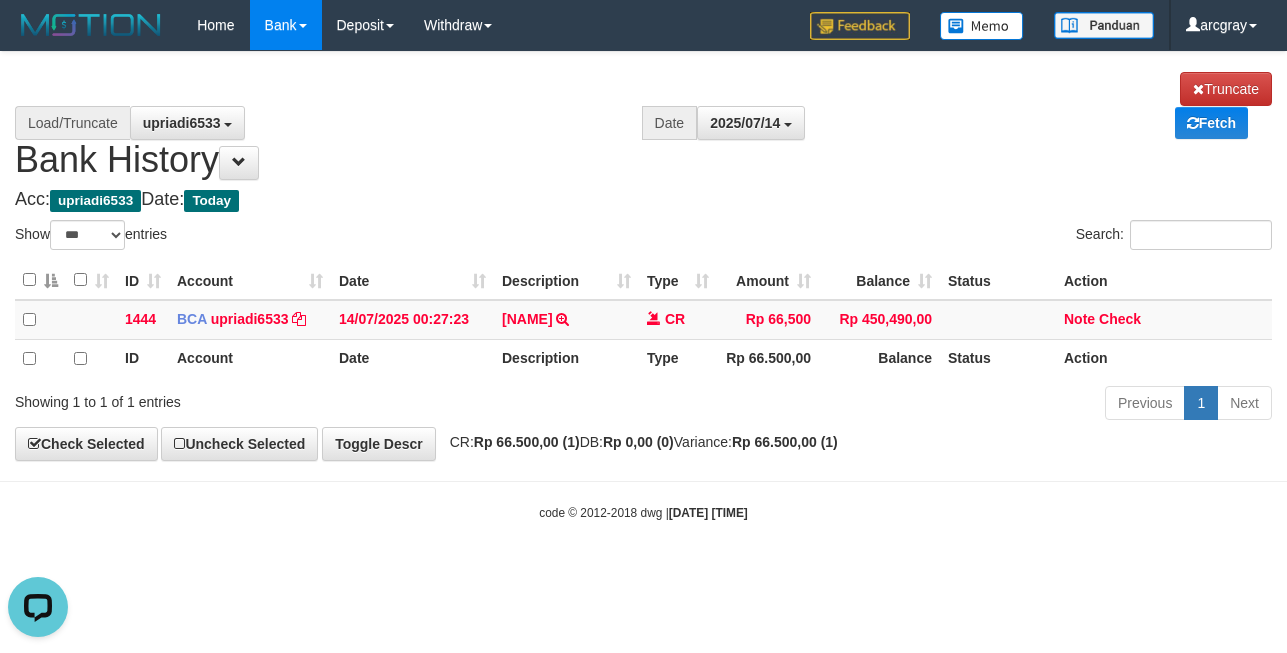 click on "Show  ** ** ** ***  entries" at bounding box center (322, 237) 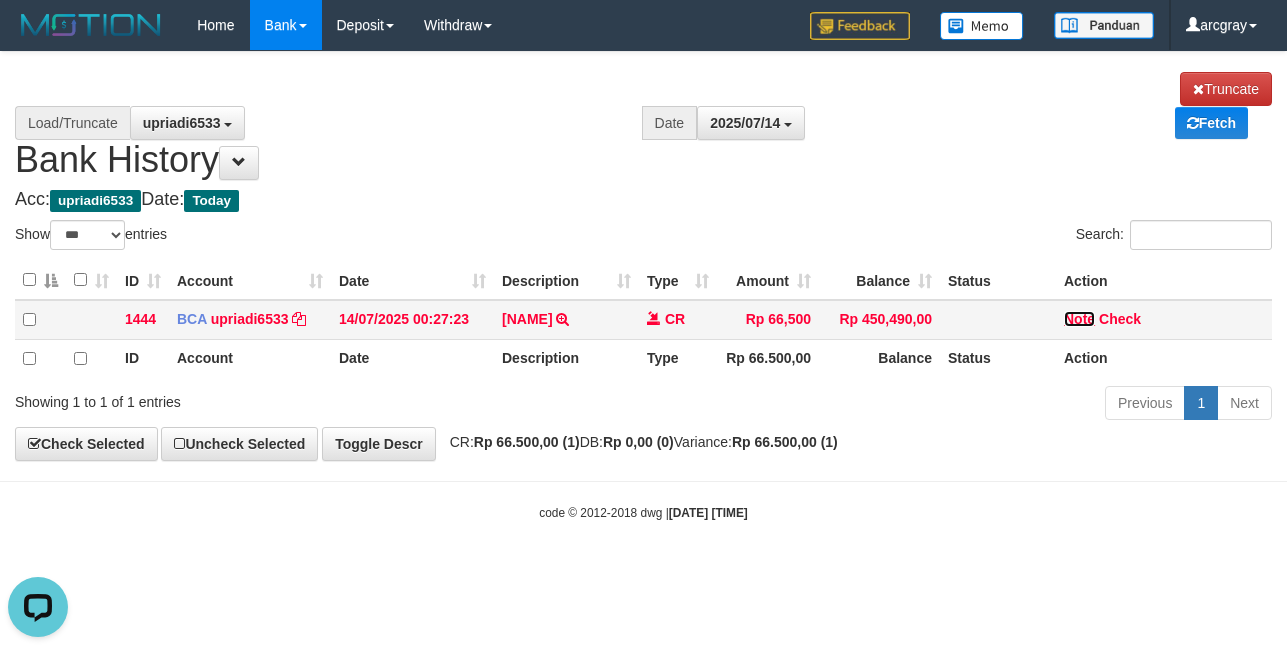 click on "Note" at bounding box center (1079, 319) 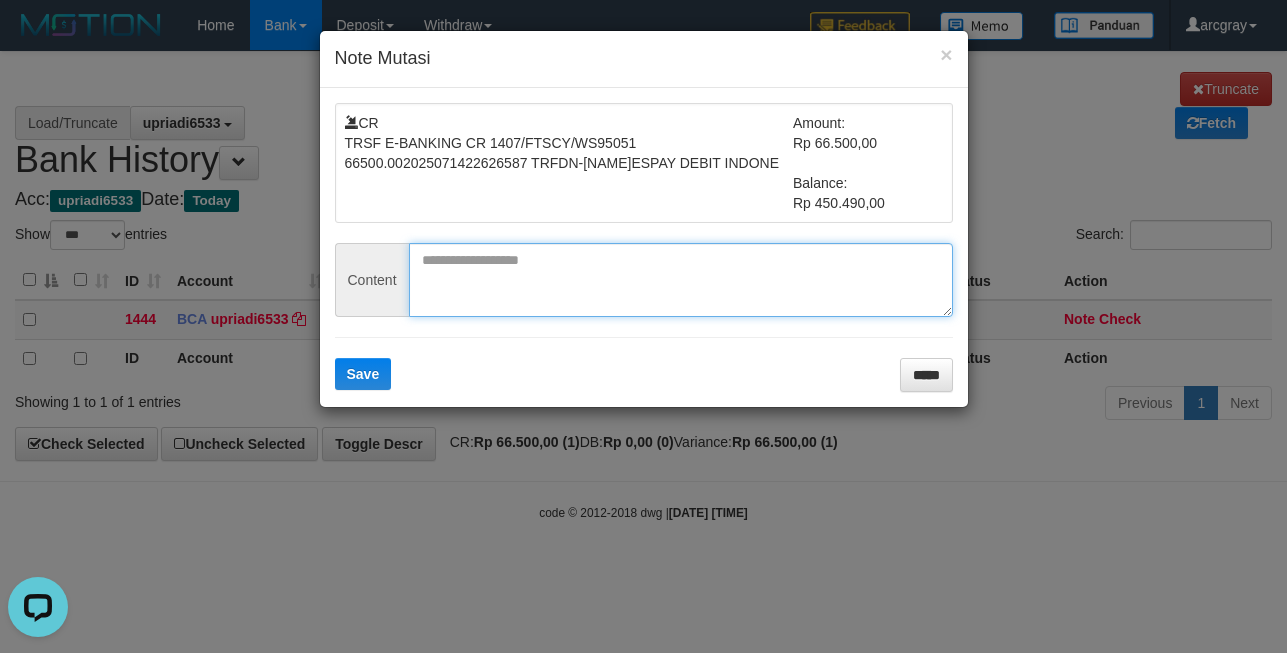click at bounding box center (681, 280) 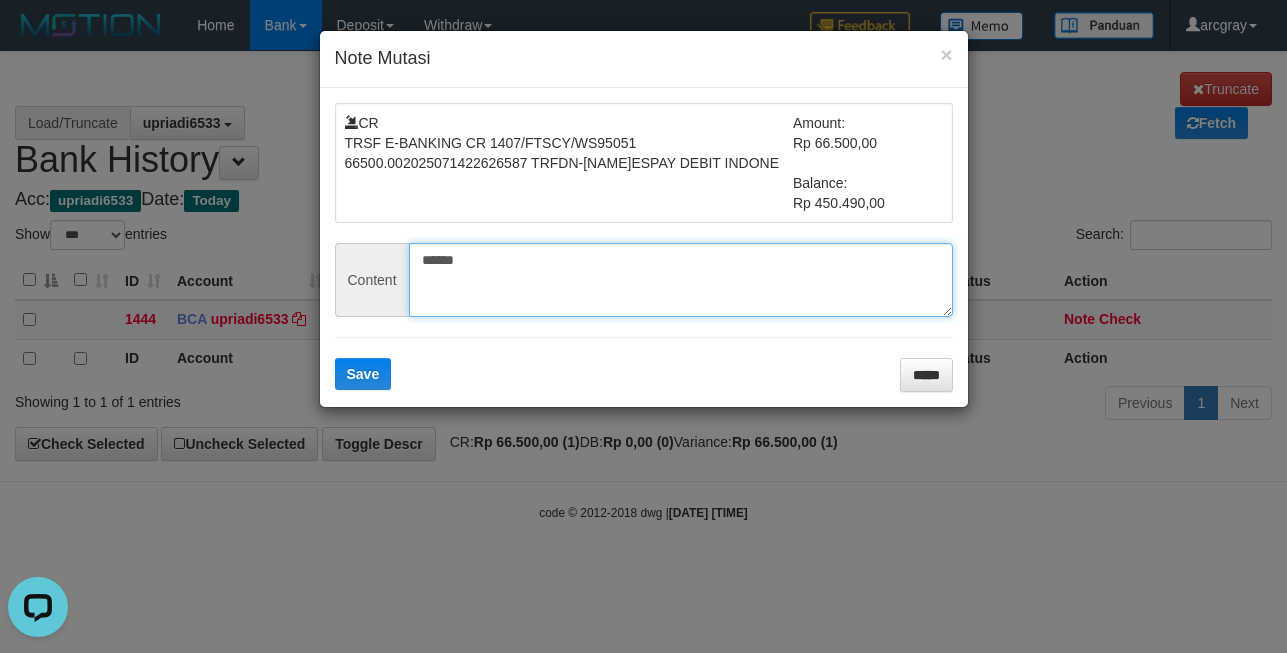 type on "******" 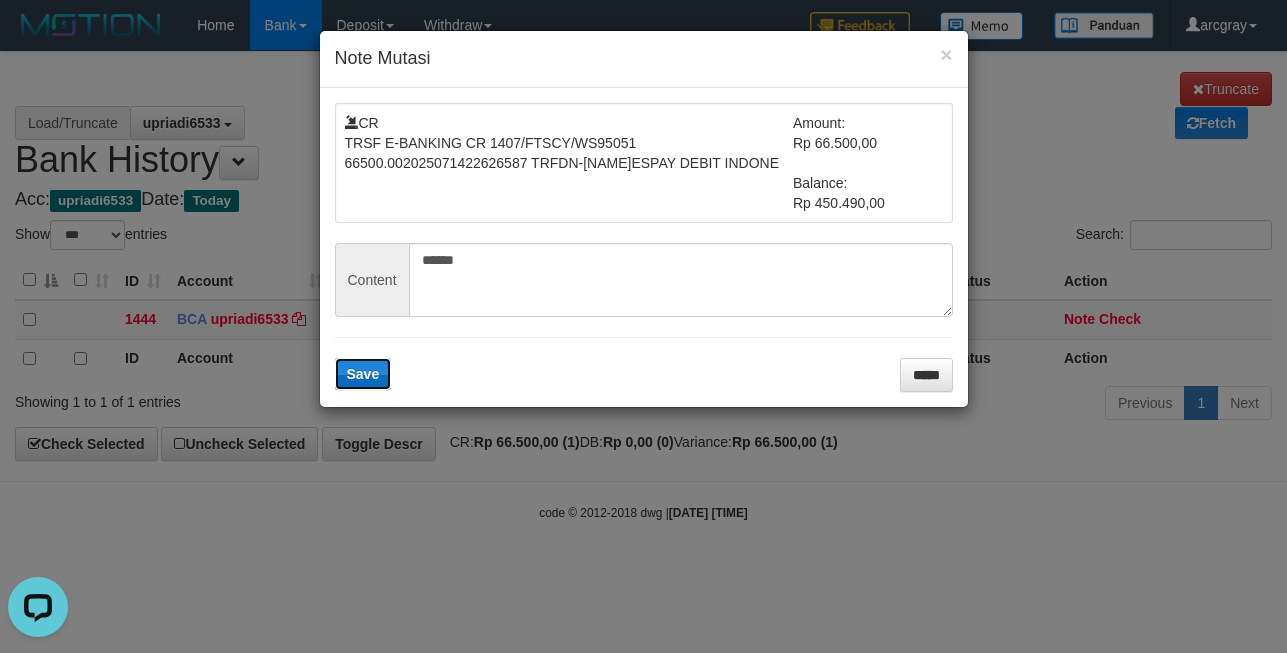 click on "Save" at bounding box center (363, 374) 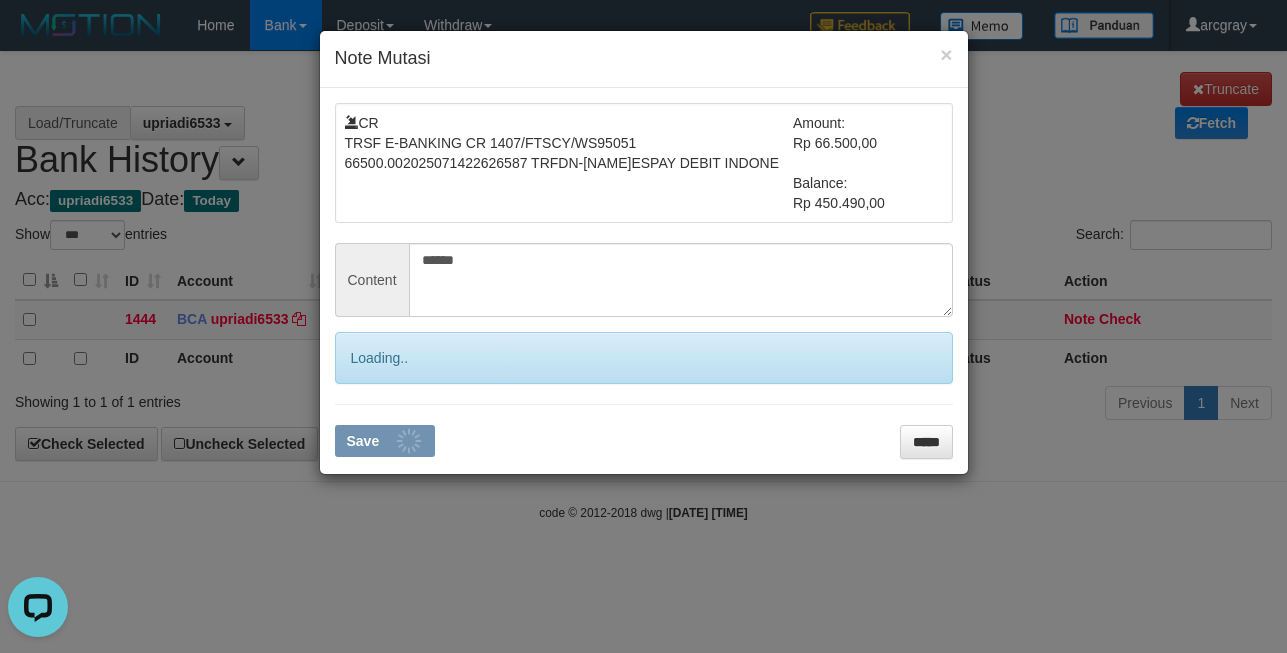 click on "× Note Mutasi
CR
TRSF E-BANKING CR 1407/FTSCY/WS95051
66500.002025071422626587 TRFDN-NURUL FITRIYESPAY DEBIT INDONE
Amount:
Rp 66.500,00
Balance:
Rp 450.490,00
Content
******
Loading..
Save
*****" at bounding box center (643, 326) 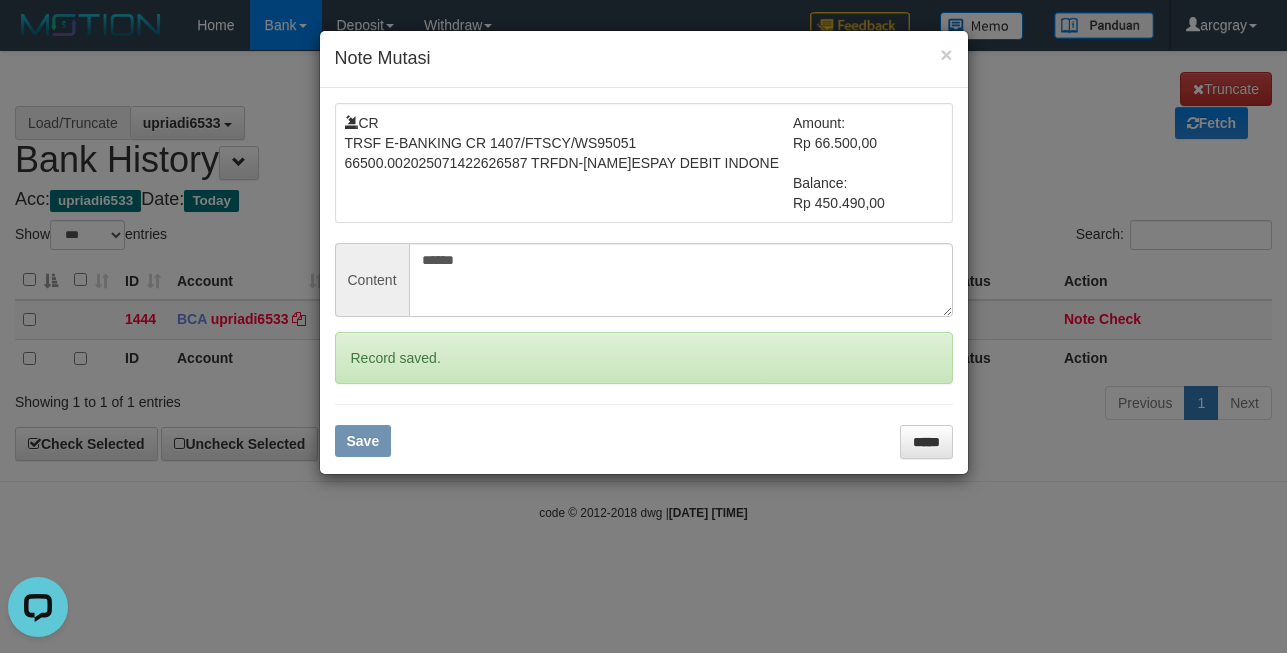 click on "× Note Mutasi
CR
TRSF E-BANKING CR 1407/FTSCY/WS95051
66500.002025071422626587 TRFDN-NURUL FITRIYESPAY DEBIT INDONE
Amount:
Rp 66.500,00
Balance:
Rp 450.490,00
Content
******
Record saved.
Save
*****" at bounding box center [643, 326] 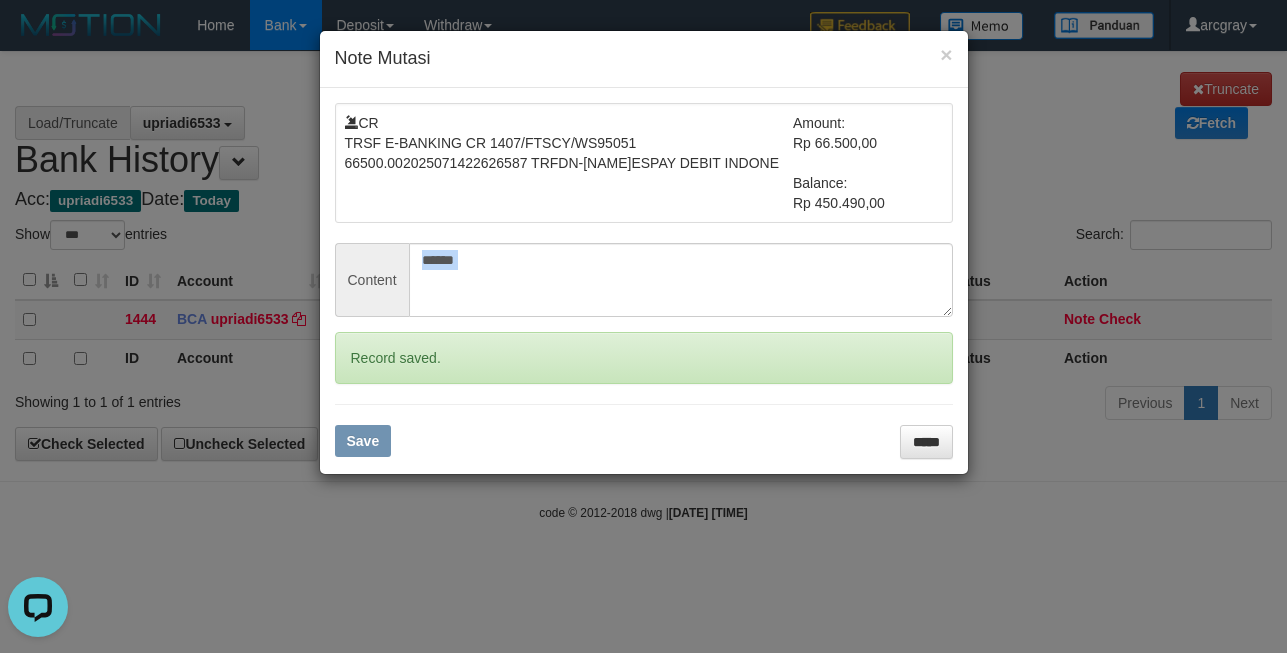click on "× Note Mutasi
CR
TRSF E-BANKING CR 1407/FTSCY/WS95051
66500.002025071422626587 TRFDN-NURUL FITRIYESPAY DEBIT INDONE
Amount:
Rp 66.500,00
Balance:
Rp 450.490,00
Content
******
Record saved.
Save
*****" at bounding box center [643, 326] 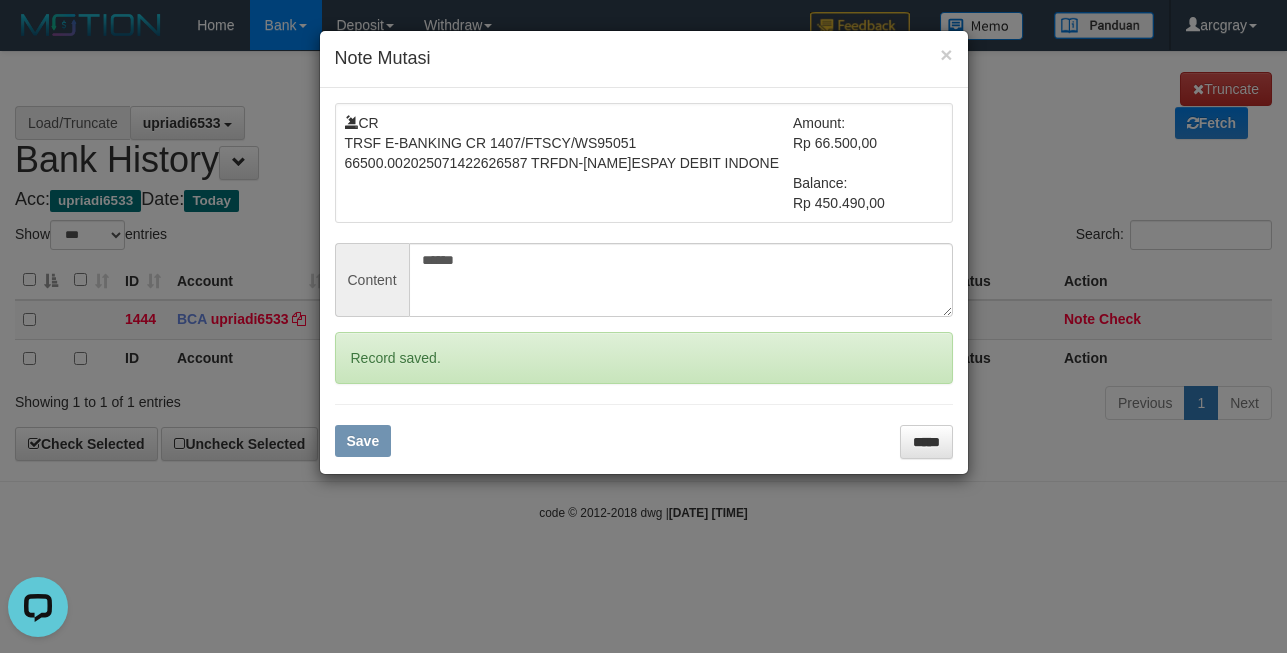 click on "× Note Mutasi
CR
TRSF E-BANKING CR 1407/FTSCY/WS95051
66500.002025071422626587 TRFDN-NURUL FITRIYESPAY DEBIT INDONE
Amount:
Rp 66.500,00
Balance:
Rp 450.490,00
Content
******
Record saved.
Save
*****" at bounding box center [643, 326] 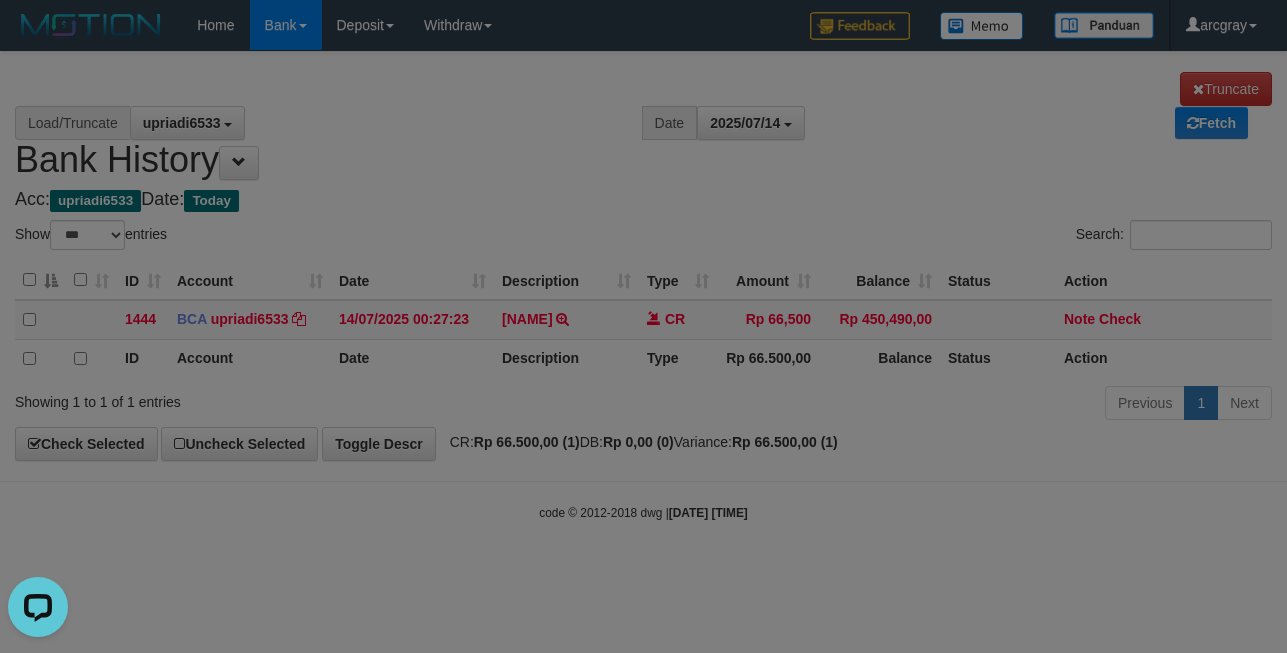 click on "Toggle navigation
Home
Bank
Account List
Load
By Website
Group
[ITOTO]													PERKASAJITU
By Load Group (DPS)
Group arc-1
Mutasi Bank
Search
Sync
Note Mutasi
Deposit
DPS Fetch" at bounding box center (643, 286) 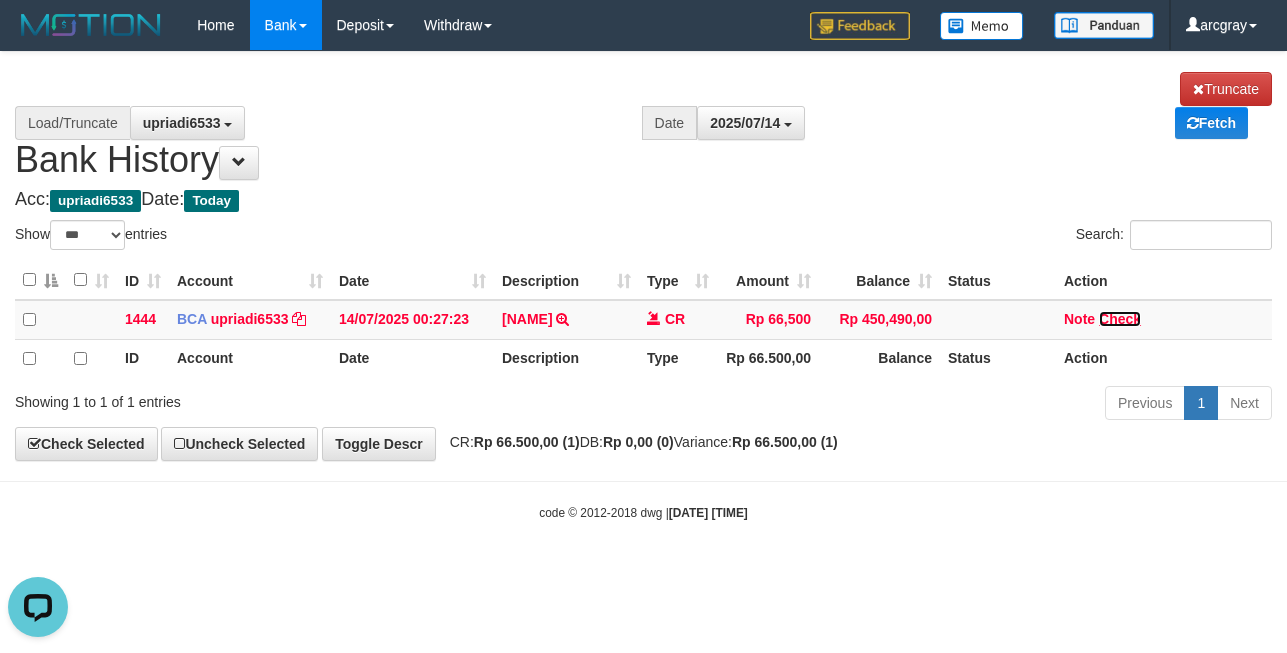 click on "Check" at bounding box center [1120, 319] 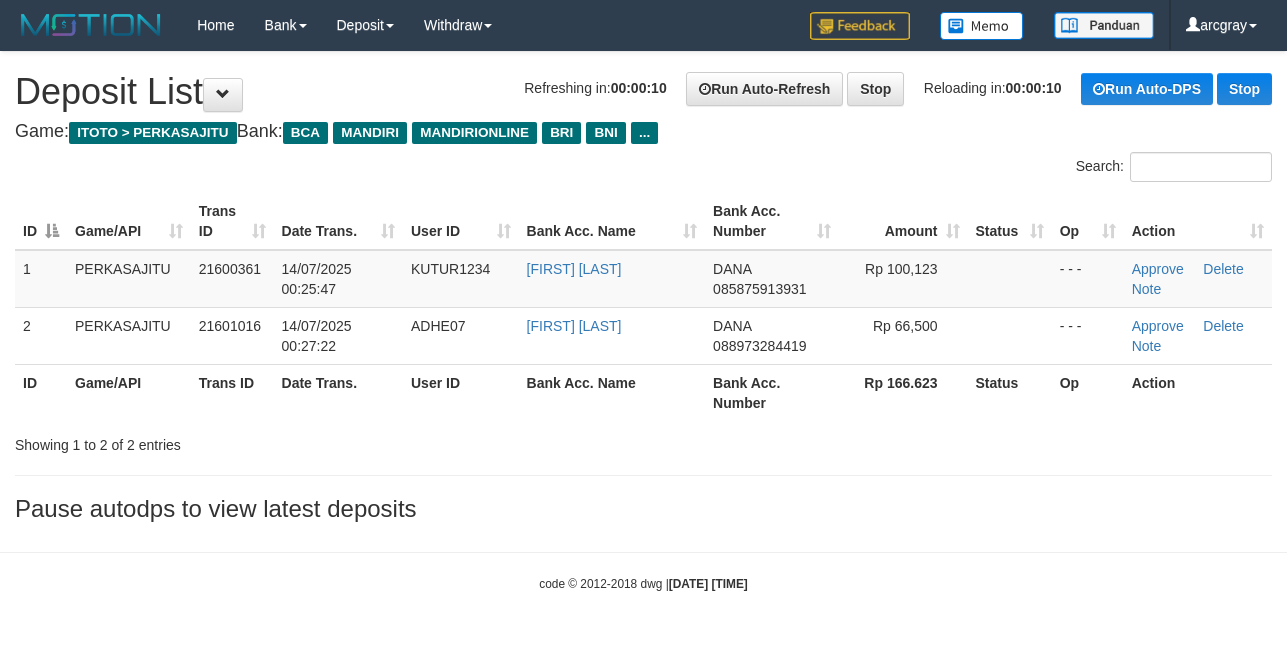 scroll, scrollTop: 0, scrollLeft: 0, axis: both 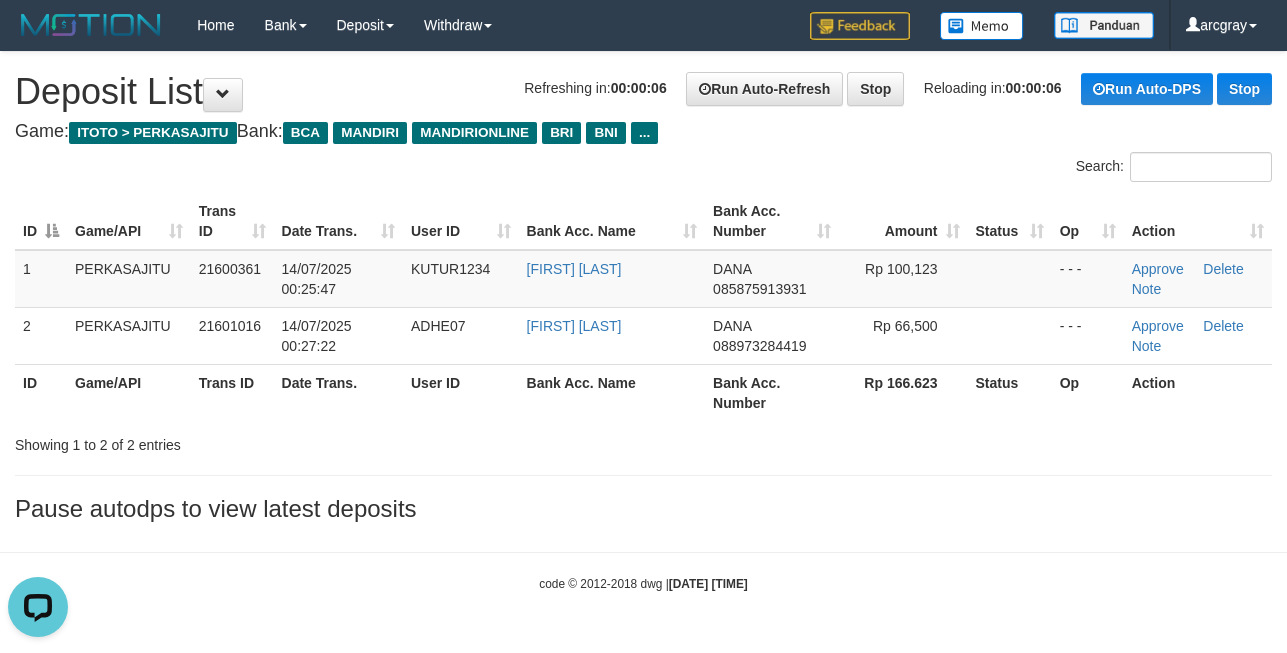 click on "Search:" at bounding box center (643, 169) 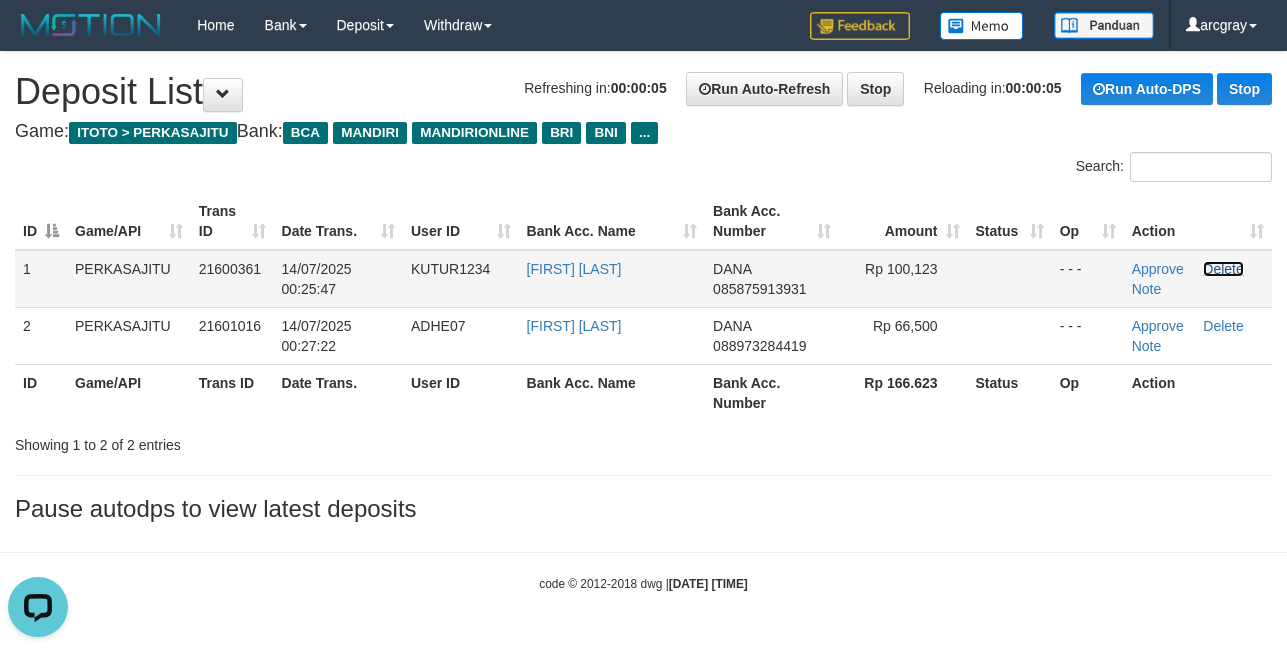 click on "Delete" at bounding box center (1223, 269) 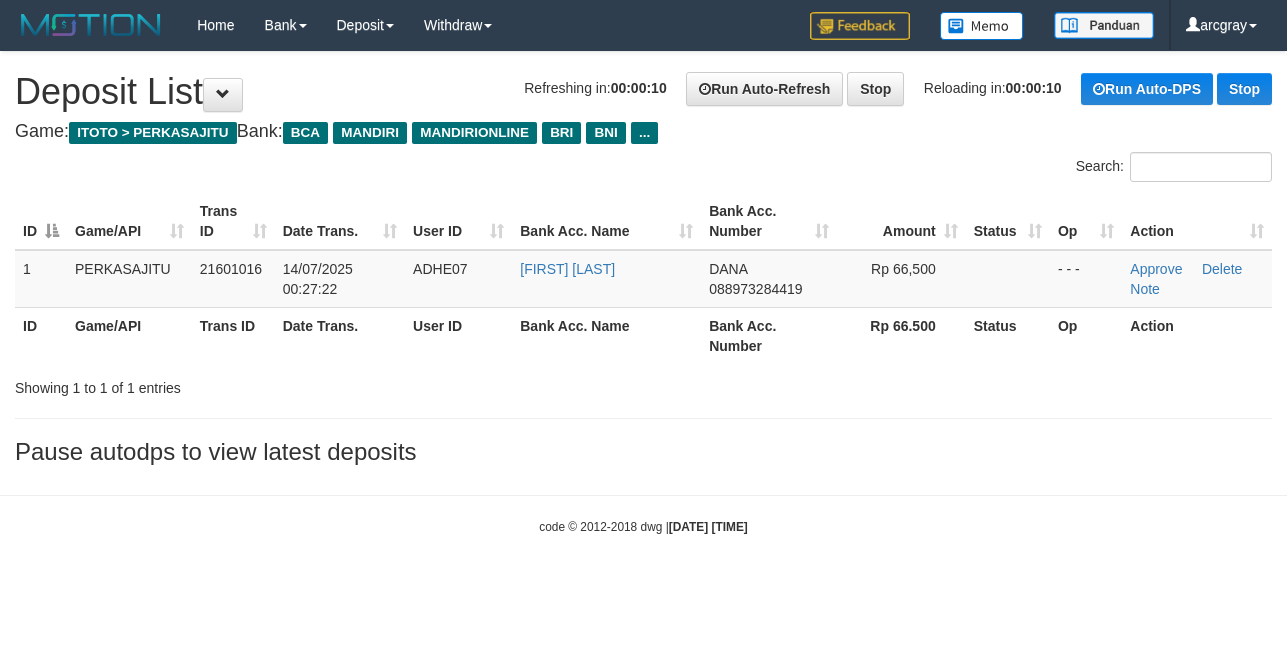 scroll, scrollTop: 0, scrollLeft: 0, axis: both 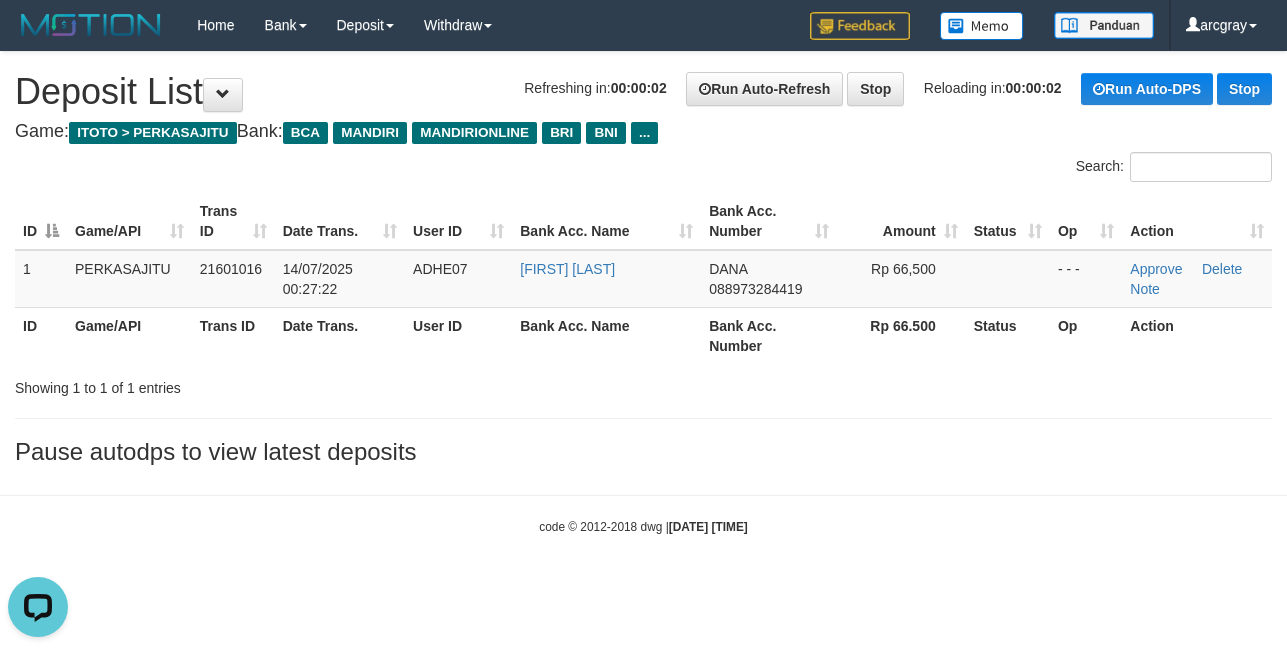 click on "ID Game/API Trans ID Date Trans. User ID Bank Acc. Name Bank Acc. Number Amount Status Op Action
1
PERKASAJITU
21601016
14/07/2025 00:27:22
ADHE07
[FIRST] [LAST]
DANA
[ACCOUNT_NUMBER]
Rp 66,500
- - -
Approve
Delete
Note
ID Game/API Trans ID Date Trans. User ID Bank Acc. Name Bank Acc. Number Rp 66.500 Status Op Action" at bounding box center [643, 278] 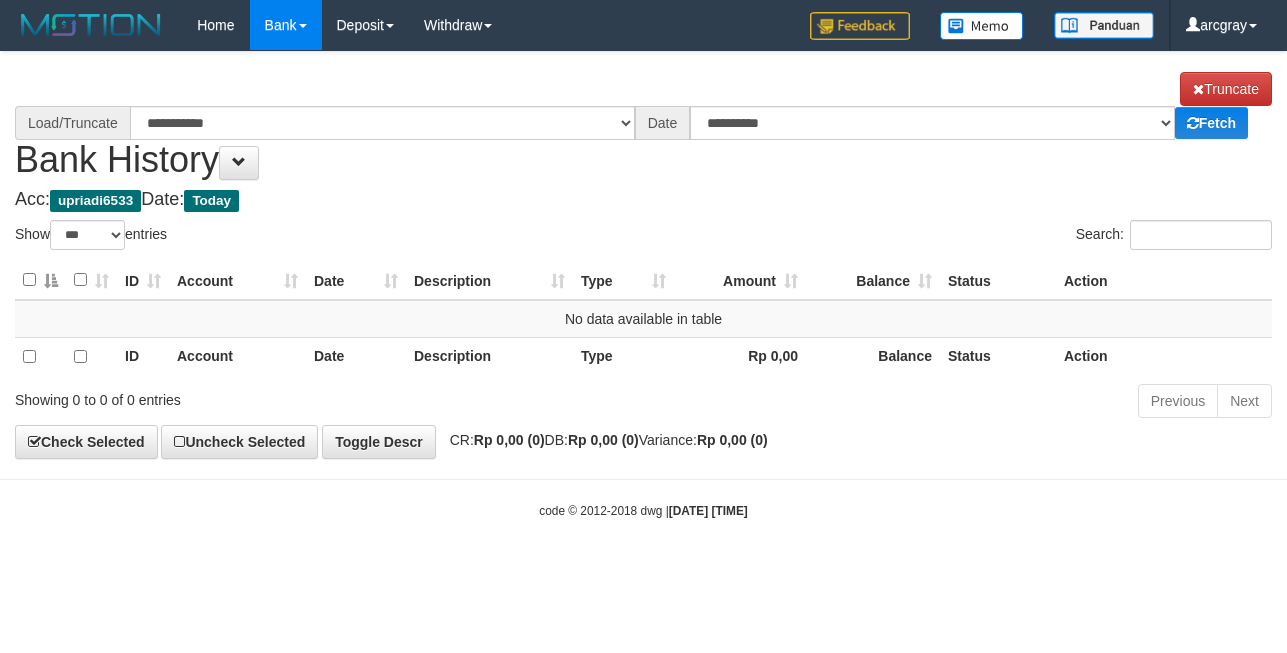 select on "***" 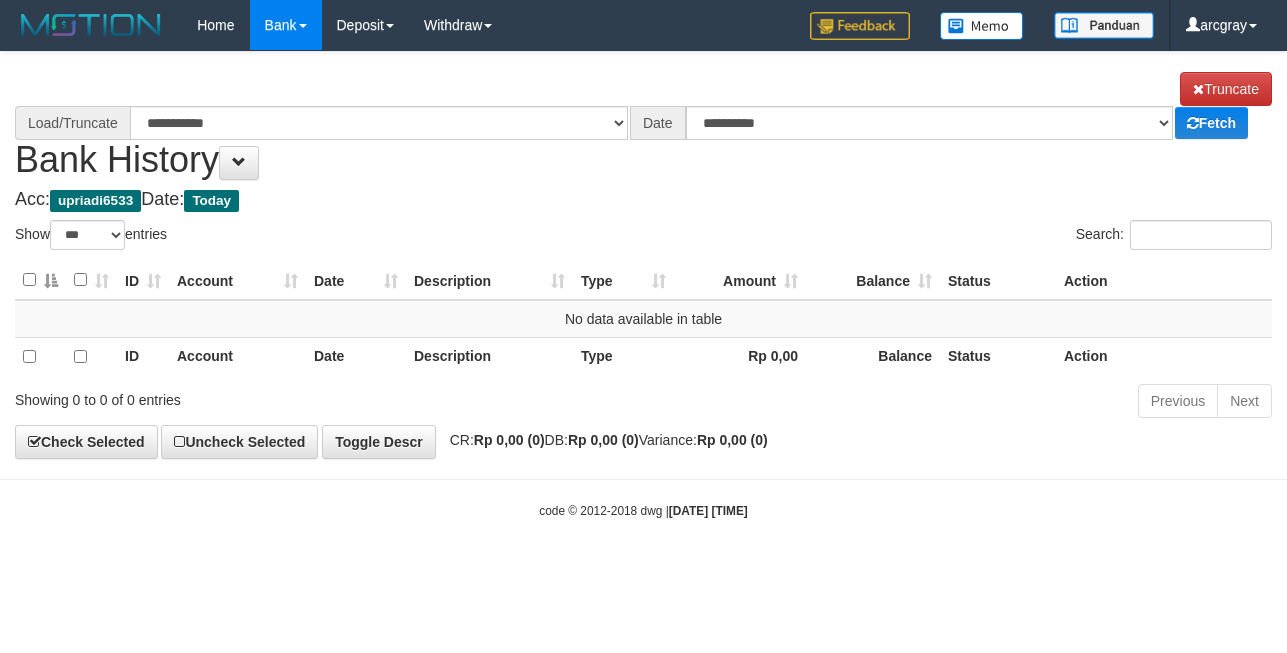 scroll, scrollTop: 0, scrollLeft: 0, axis: both 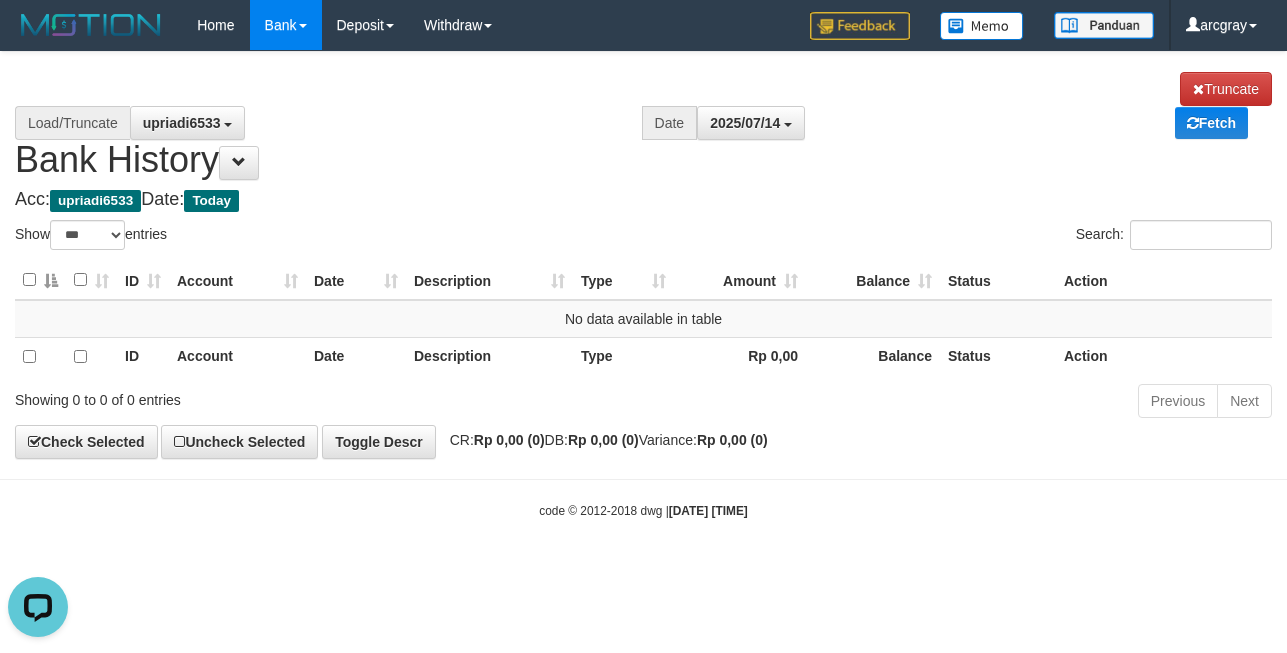 click on "Show  ** ** ** ***  entries" at bounding box center (322, 237) 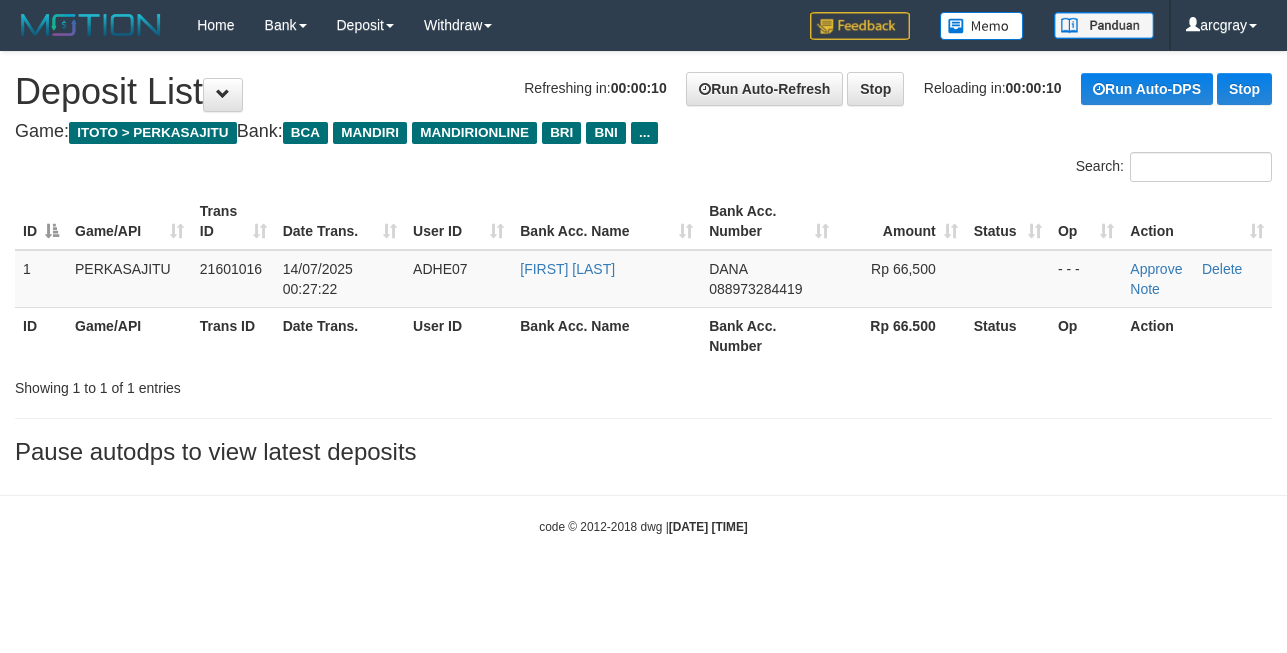 scroll, scrollTop: 0, scrollLeft: 0, axis: both 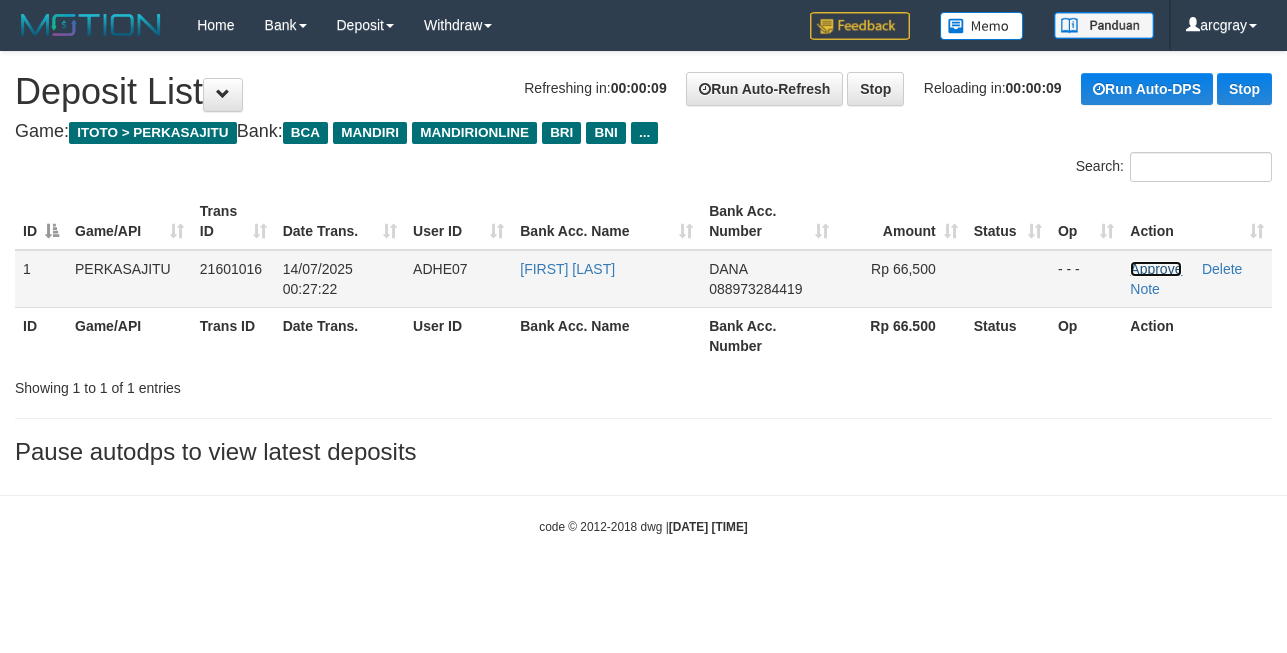 click on "Approve" at bounding box center (1156, 269) 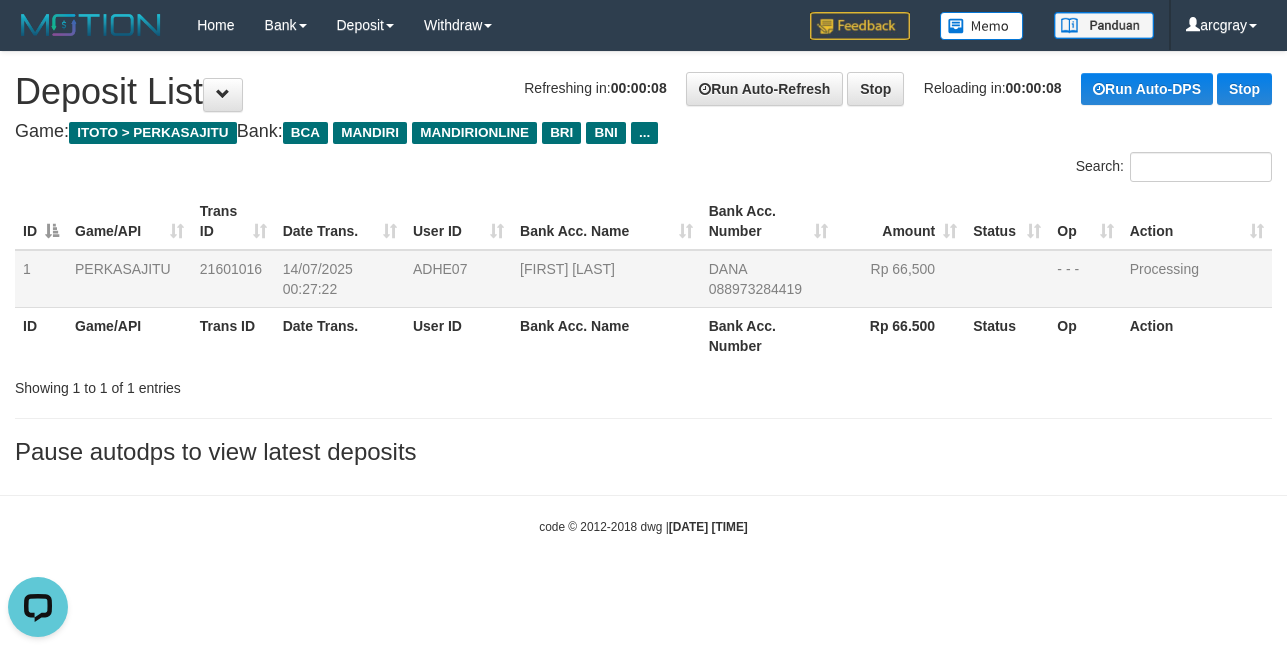 scroll, scrollTop: 0, scrollLeft: 0, axis: both 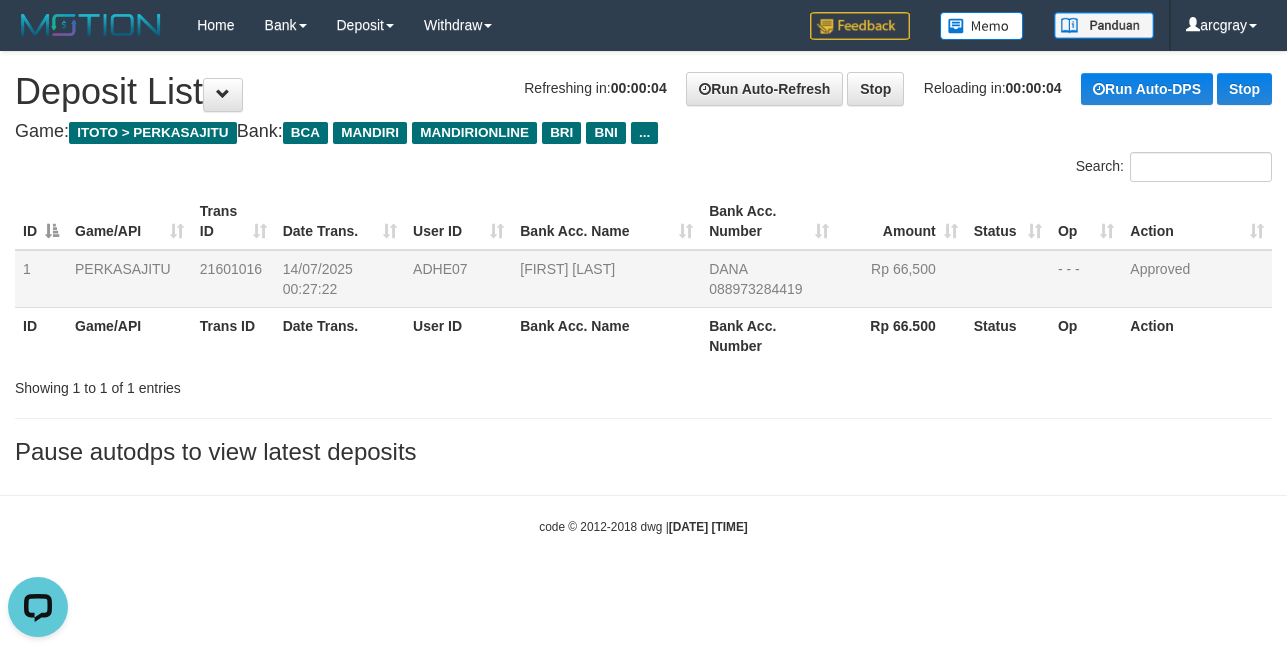 click on "Toggle navigation
Home
Bank
Account List
Load
By Website
Group
[ITOTO]													PERKASAJITU
By Load Group (DPS)
Group arc-1
Mutasi Bank
Search
Sync
Note Mutasi
Deposit
DPS Fetch" at bounding box center (643, 293) 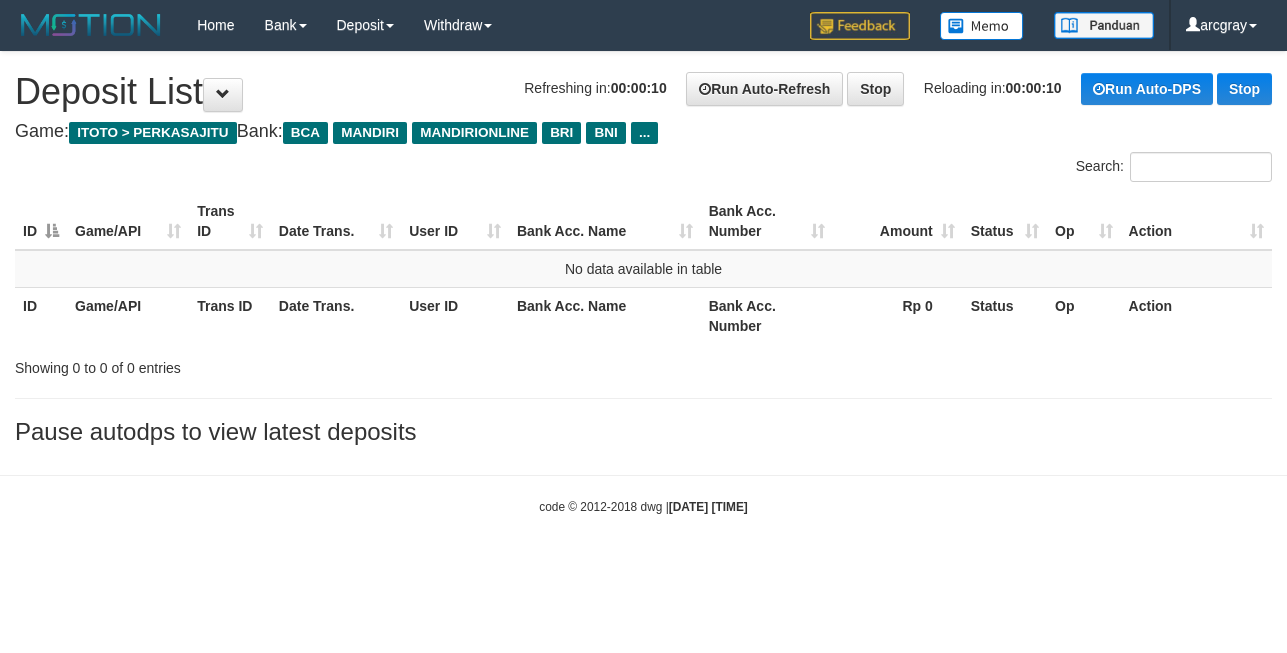 scroll, scrollTop: 0, scrollLeft: 0, axis: both 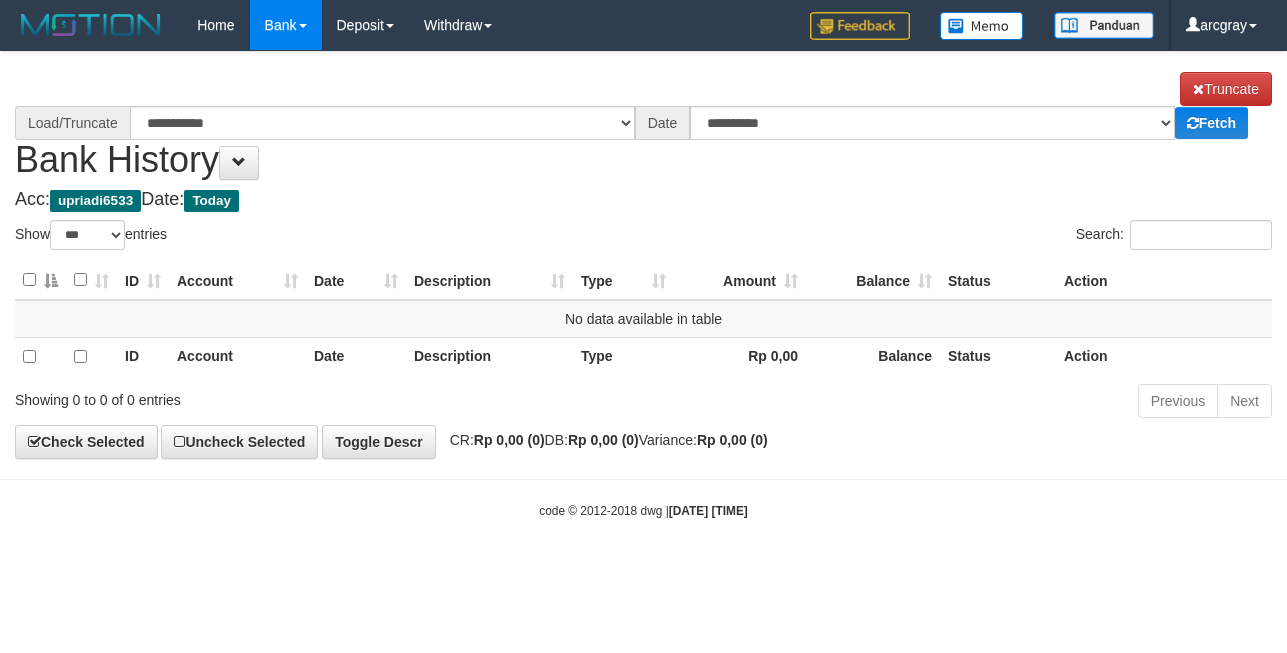select on "***" 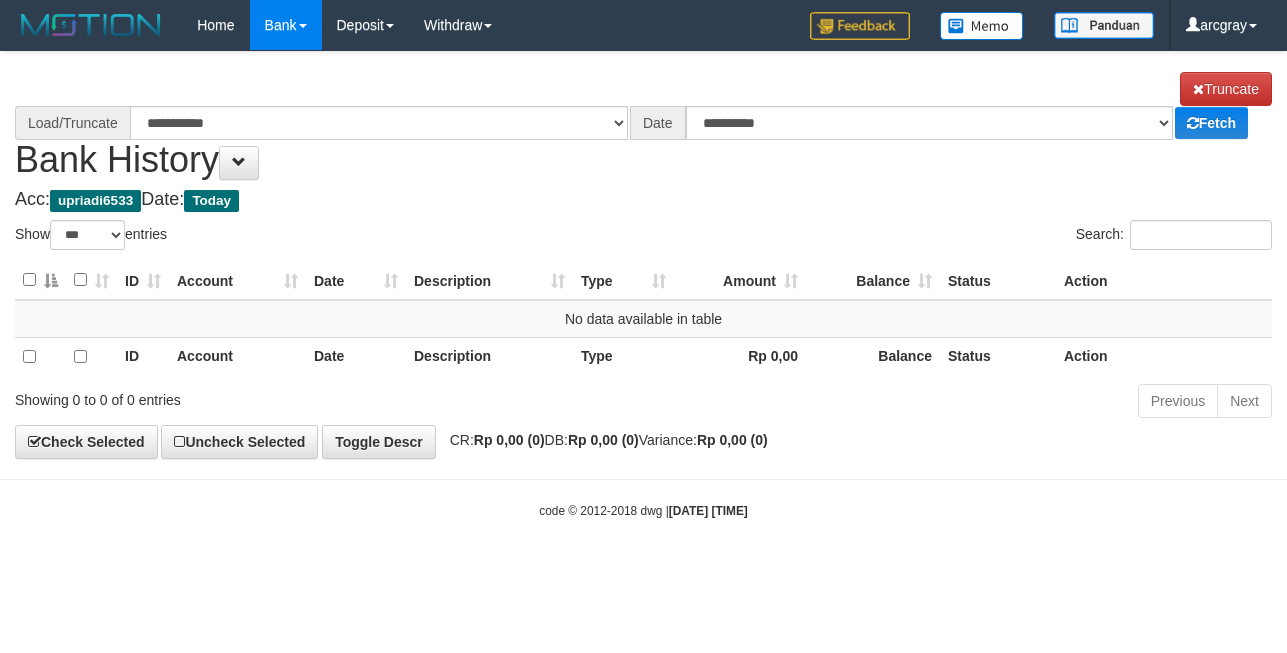 scroll, scrollTop: 0, scrollLeft: 0, axis: both 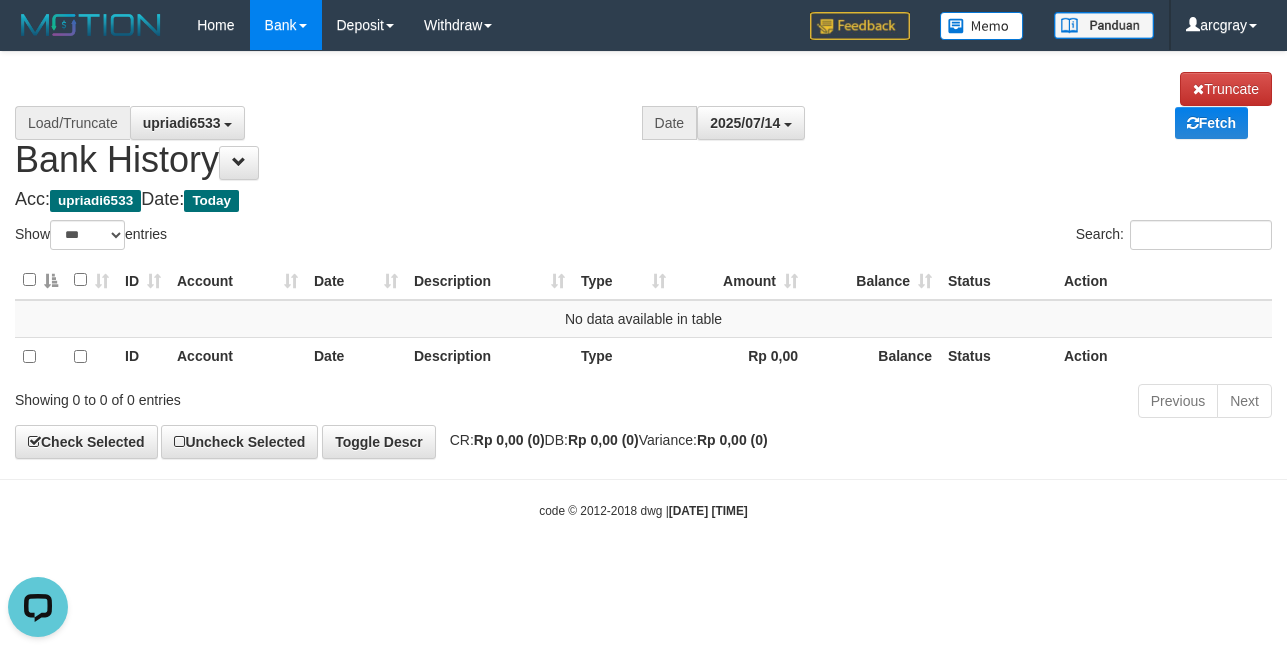 click on "Show  ** ** ** ***  entries" at bounding box center (322, 237) 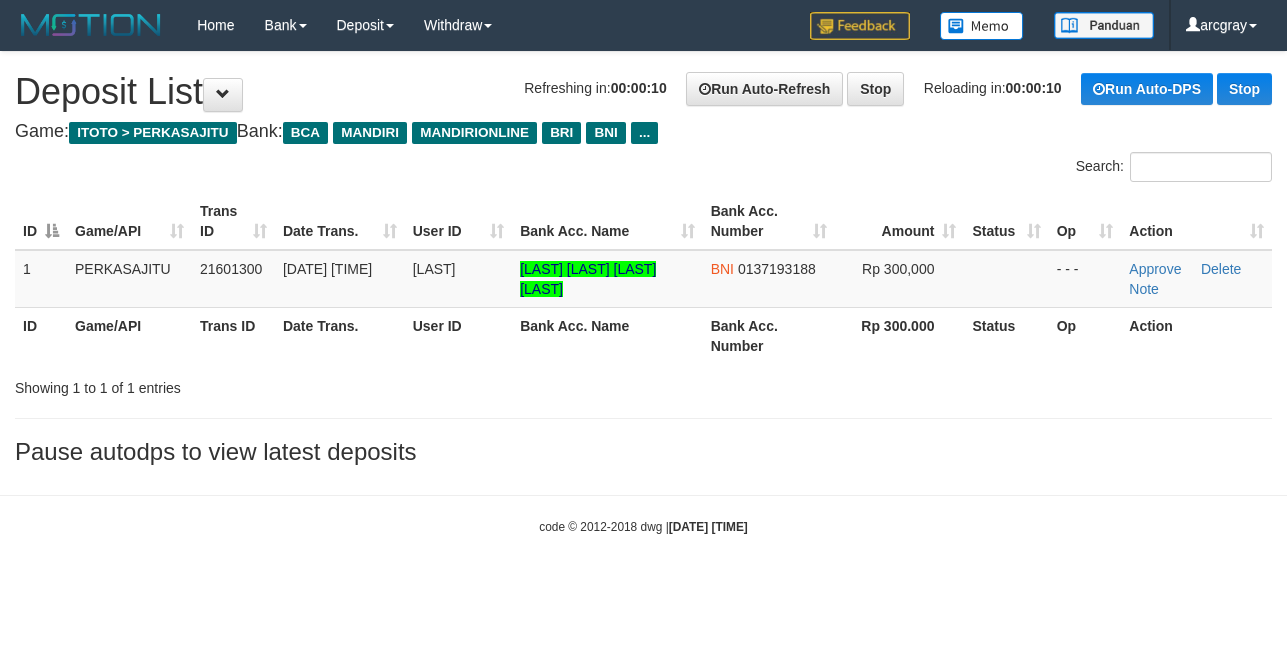 scroll, scrollTop: 0, scrollLeft: 0, axis: both 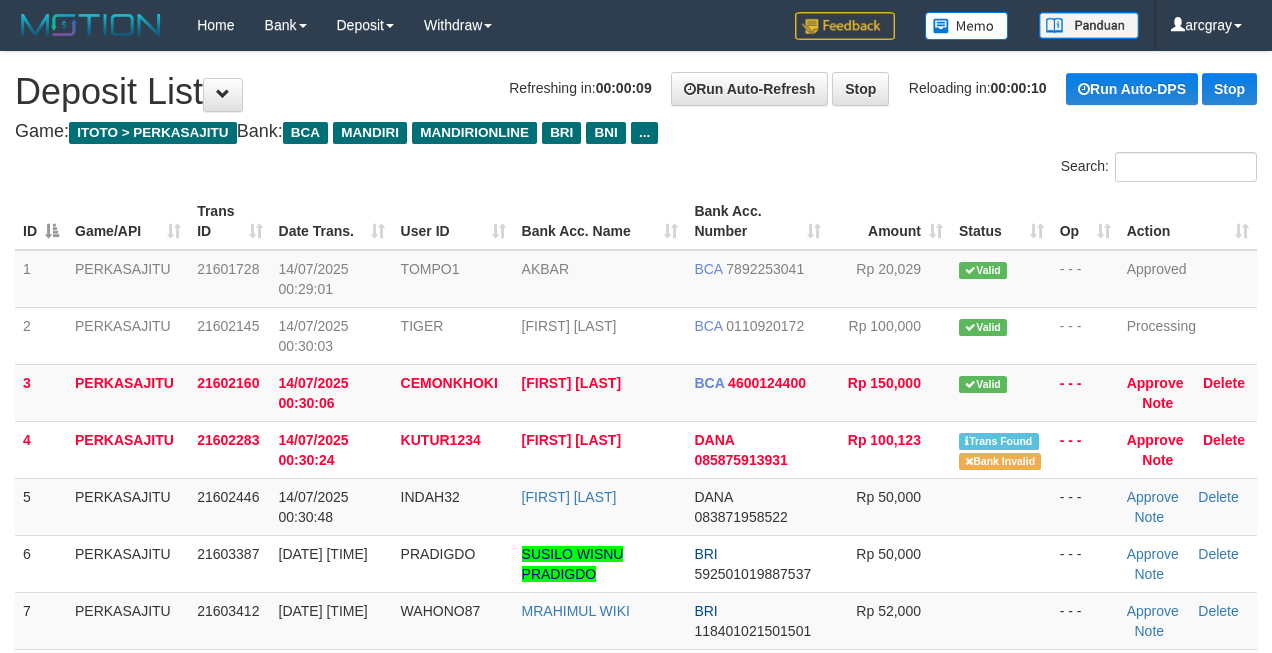 click on "Search:" at bounding box center [954, 169] 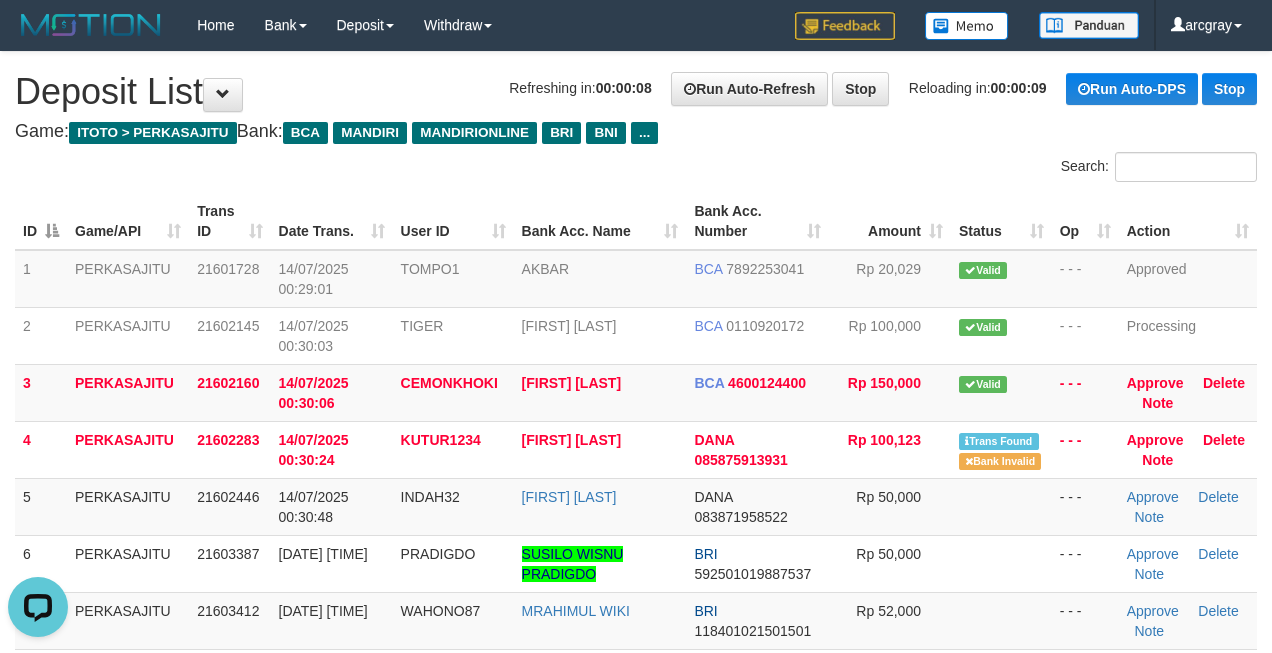 scroll, scrollTop: 0, scrollLeft: 0, axis: both 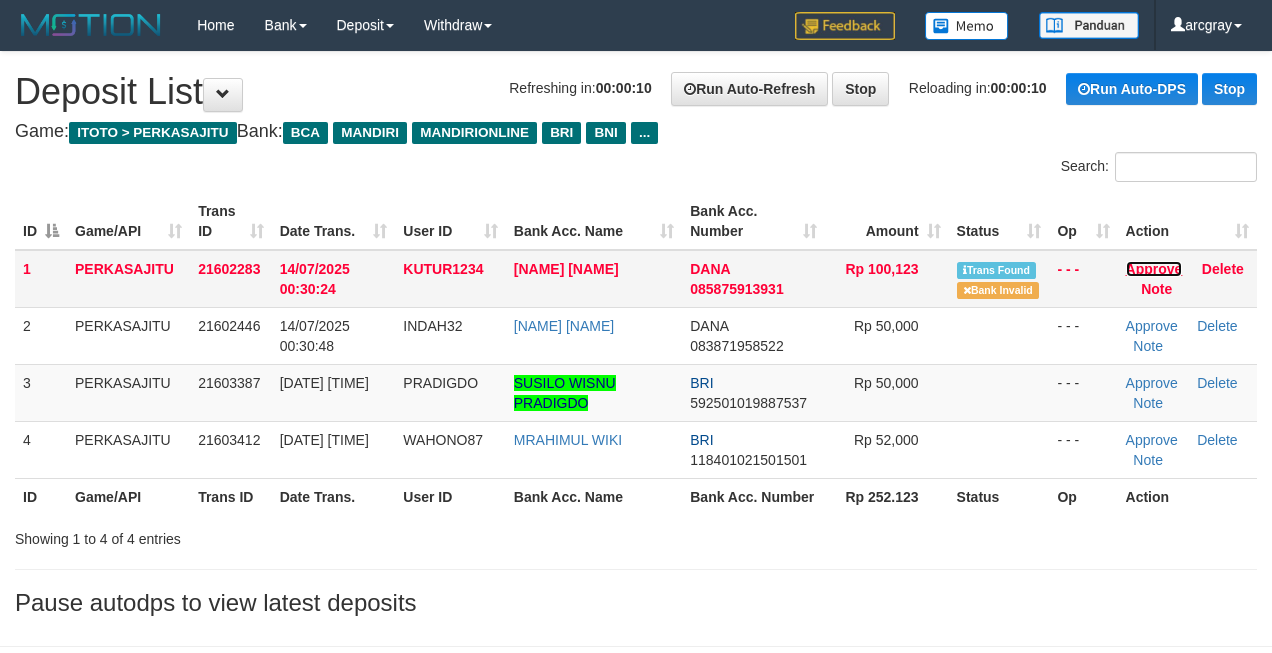 click on "Approve" at bounding box center (1154, 269) 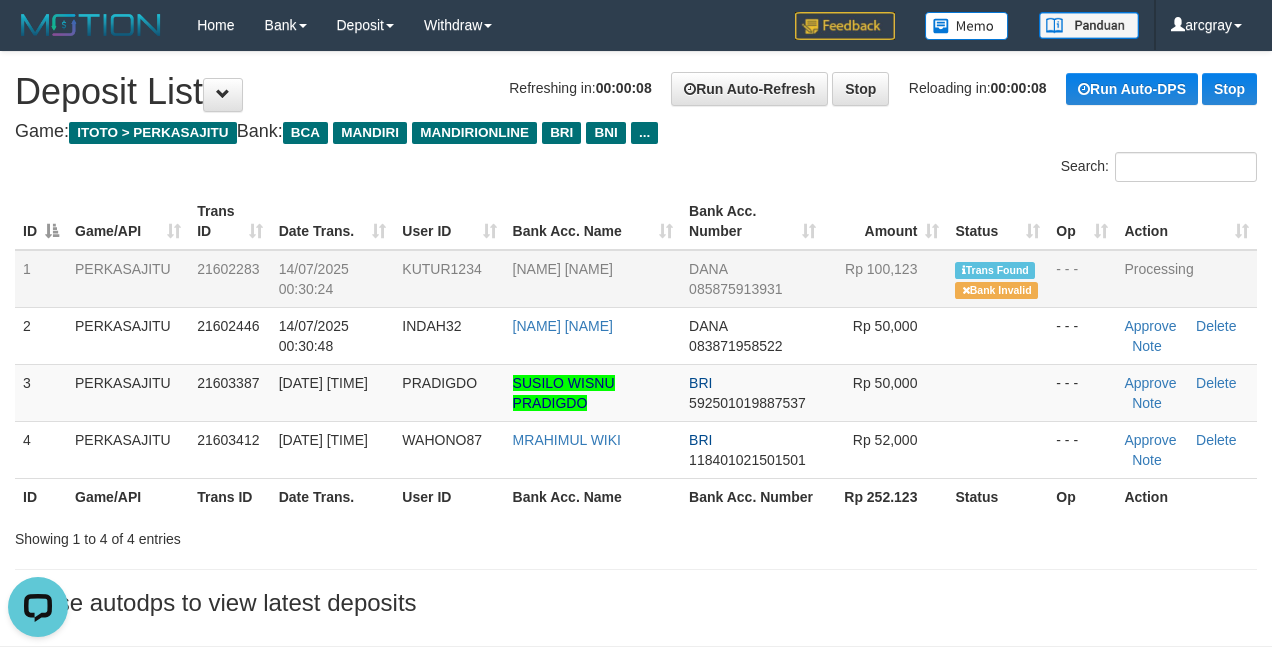 scroll, scrollTop: 0, scrollLeft: 0, axis: both 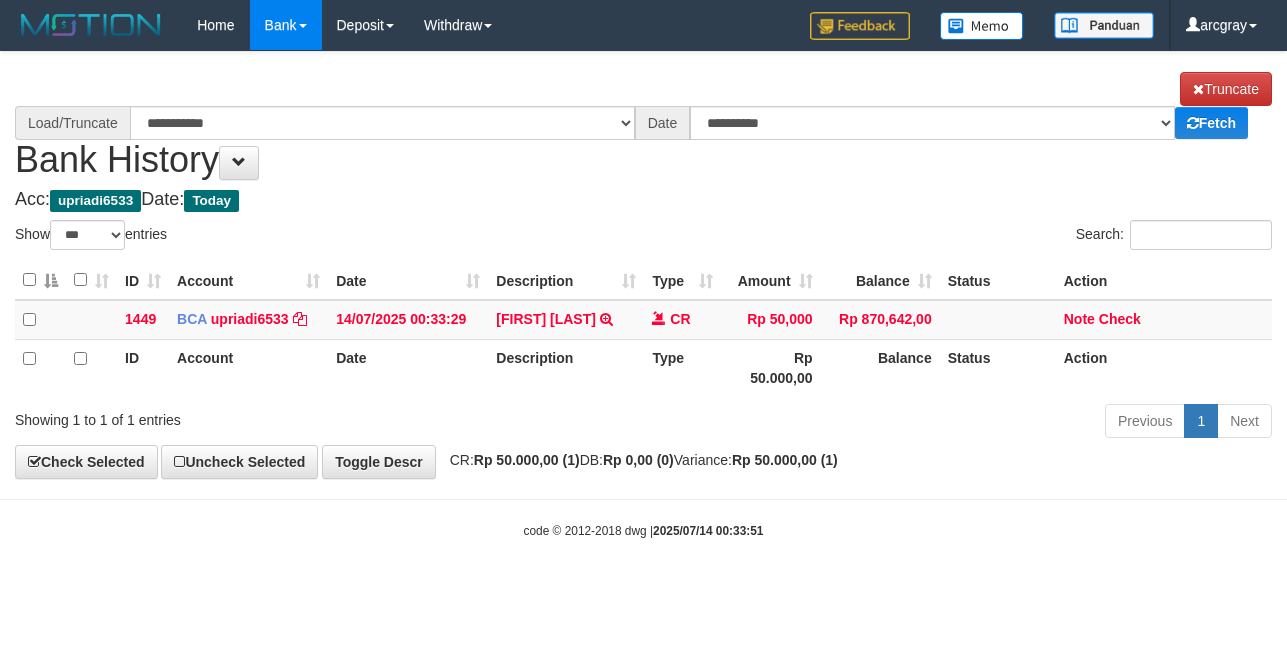 select on "***" 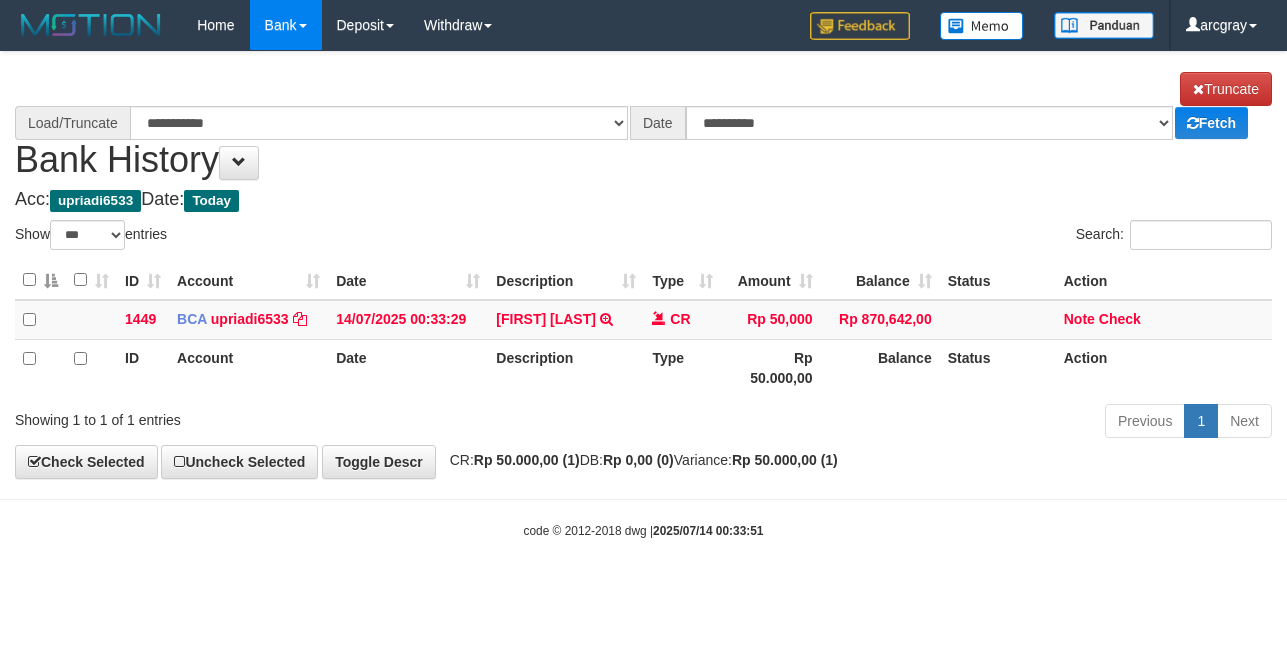 scroll, scrollTop: 0, scrollLeft: 0, axis: both 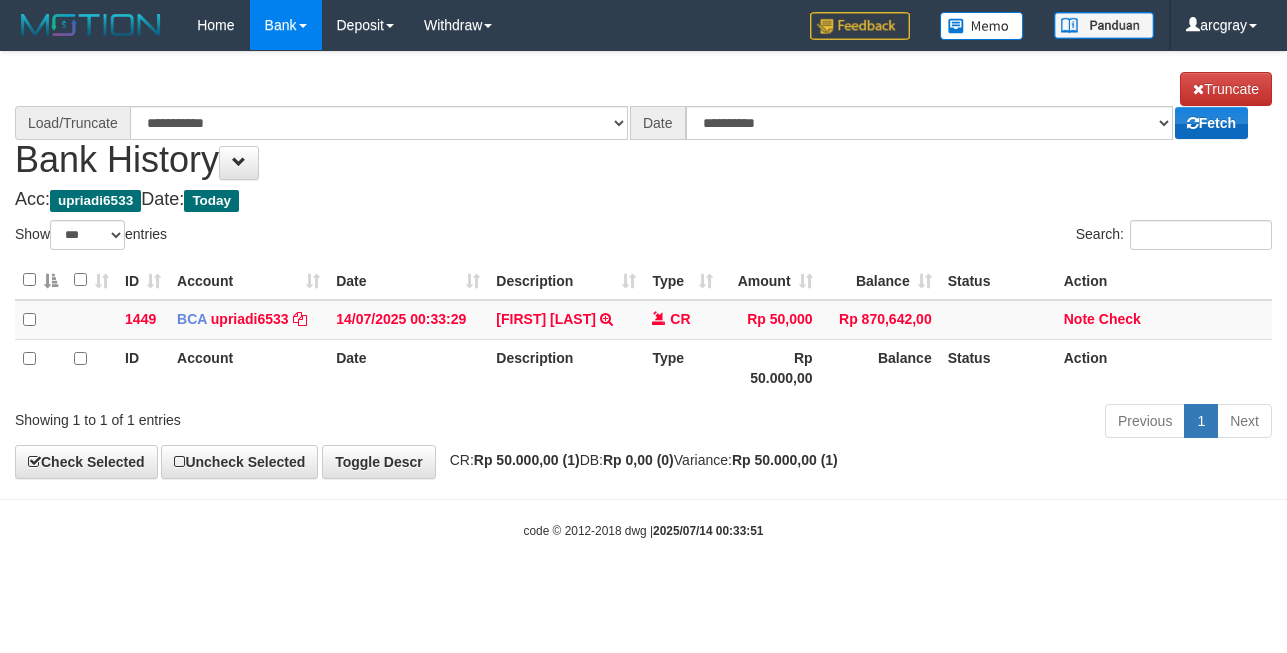 select on "****" 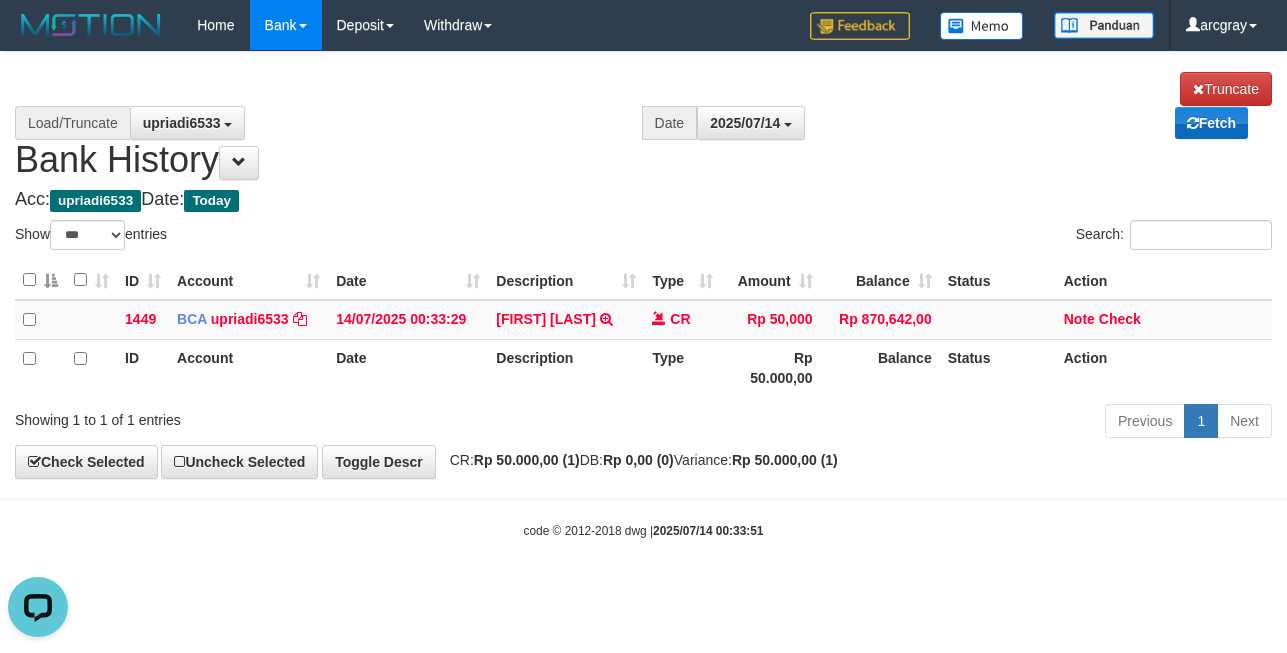 scroll, scrollTop: 0, scrollLeft: 0, axis: both 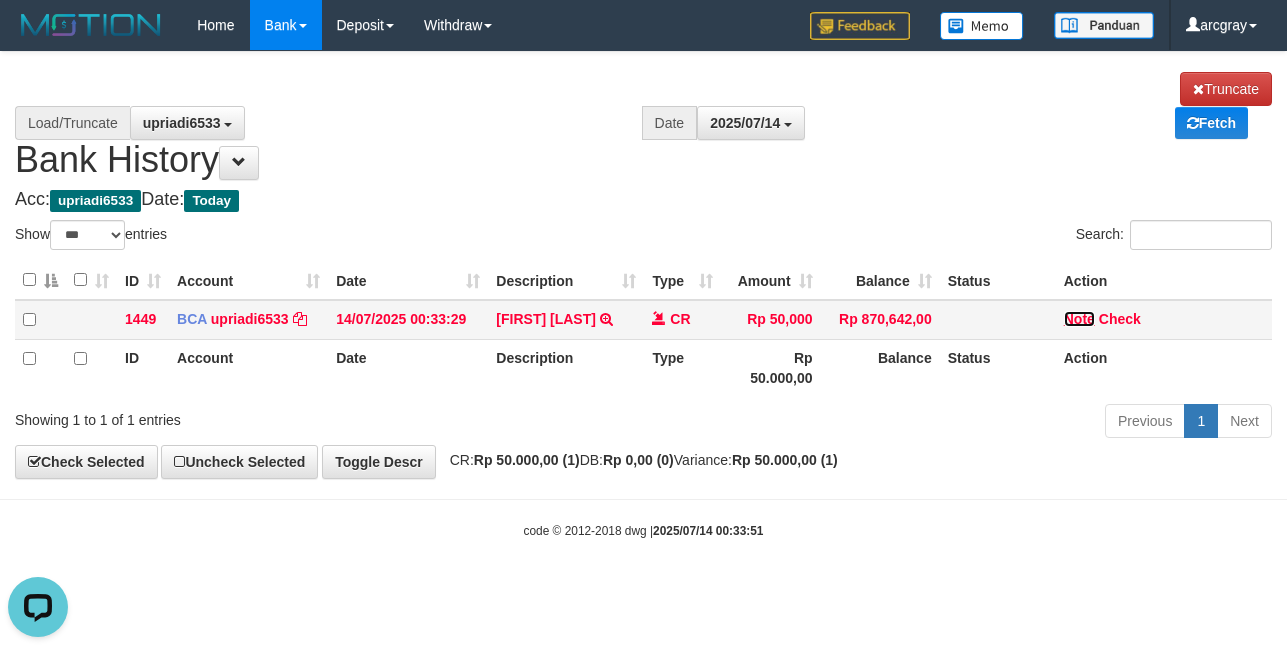 click on "Note" at bounding box center [1079, 319] 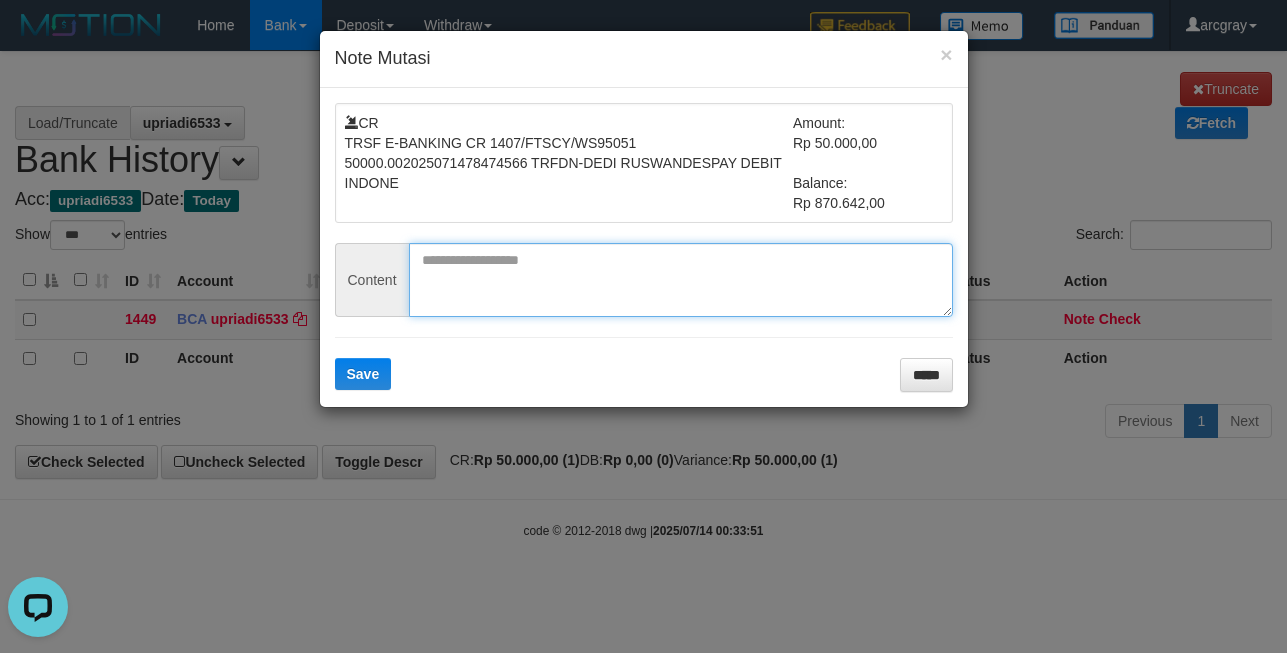 click at bounding box center [681, 280] 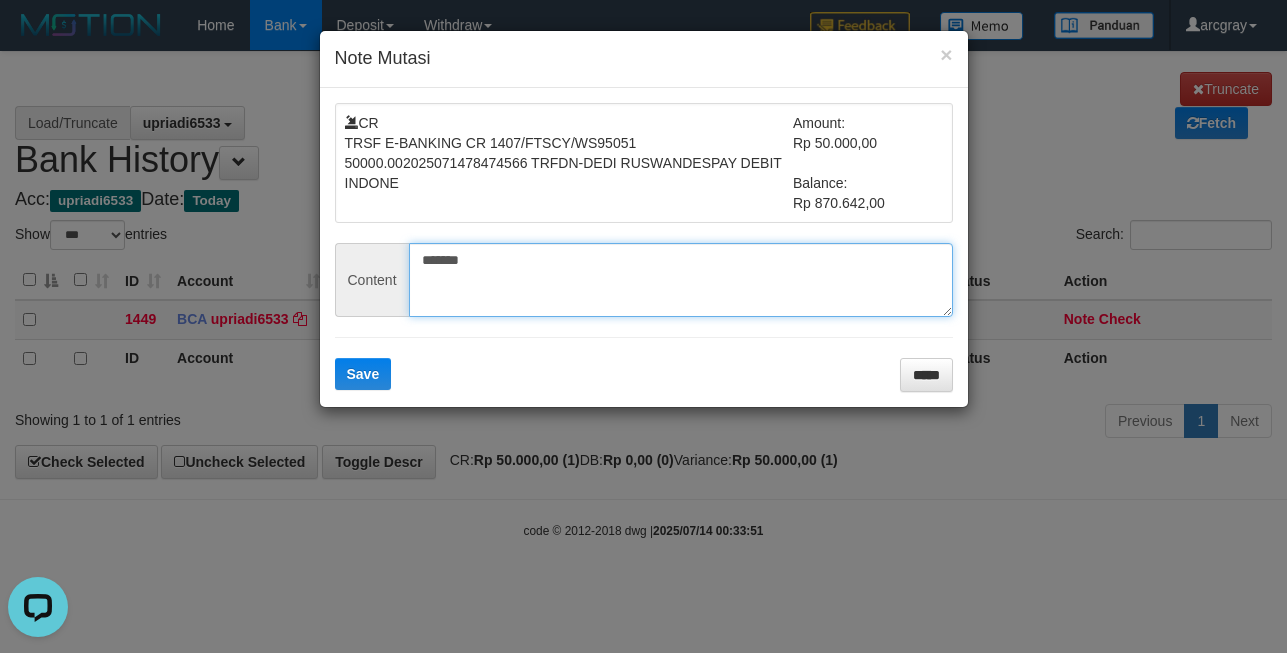 type on "*******" 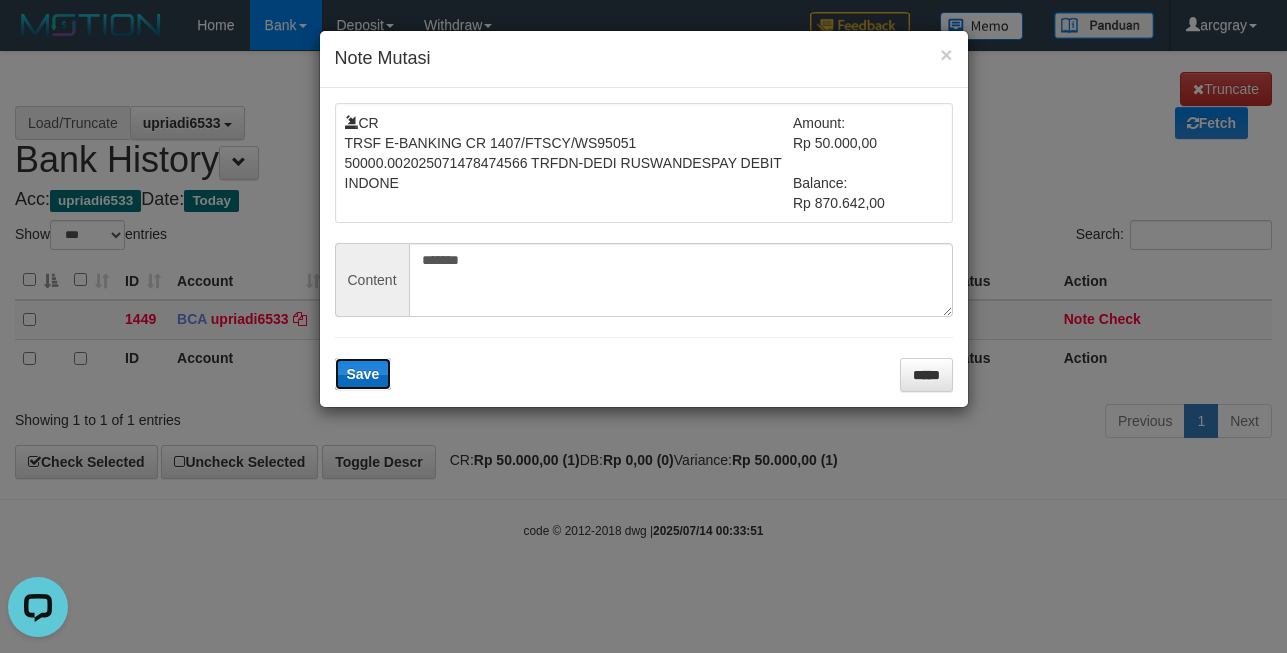 click on "Save" at bounding box center [363, 374] 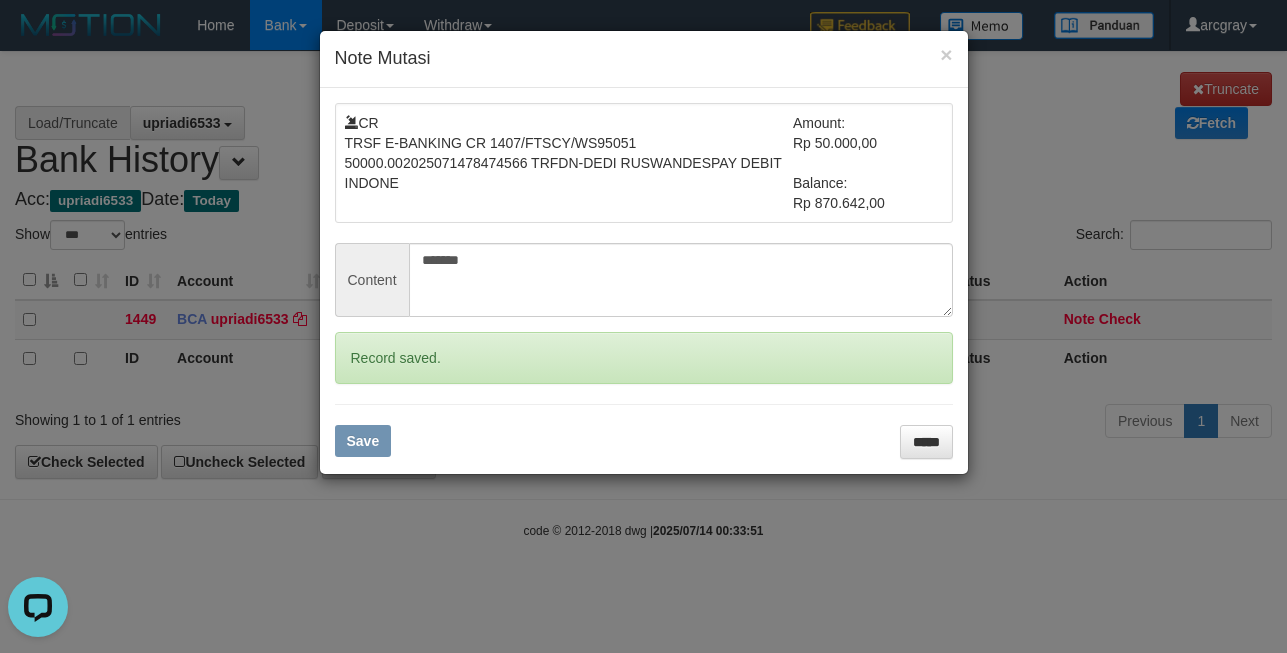 click on "× Note Mutasi
CR
TRSF E-BANKING CR 1407/FTSCY/WS95051
50000.002025071478474566 TRFDN-DEDI RUSWANDESPAY DEBIT INDONE
Amount:
Rp 50.000,00
Balance:
Rp 870.642,00
Content
*******
Record saved.
Save
*****" at bounding box center [643, 326] 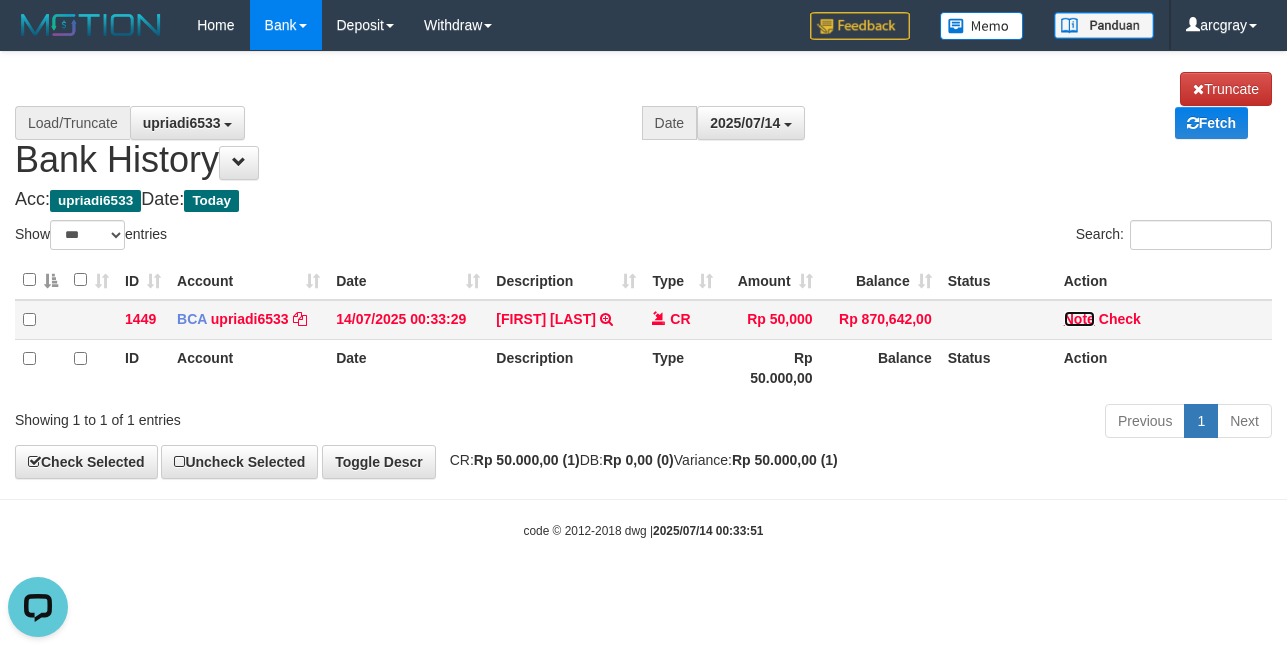 click on "Note" at bounding box center [1079, 319] 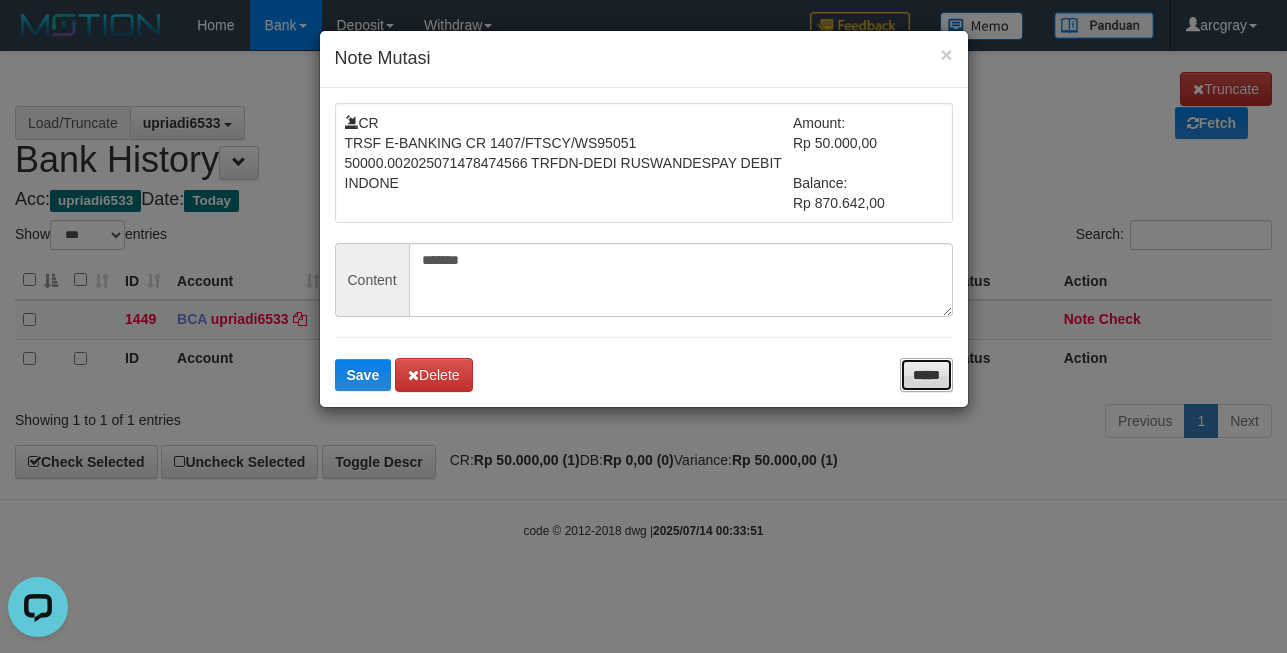 click on "*****" at bounding box center (926, 375) 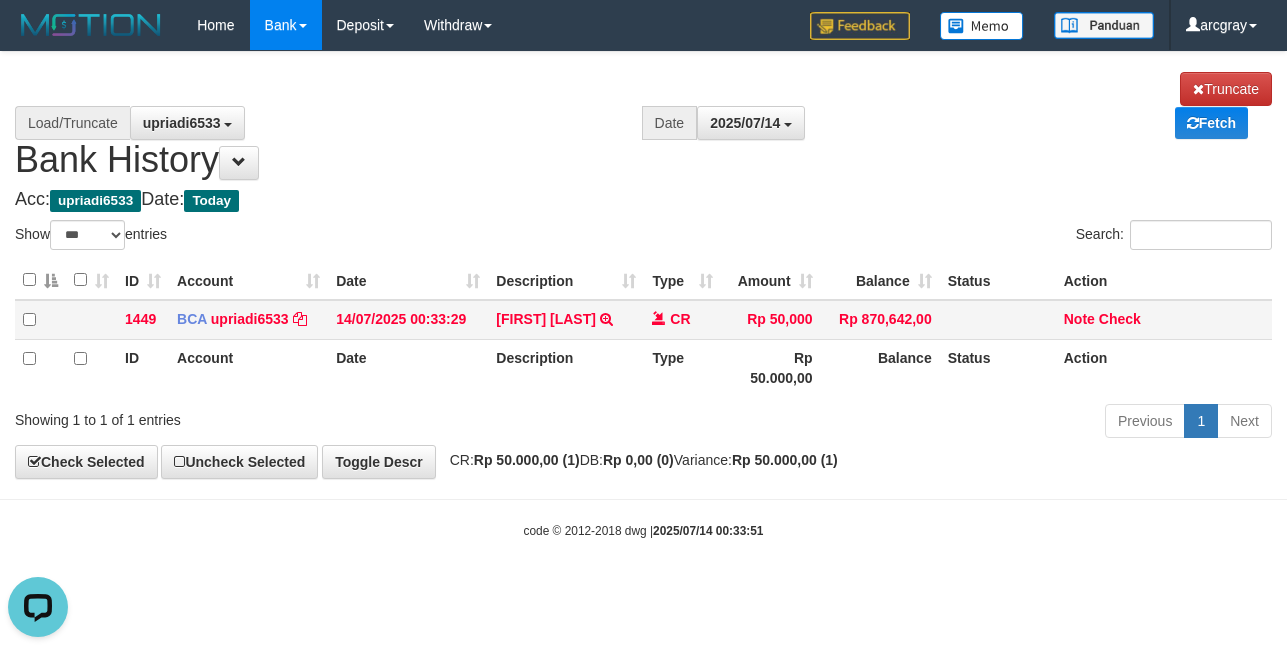 click on "Note
Check" at bounding box center (1164, 320) 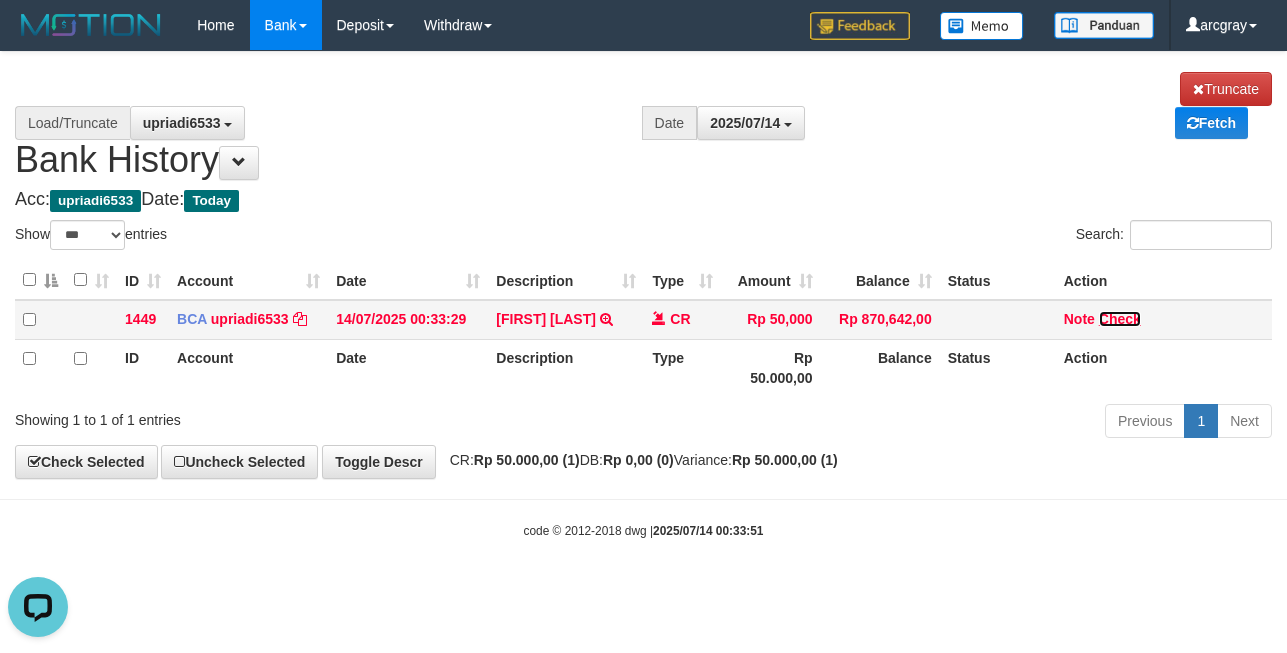 click on "Check" at bounding box center (1120, 319) 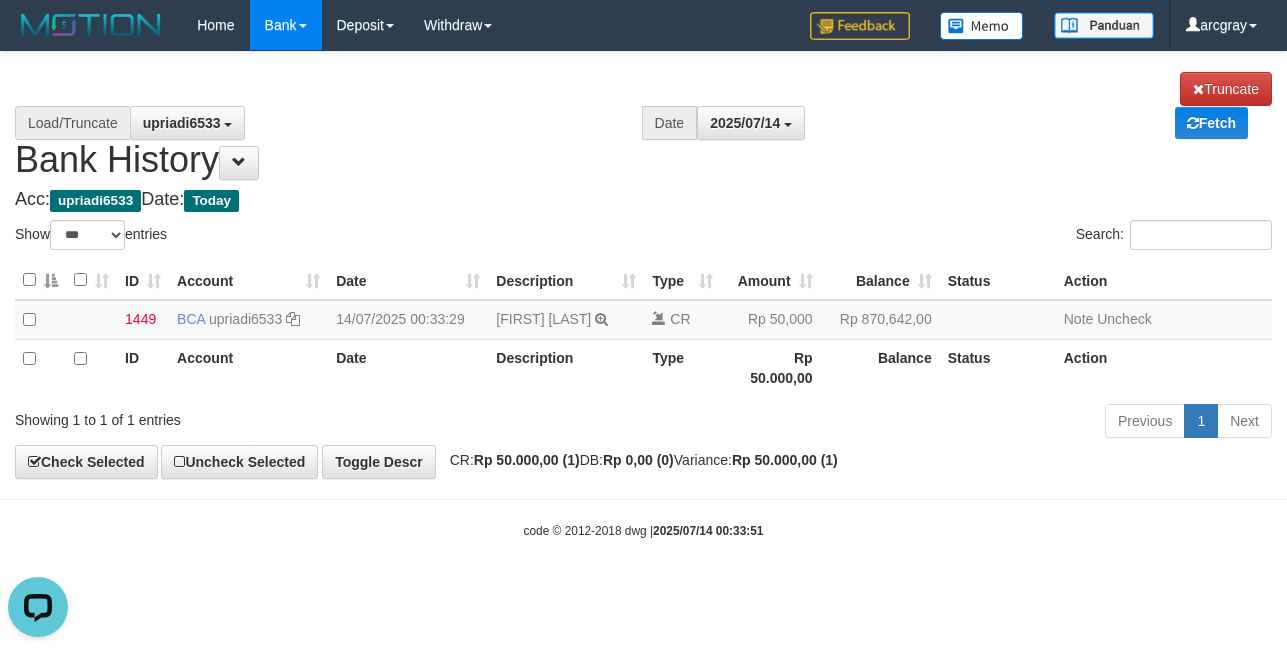 drag, startPoint x: 1057, startPoint y: 468, endPoint x: 1063, endPoint y: 456, distance: 13.416408 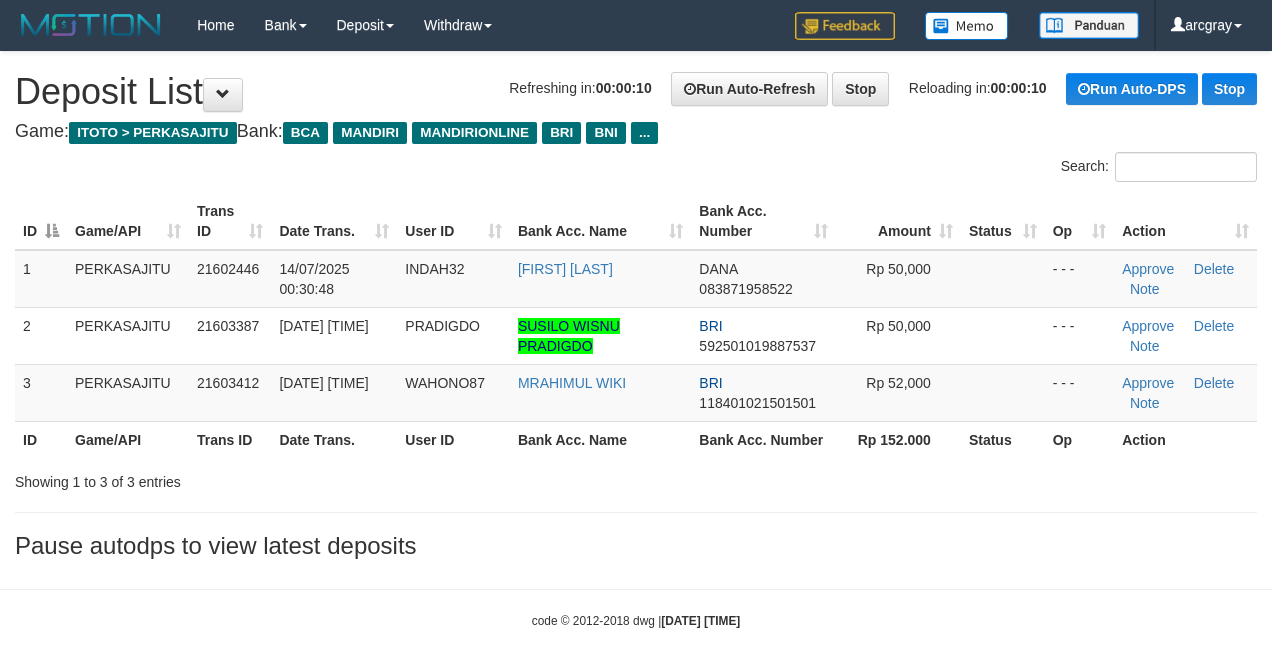 scroll, scrollTop: 0, scrollLeft: 0, axis: both 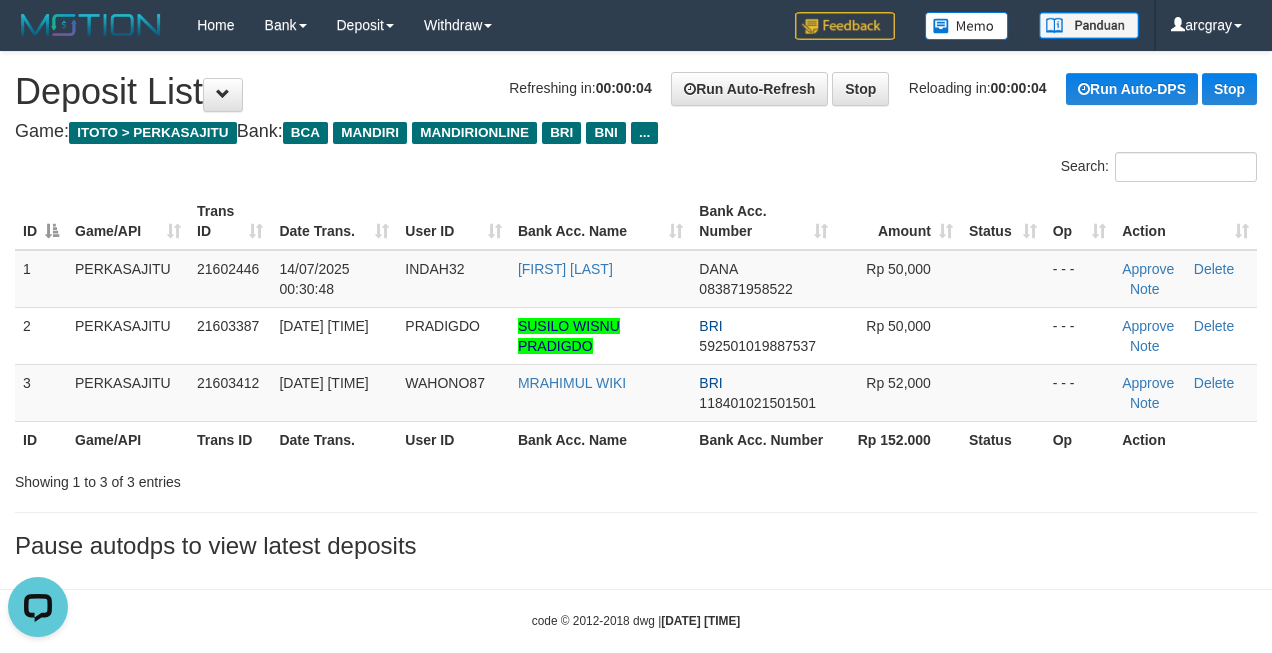 click on "Search:" at bounding box center [954, 169] 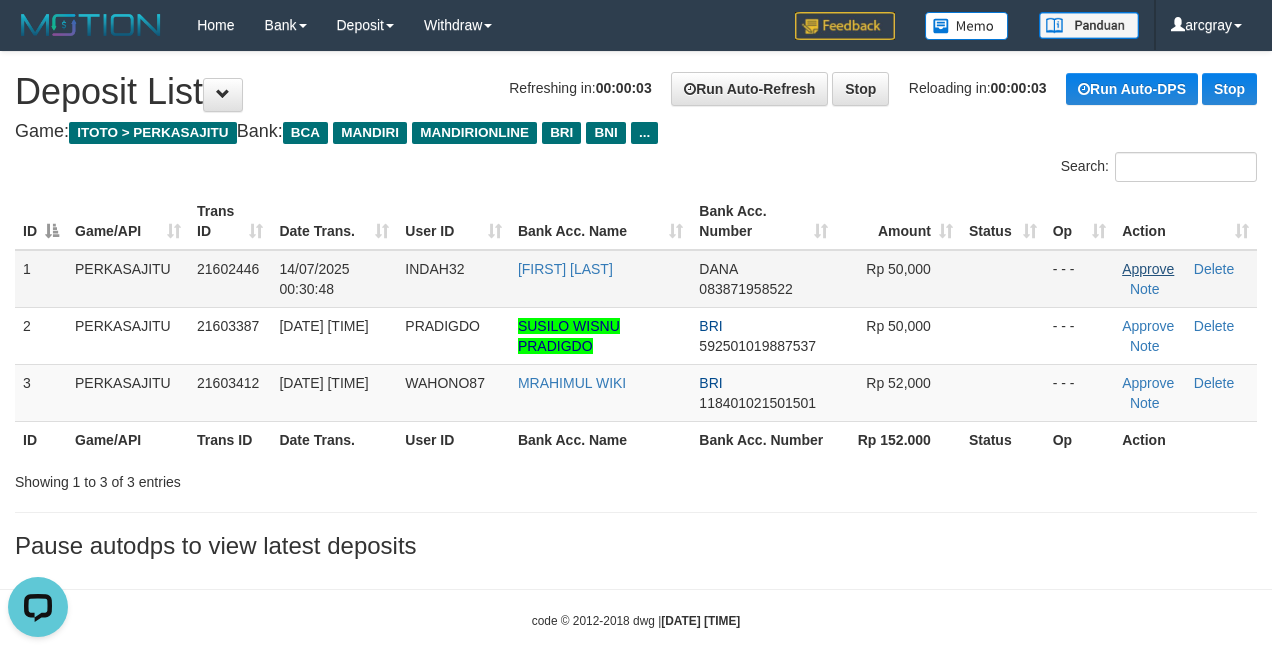 drag, startPoint x: 1116, startPoint y: 266, endPoint x: 1129, endPoint y: 265, distance: 13.038404 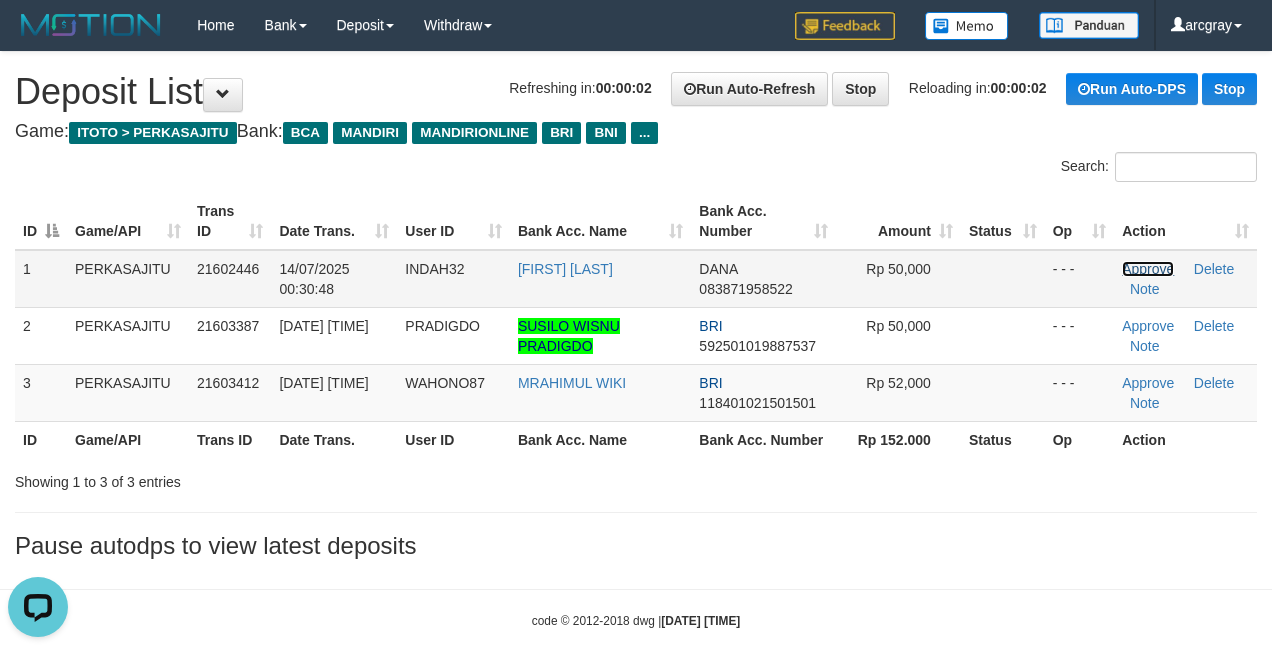 click on "Approve" at bounding box center (1148, 269) 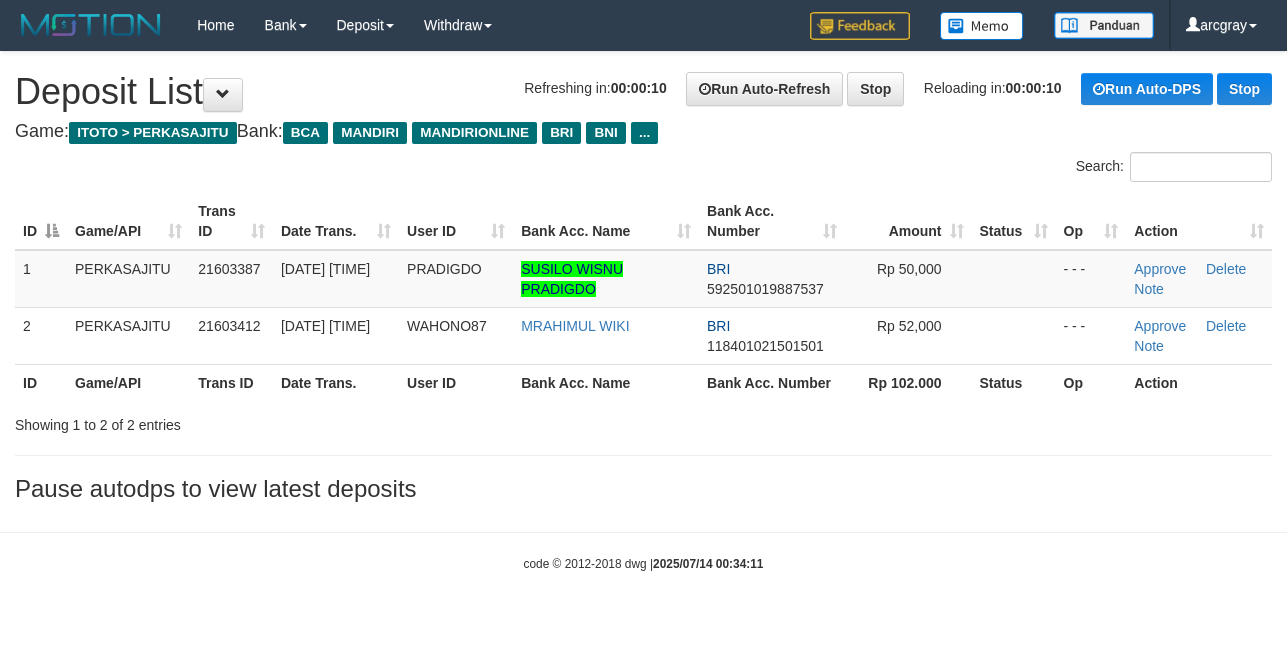 scroll, scrollTop: 0, scrollLeft: 0, axis: both 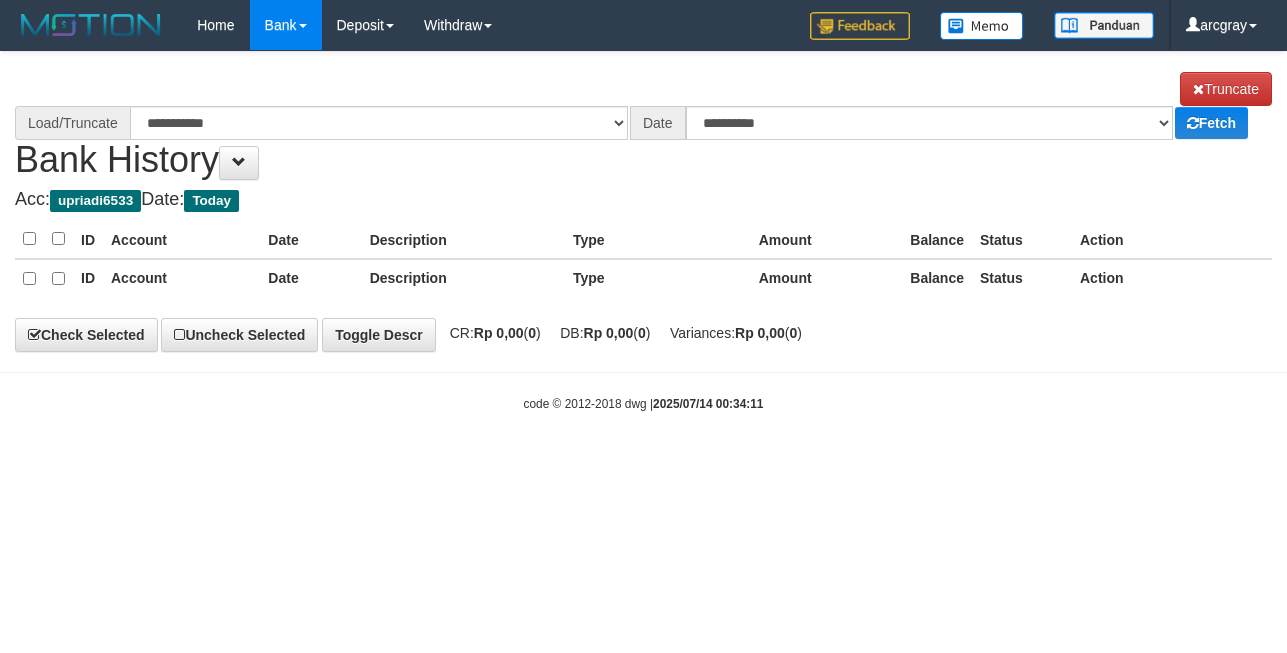 select on "***" 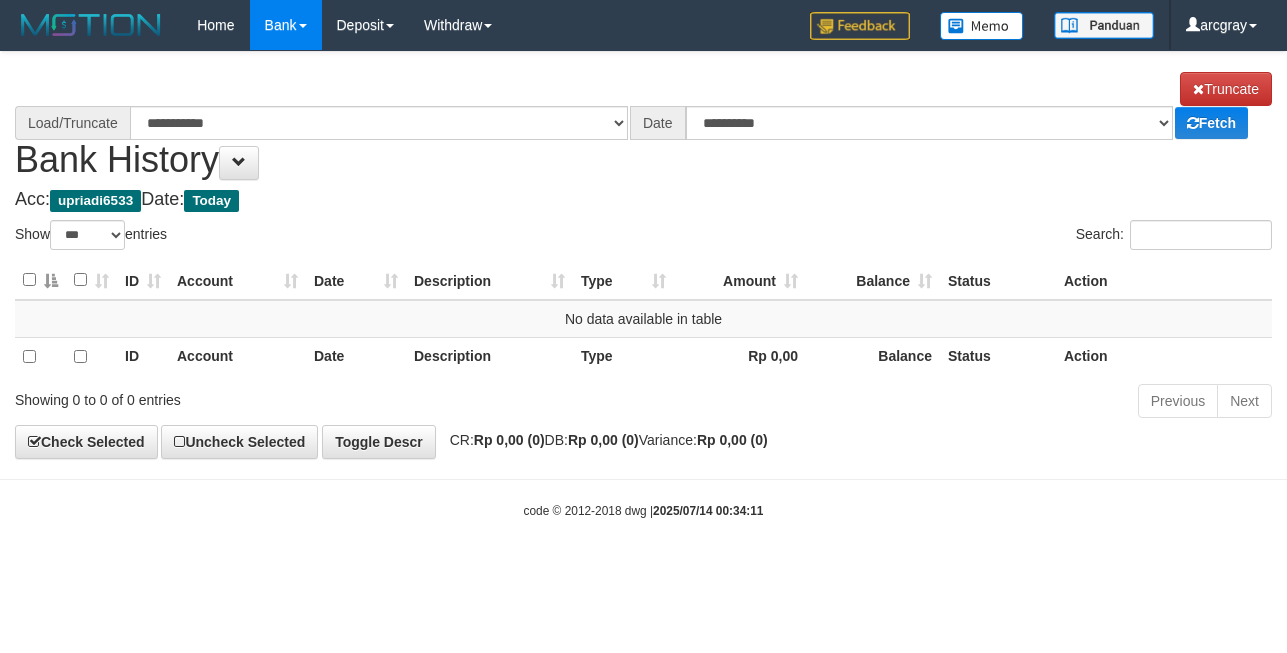 select on "****" 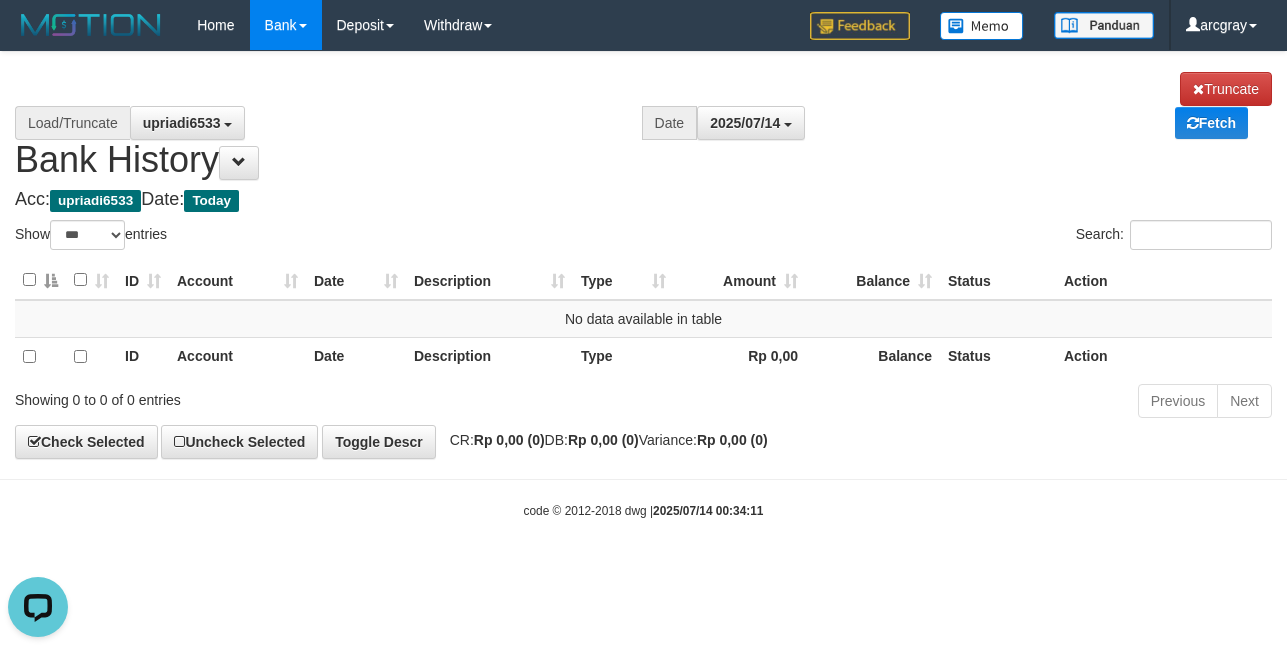 scroll, scrollTop: 0, scrollLeft: 0, axis: both 